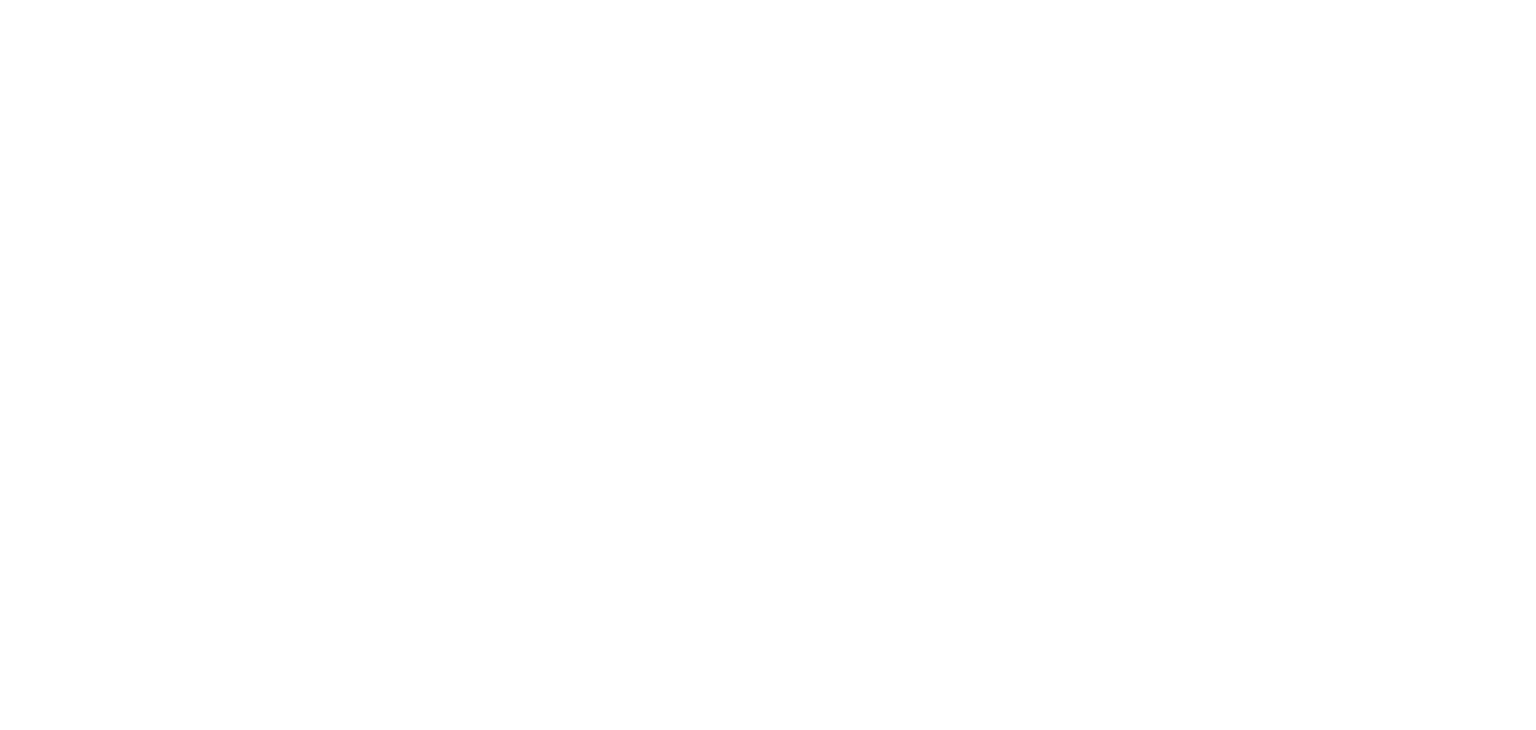 scroll, scrollTop: 0, scrollLeft: 0, axis: both 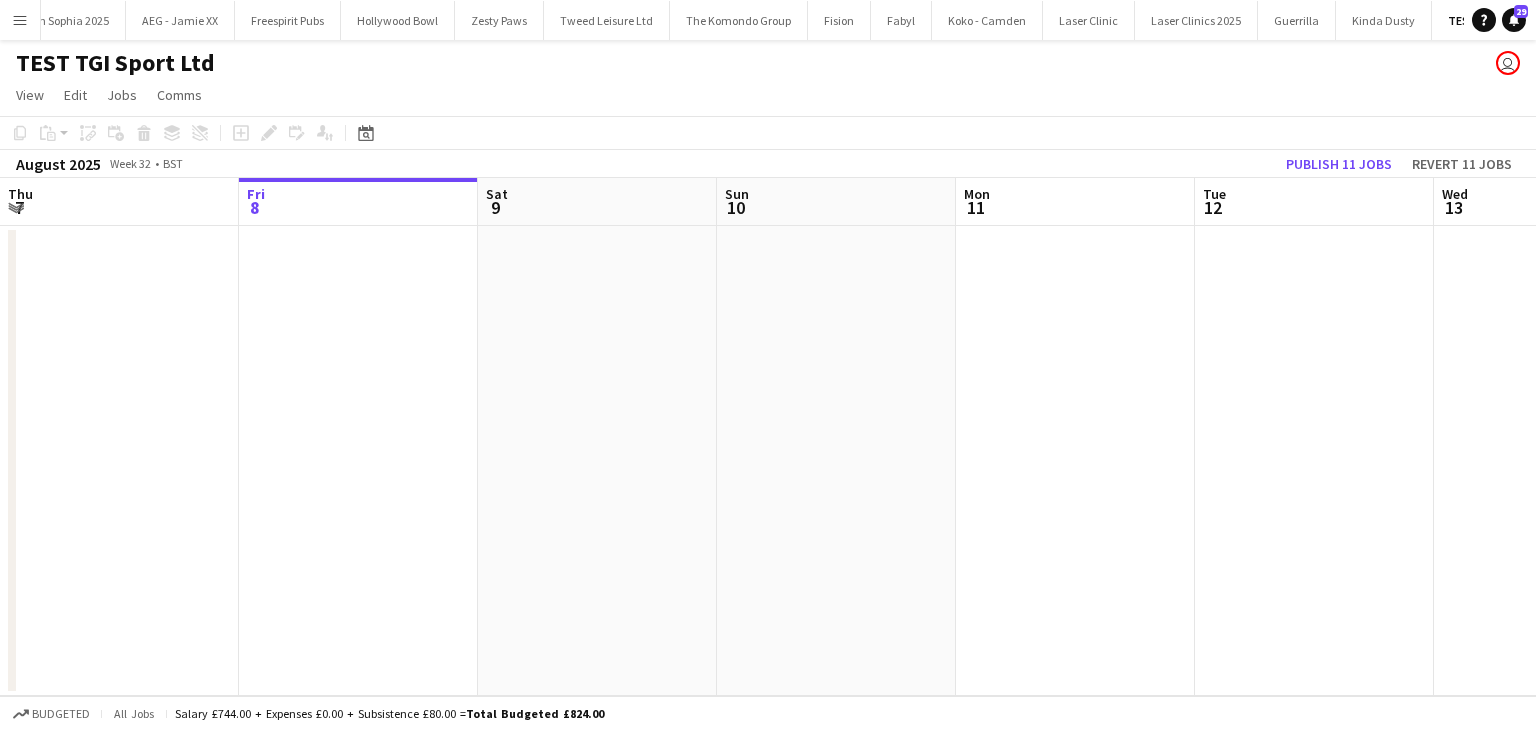 click on "Menu" at bounding box center (20, 20) 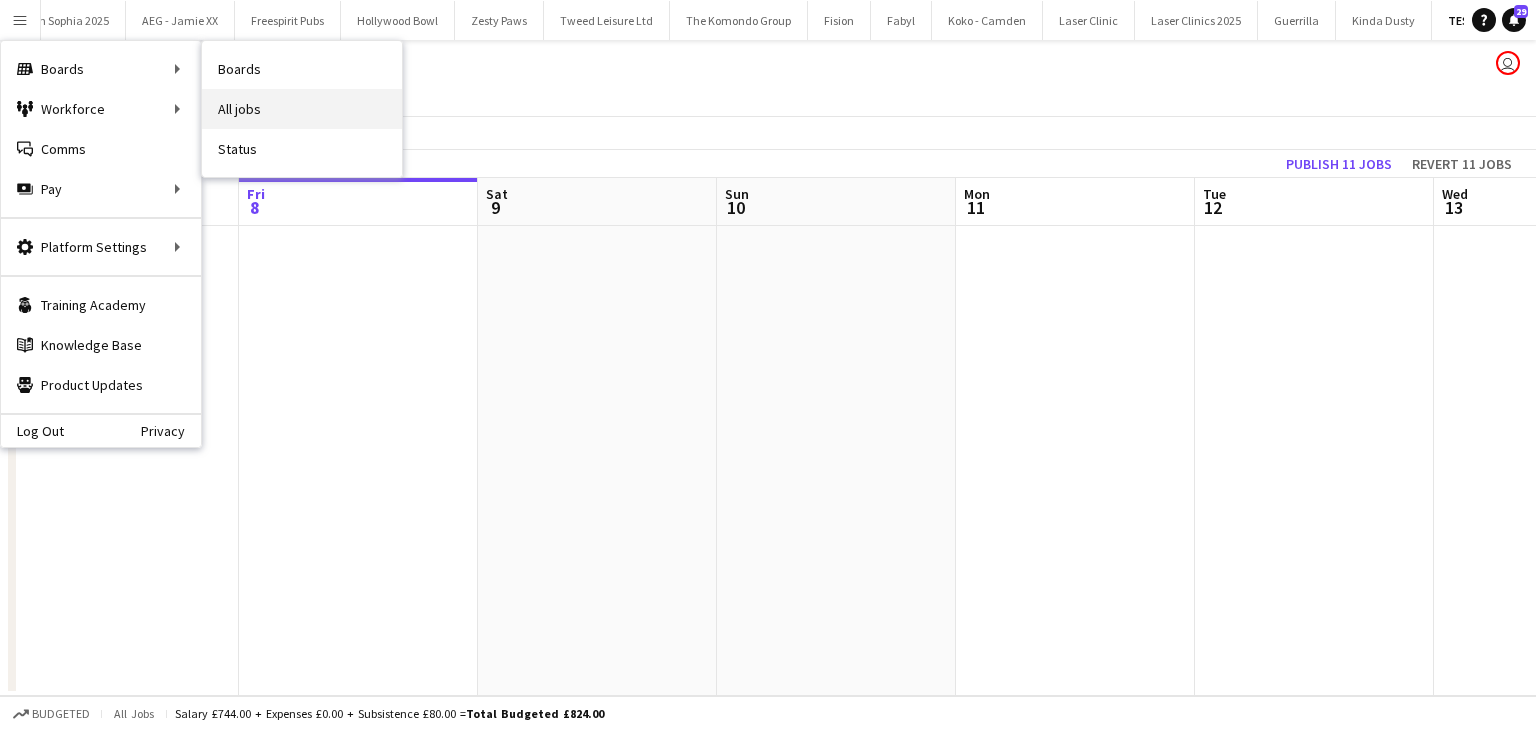 click on "All jobs" at bounding box center (302, 109) 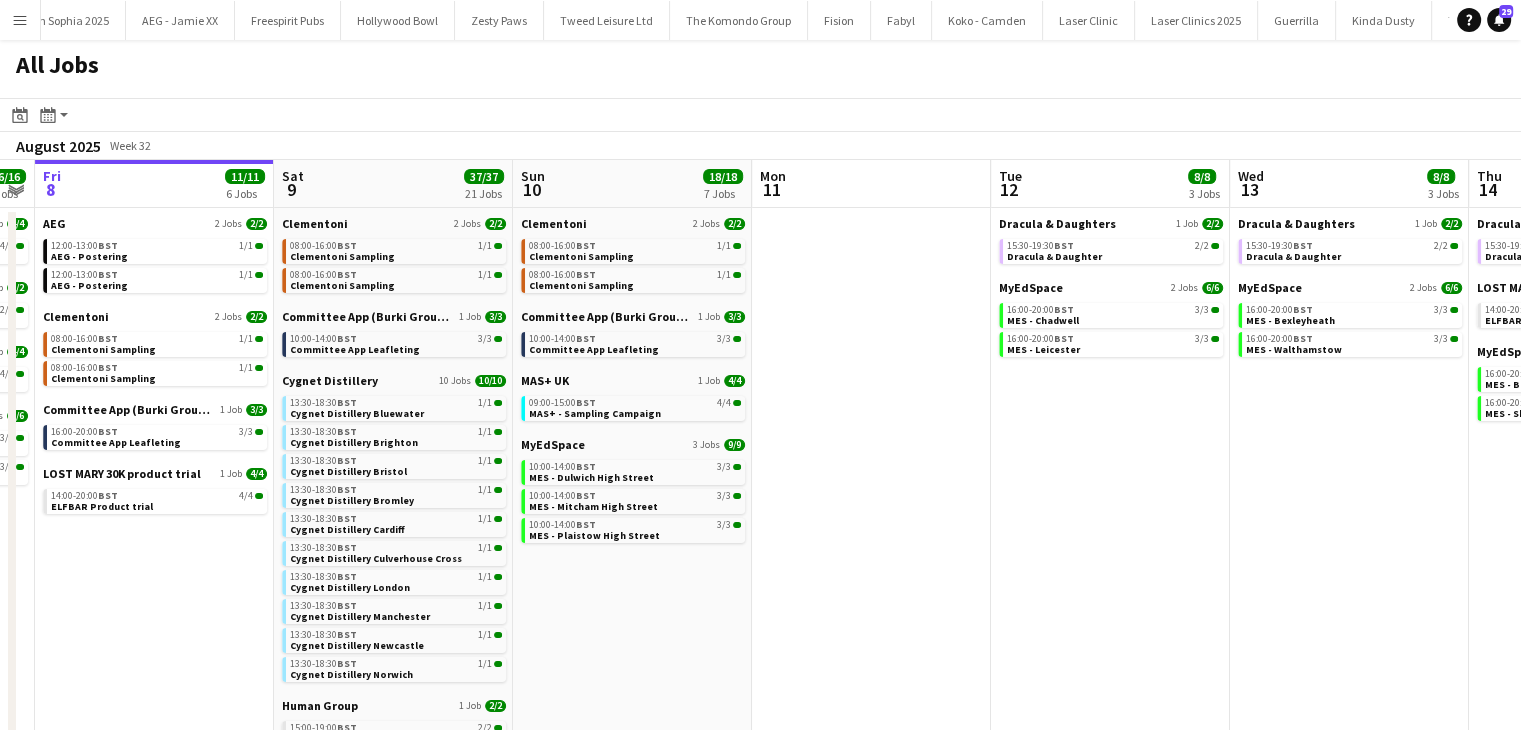scroll, scrollTop: 0, scrollLeft: 701, axis: horizontal 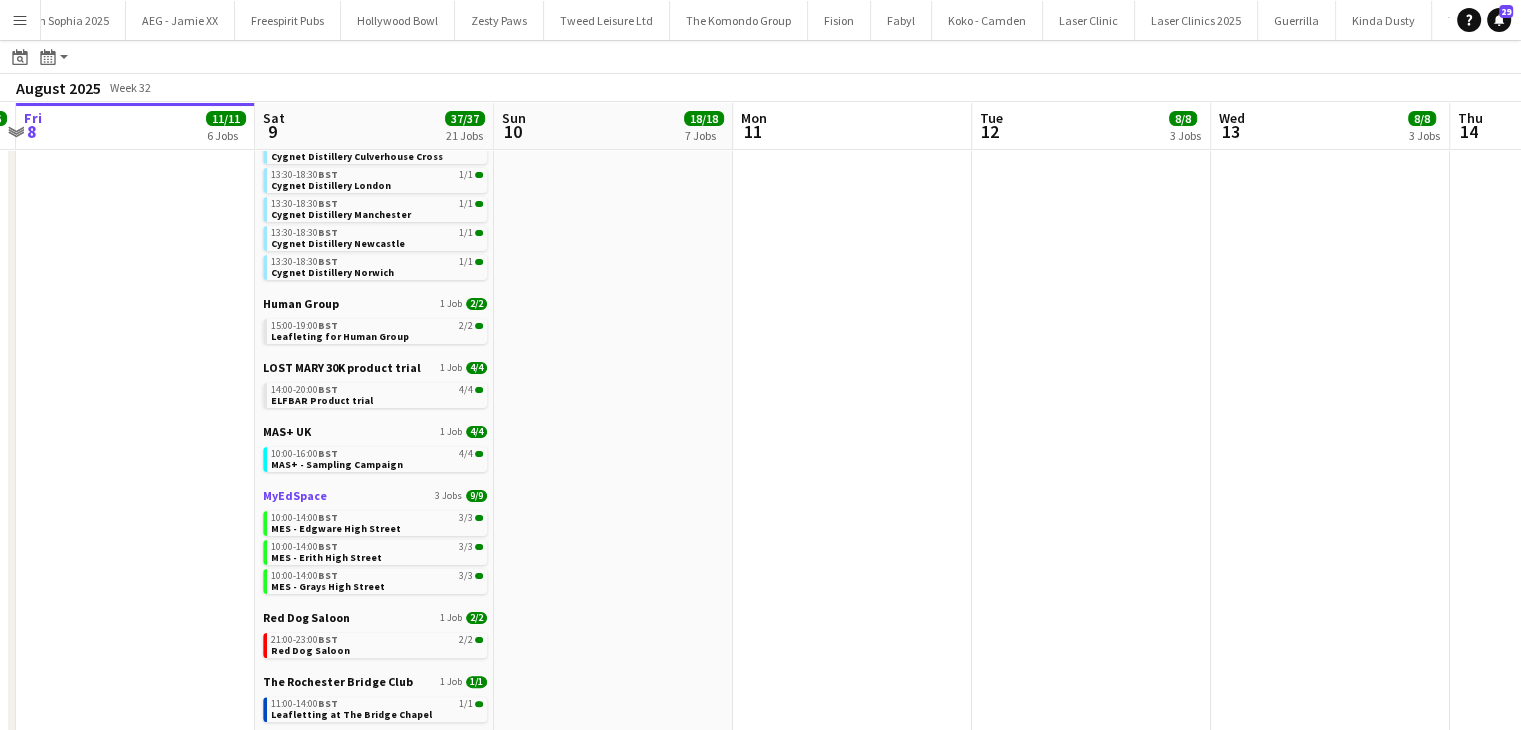 click on "MyEdSpace" 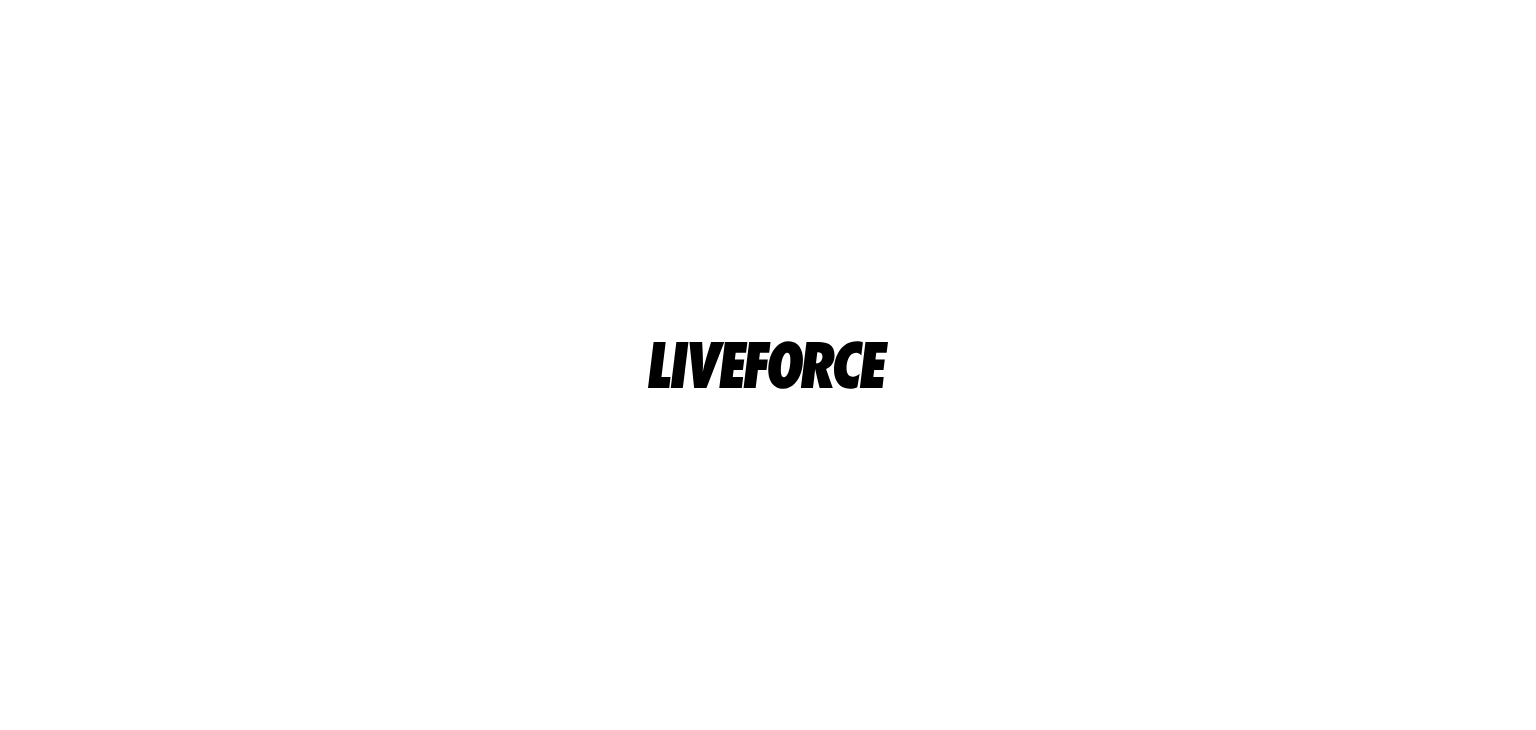scroll, scrollTop: 0, scrollLeft: 0, axis: both 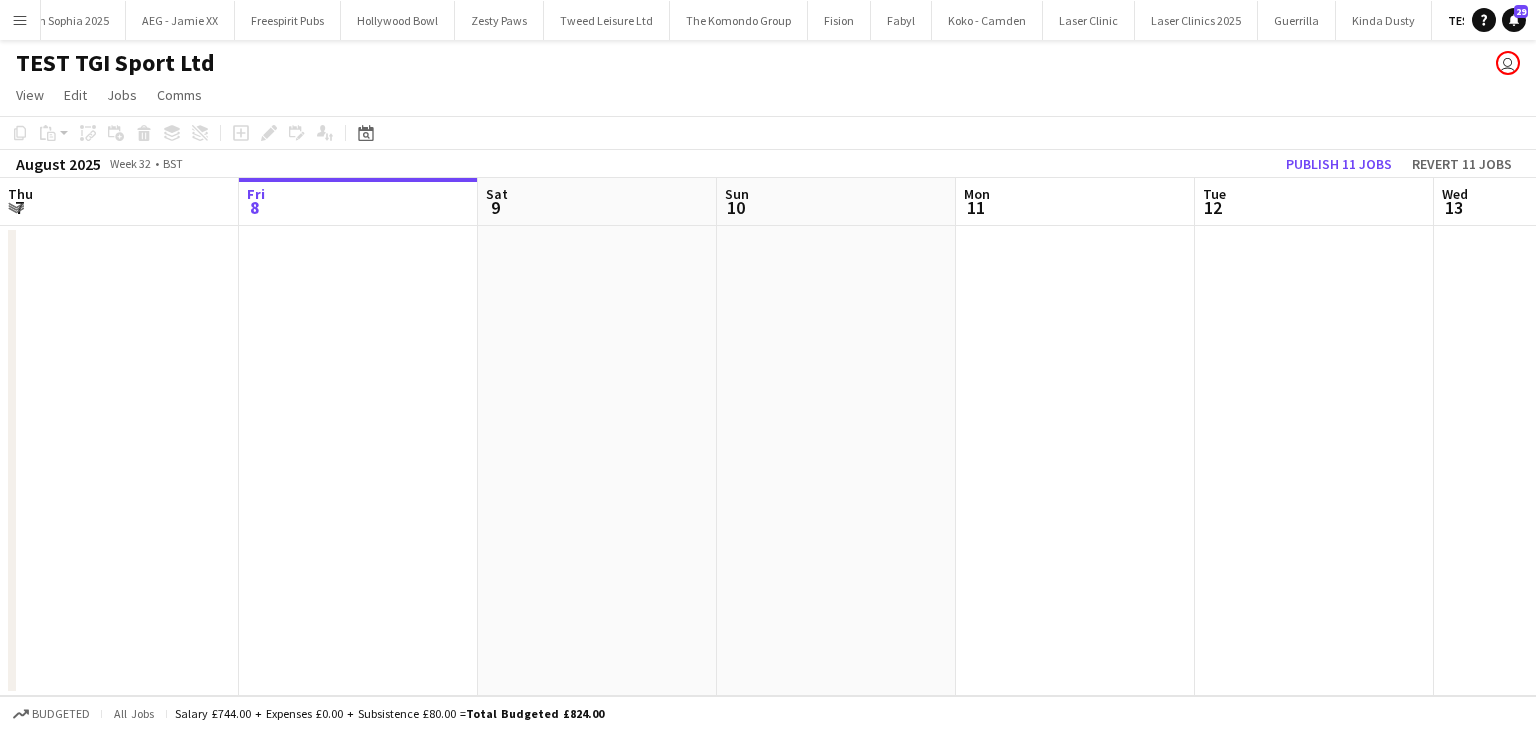 click on "Menu" at bounding box center (20, 20) 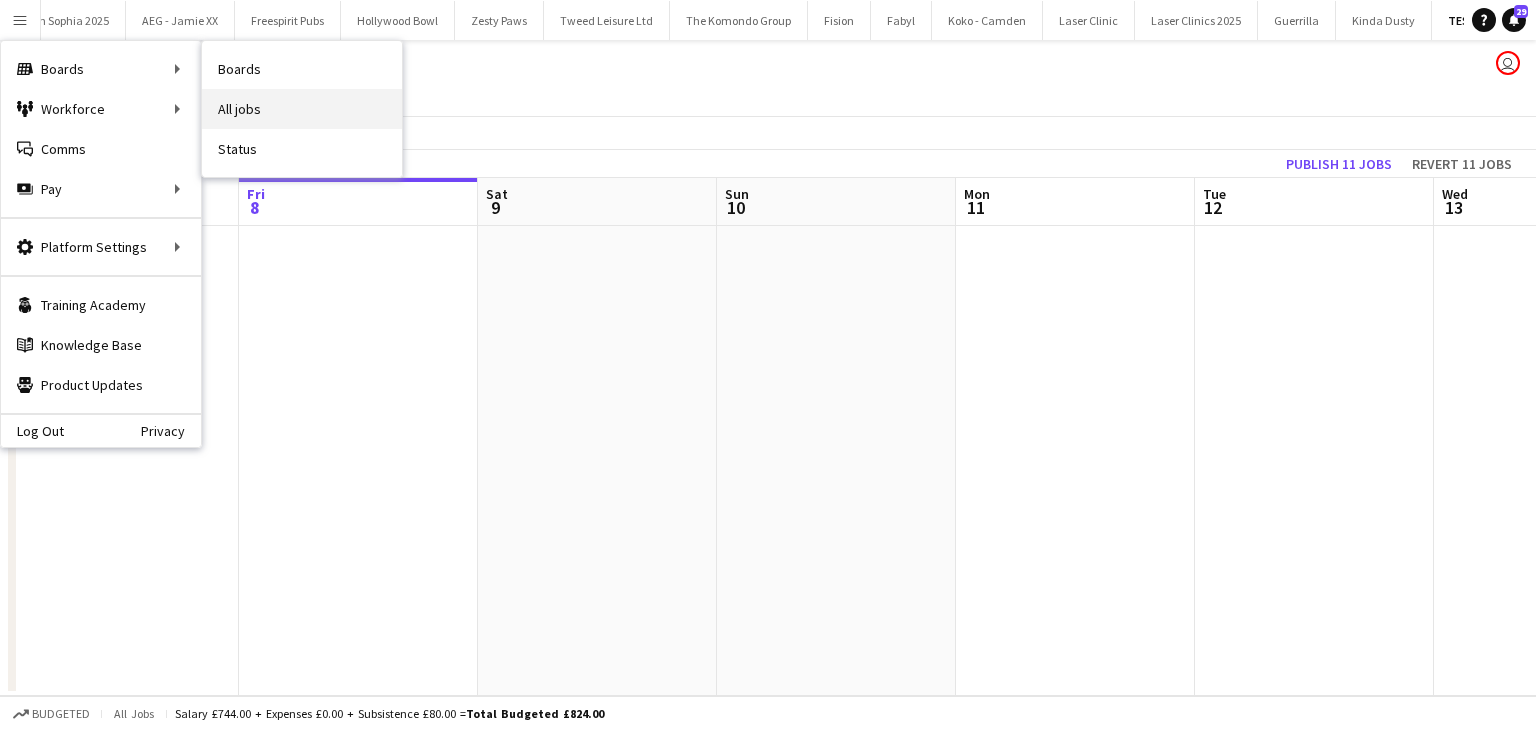 click on "All jobs" at bounding box center (302, 109) 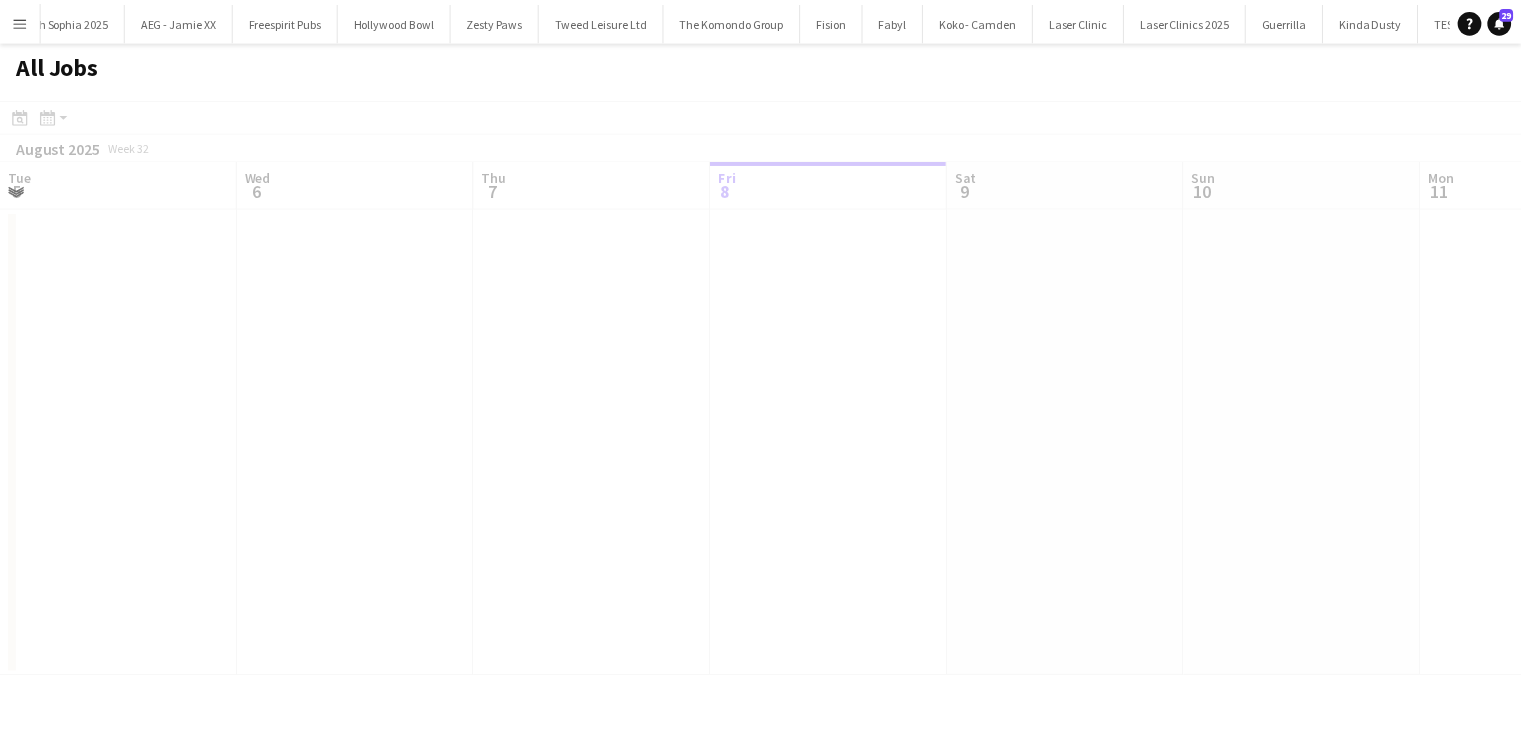 scroll, scrollTop: 0, scrollLeft: 478, axis: horizontal 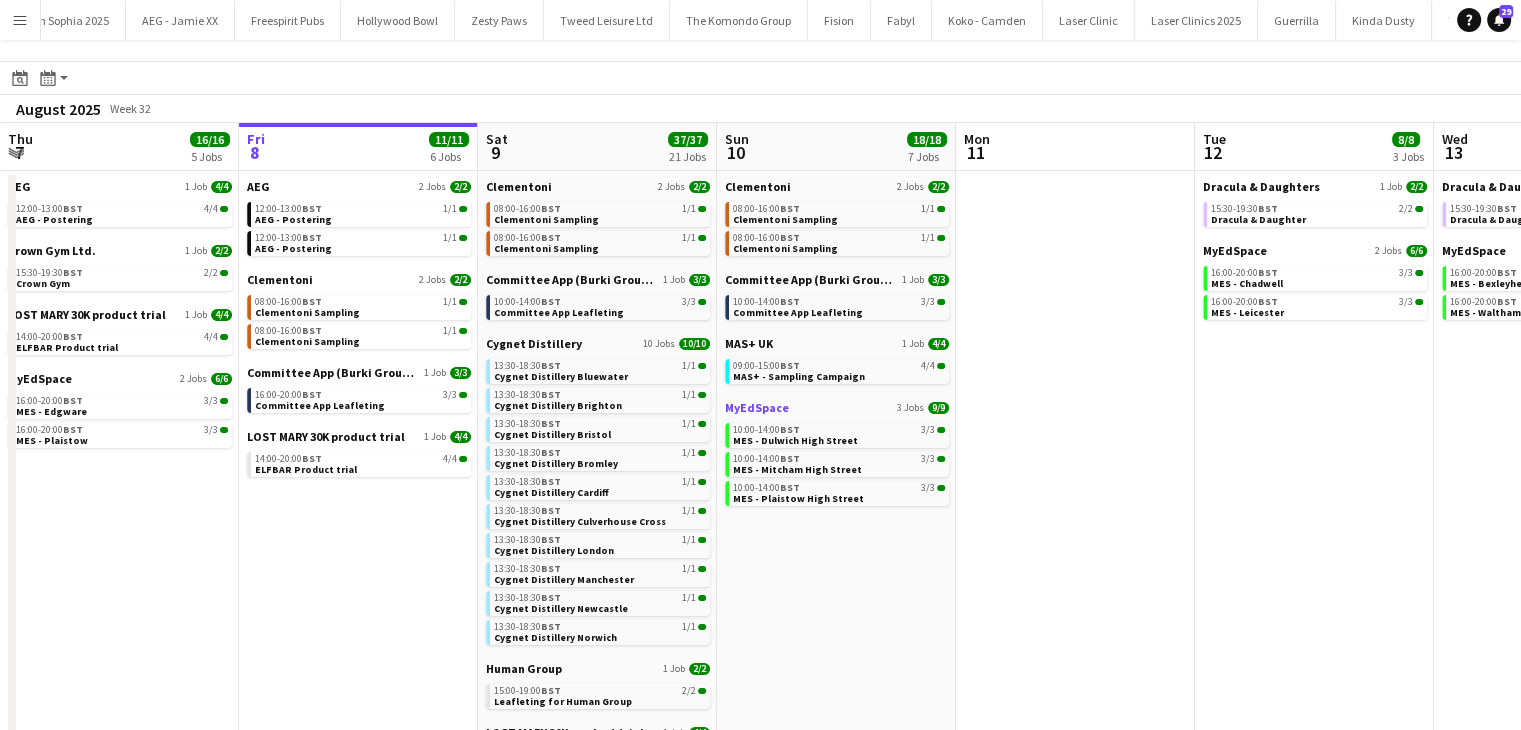 click on "MyEdSpace" 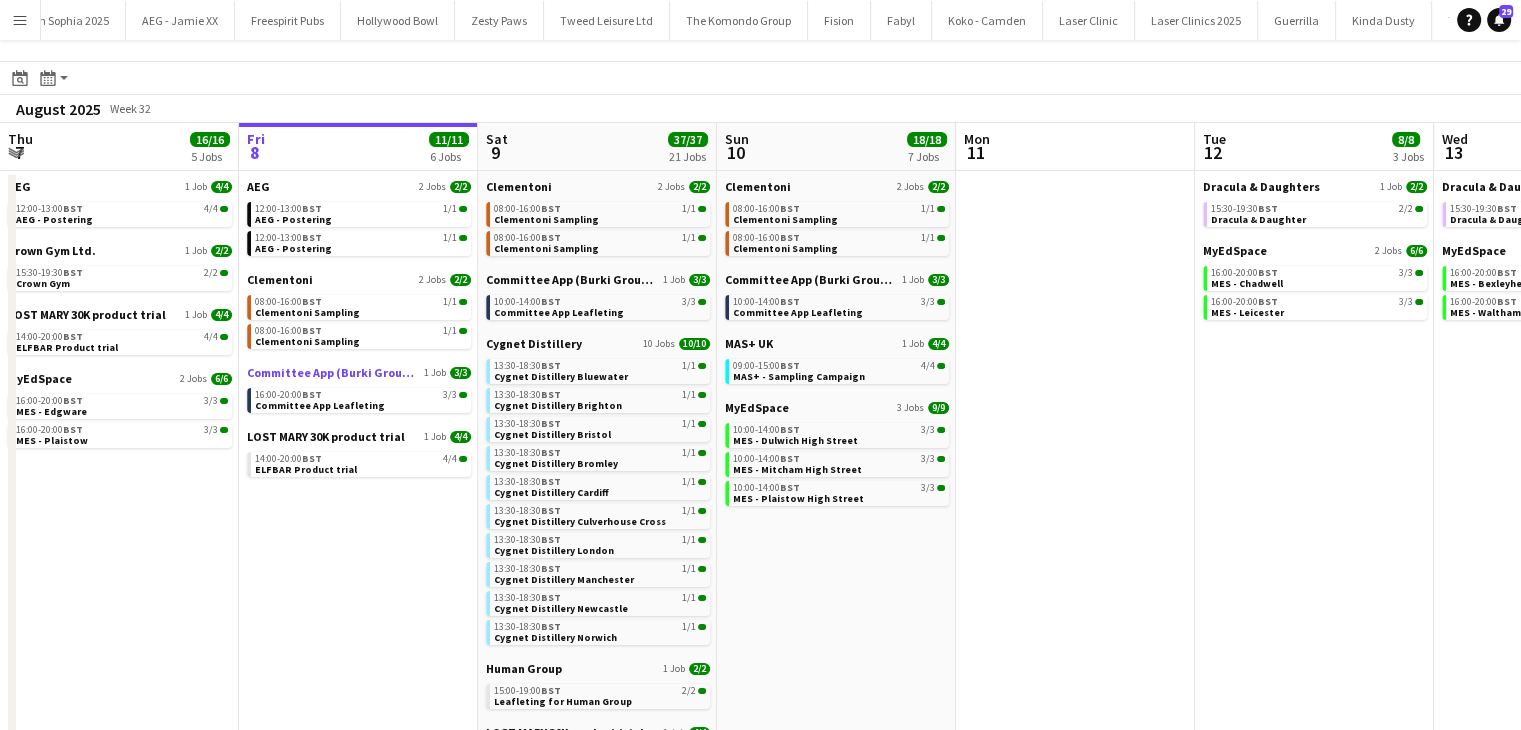 click on "Committee App (Burki Group Ltd)" 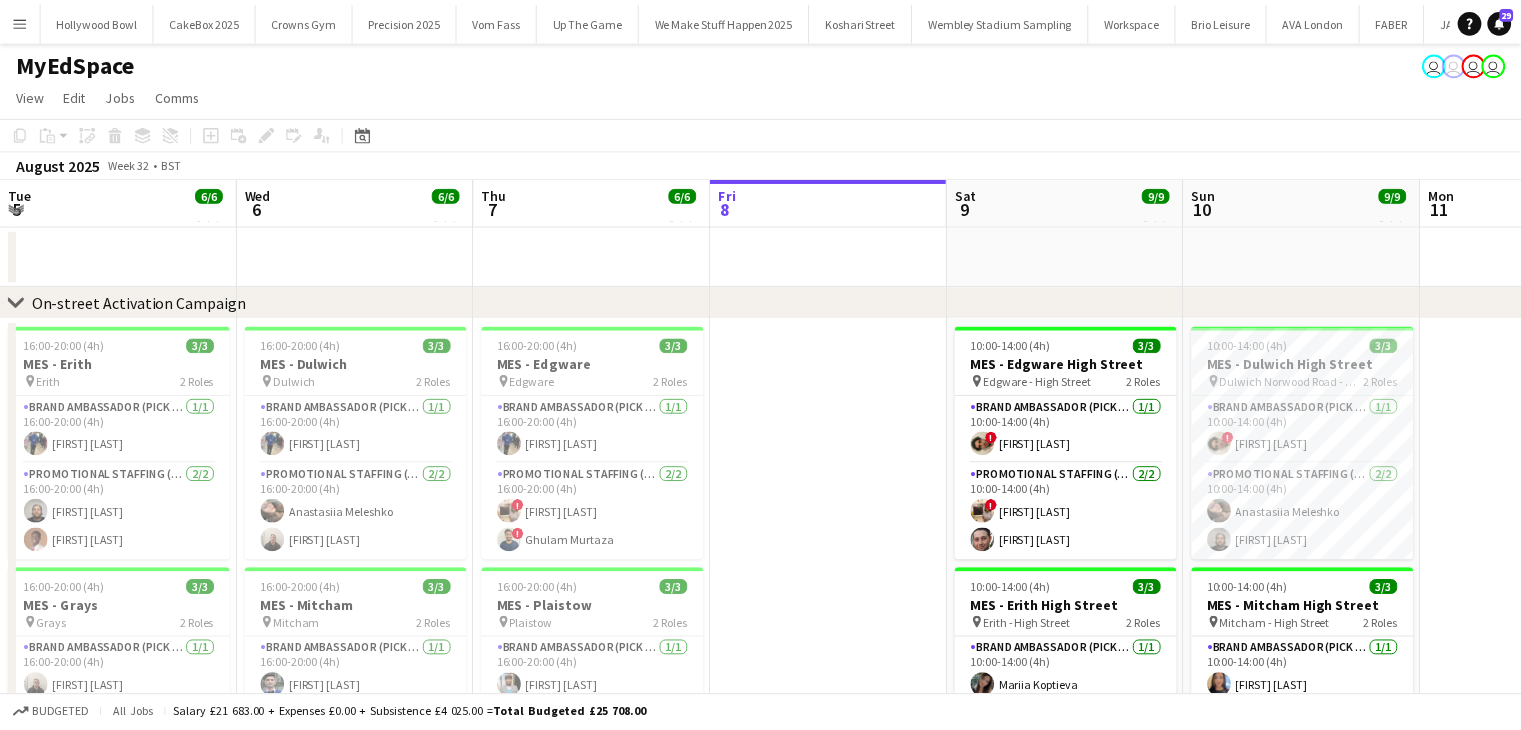 scroll, scrollTop: 0, scrollLeft: 0, axis: both 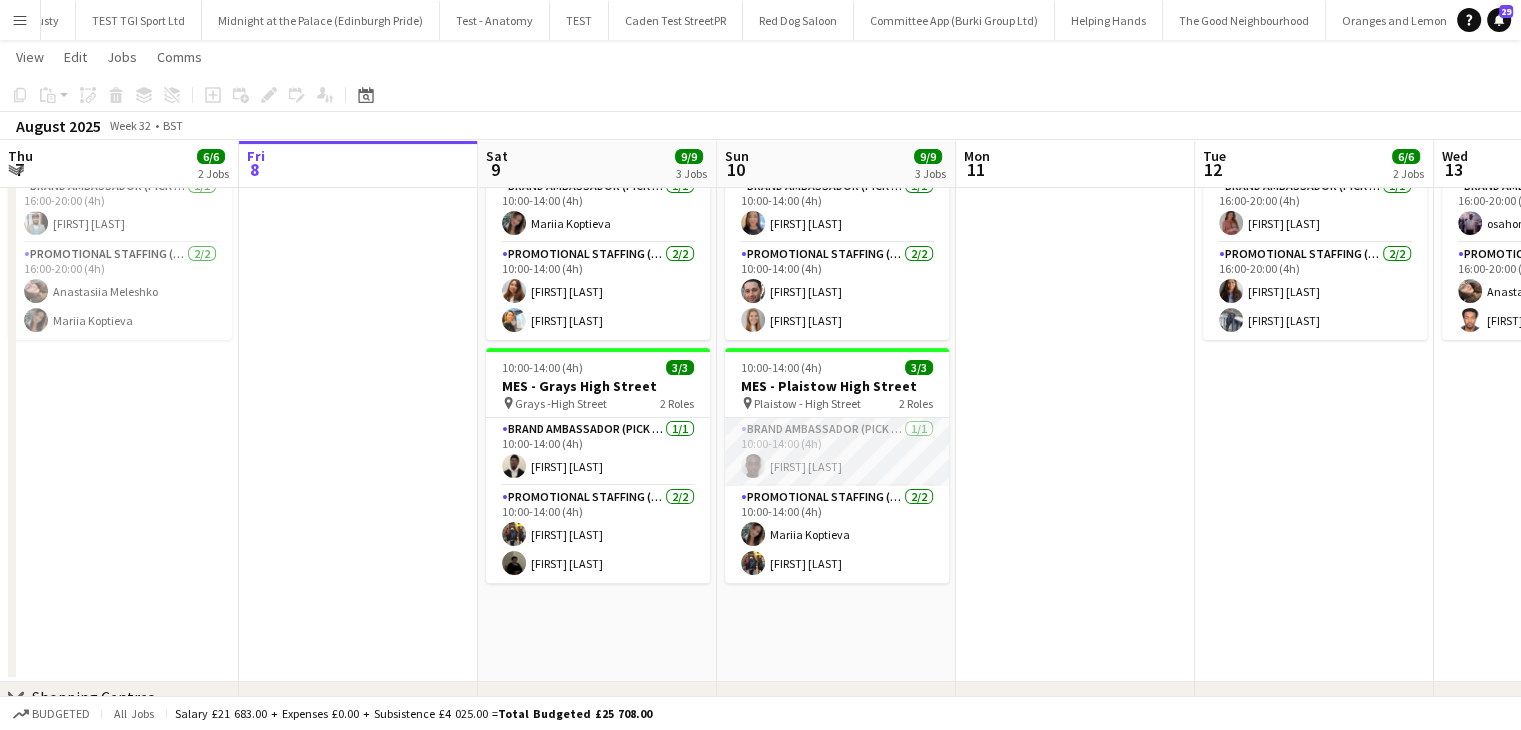 click on "Brand Ambassador (Pick up)   1/1   10:00-14:00 (4h)
OluwaTunmise Adetona" at bounding box center [837, 452] 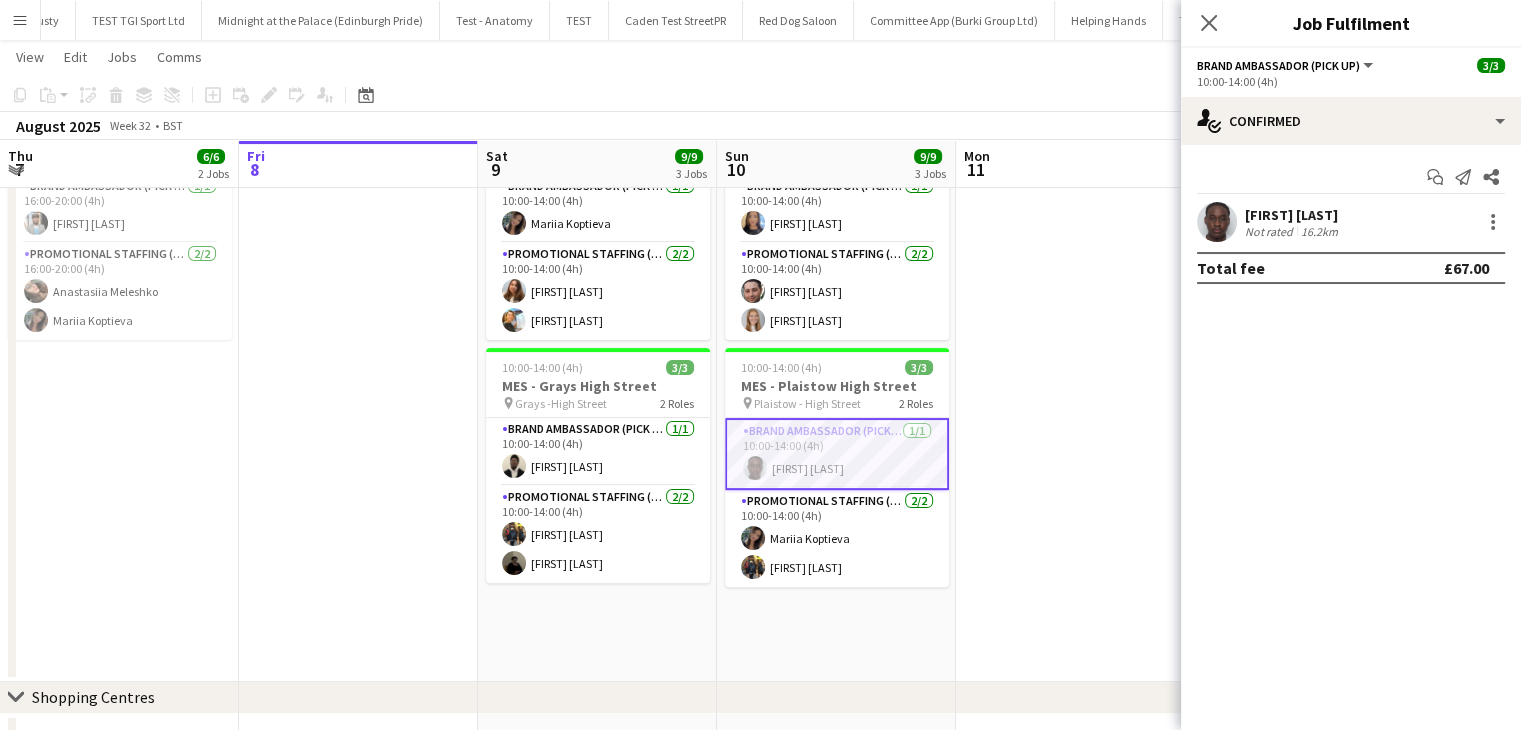 click at bounding box center (1217, 222) 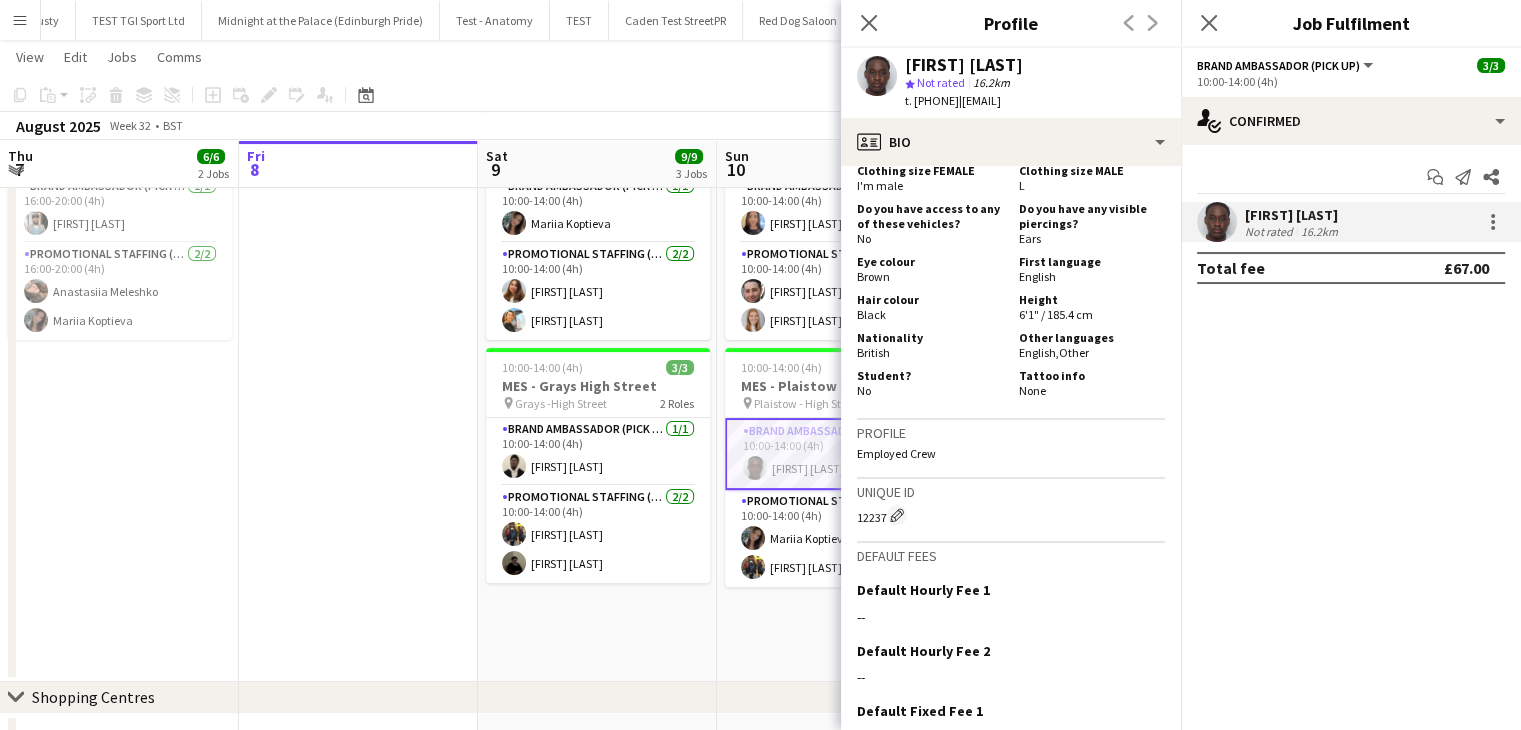 scroll, scrollTop: 888, scrollLeft: 0, axis: vertical 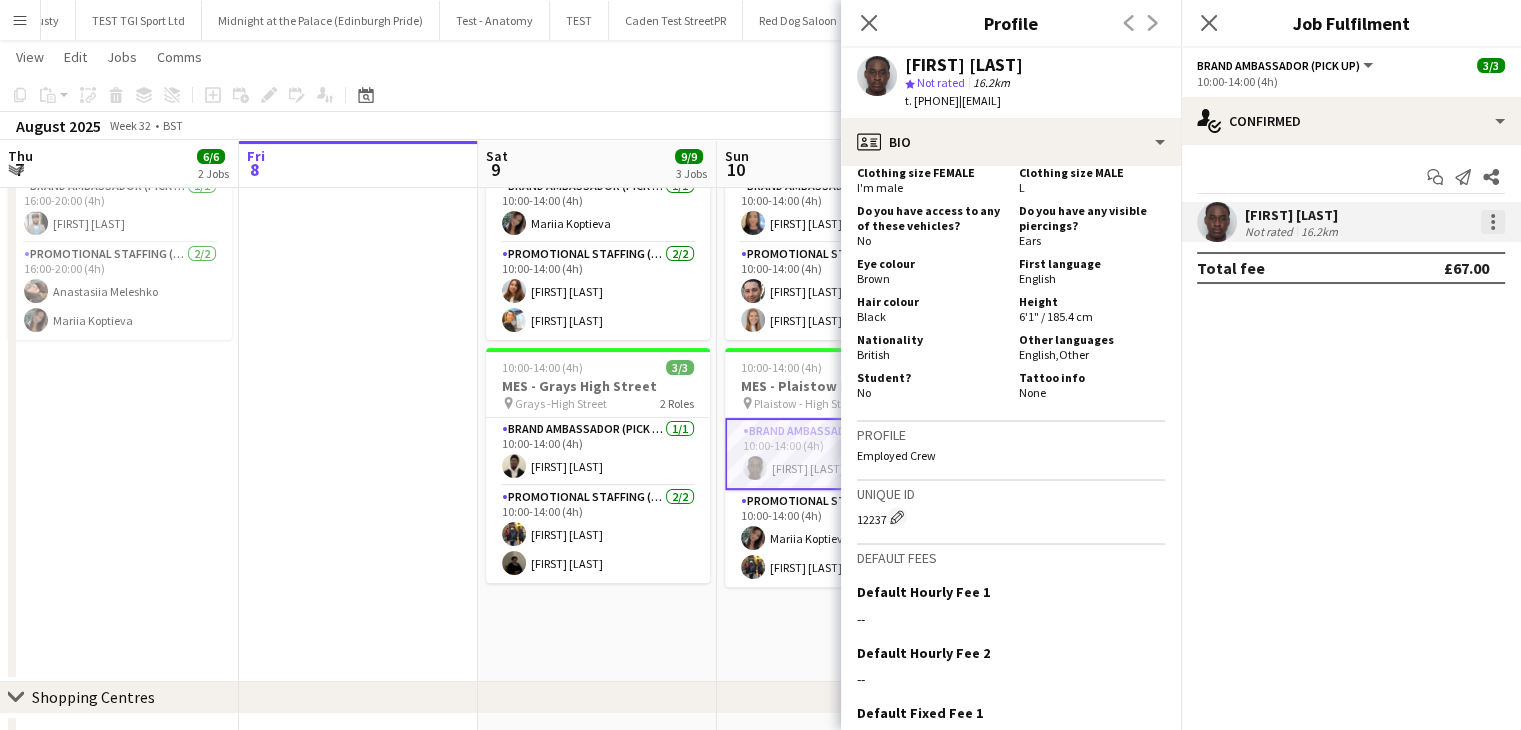 click at bounding box center [1493, 222] 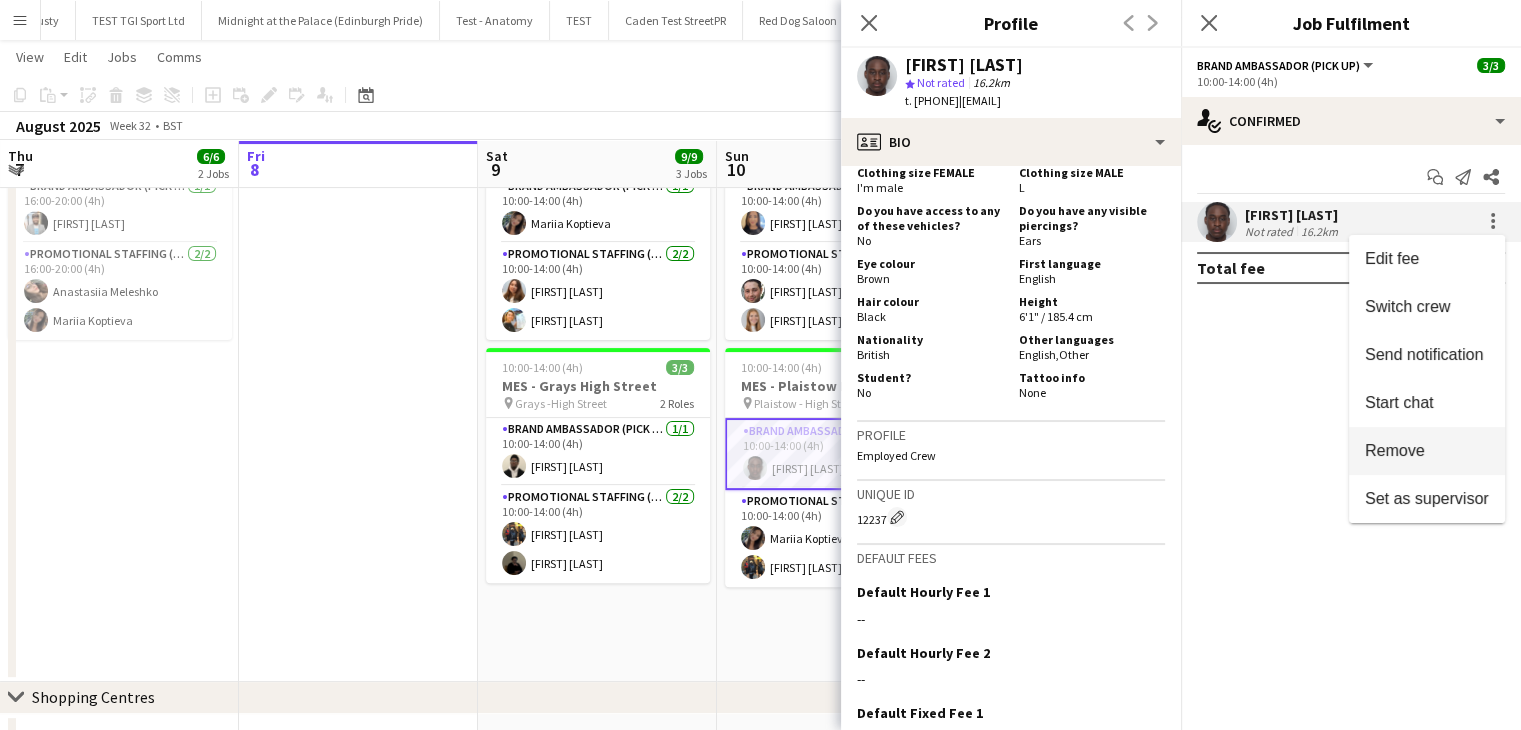 click on "Remove" at bounding box center (1395, 450) 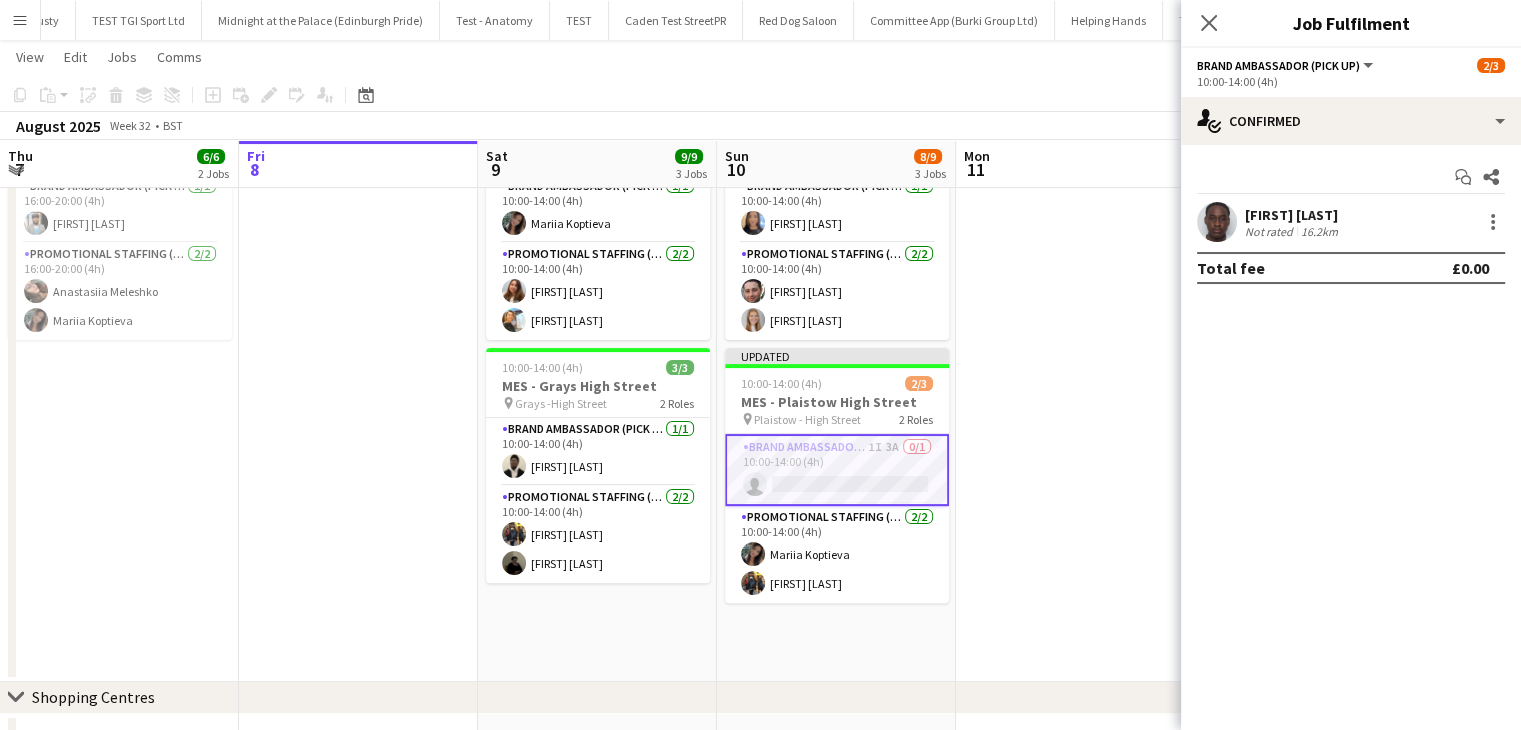 click on "10:00-14:00 (4h)    3/3   MES - Dulwich High Street
pin
Dulwich Norwood Road - High Street   2 Roles   Brand Ambassador (Pick up)   1/1   10:00-14:00 (4h)
! Mohamed Reda  Promotional Staffing (Brand Ambassadors)   2/2   10:00-14:00 (4h)
Anastasiia Meleshko stephen harrison     10:00-14:00 (4h)    3/3   MES - Mitcham High Street
pin
Mitcham - High Street   2 Roles   Brand Ambassador (Pick up)   1/1   10:00-14:00 (4h)
Natalie Sham  Promotional Staffing (Brand Ambassadors)   2/2   10:00-14:00 (4h)
Benami Keret Erin Kavanagh  Updated   10:00-14:00 (4h)    2/3   MES - Plaistow High Street
pin
Plaistow - High Street   2 Roles   Brand Ambassador (Pick up)   1I   3A   0/1   10:00-14:00 (4h)
single-neutral-actions
Promotional Staffing (Brand Ambassadors)   2/2   10:00-14:00 (4h)
Mariia Koptieva Martin Brady" at bounding box center [836, 268] 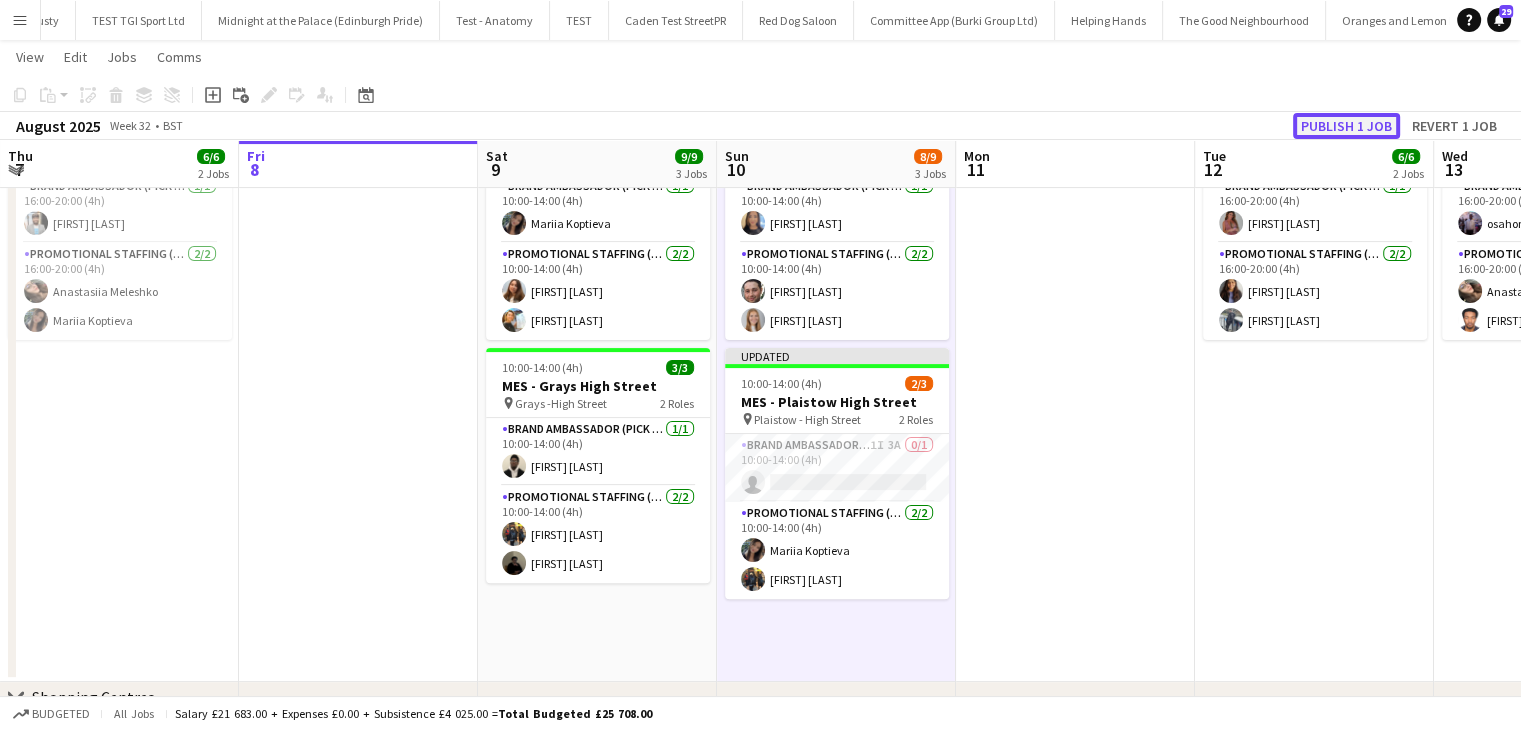 click on "Publish 1 job" 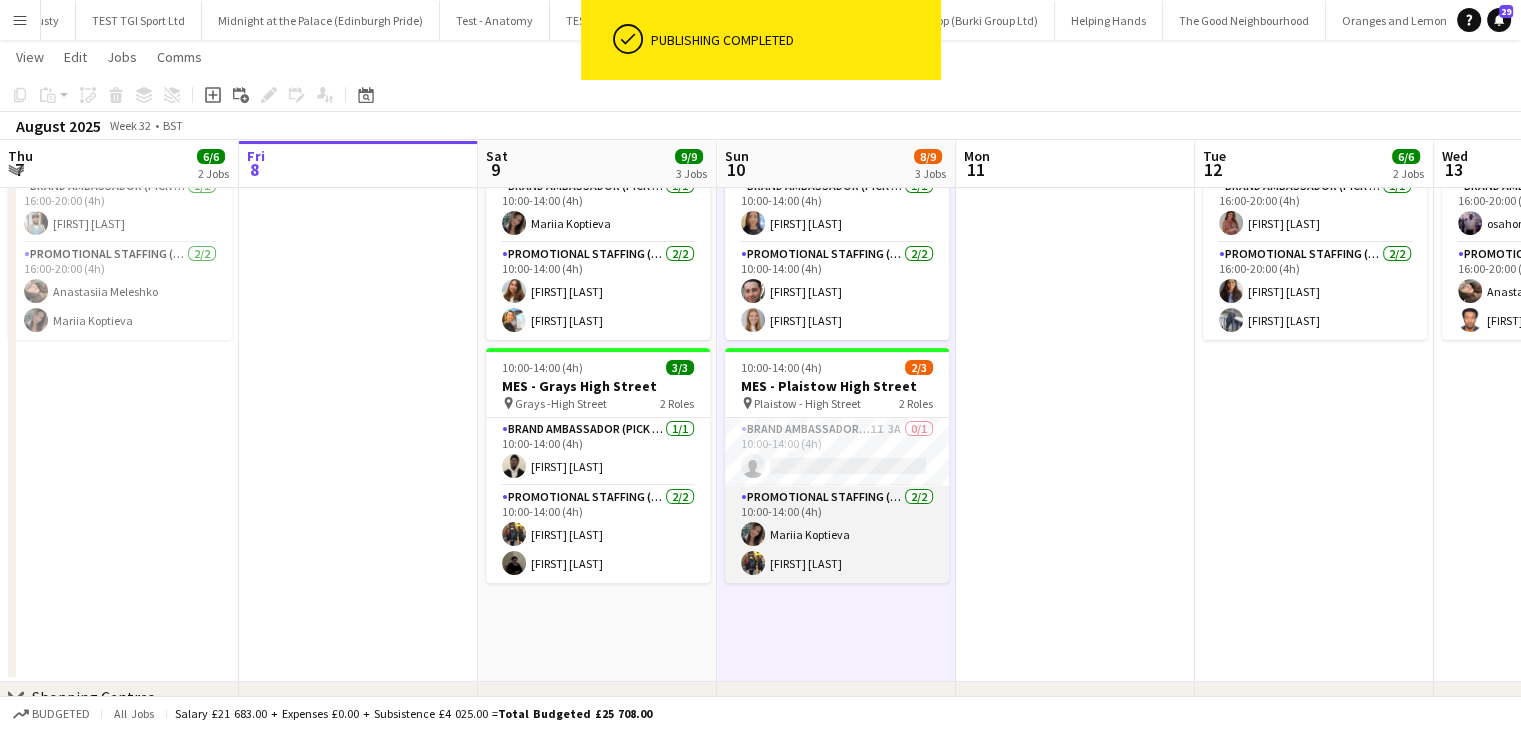 click on "Promotional Staffing (Brand Ambassadors)   2/2   10:00-14:00 (4h)
Mariia Koptieva Martin Brady" at bounding box center [837, 534] 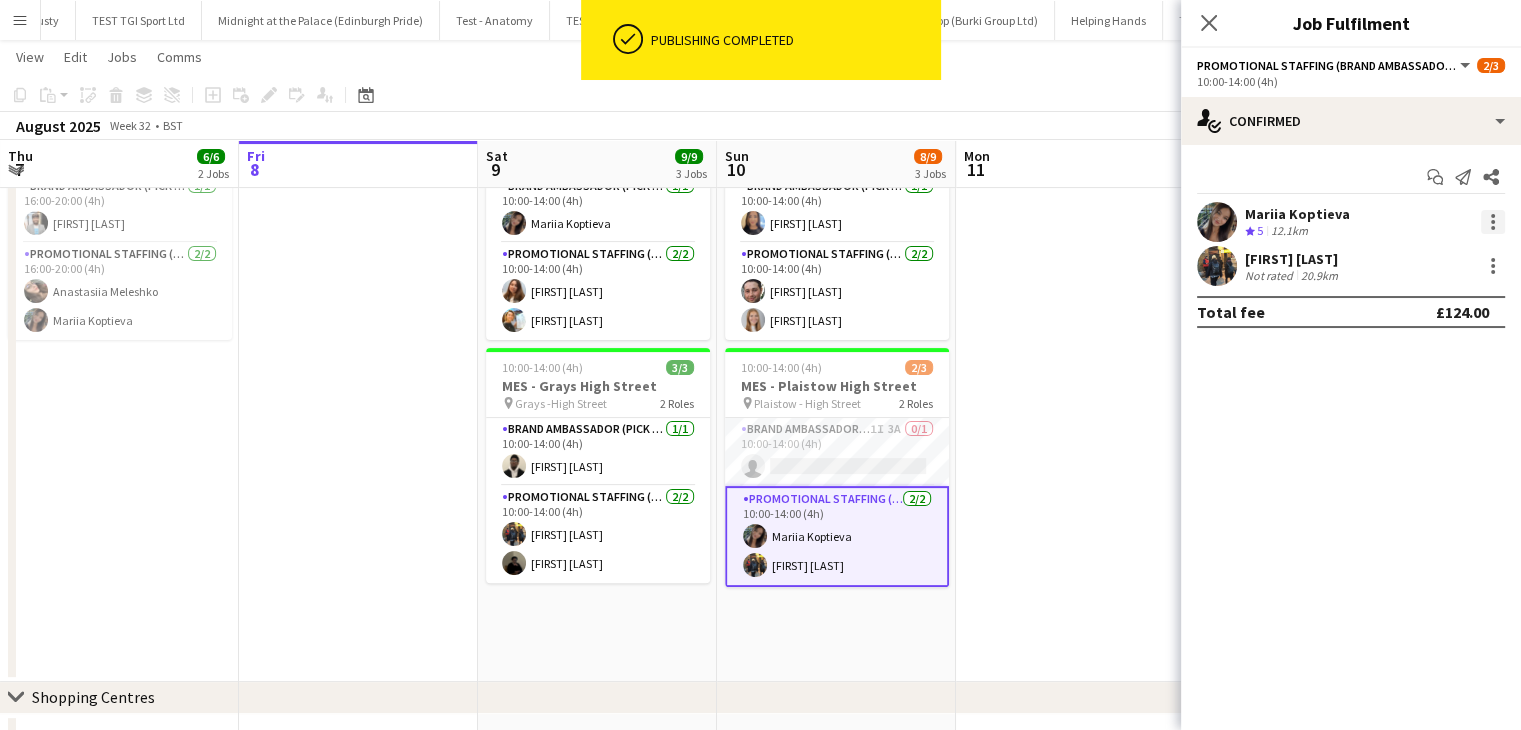 click at bounding box center [1493, 222] 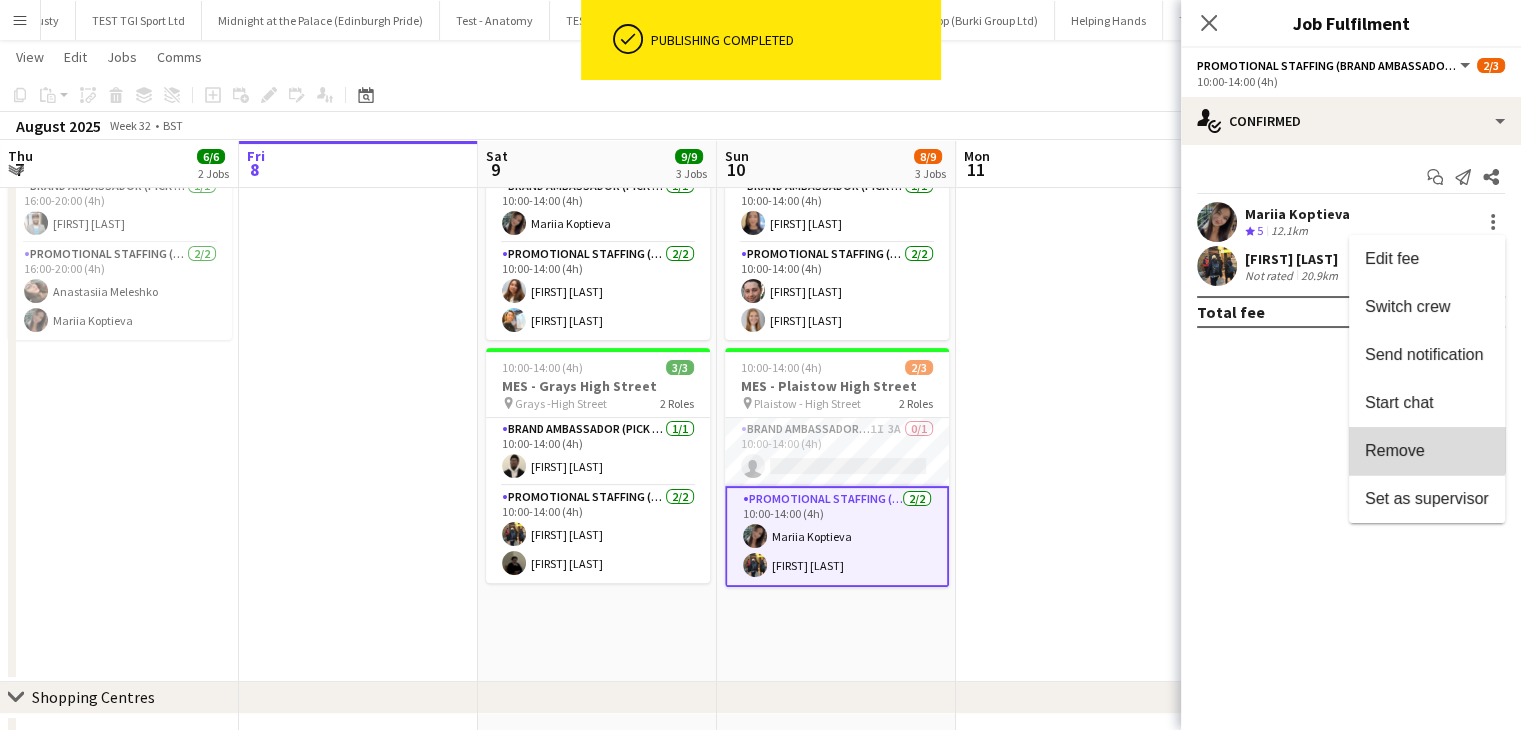 click on "Remove" at bounding box center [1395, 450] 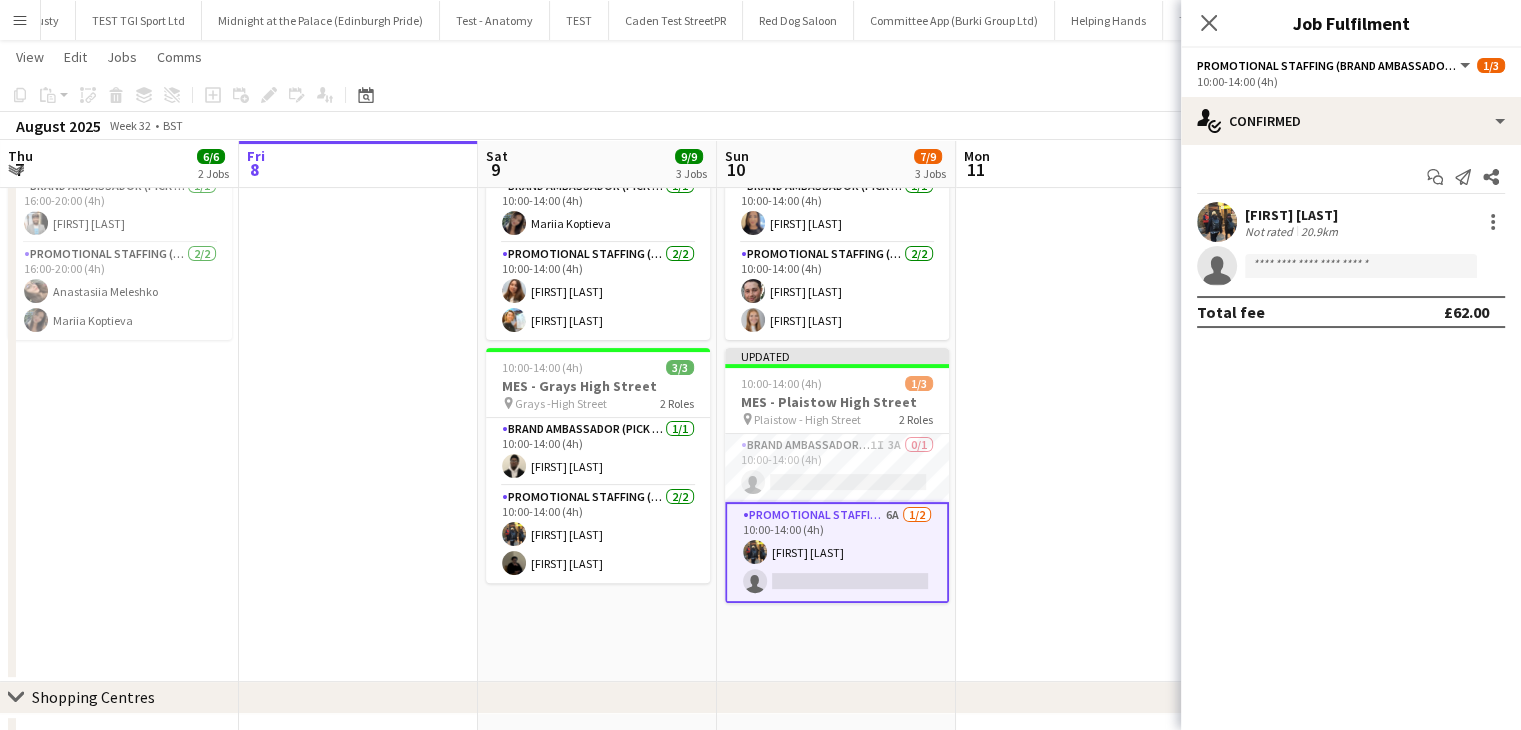 click at bounding box center (1075, 268) 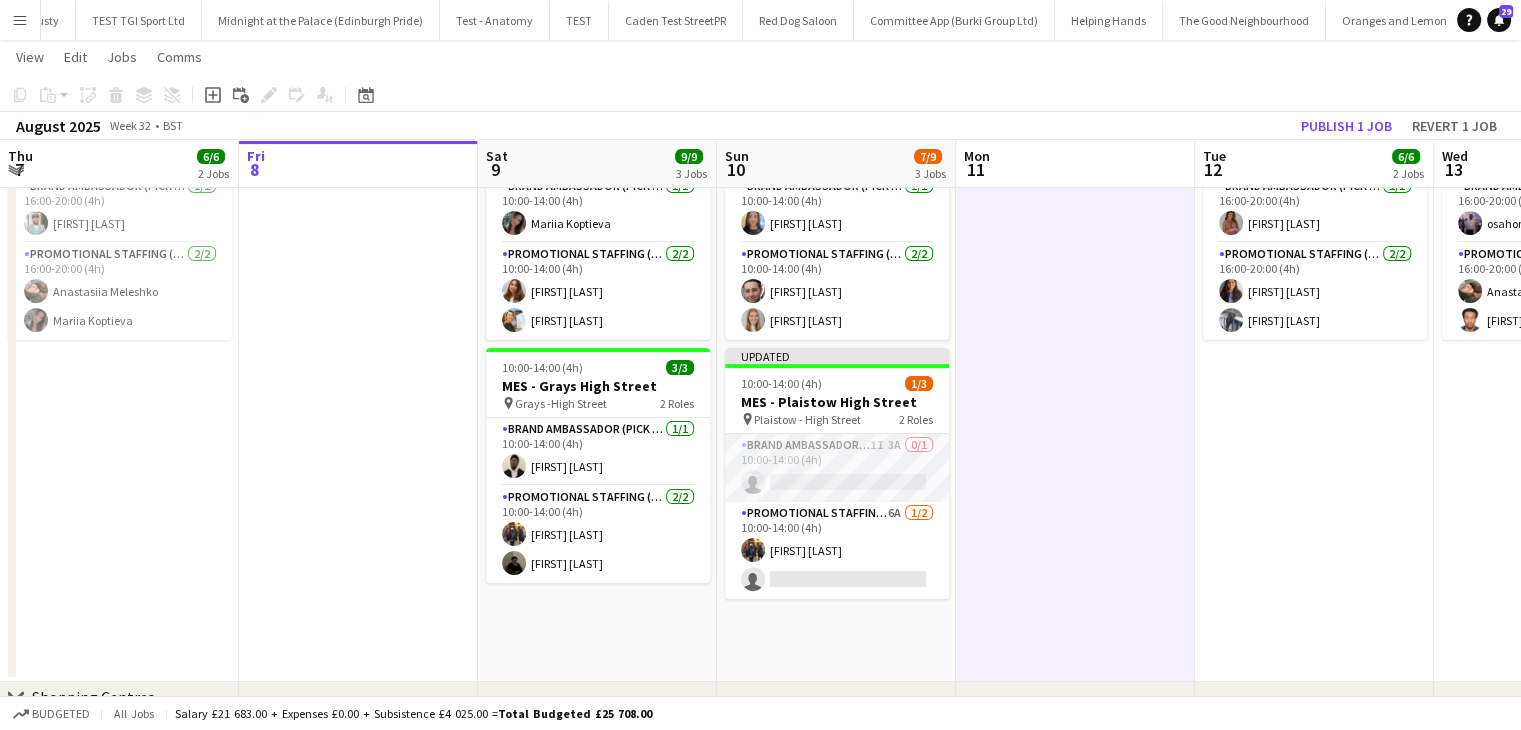 click on "Brand Ambassador (Pick up)   1I   3A   0/1   10:00-14:00 (4h)
single-neutral-actions" at bounding box center [837, 468] 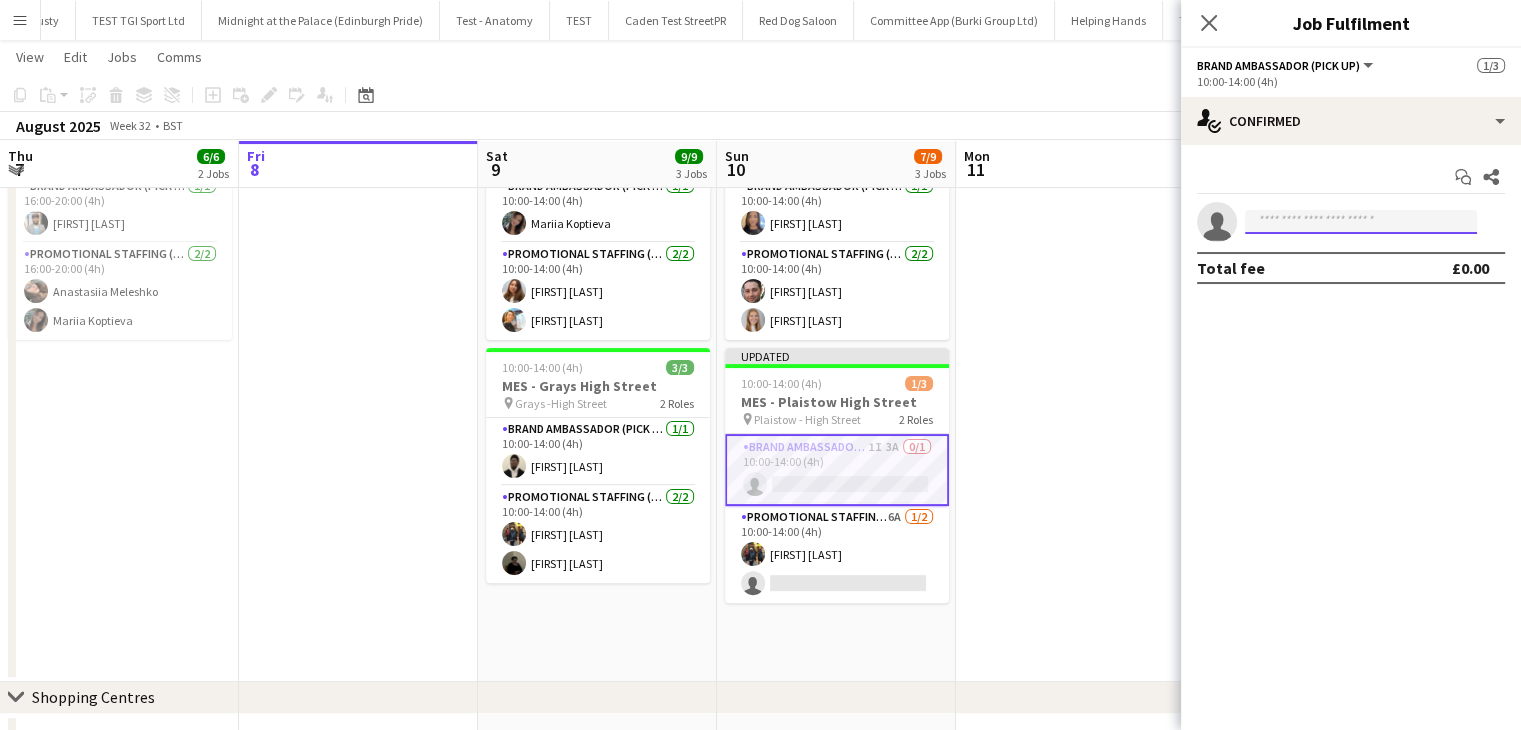click at bounding box center [1361, 222] 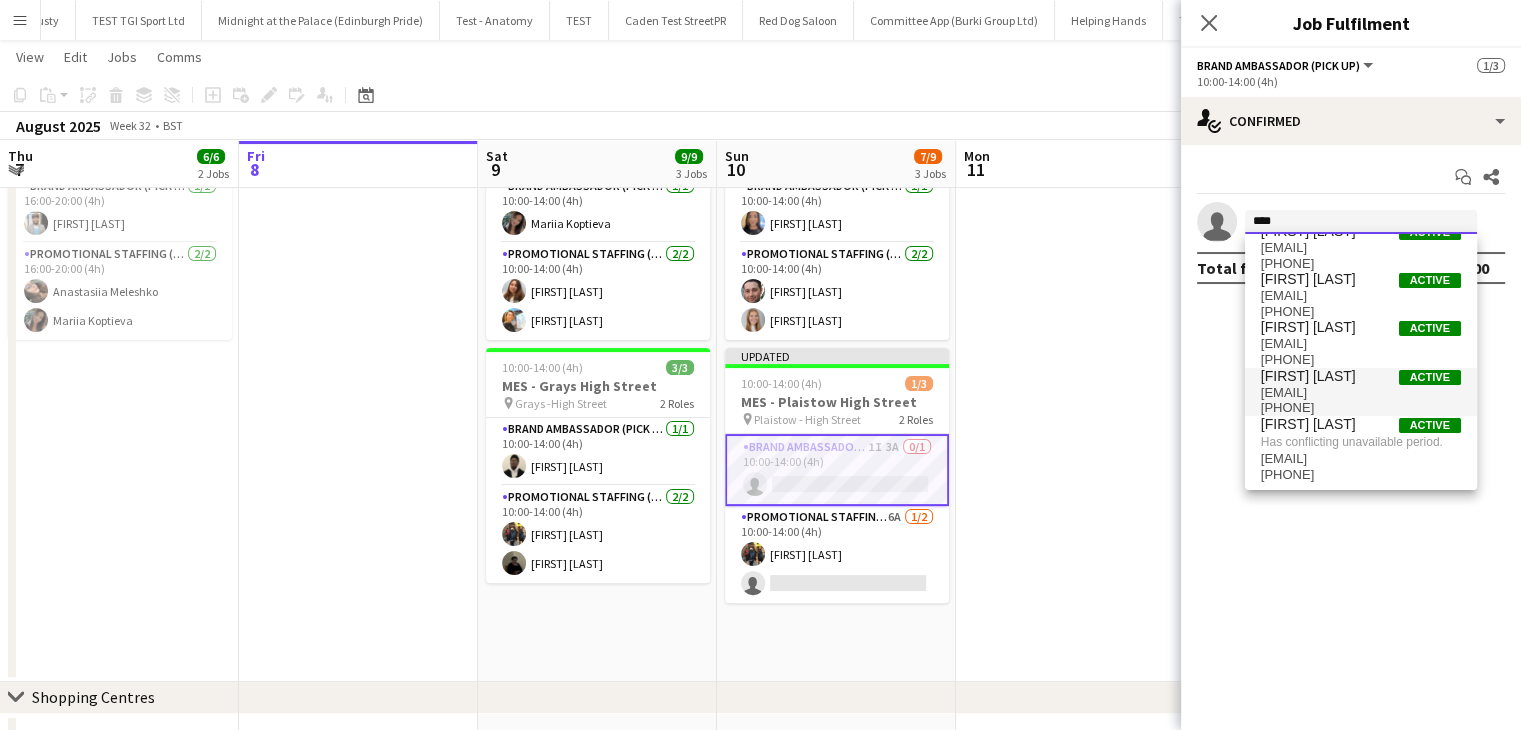 scroll, scrollTop: 0, scrollLeft: 0, axis: both 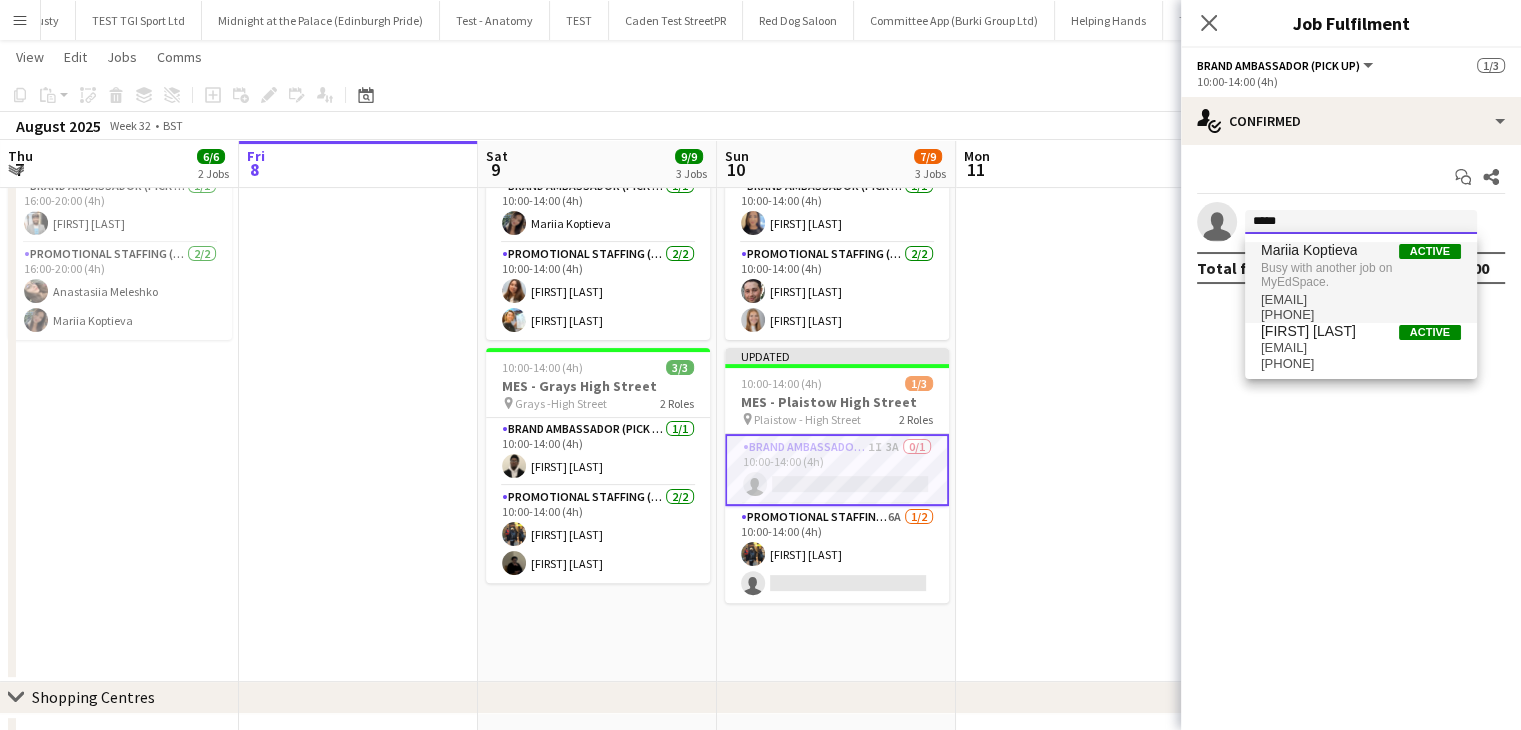 type on "*****" 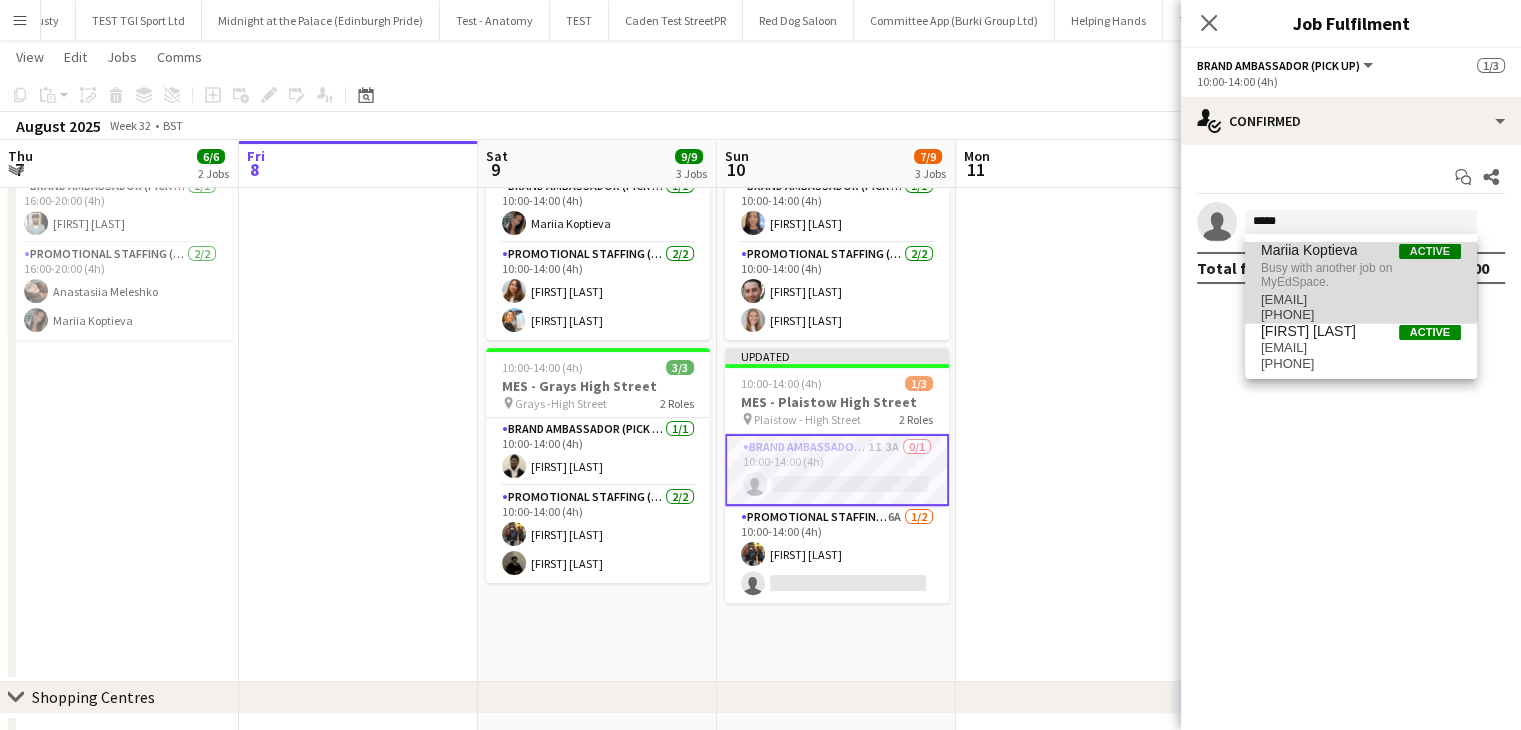 click on "Busy with another job on MyEdSpace." at bounding box center (1361, 275) 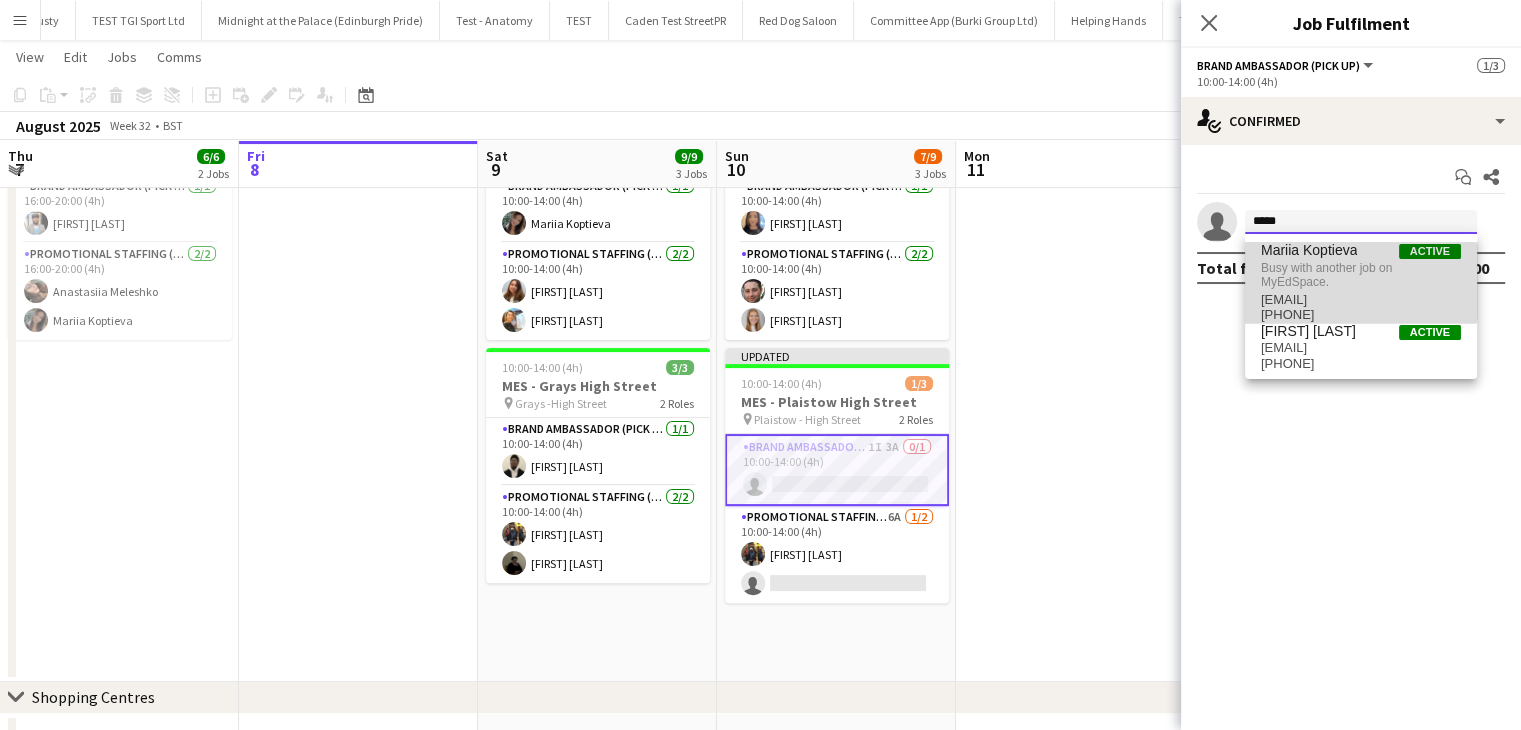 type 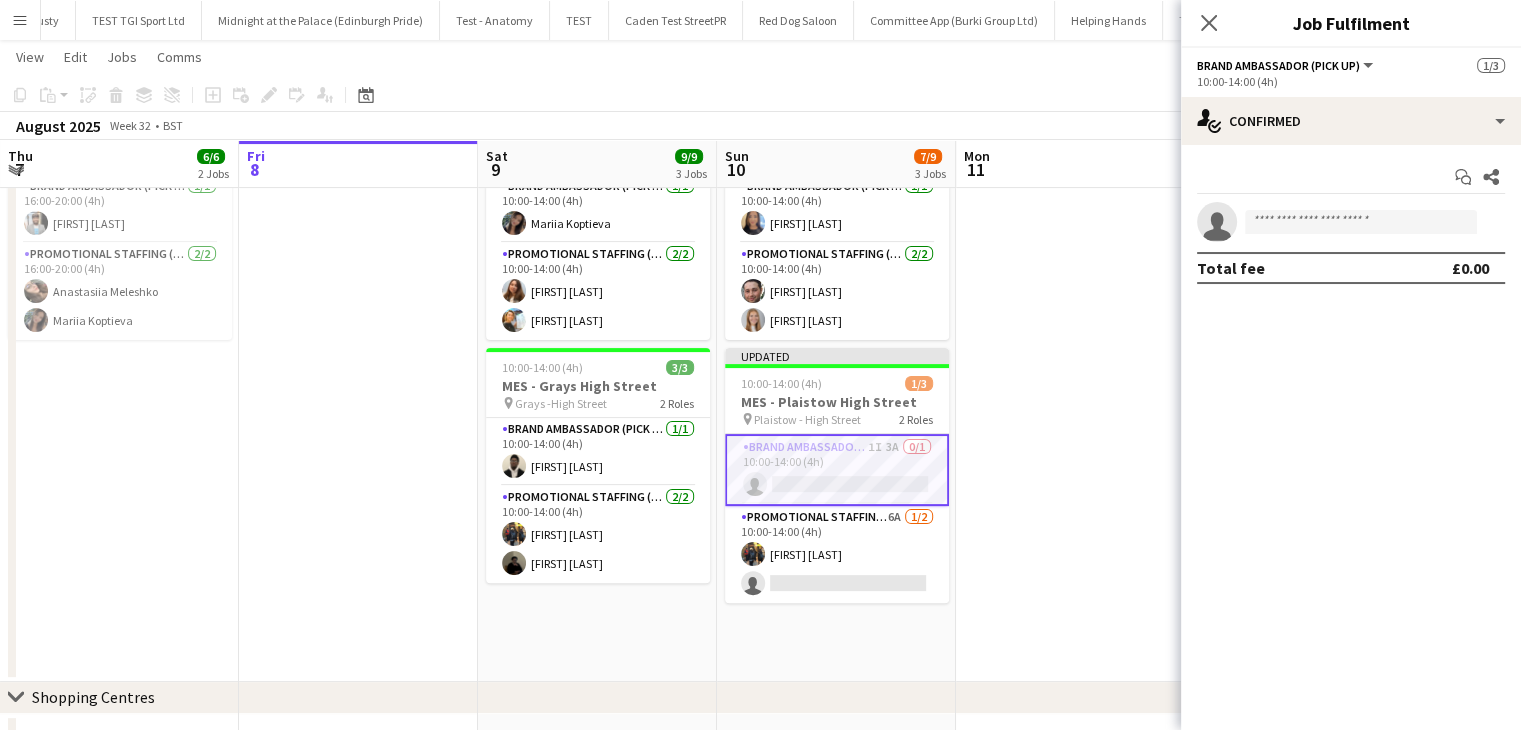click at bounding box center [1075, 268] 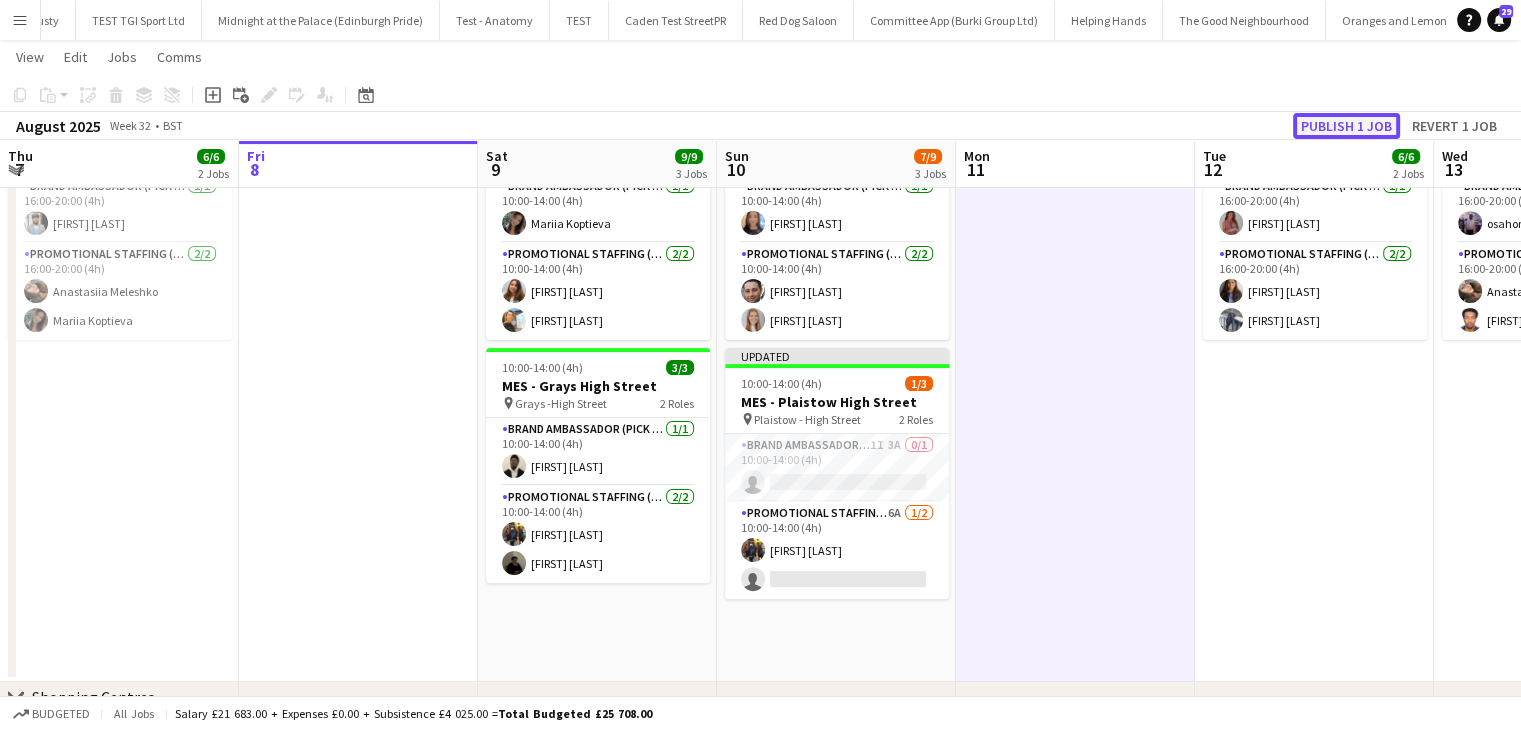 click on "Publish 1 job" 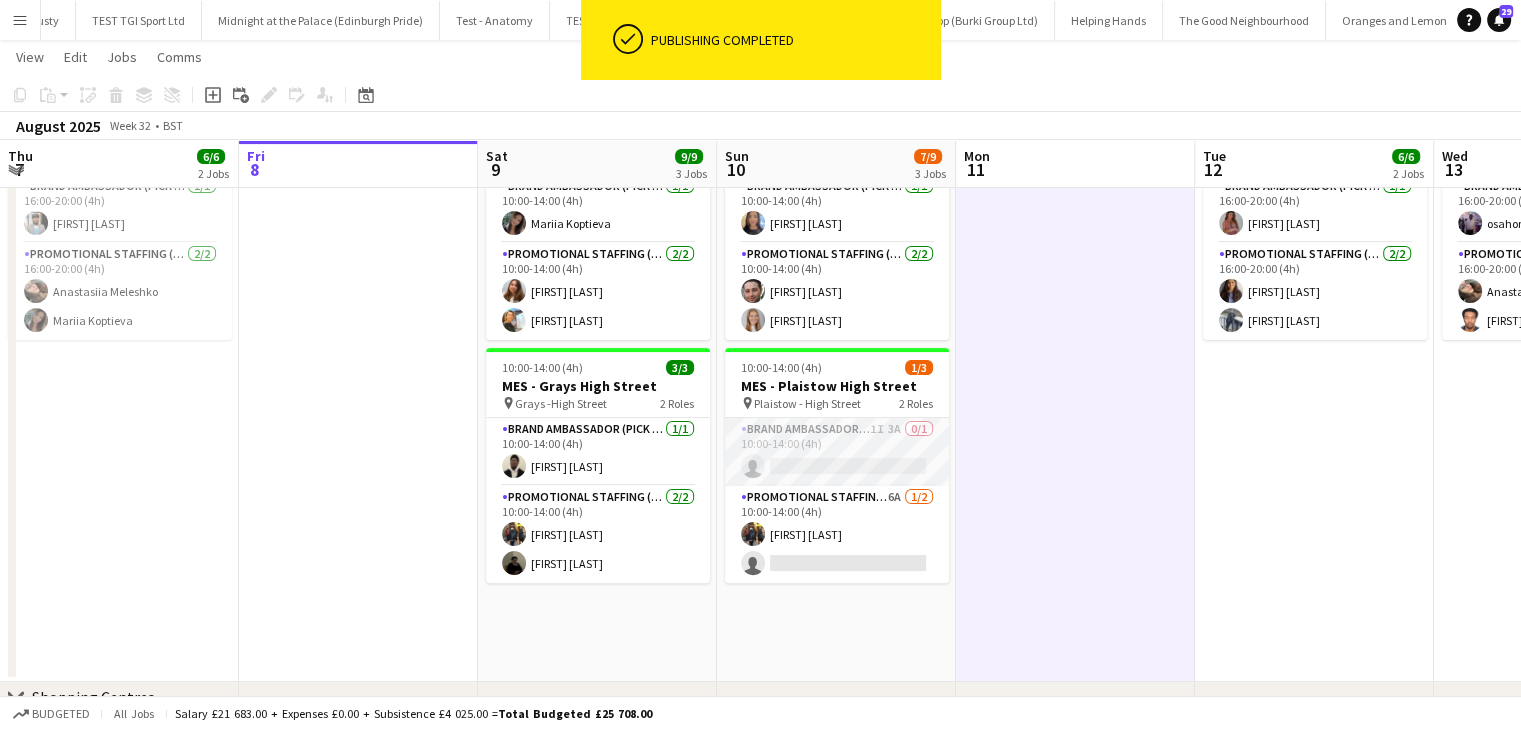 click on "Brand Ambassador (Pick up)   1I   3A   0/1   10:00-14:00 (4h)
single-neutral-actions" at bounding box center (837, 452) 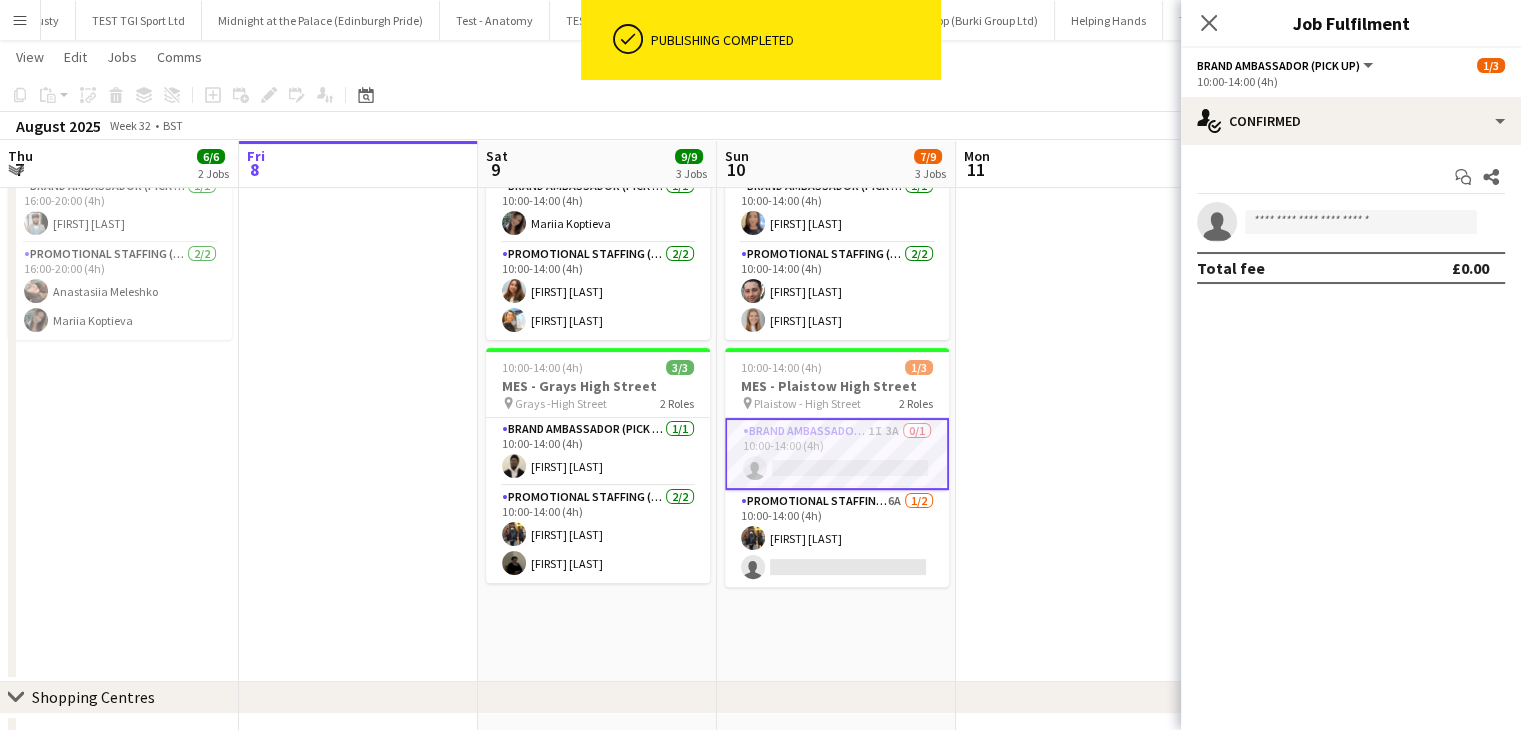 click on "Start chat
Share
single-neutral-actions
Total fee   £0.00" at bounding box center (1351, 222) 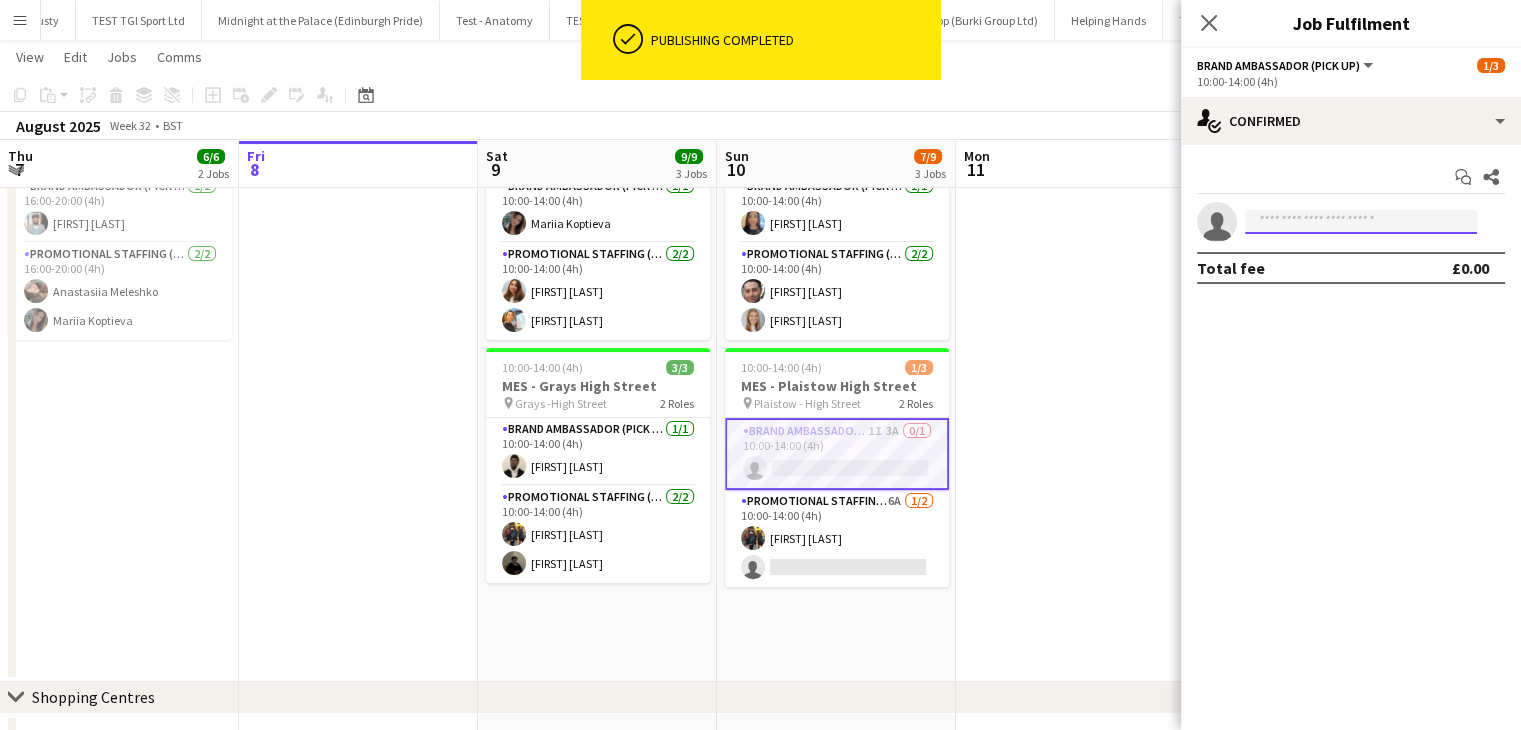 click at bounding box center [1361, 222] 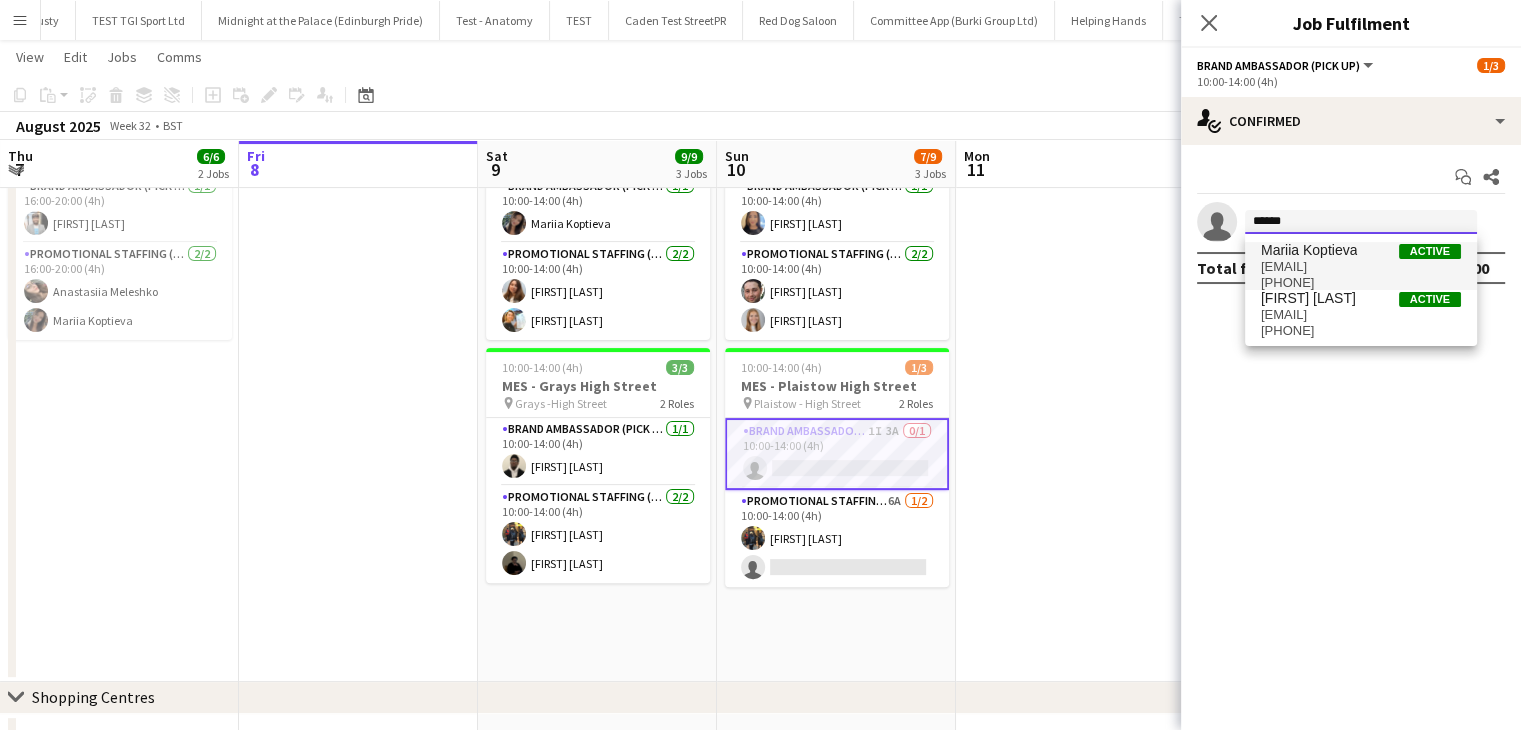 type on "******" 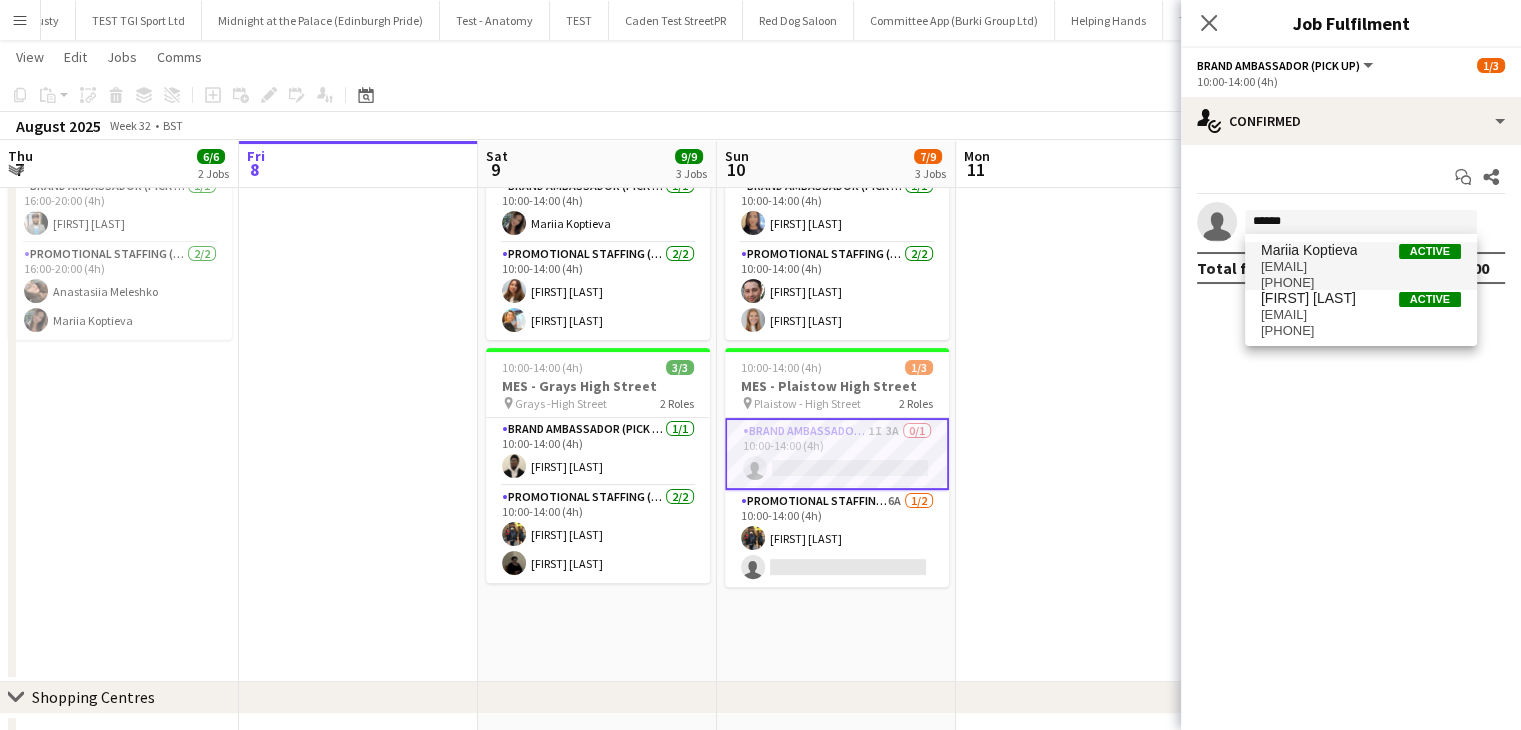click on "koptieva1902@gmail.com" at bounding box center (1361, 267) 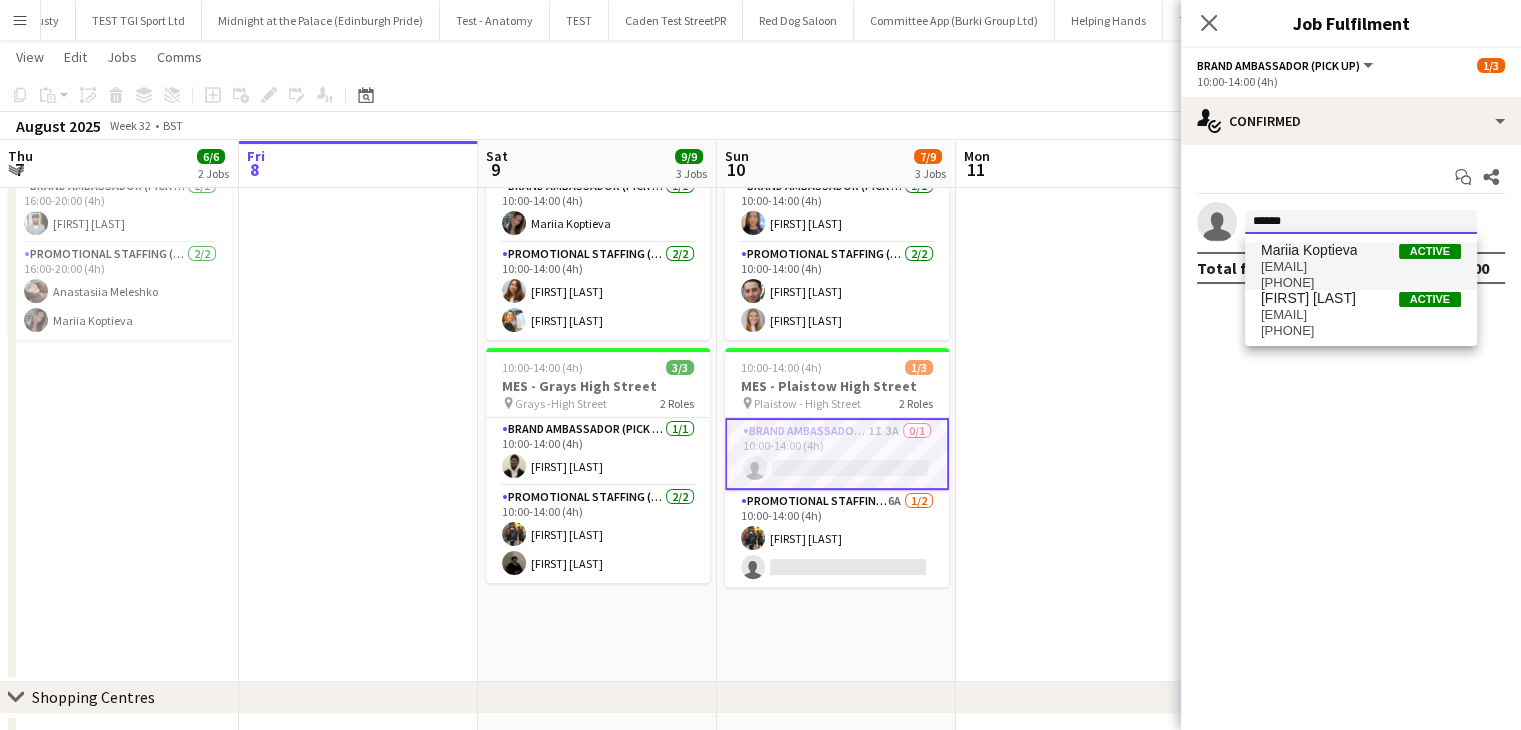 type 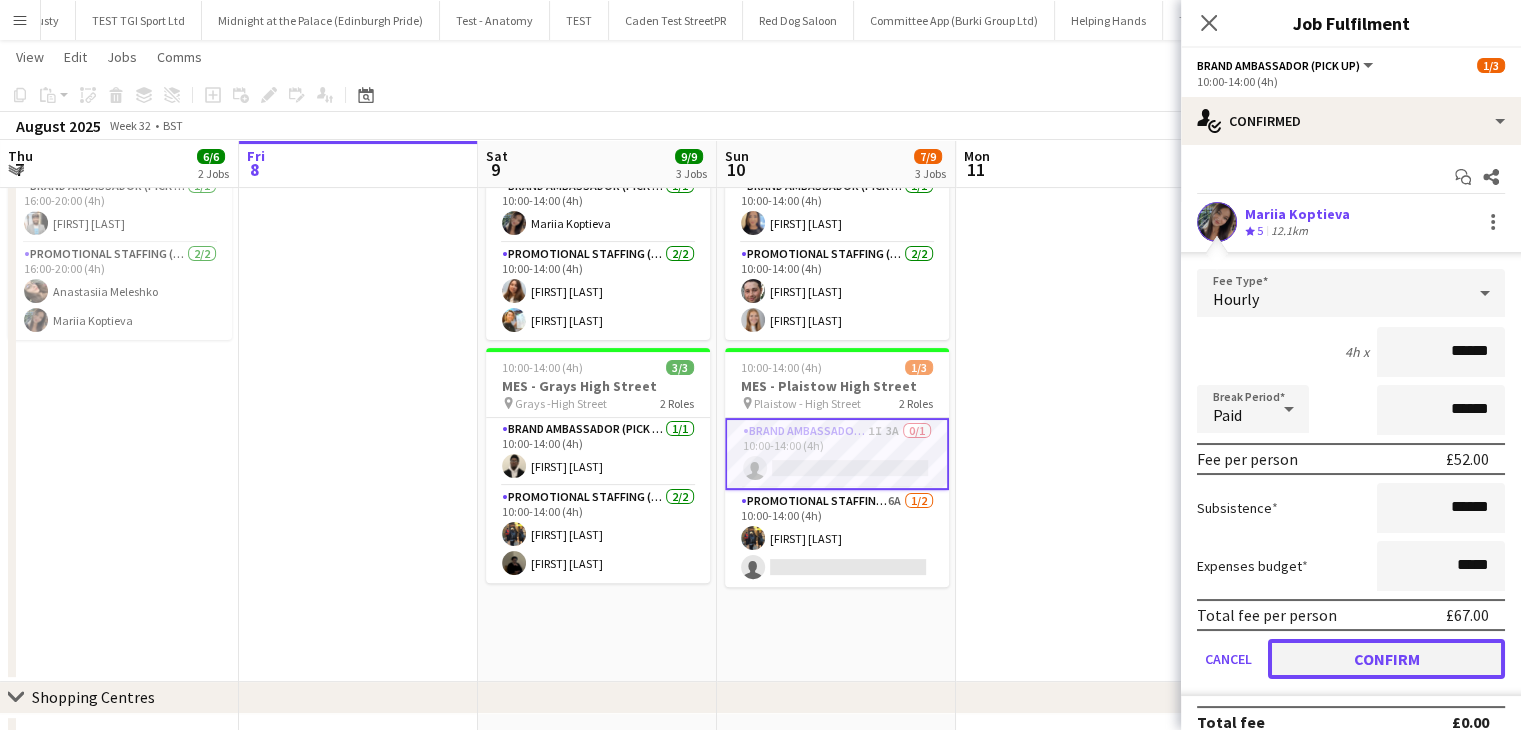 click on "Confirm" at bounding box center (1386, 659) 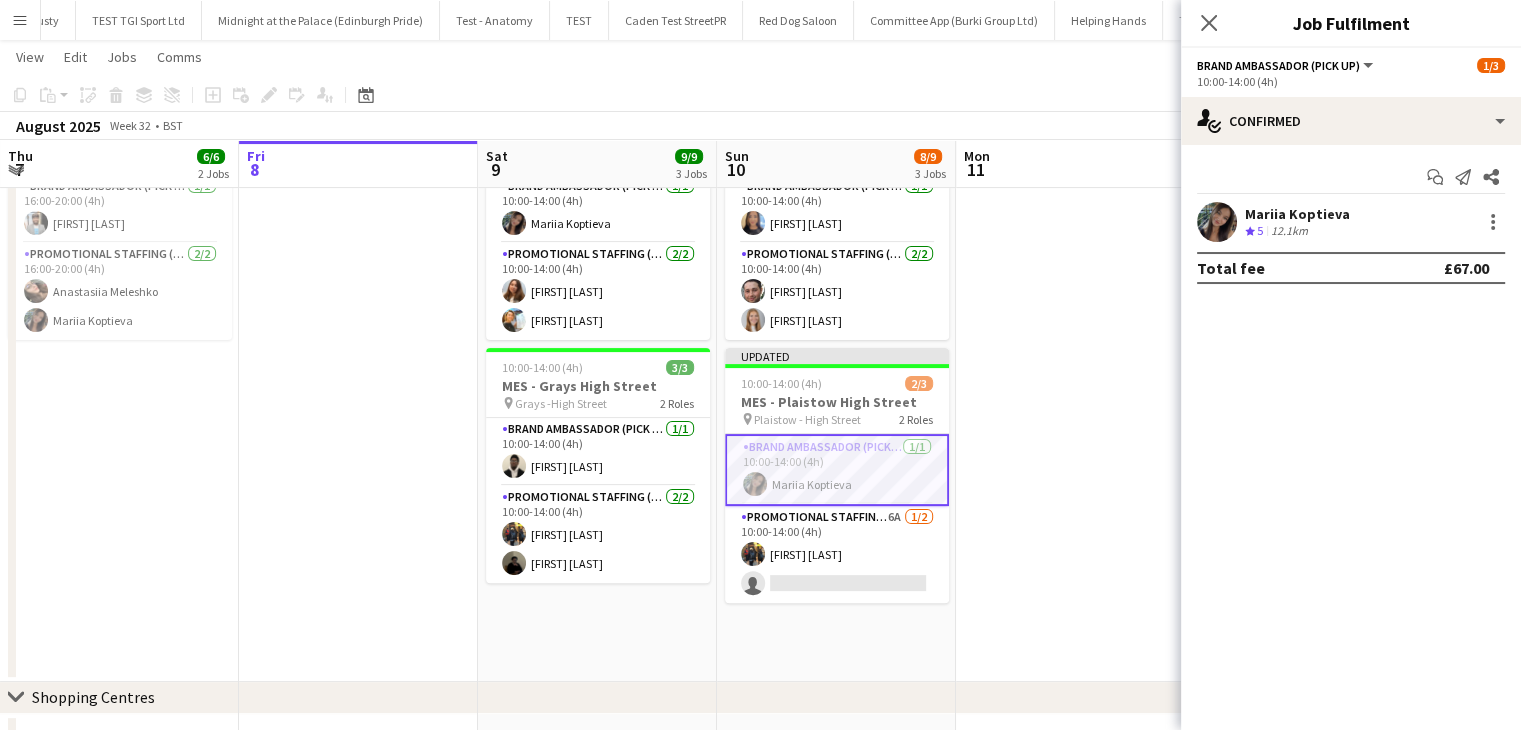 click at bounding box center [1075, 268] 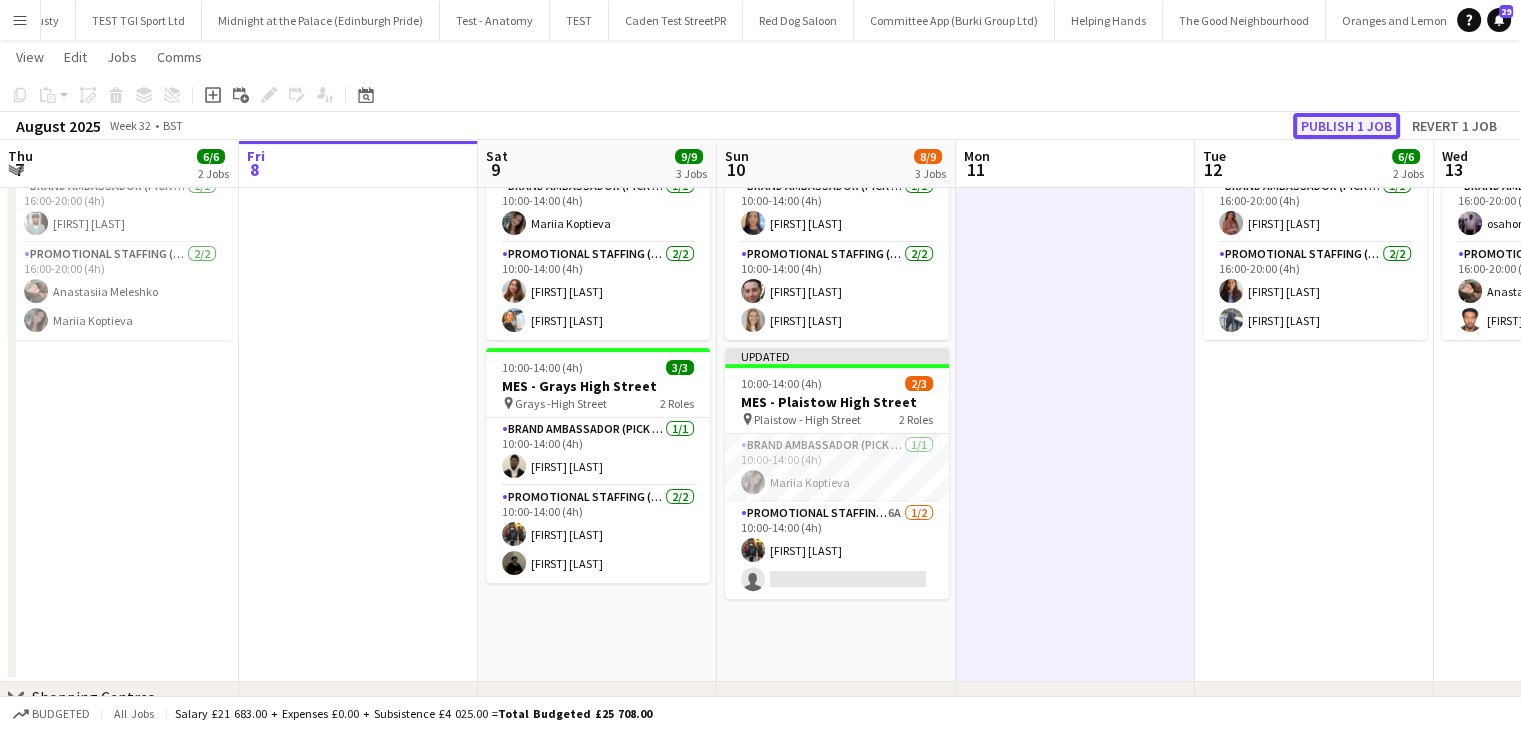 click on "Publish 1 job" 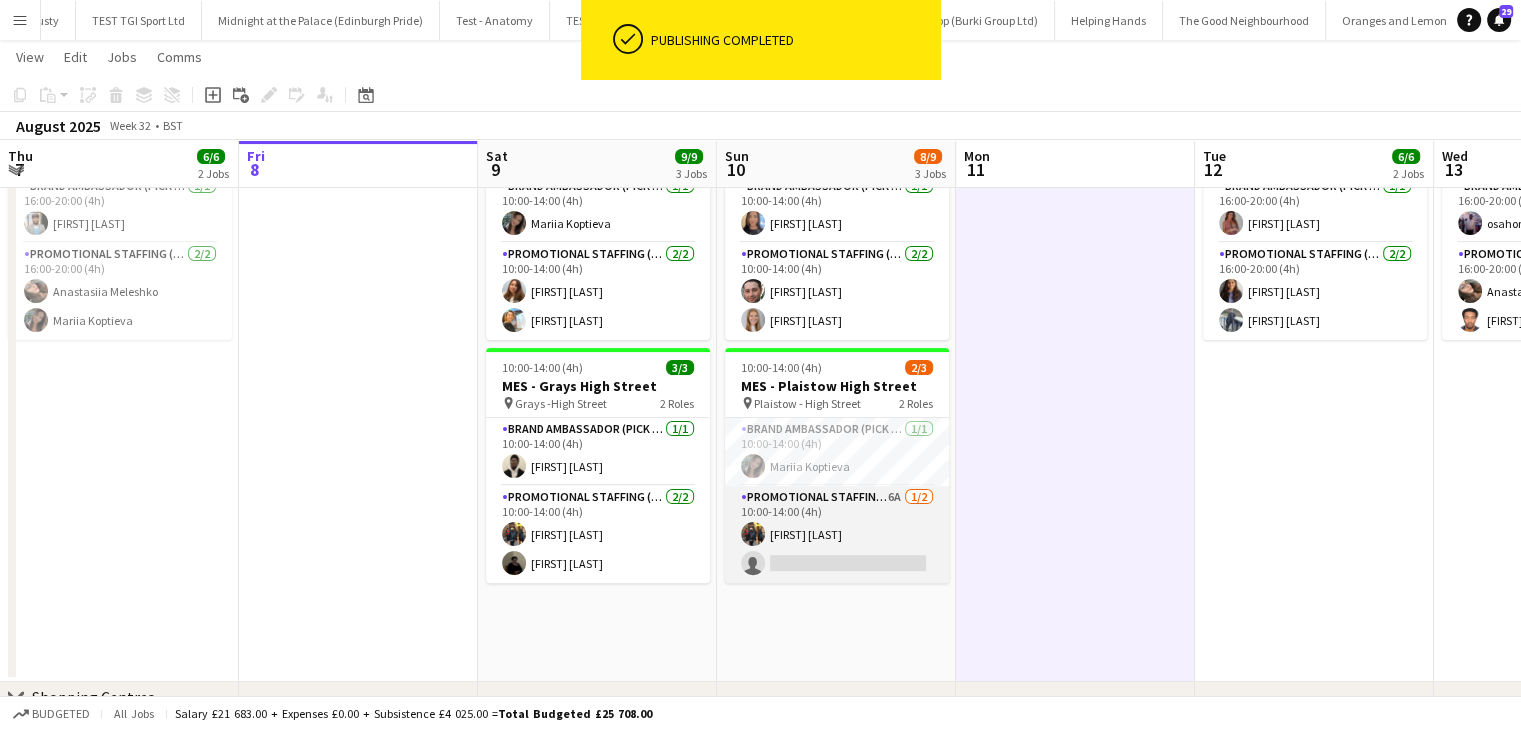 click on "Promotional Staffing (Brand Ambassadors)   6A   1/2   10:00-14:00 (4h)
Martin Brady
single-neutral-actions" at bounding box center [837, 534] 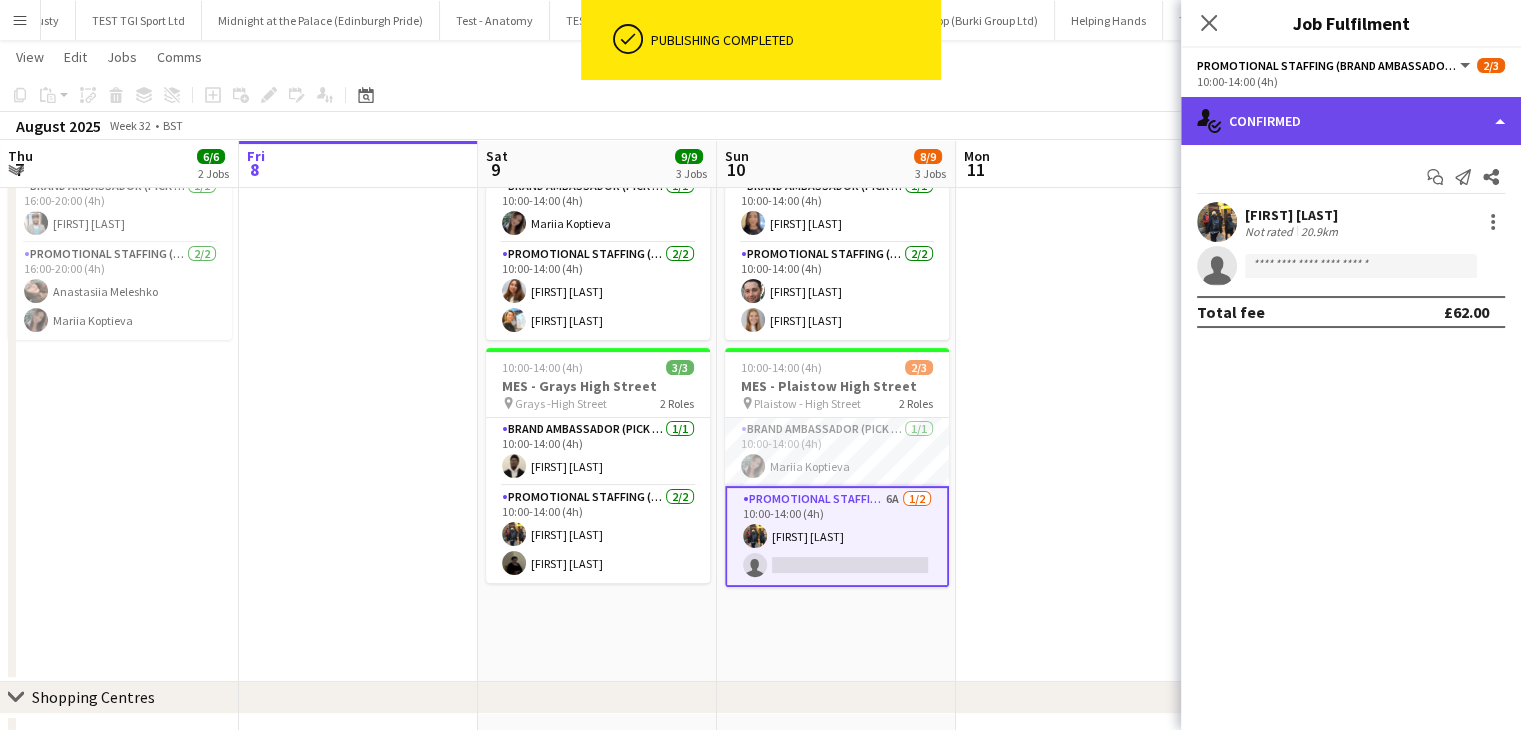 click on "single-neutral-actions-check-2
Confirmed" 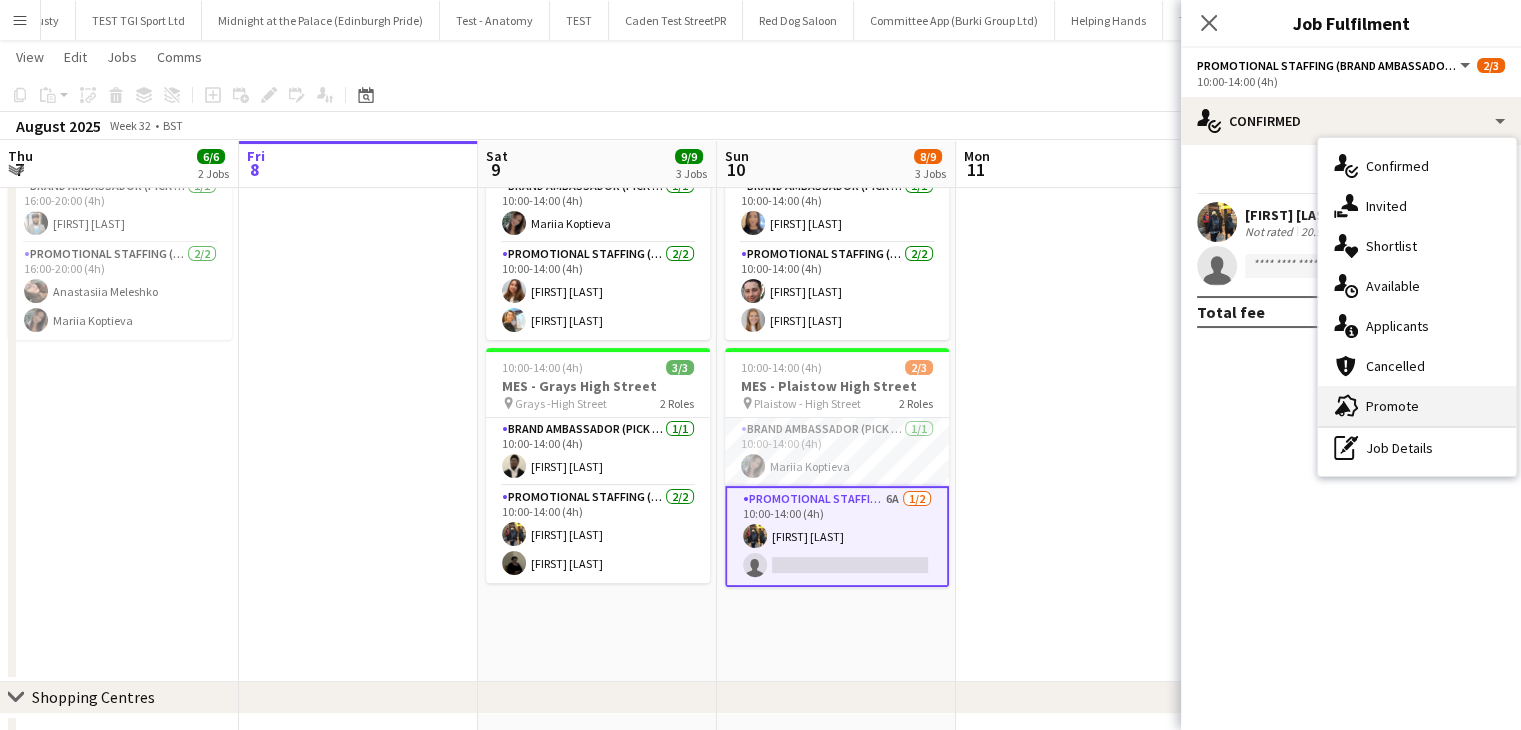 click on "advertising-megaphone
Promote" at bounding box center (1417, 406) 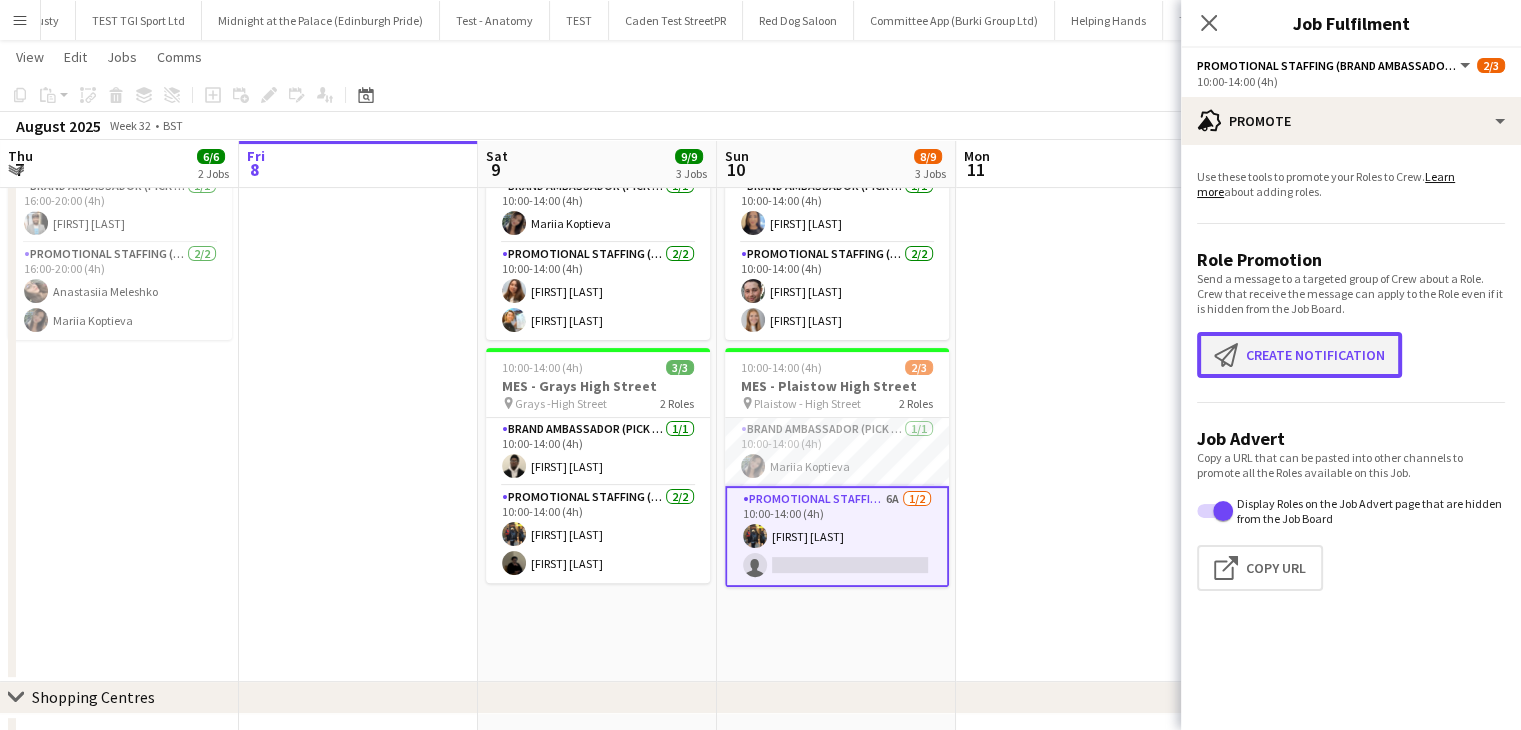 click on "Create notification
Create notification" at bounding box center (1299, 355) 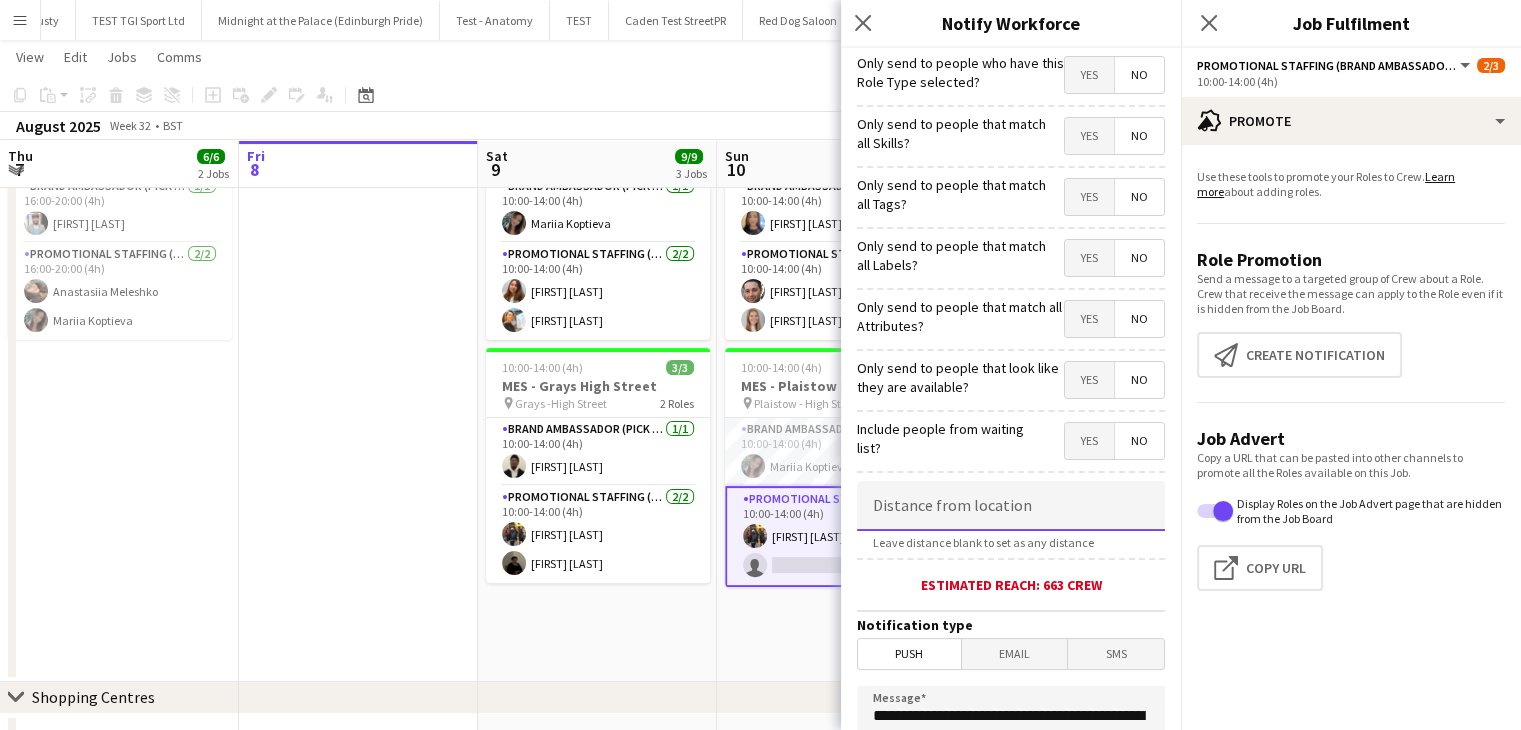 click 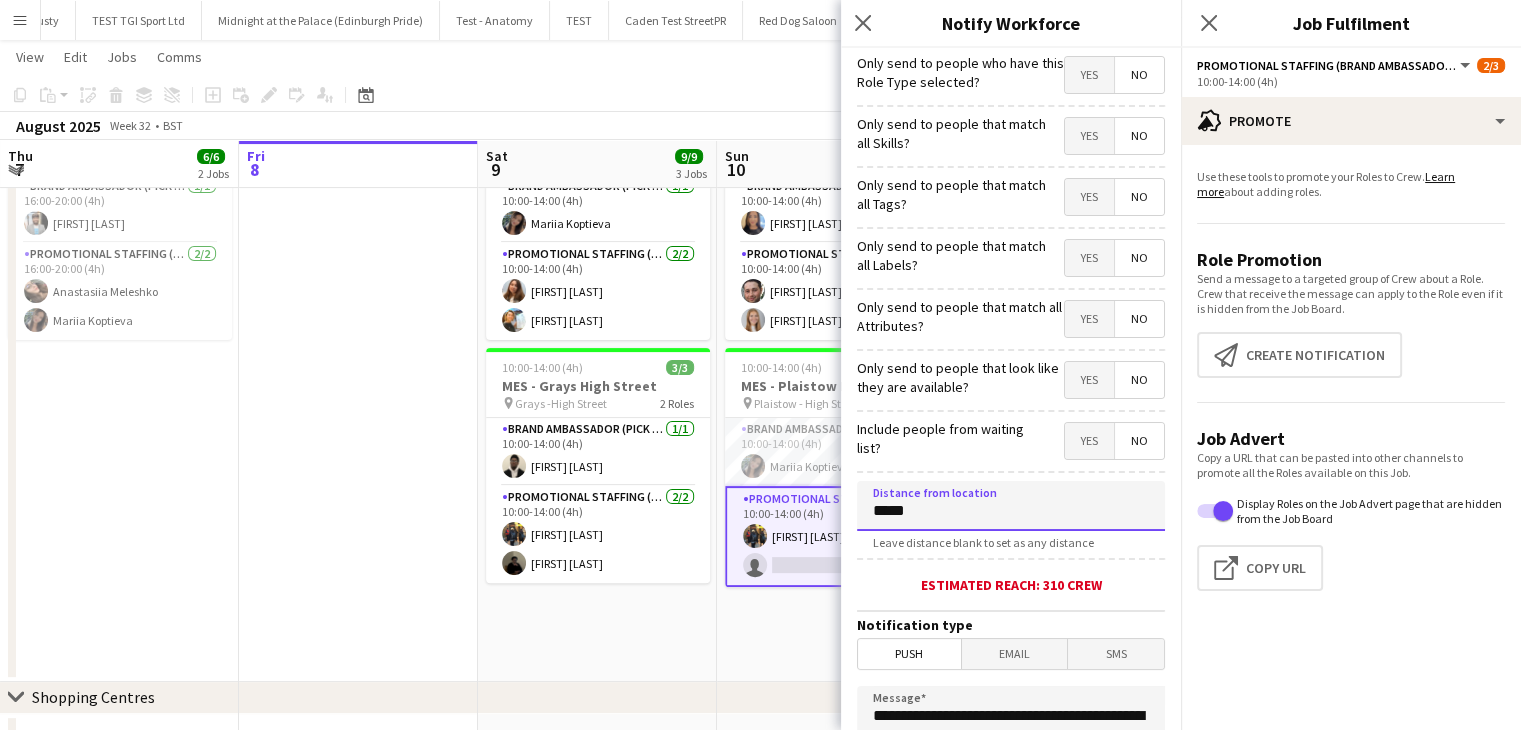 scroll, scrollTop: 371, scrollLeft: 0, axis: vertical 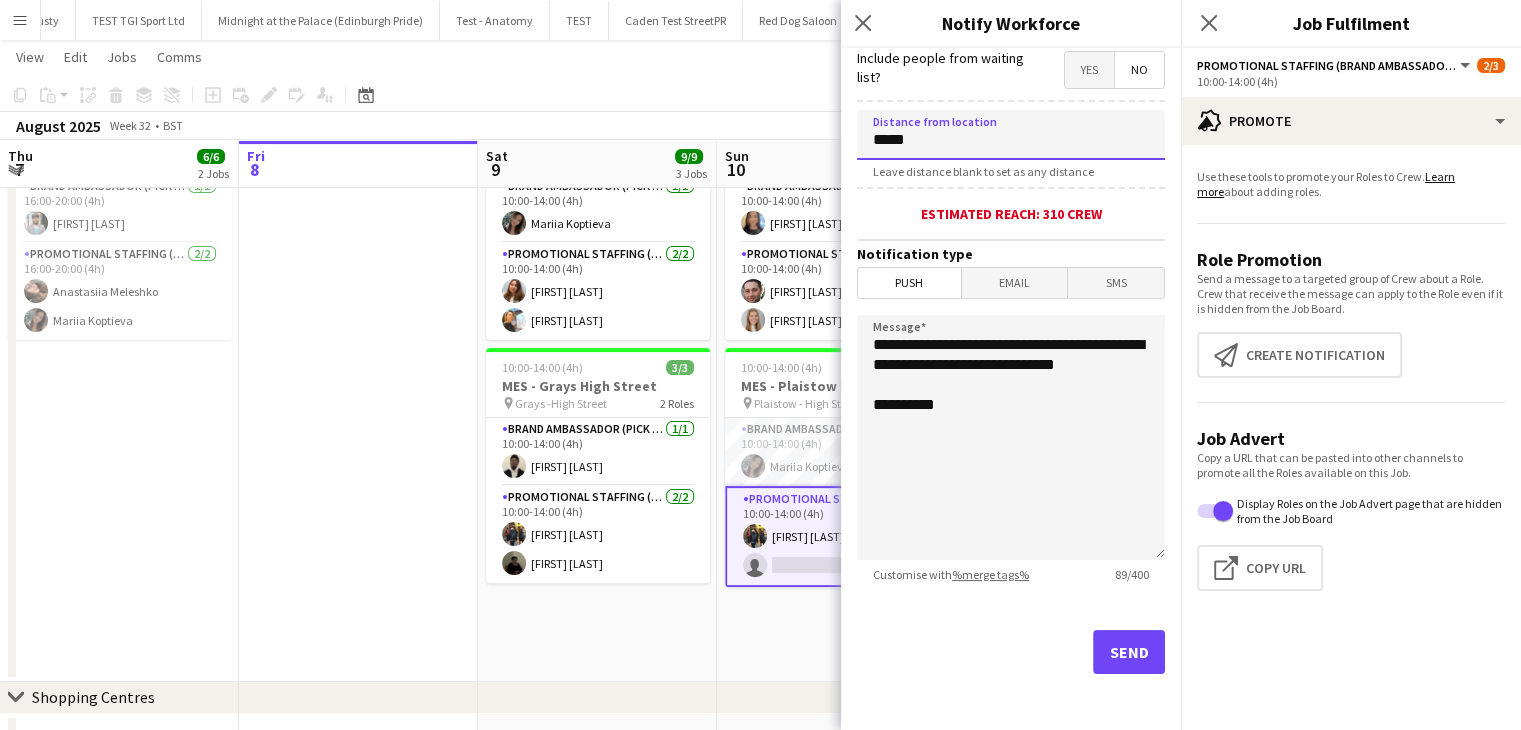 type on "*****" 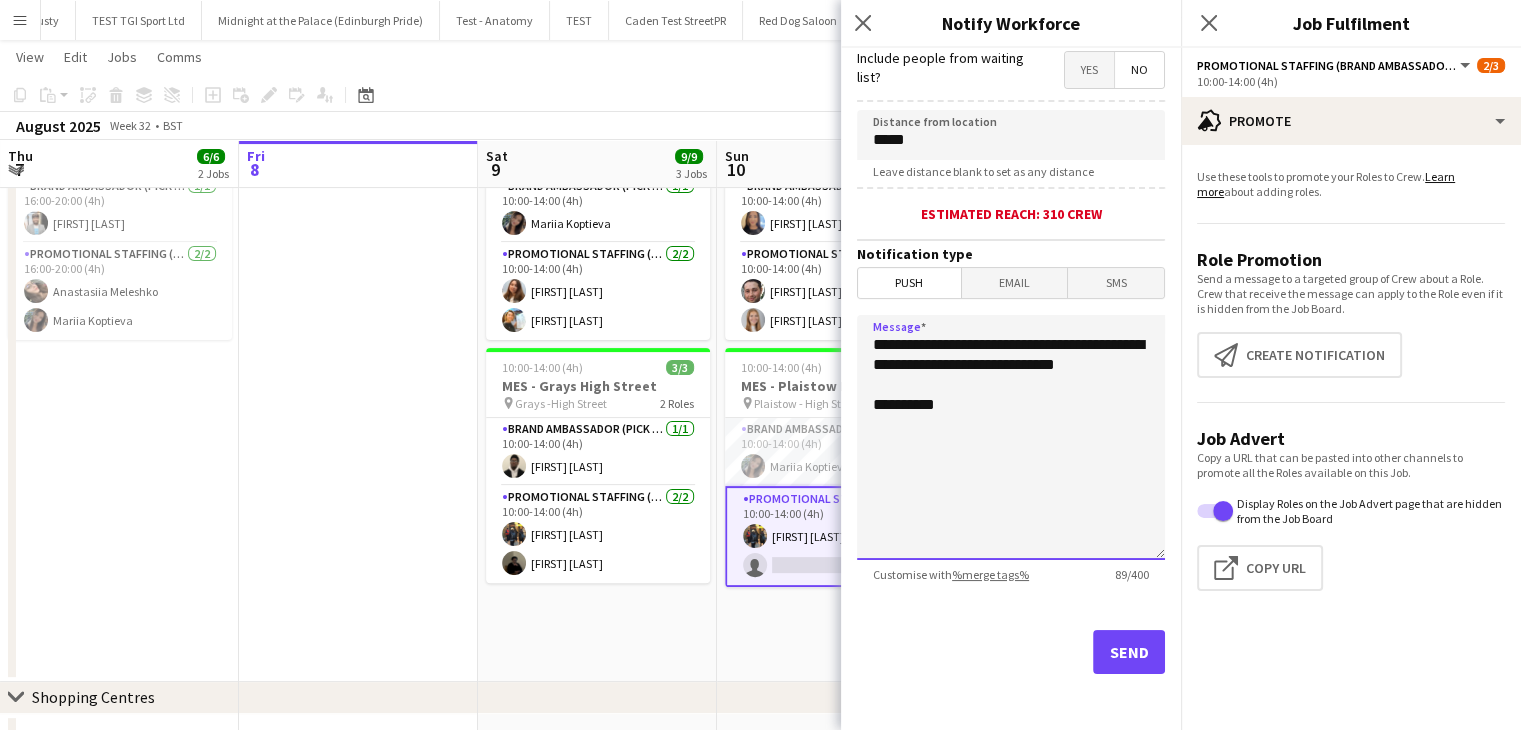 drag, startPoint x: 972, startPoint y: 388, endPoint x: 864, endPoint y: 347, distance: 115.52056 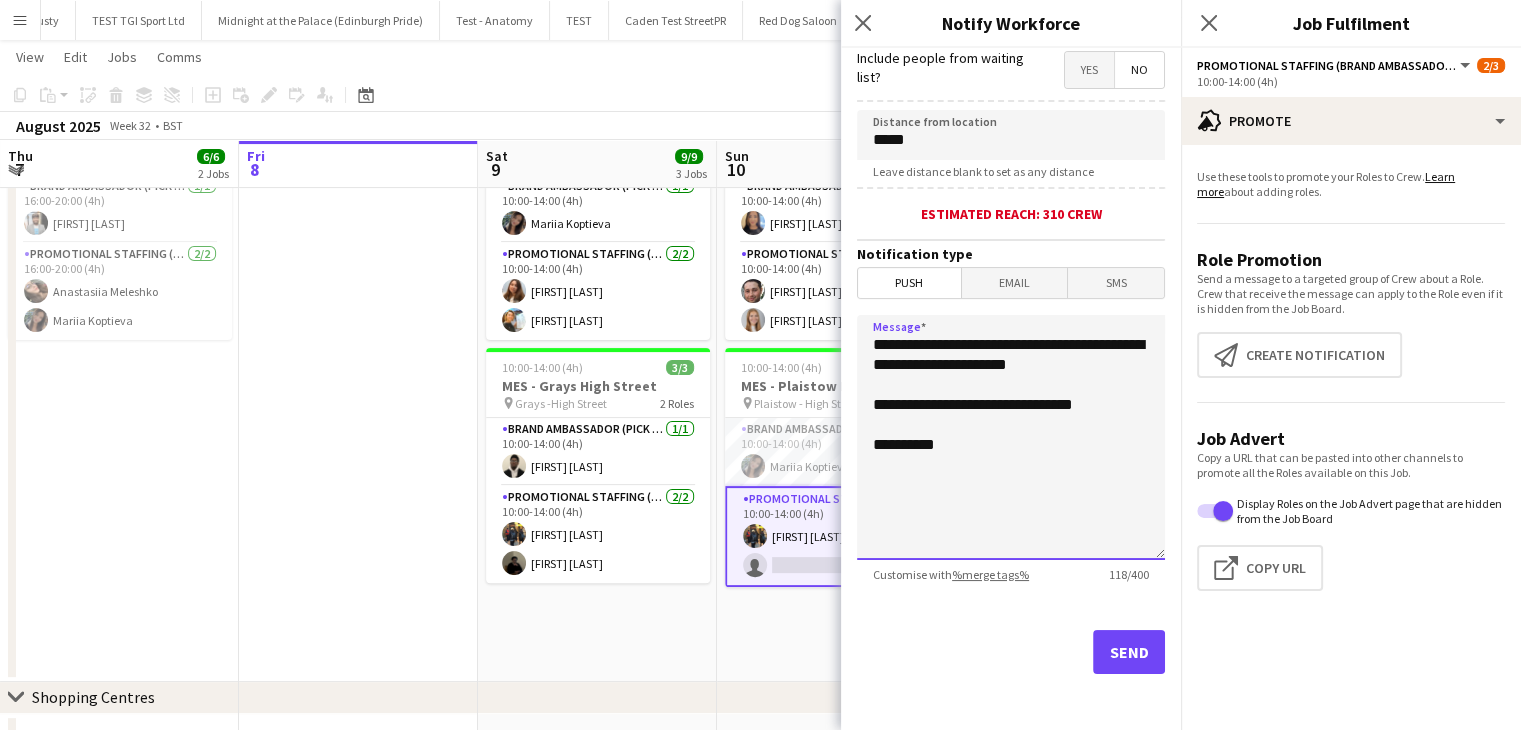 type on "**********" 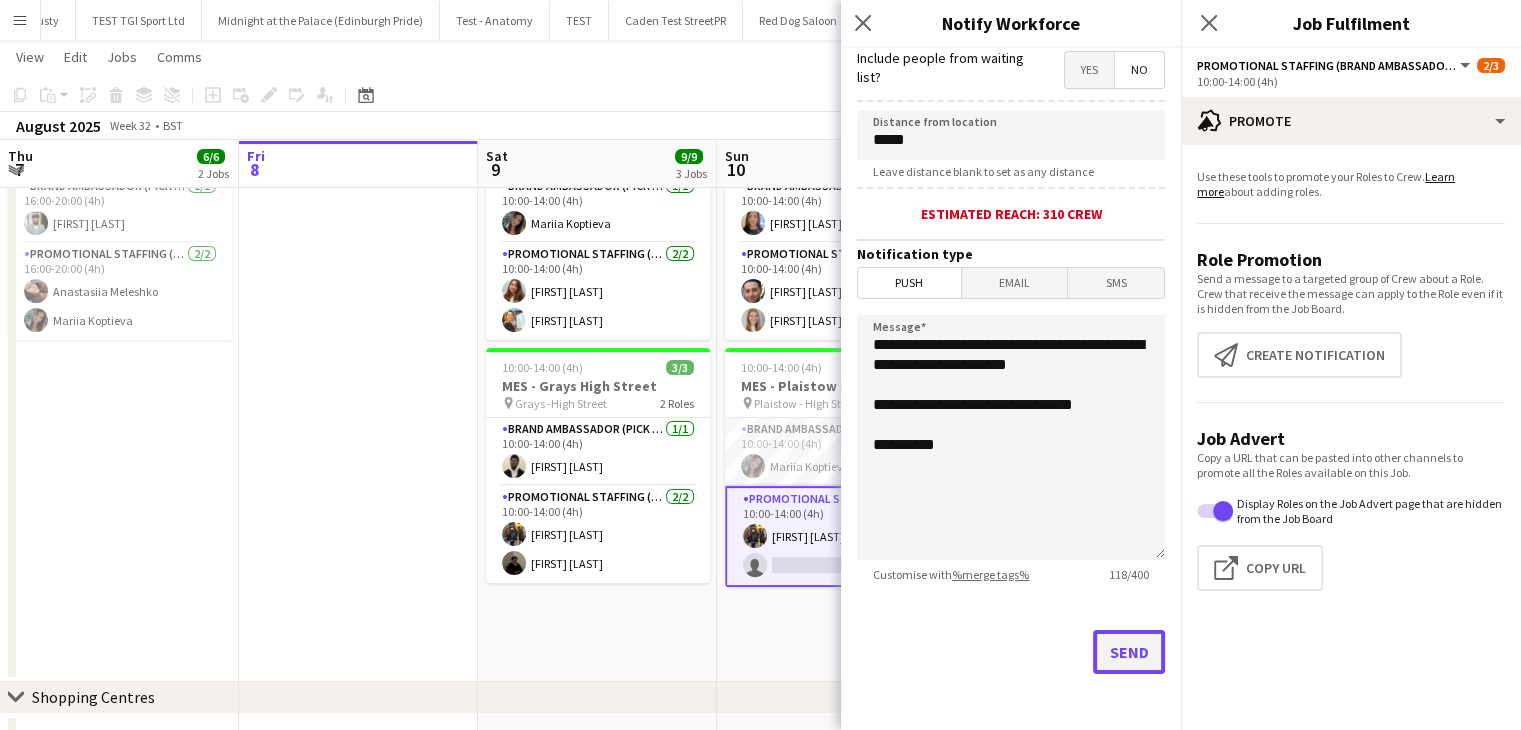 click on "Send" 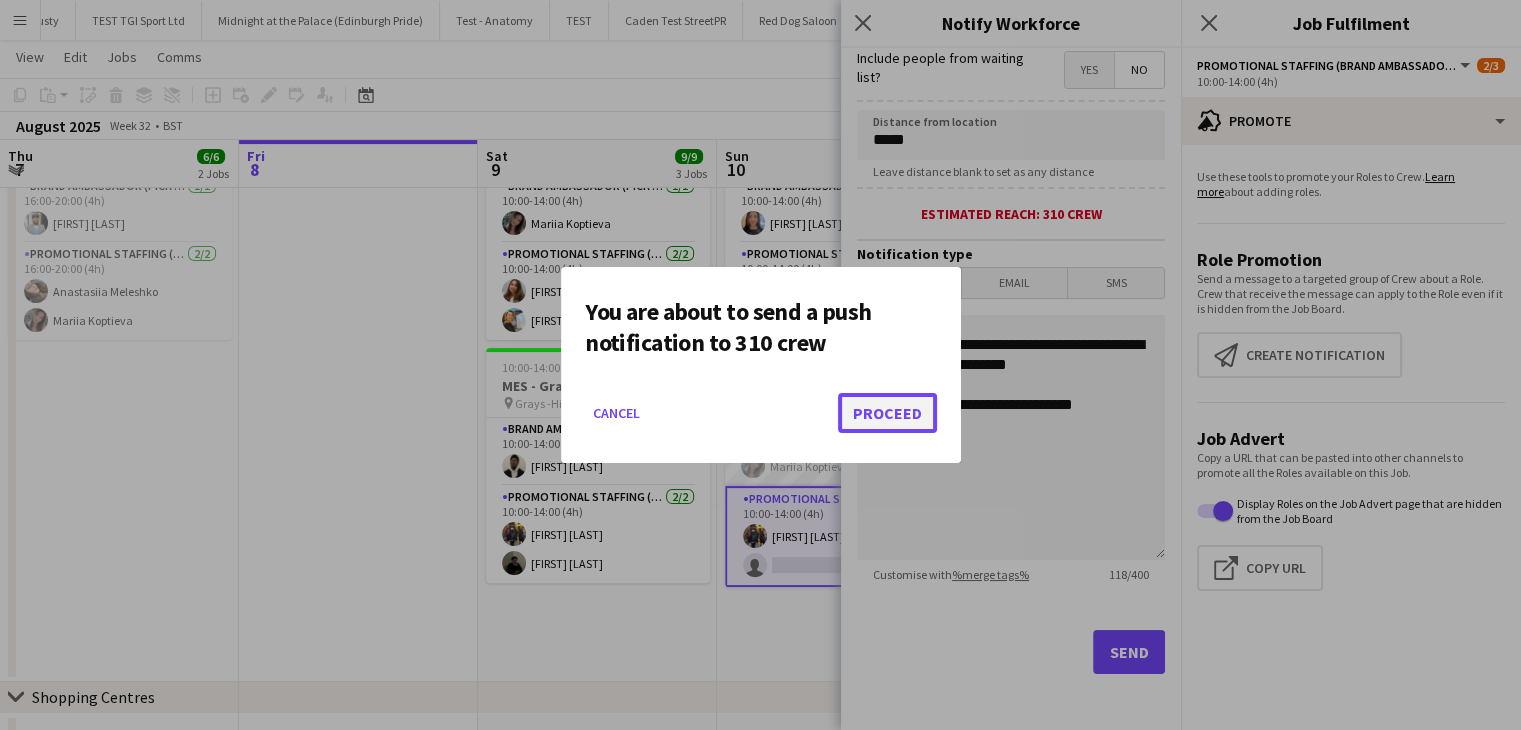 click on "Proceed" 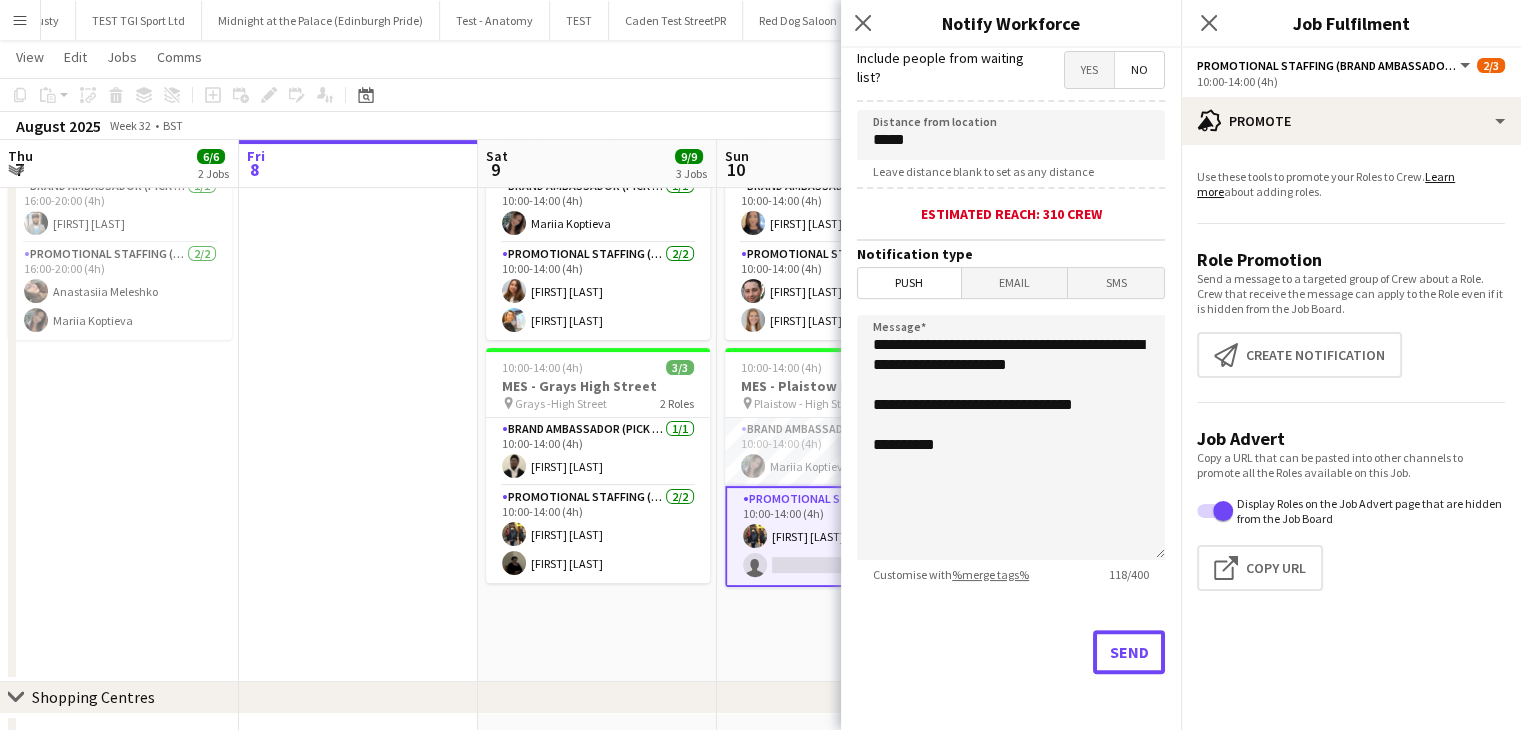 scroll, scrollTop: 462, scrollLeft: 0, axis: vertical 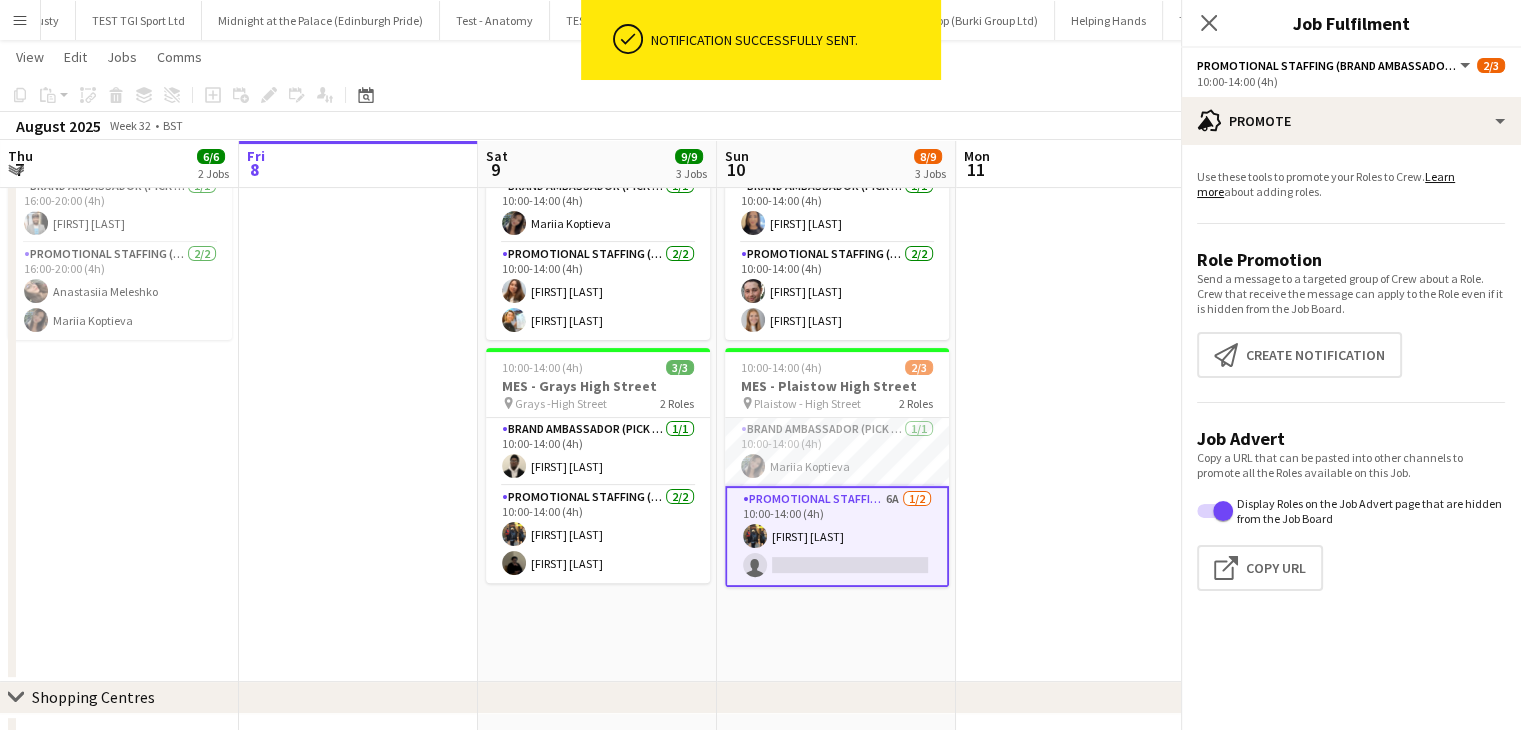 click on "10:00-14:00 (4h)    3/3   MES - Dulwich High Street
pin
Dulwich Norwood Road - High Street   2 Roles   Brand Ambassador (Pick up)   1/1   10:00-14:00 (4h)
! Mohamed Reda  Promotional Staffing (Brand Ambassadors)   2/2   10:00-14:00 (4h)
Anastasiia Meleshko stephen harrison     10:00-14:00 (4h)    3/3   MES - Mitcham High Street
pin
Mitcham - High Street   2 Roles   Brand Ambassador (Pick up)   1/1   10:00-14:00 (4h)
Natalie Sham  Promotional Staffing (Brand Ambassadors)   2/2   10:00-14:00 (4h)
Benami Keret Erin Kavanagh     10:00-14:00 (4h)    2/3   MES - Plaistow High Street
pin
Plaistow - High Street   2 Roles   Brand Ambassador (Pick up)   1/1   10:00-14:00 (4h)
Mariia Koptieva  Promotional Staffing (Brand Ambassadors)   6A   1/2   10:00-14:00 (4h)
Martin Brady
single-neutral-actions" at bounding box center [836, 268] 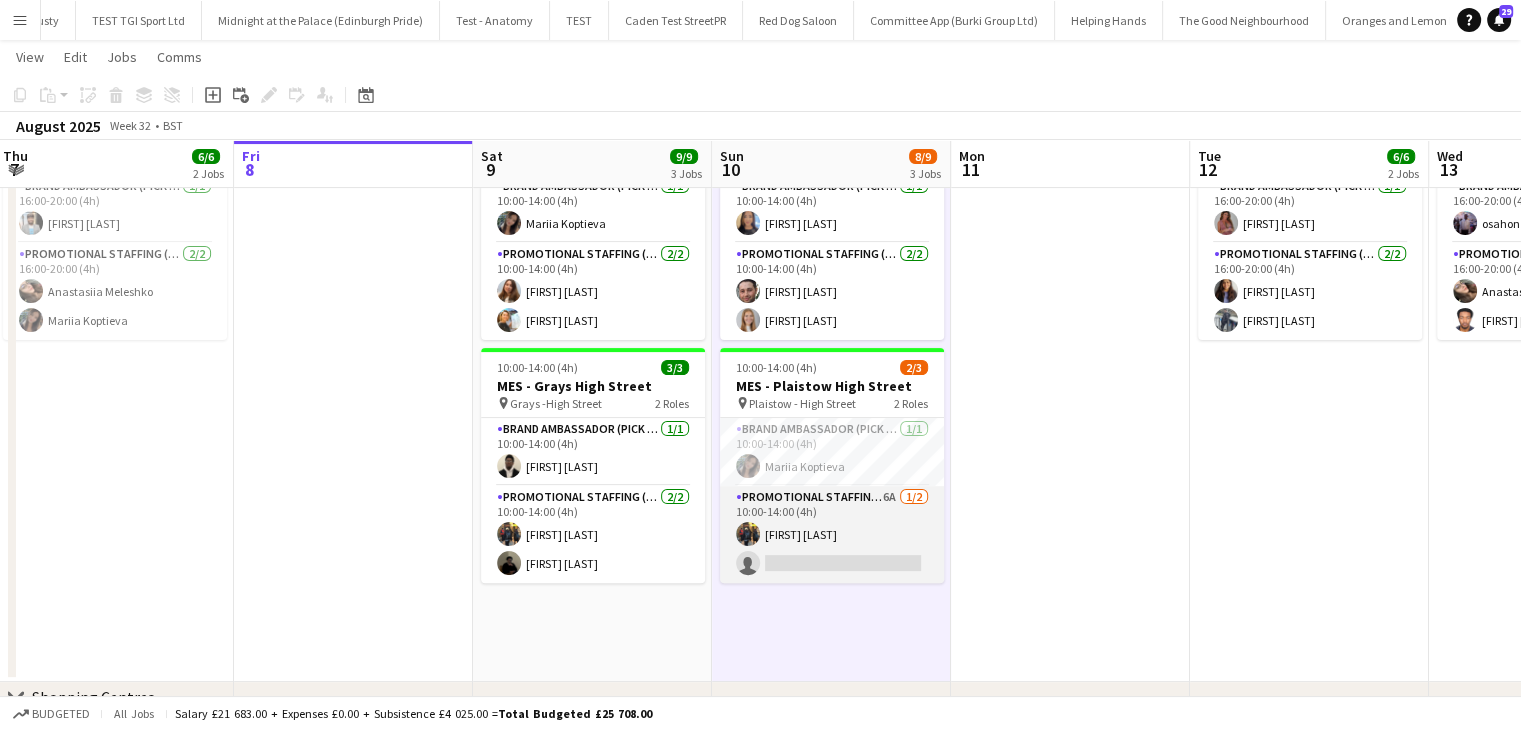 scroll, scrollTop: 0, scrollLeft: 488, axis: horizontal 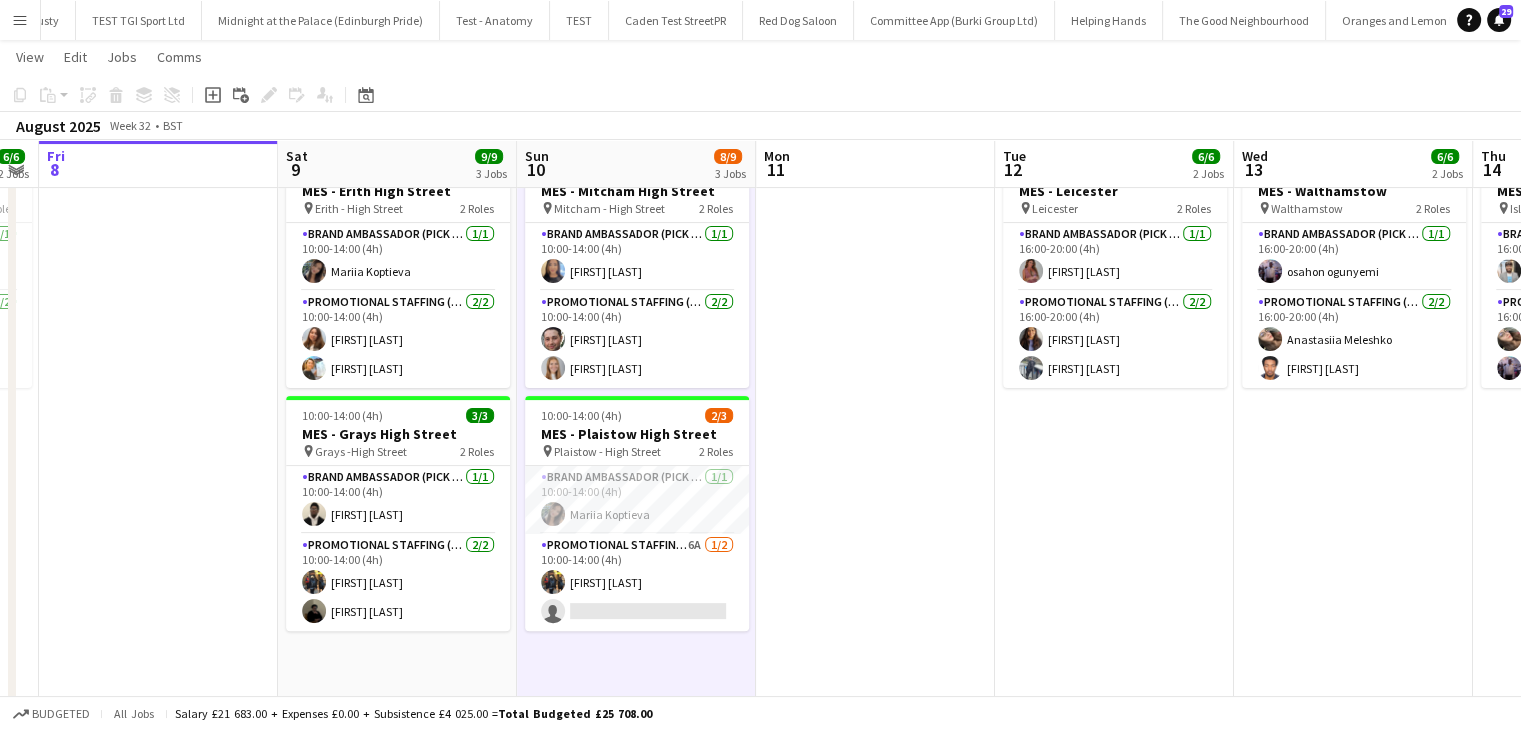 click on "Promotional Staffing (Brand Ambassadors)   6A   1/2   10:00-14:00 (4h)
Martin Brady
single-neutral-actions" at bounding box center [637, 582] 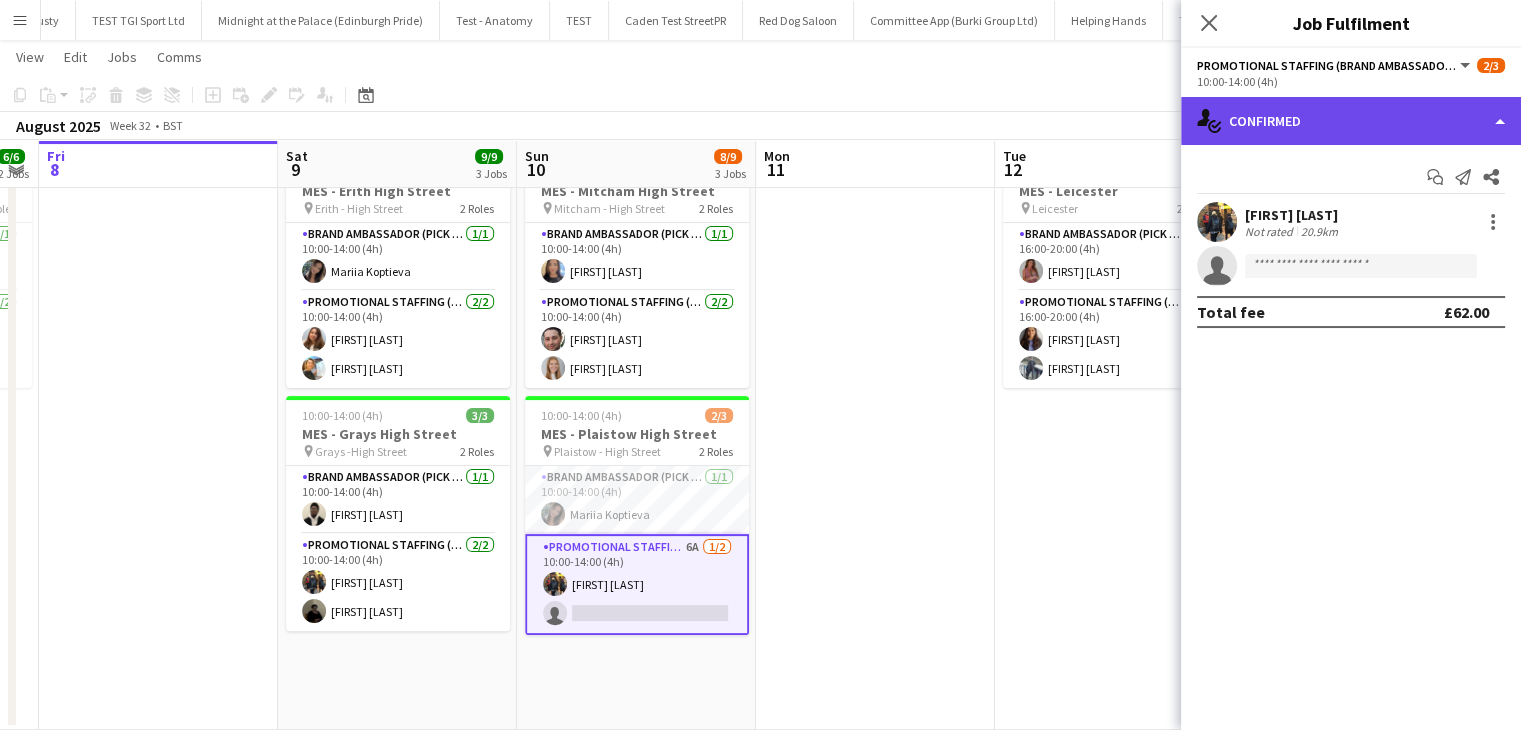click on "single-neutral-actions-check-2
Confirmed" 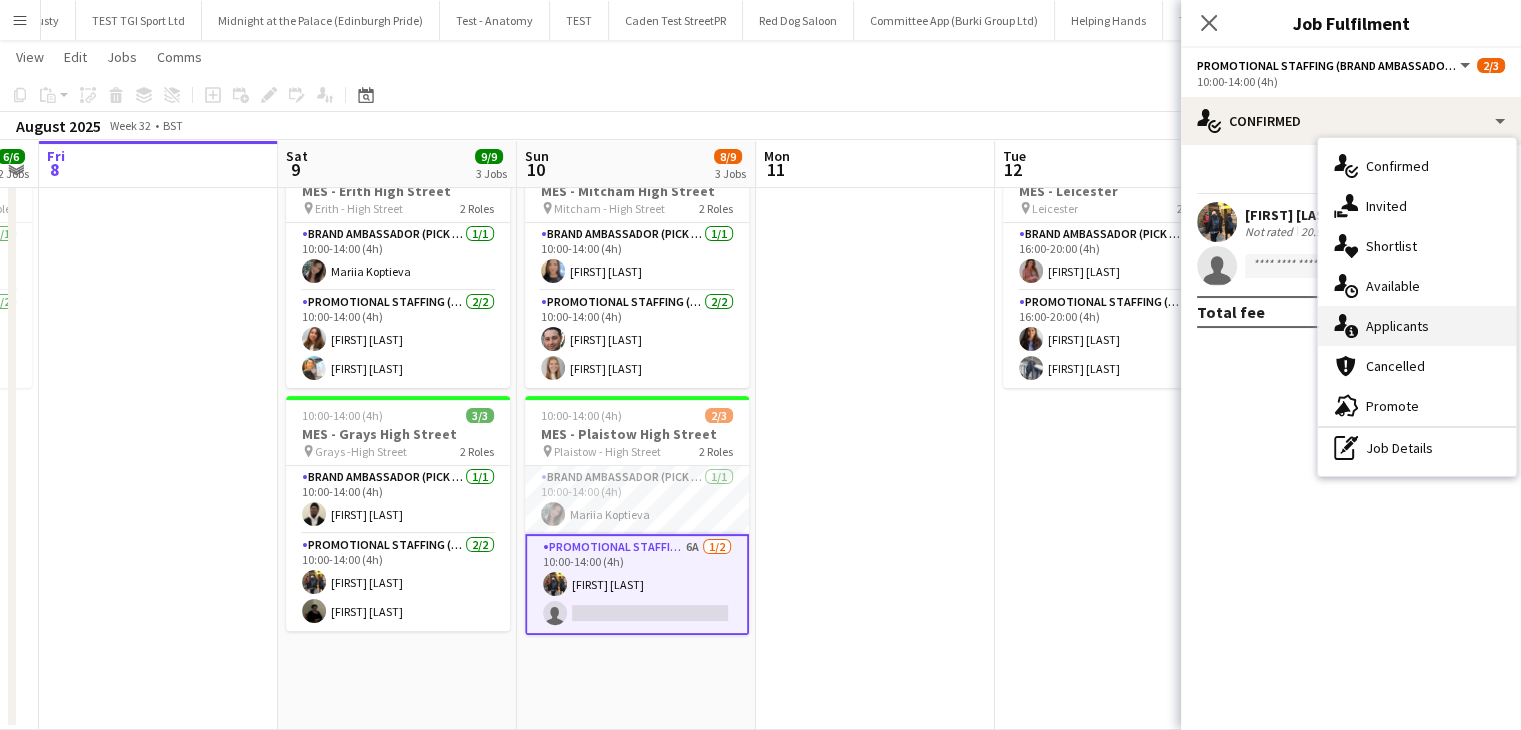 click on "single-neutral-actions-information
Applicants" at bounding box center (1417, 326) 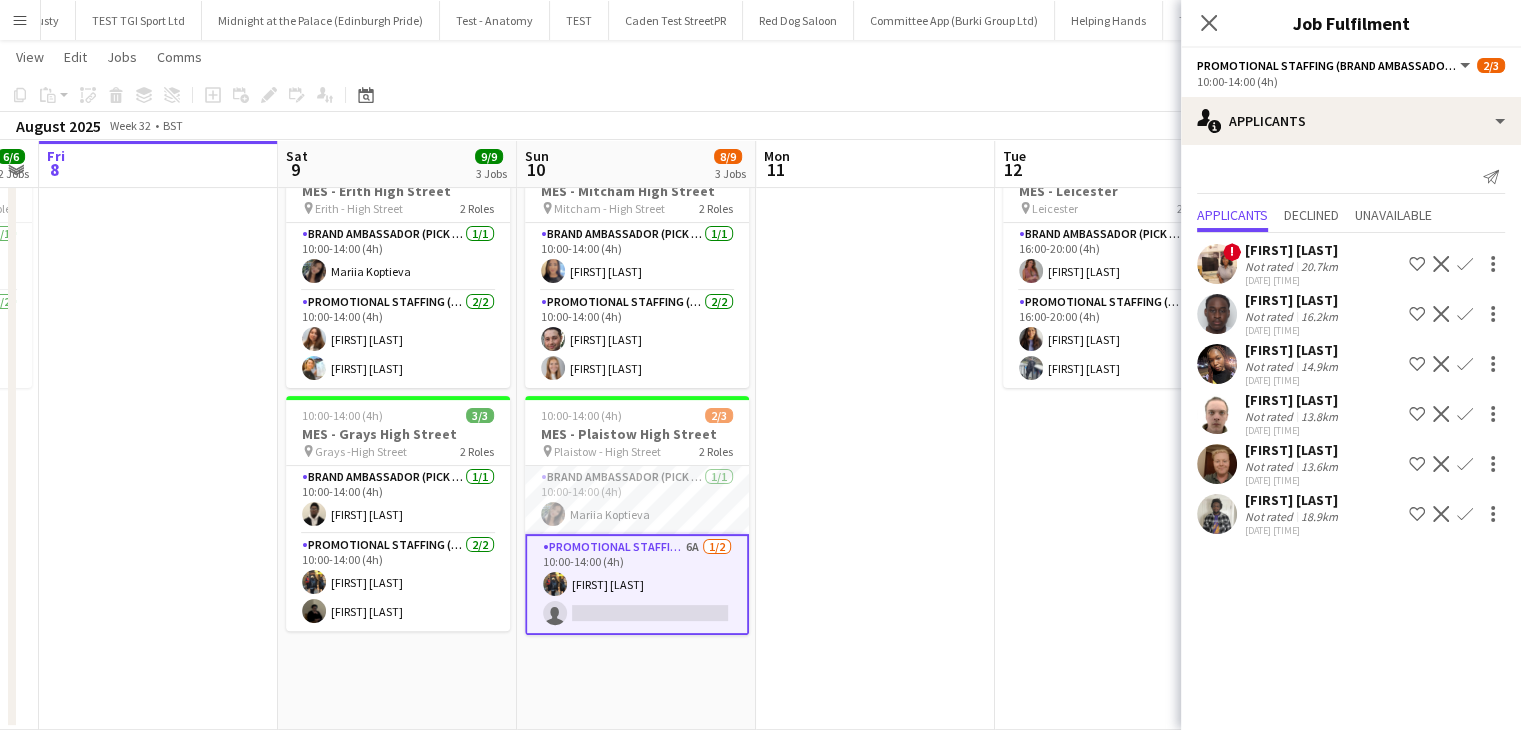 click at bounding box center [1217, 364] 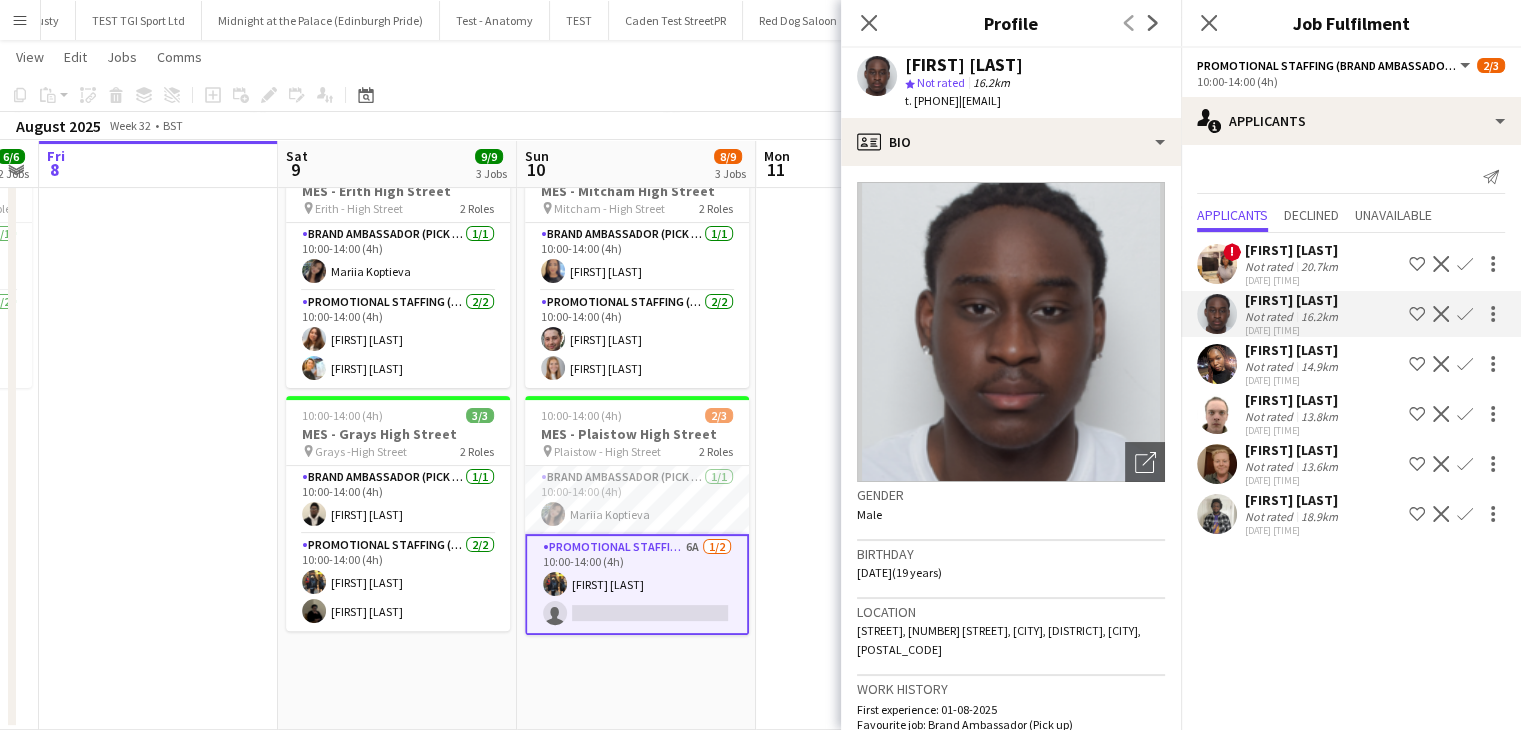 click at bounding box center [875, 316] 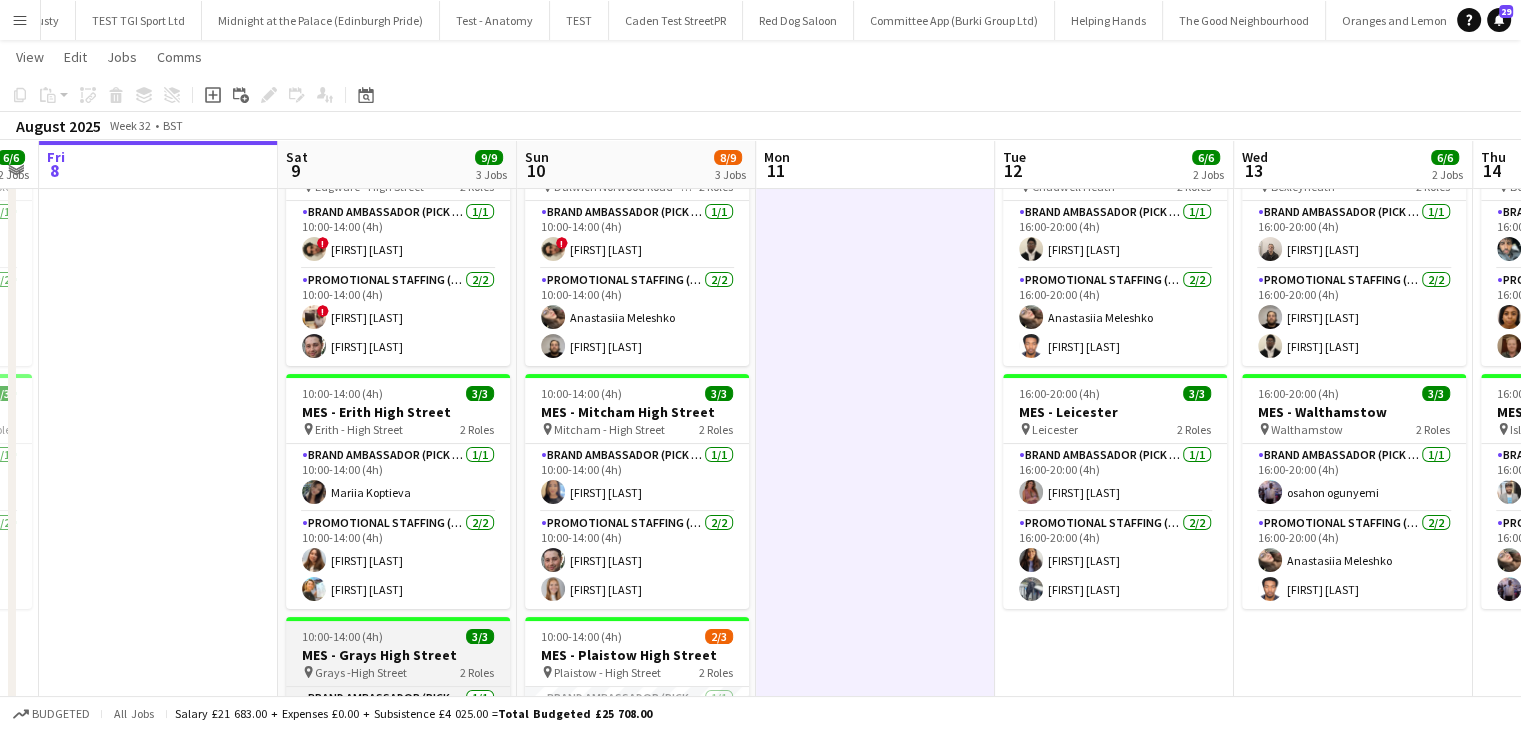 scroll, scrollTop: 194, scrollLeft: 0, axis: vertical 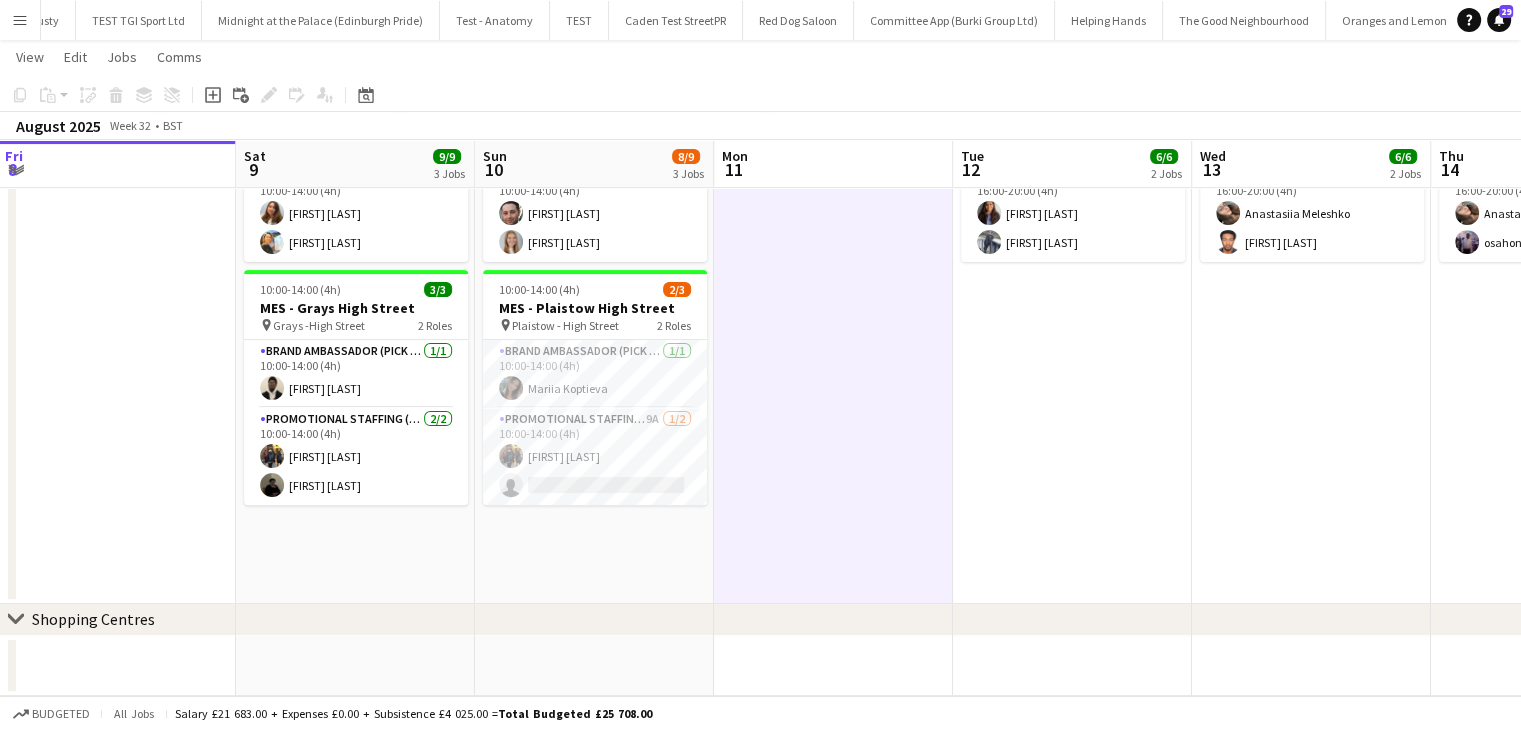 drag, startPoint x: 600, startPoint y: 485, endPoint x: 707, endPoint y: 359, distance: 165.30275 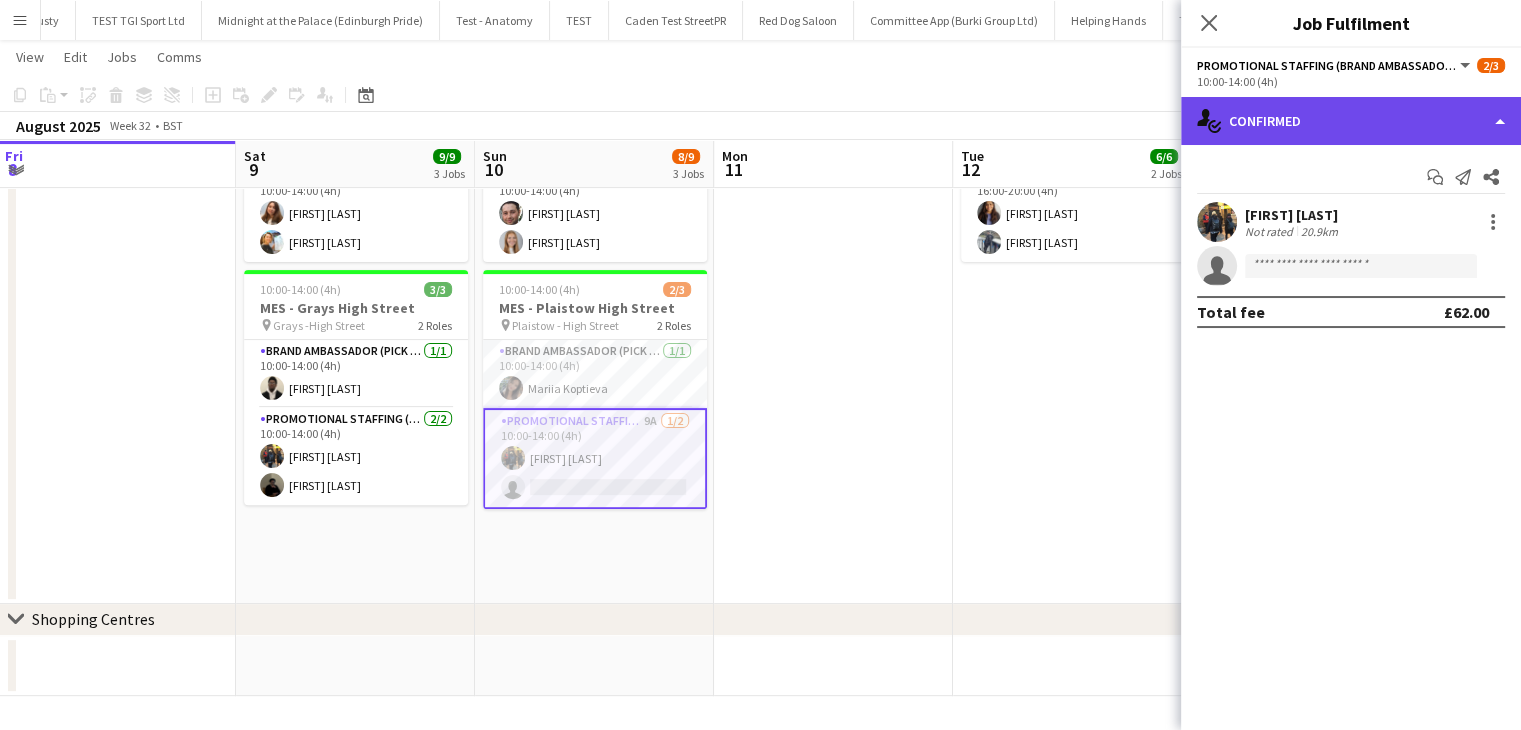 click on "single-neutral-actions-check-2
Confirmed" 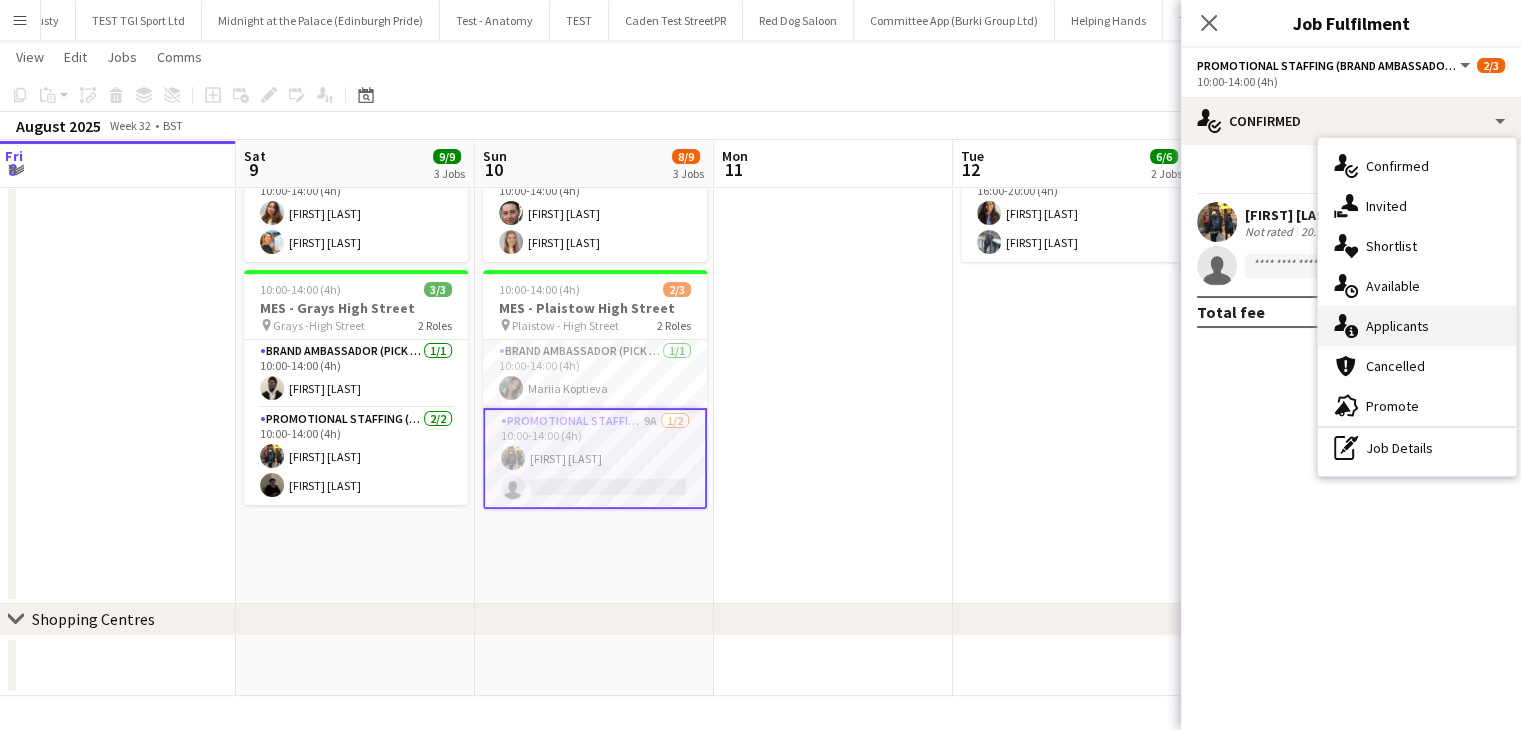click on "single-neutral-actions-information
Applicants" at bounding box center (1417, 326) 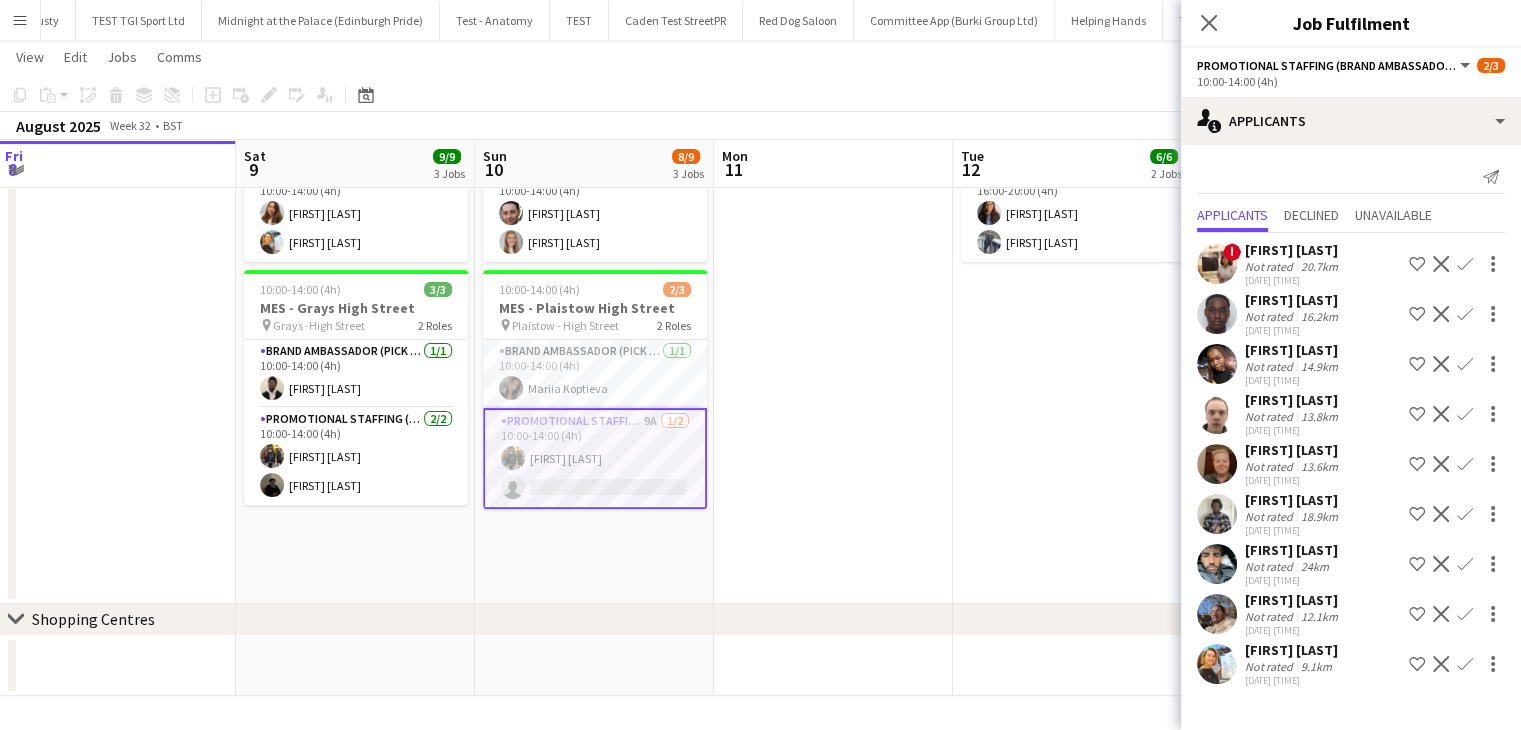 scroll, scrollTop: 36, scrollLeft: 0, axis: vertical 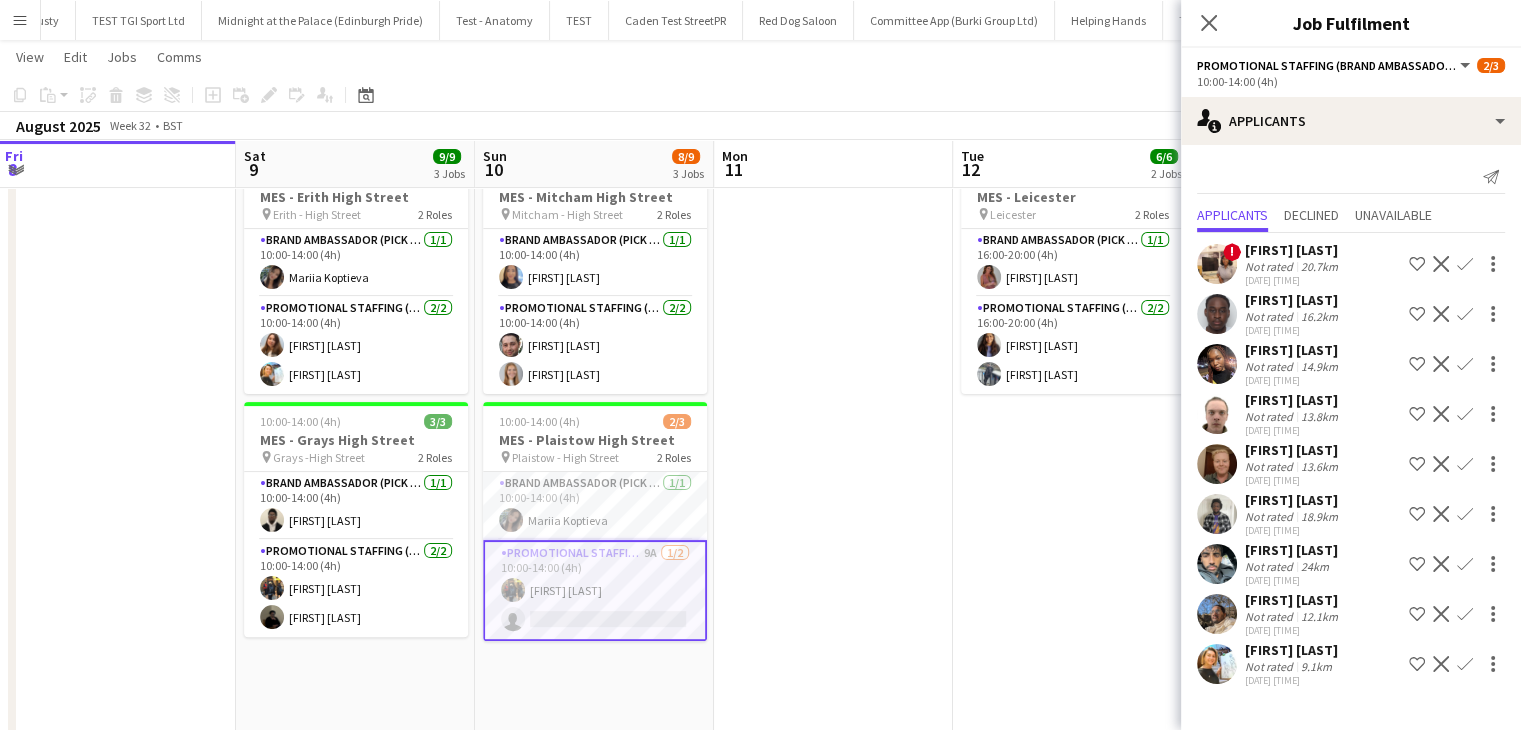 click 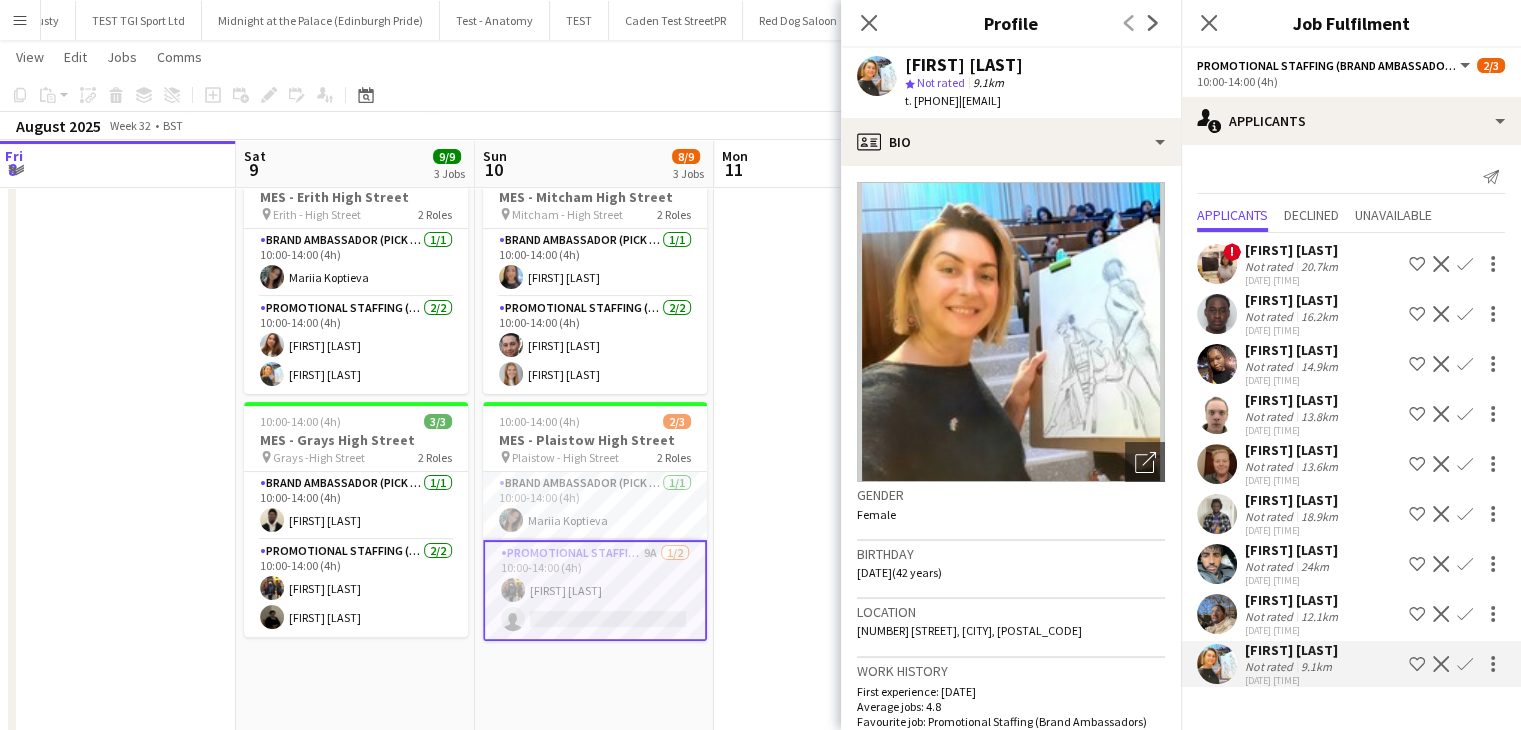 click on "t. +447342912755" 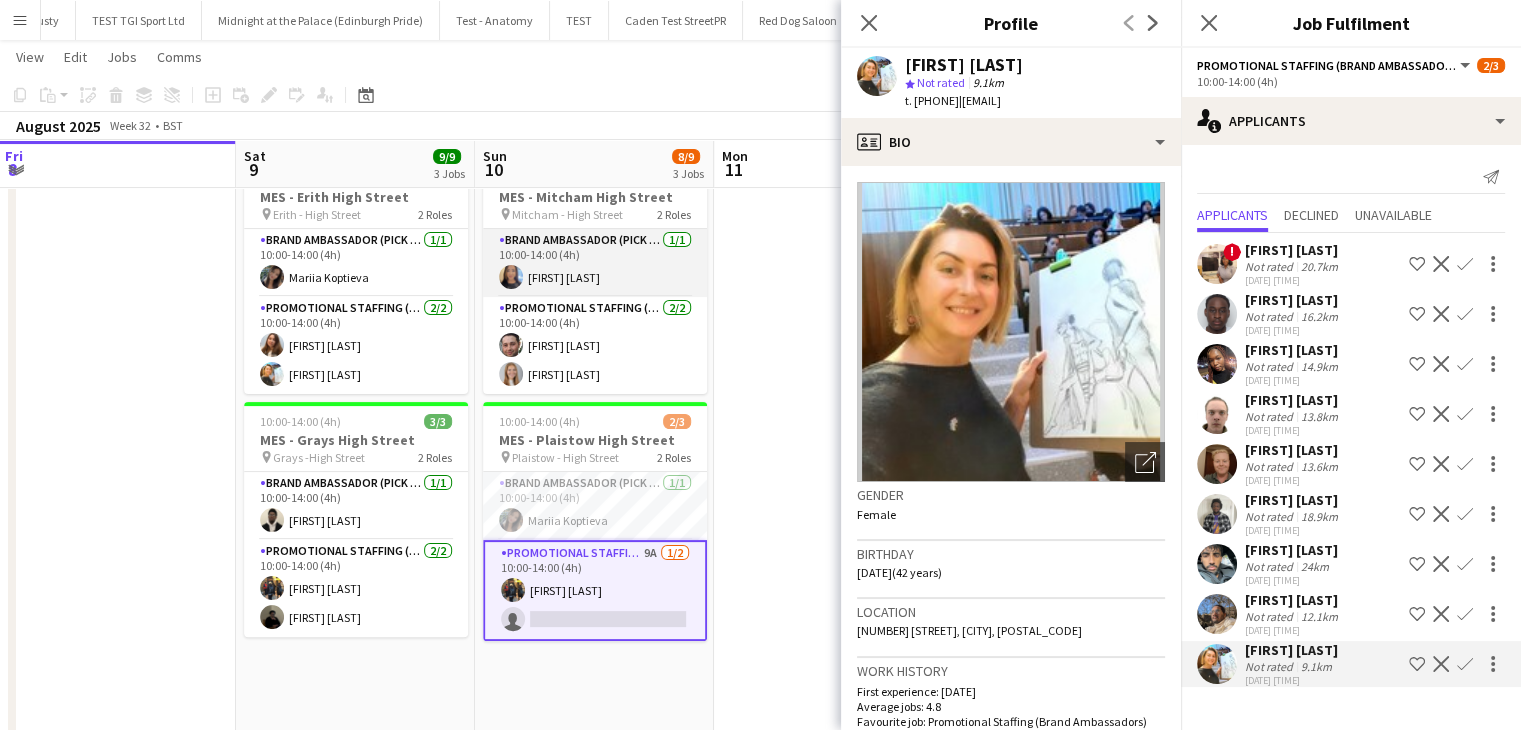 click on "Brand Ambassador (Pick up)   1/1   10:00-14:00 (4h)
Natalie Sham" at bounding box center (595, 263) 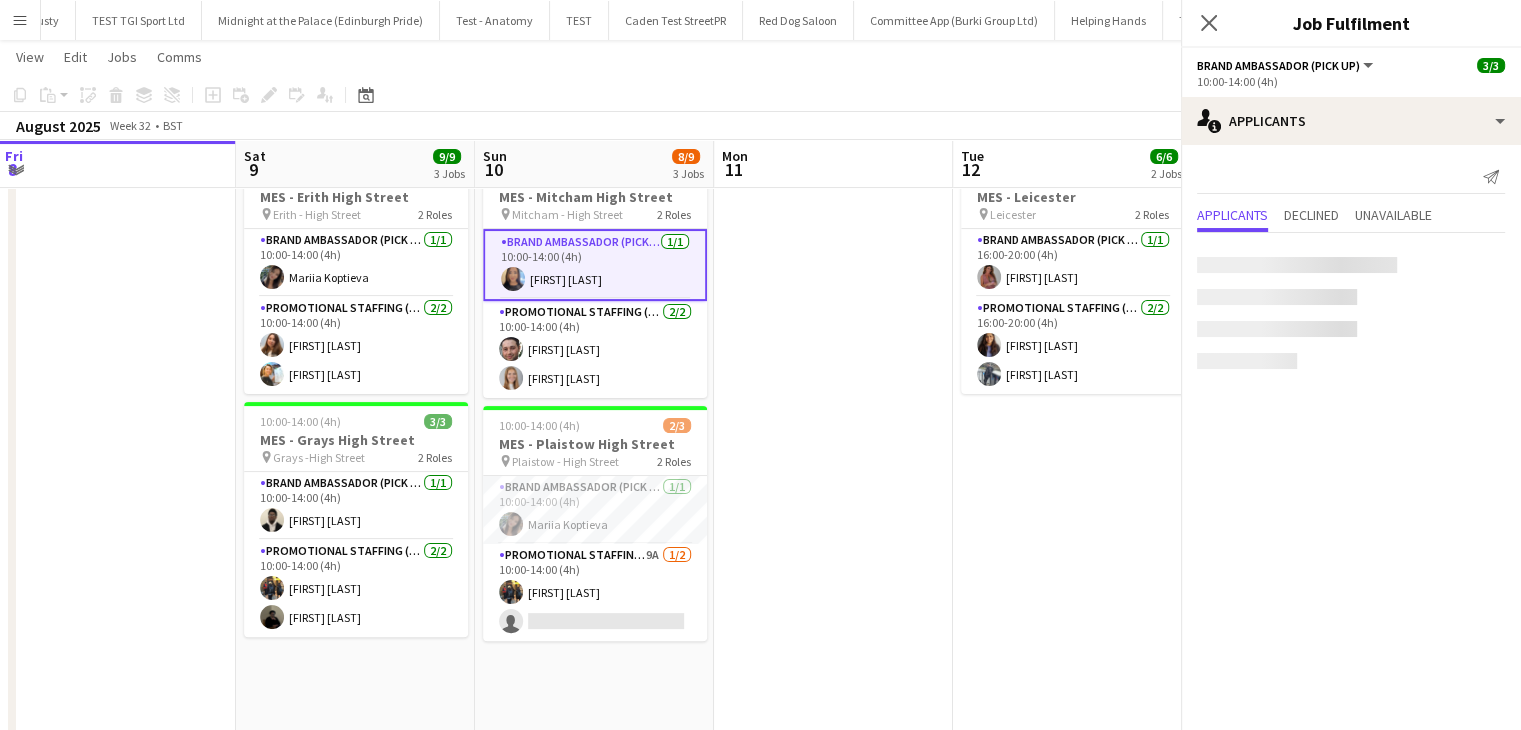 scroll, scrollTop: 0, scrollLeft: 0, axis: both 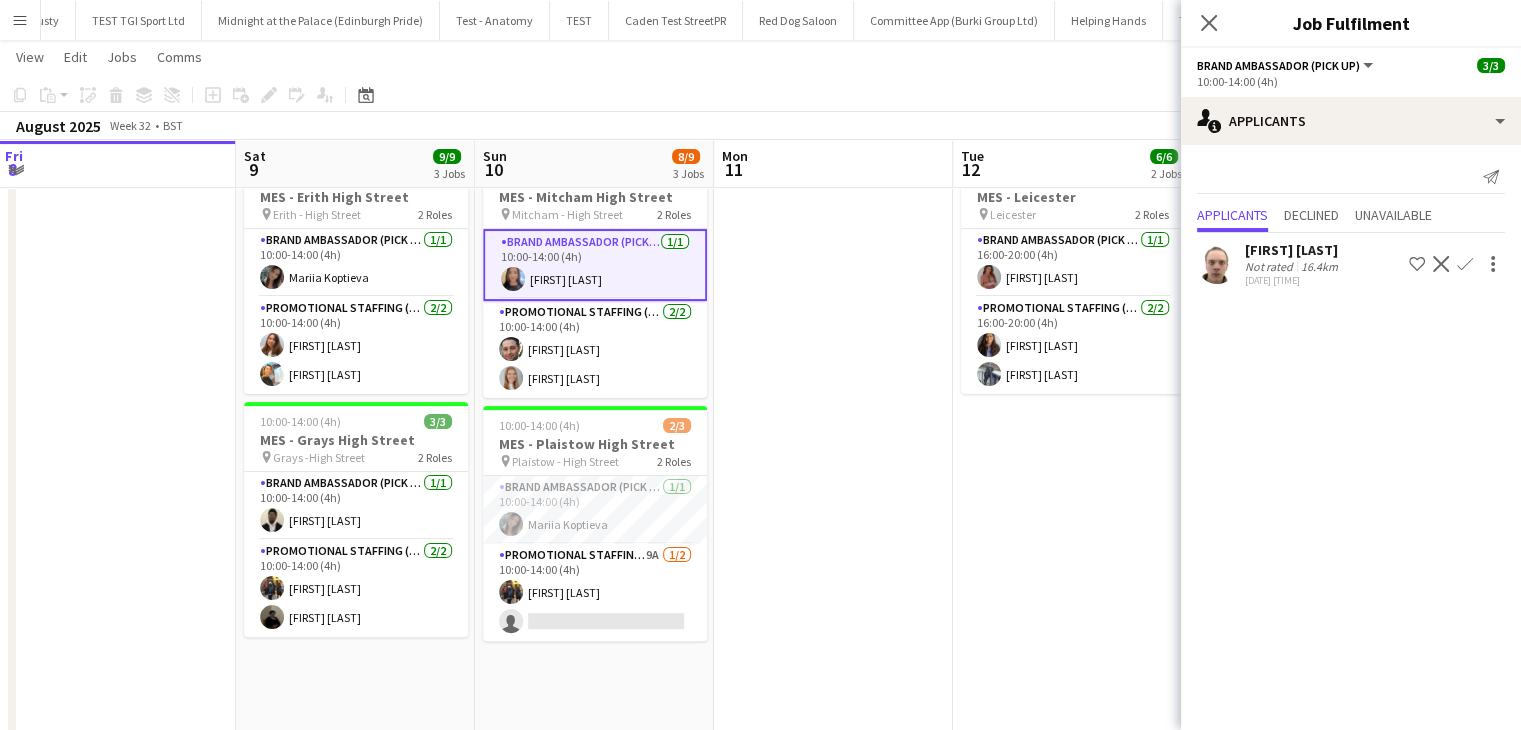 click on "Brand Ambassador (Pick up)   1/1   10:00-14:00 (4h)
Natalie Sham" at bounding box center [595, 265] 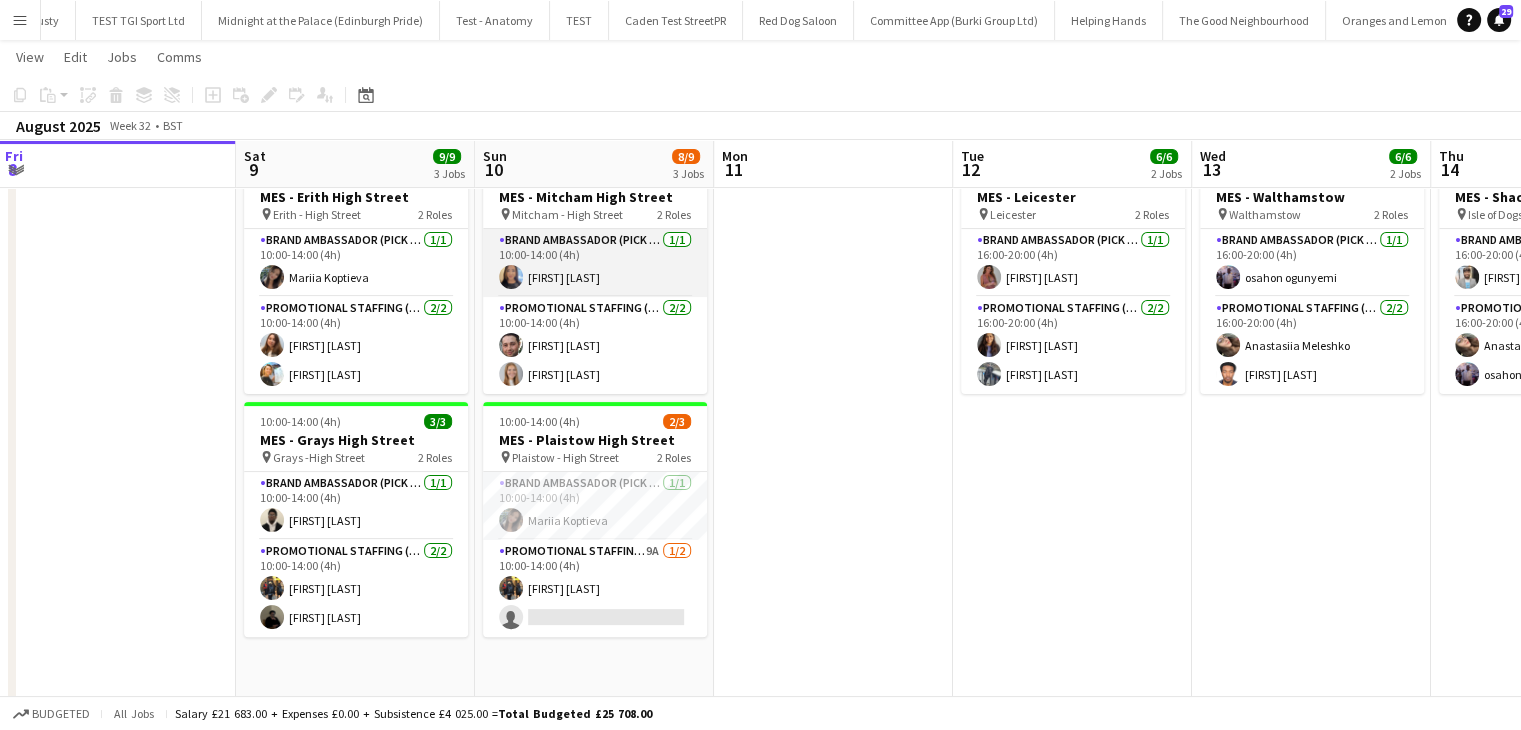 click on "Brand Ambassador (Pick up)   1/1   10:00-14:00 (4h)
Natalie Sham" at bounding box center (595, 263) 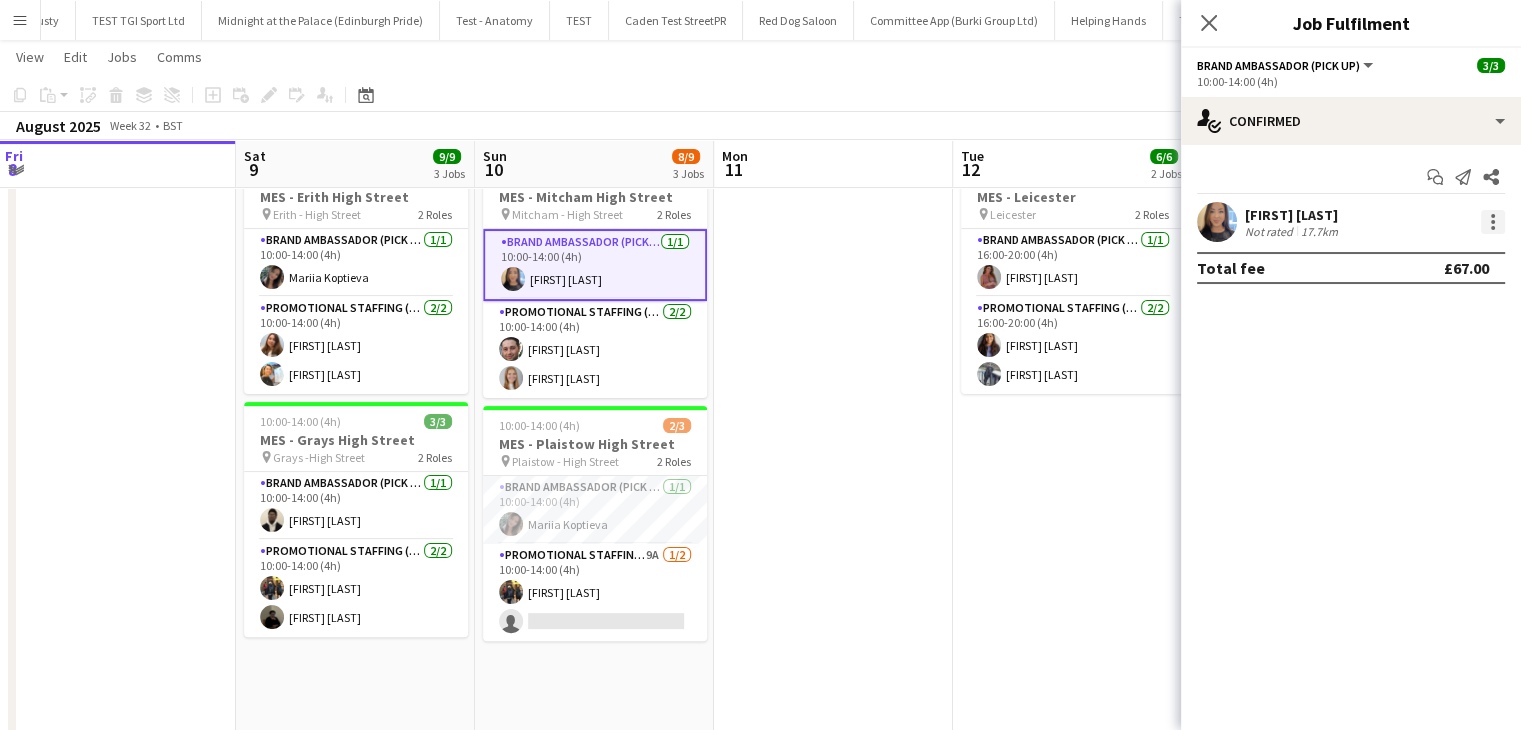 click at bounding box center (1493, 222) 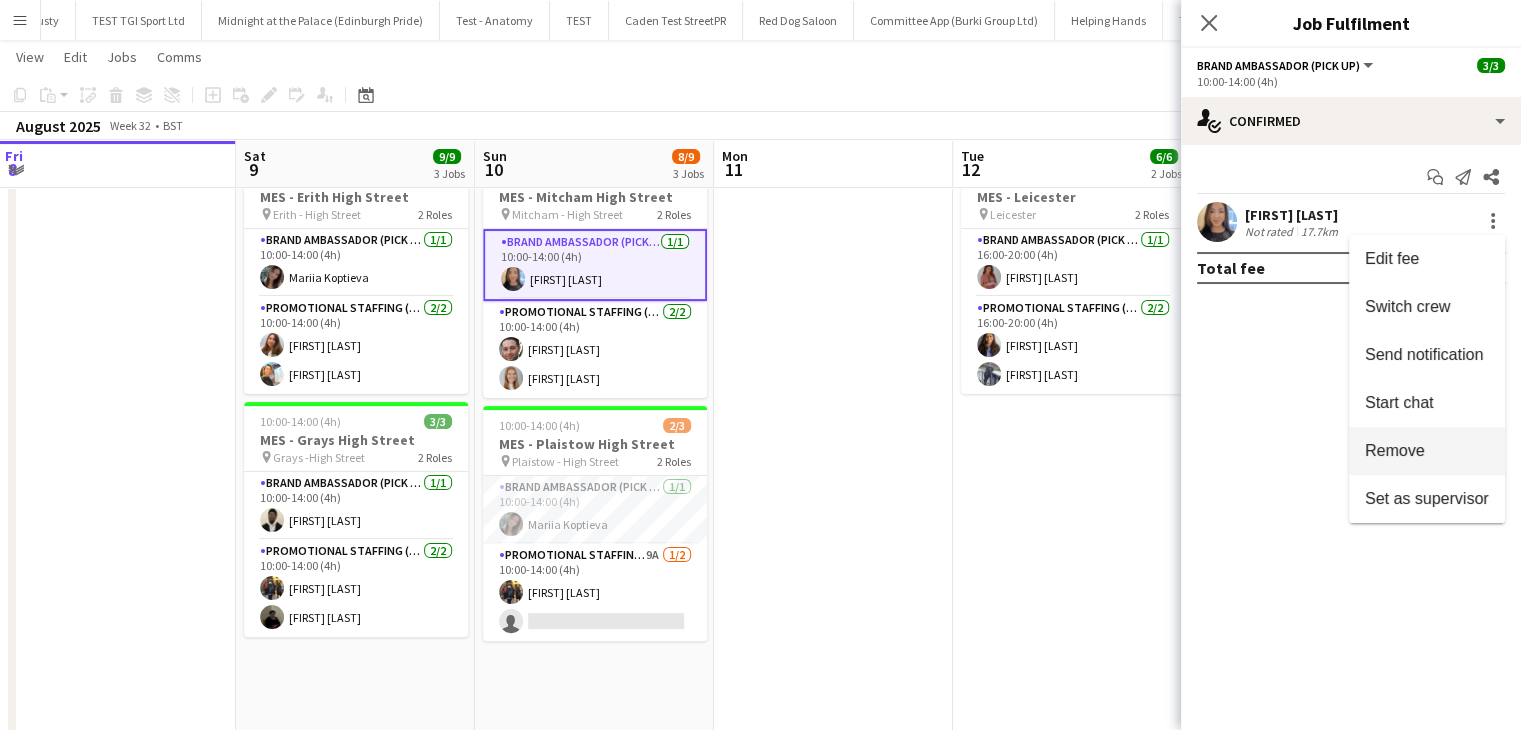 click on "Remove" at bounding box center (1427, 451) 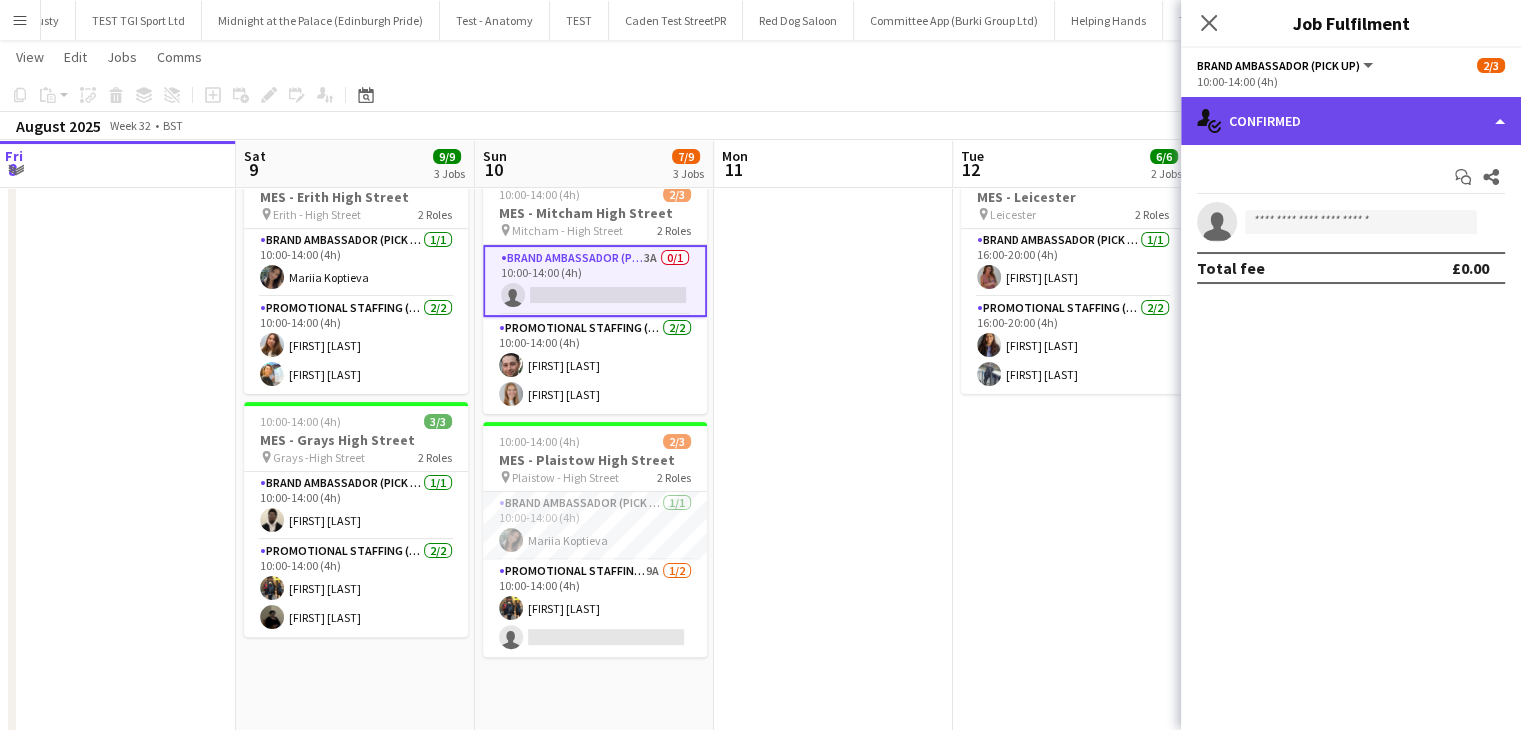 click on "single-neutral-actions-check-2
Confirmed" 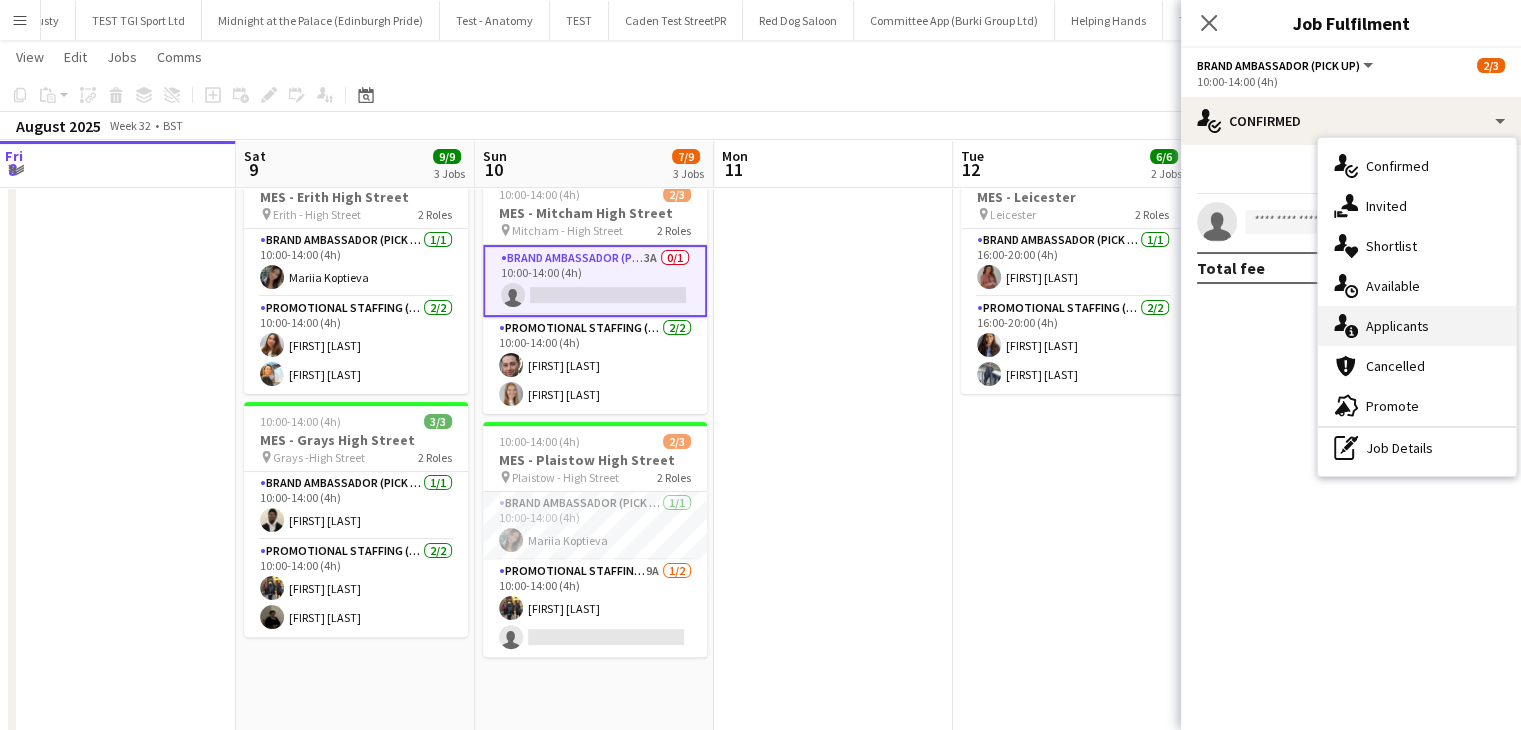 click on "single-neutral-actions-information
Applicants" at bounding box center [1417, 326] 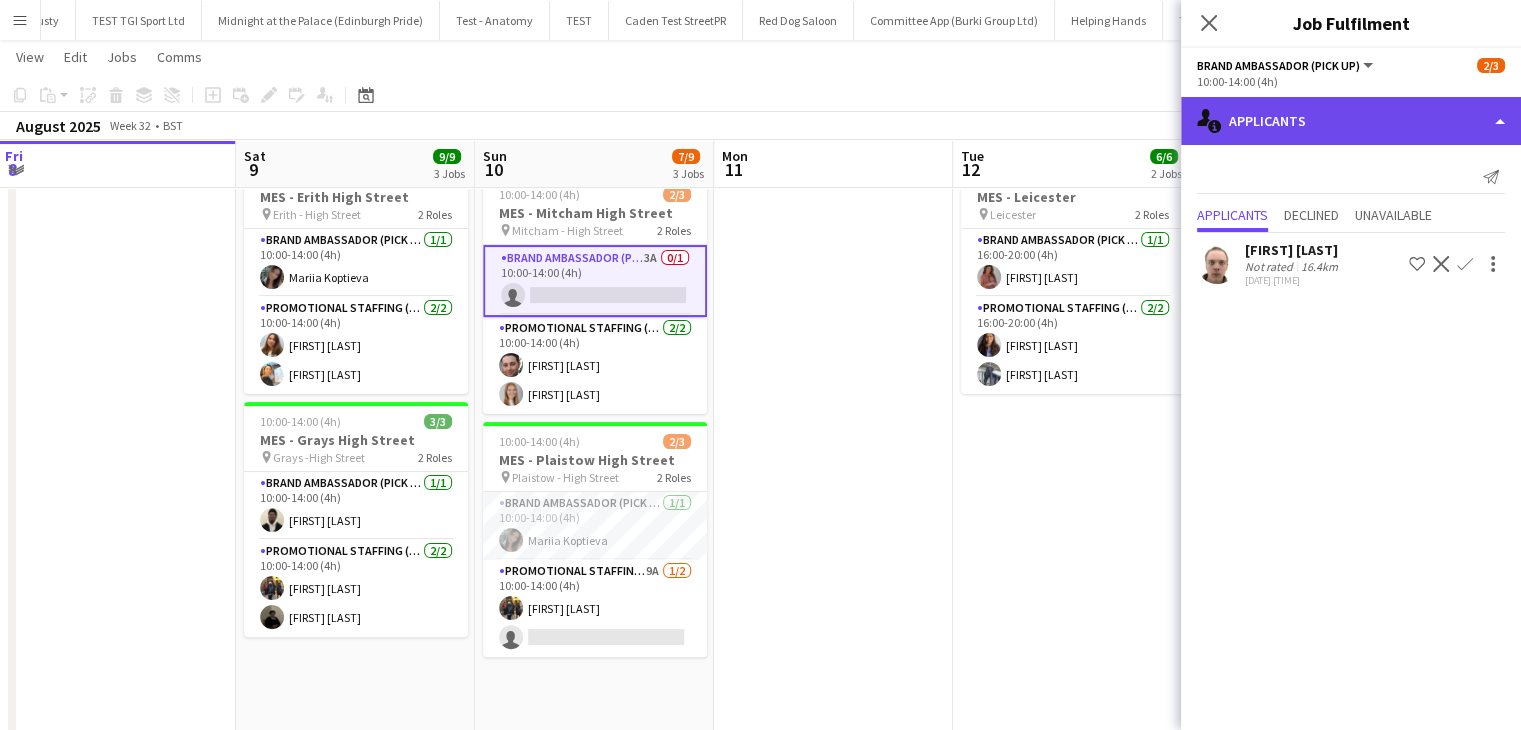 click on "single-neutral-actions-information
Applicants" 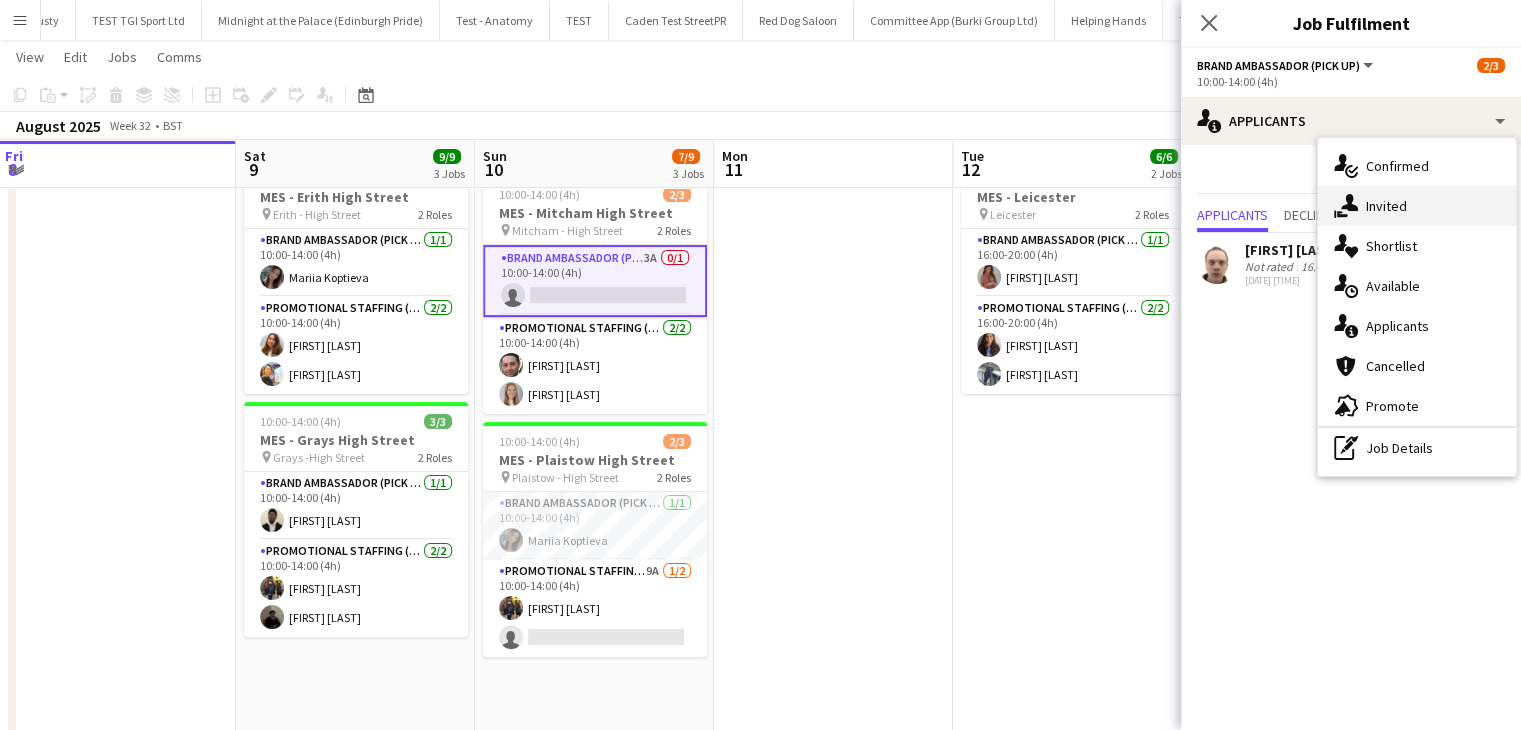 click 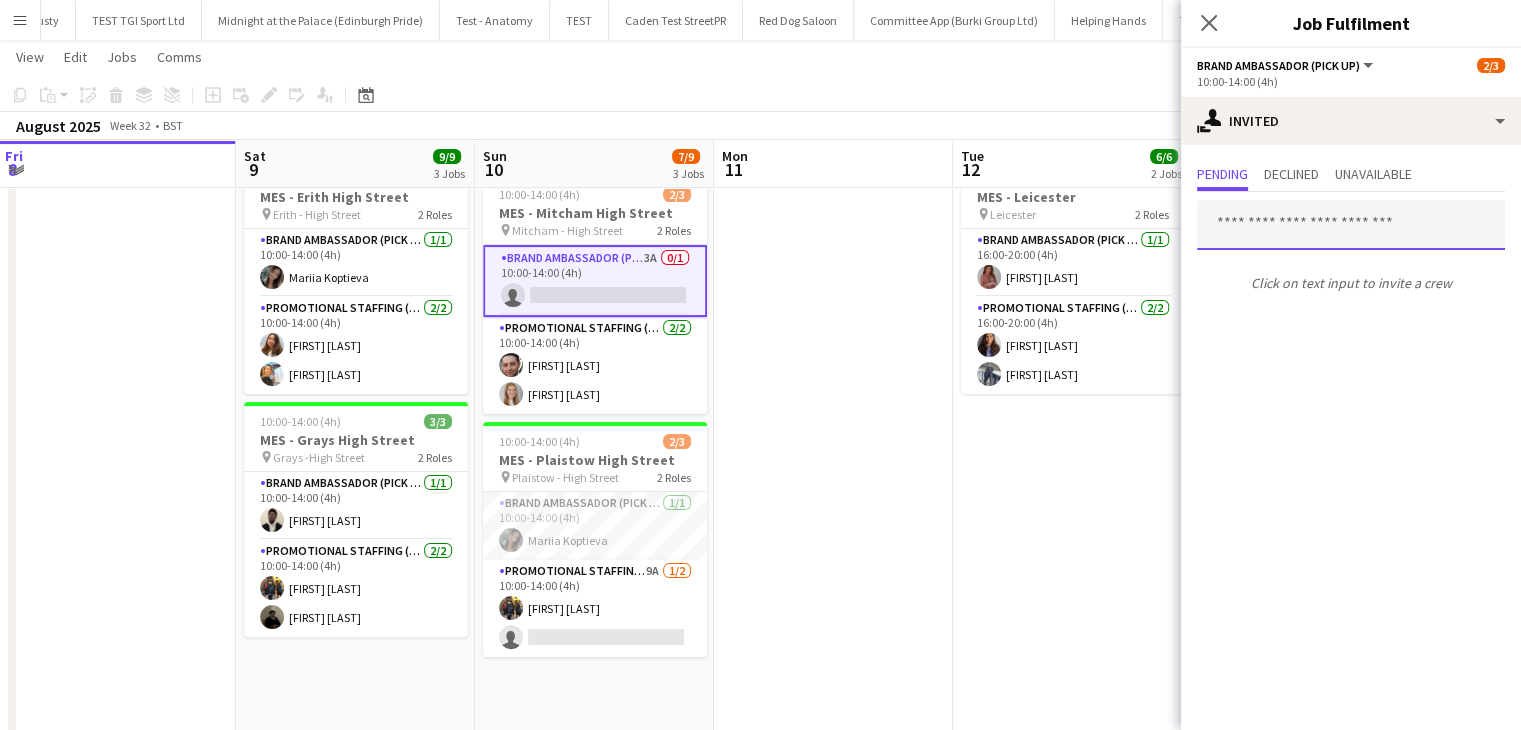 click at bounding box center (1351, 225) 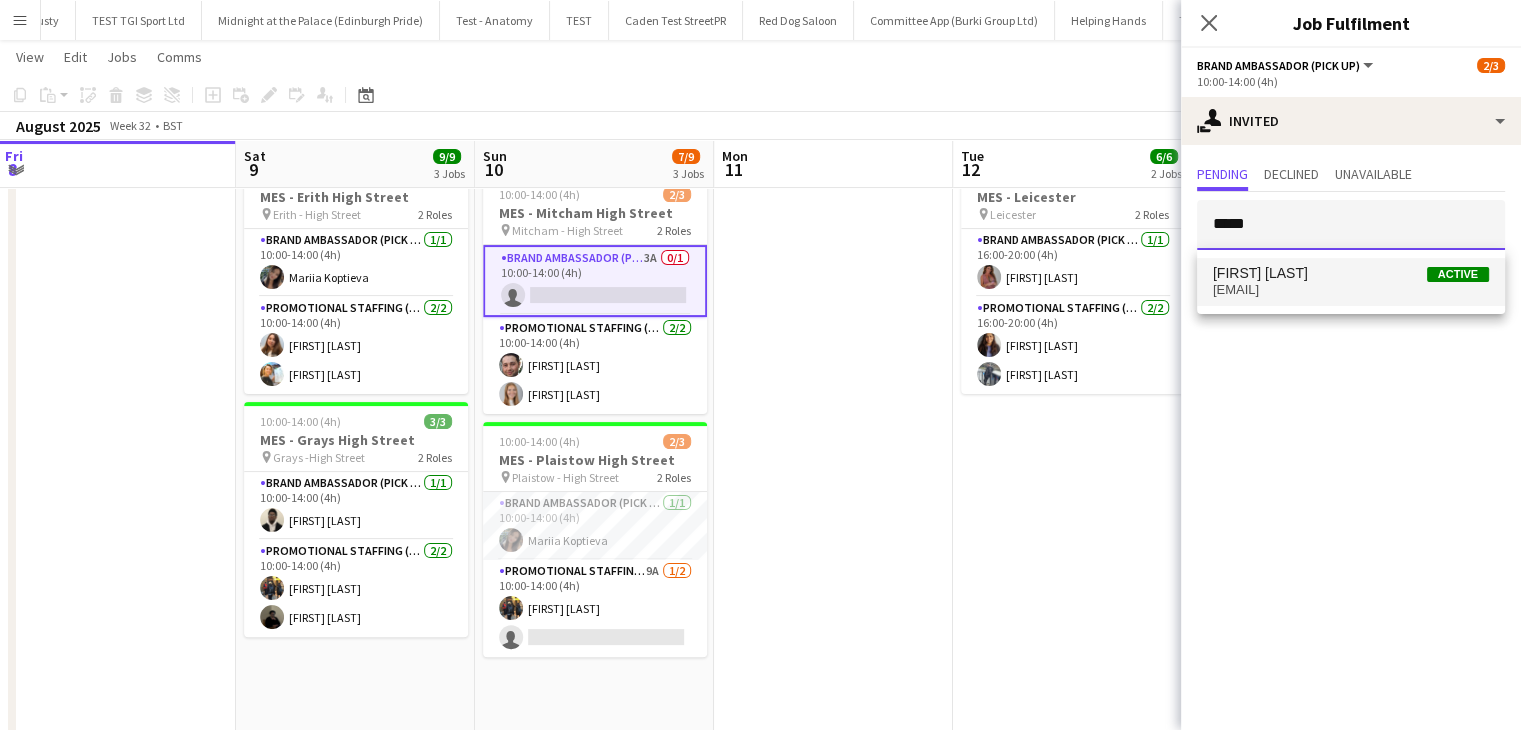 type on "*****" 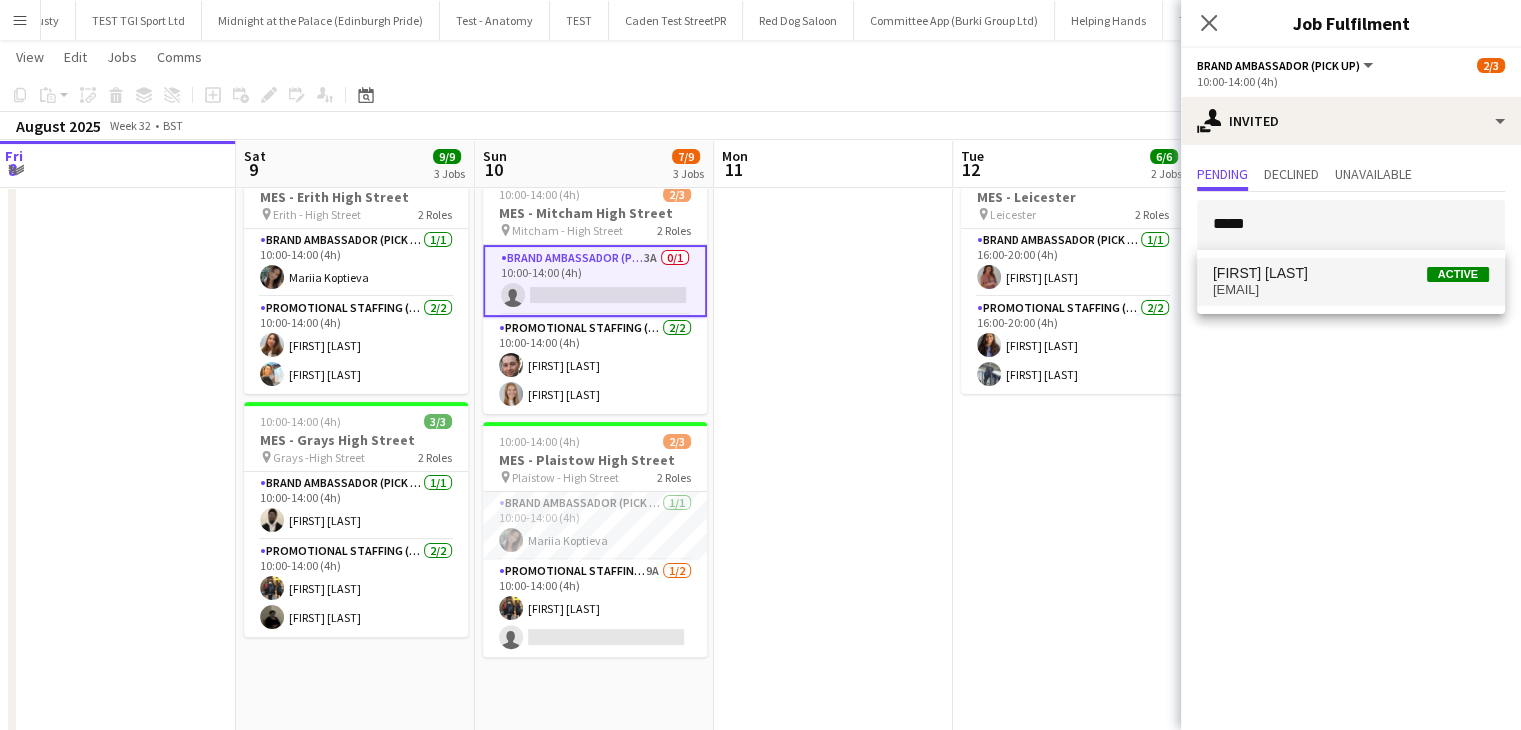 click on "Gavin Rowe  Active  gavinrowe26@gmail.com" at bounding box center [1351, 282] 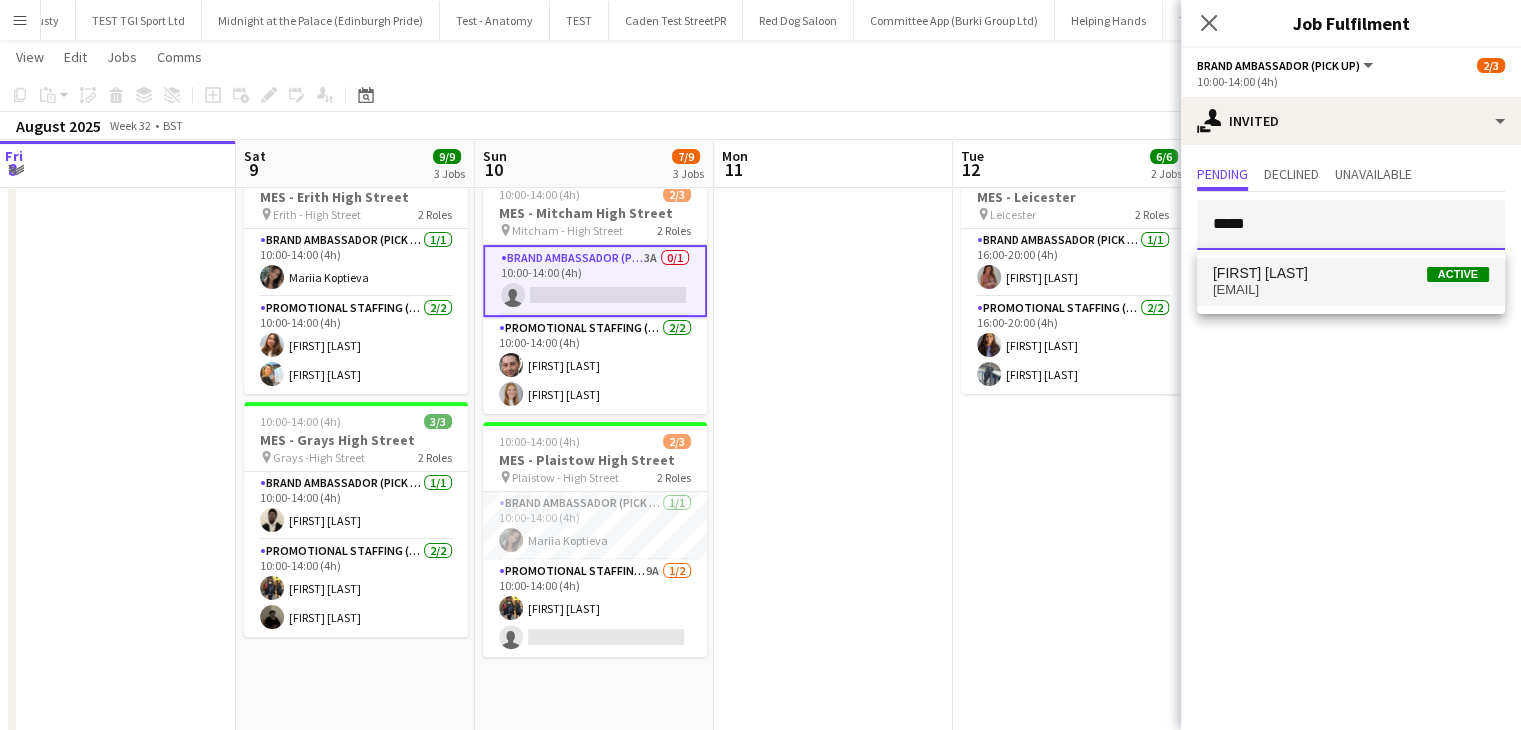 type 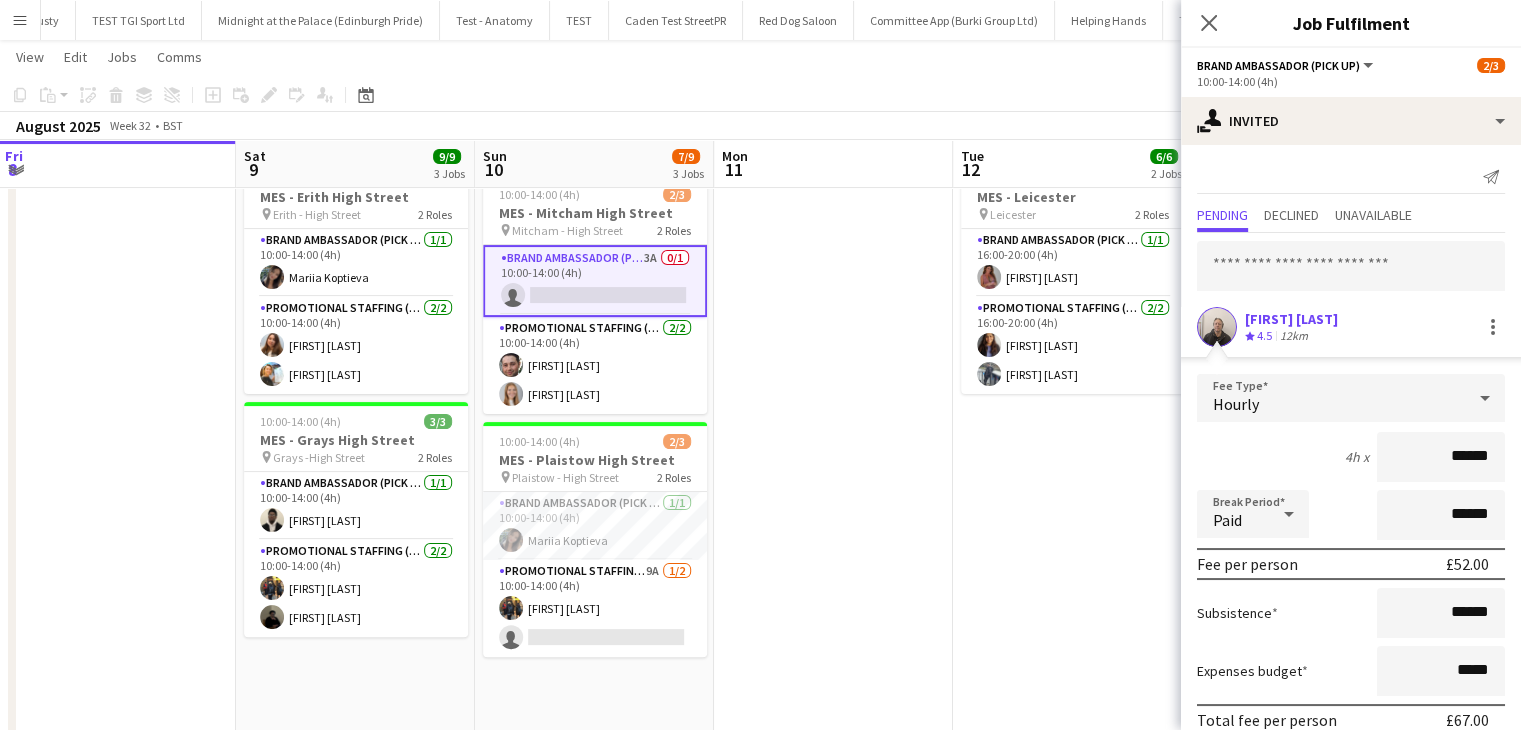 scroll, scrollTop: 88, scrollLeft: 0, axis: vertical 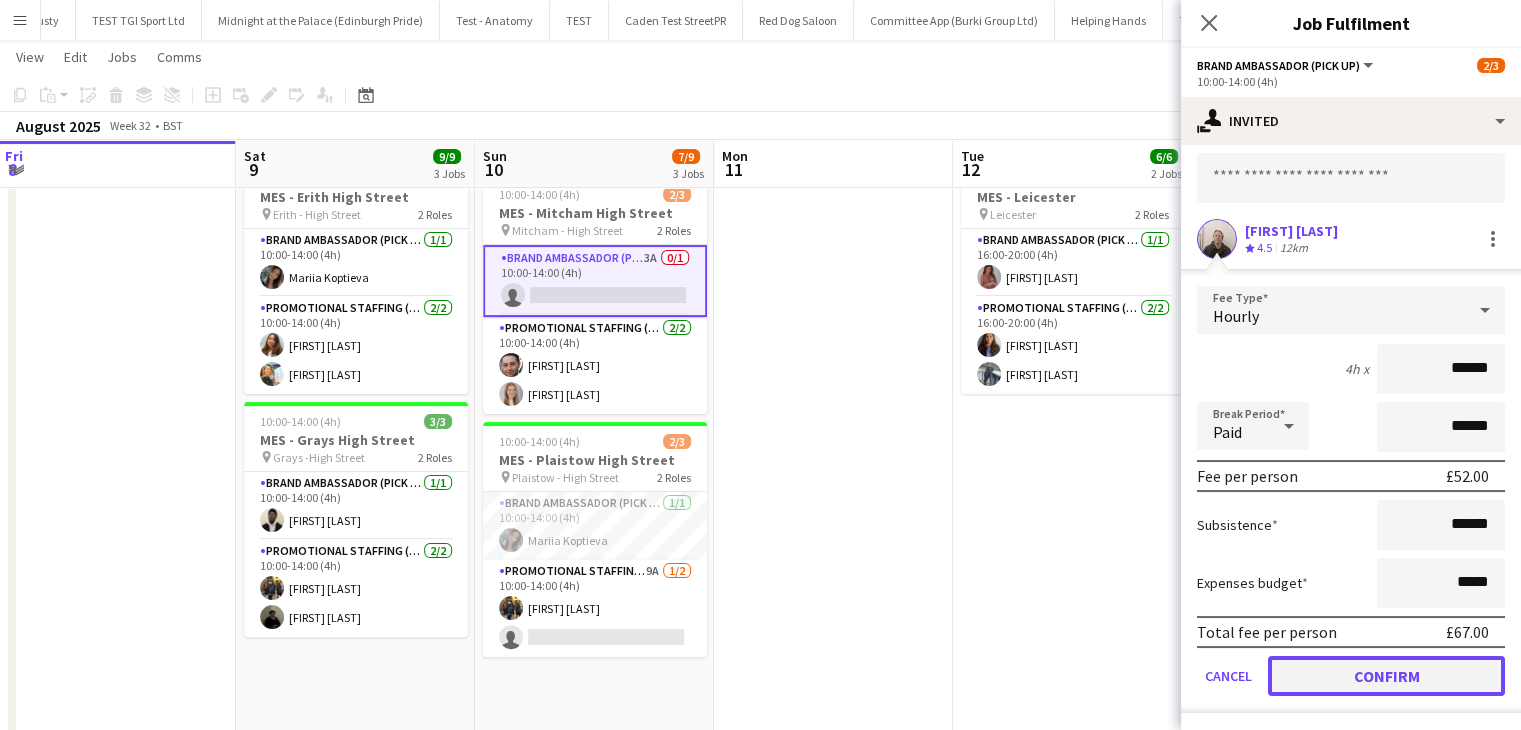 click on "Confirm" 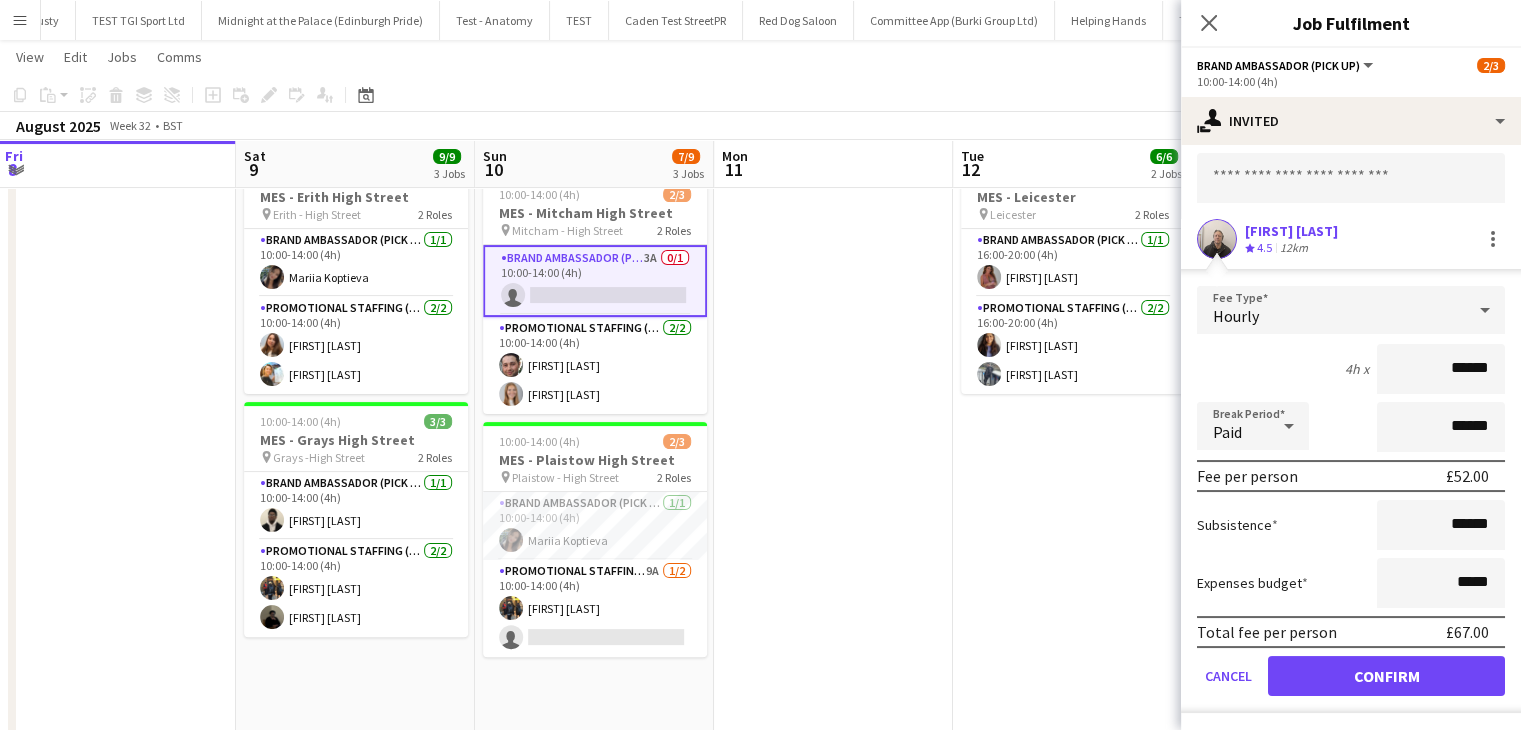 scroll, scrollTop: 0, scrollLeft: 0, axis: both 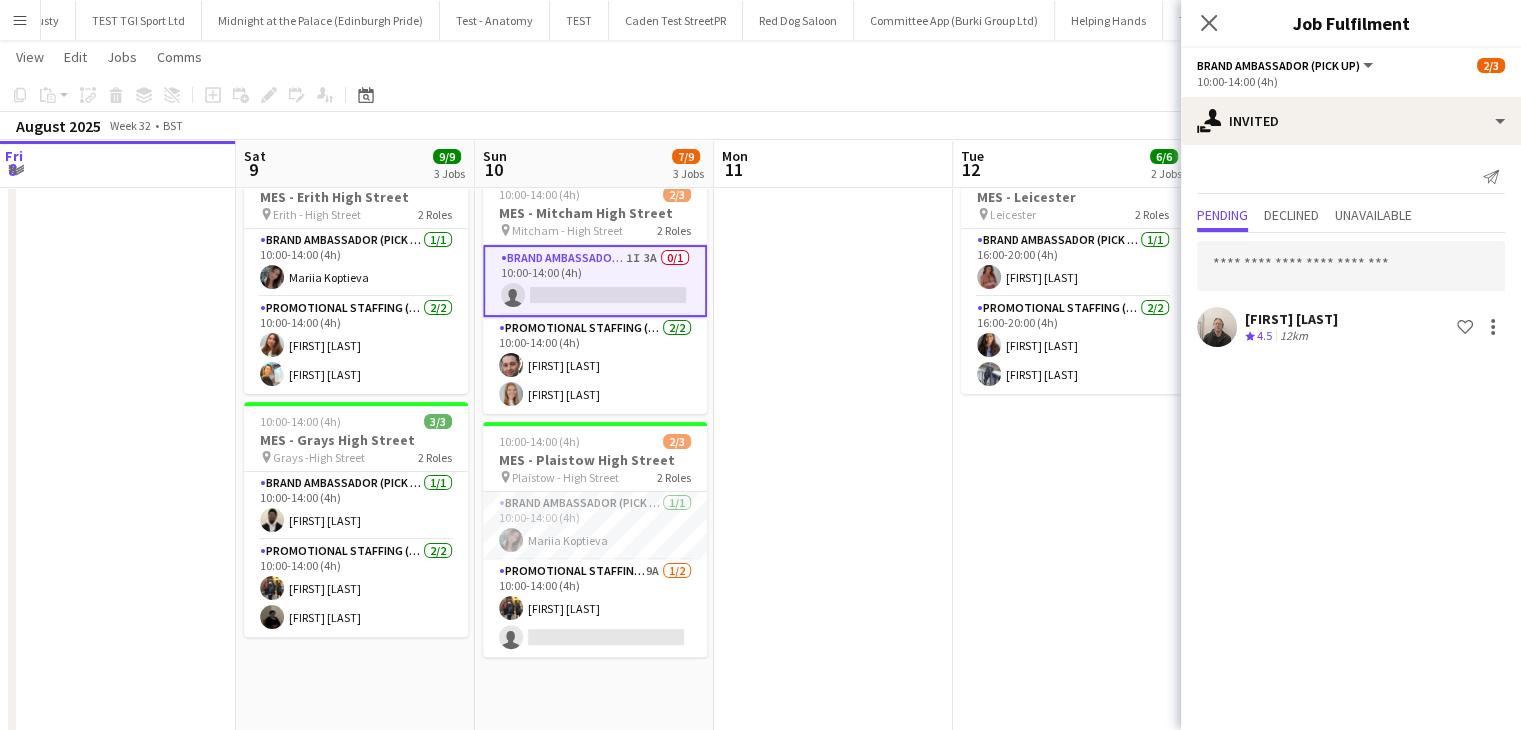 click on "16:00-20:00 (4h)    3/3   MES - Chadwell
pin
Chadwell Heath   2 Roles   Brand Ambassador (Pick up)   1/1   16:00-20:00 (4h)
Daniel Ajetunmobi  Promotional Staffing (Brand Ambassadors)   2/2   16:00-20:00 (4h)
Anastasiia Meleshko Almodad I. Iliya     16:00-20:00 (4h)    3/3   MES - Leicester
pin
Leicester   2 Roles   Brand Ambassador (Pick up)   1/1   16:00-20:00 (4h)
Sally Whitworth  Promotional Staffing (Brand Ambassadors)   2/2   16:00-20:00 (4h)
Mansi Mehta Saif Hassan" at bounding box center [1072, 322] 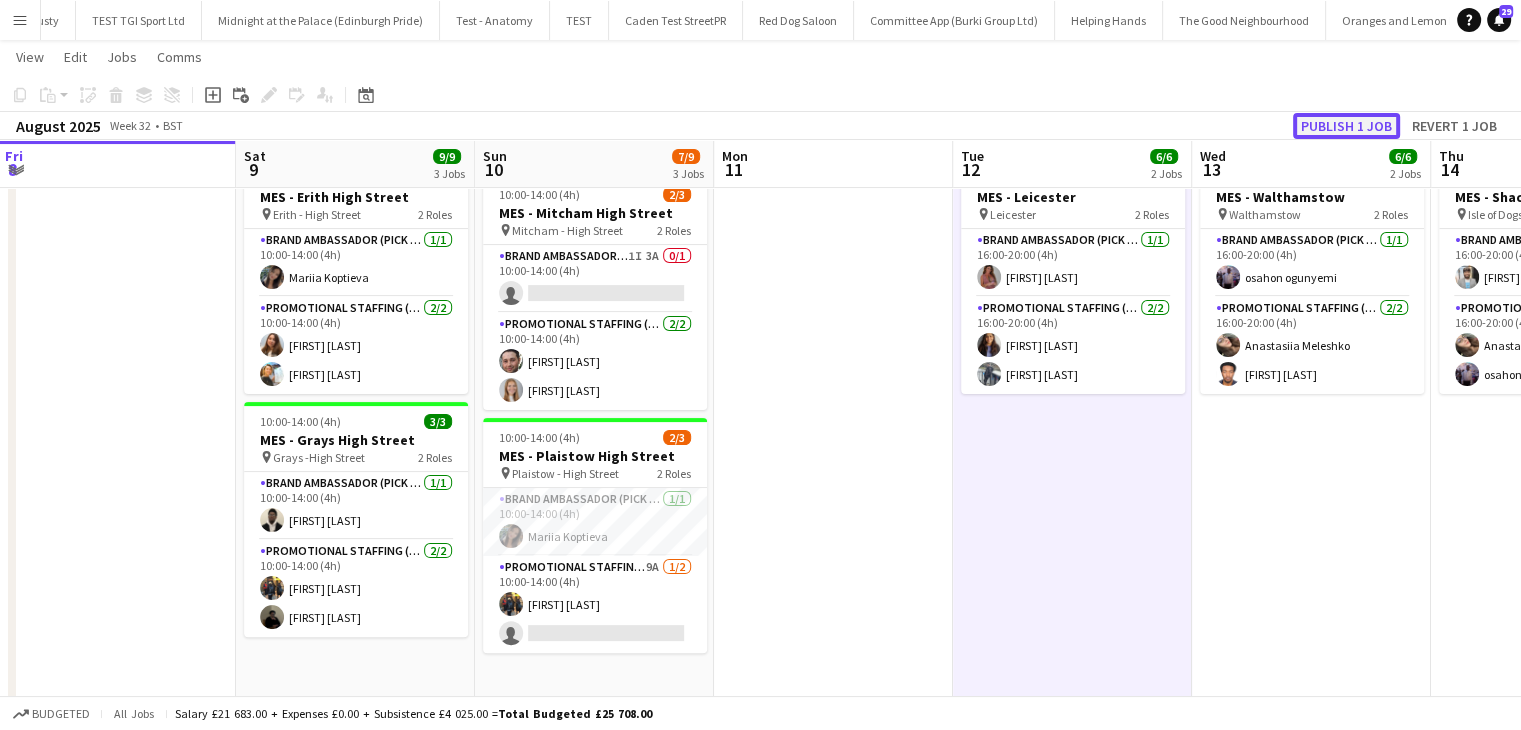 click on "Publish 1 job" 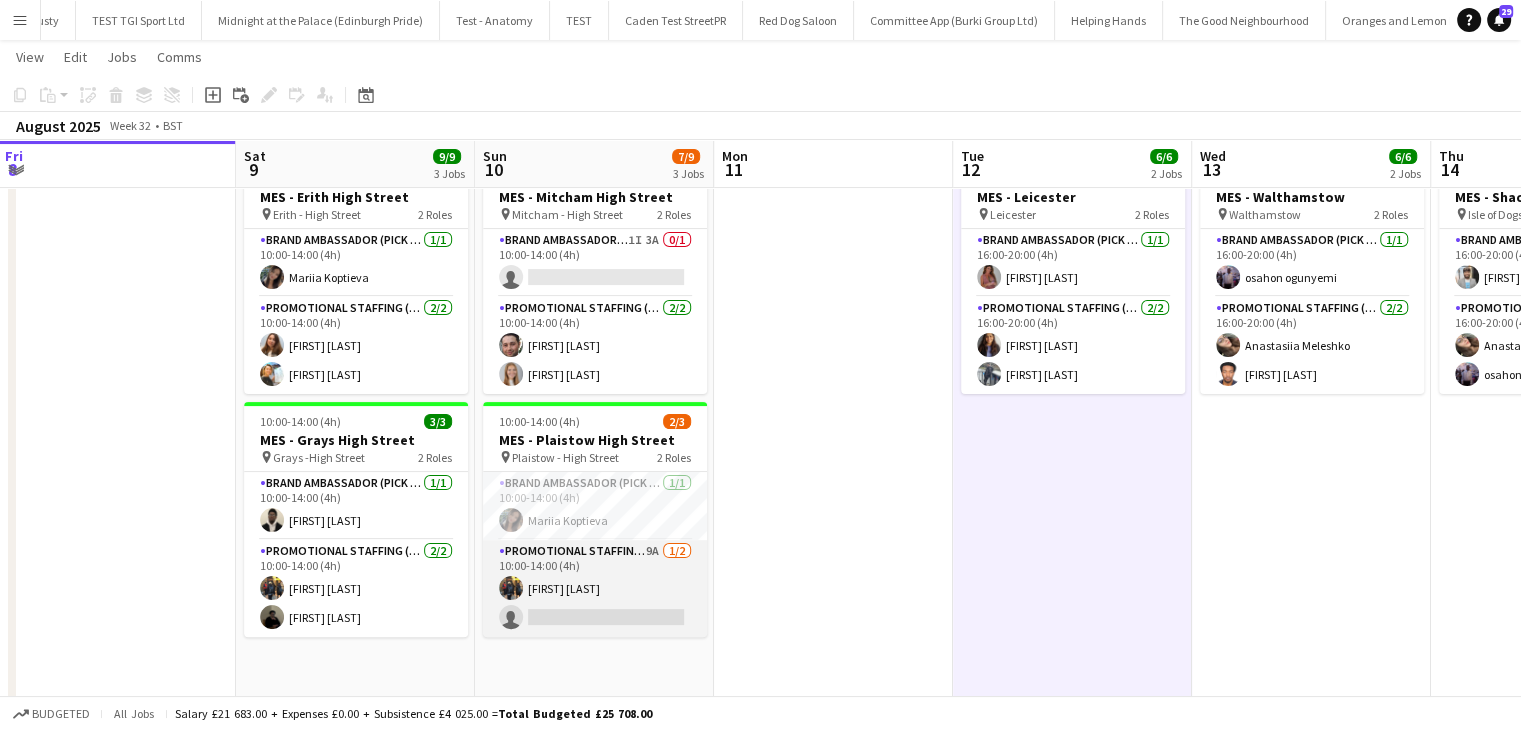 click on "Promotional Staffing (Brand Ambassadors)   9A   1/2   10:00-14:00 (4h)
Martin Brady
single-neutral-actions" at bounding box center (595, 588) 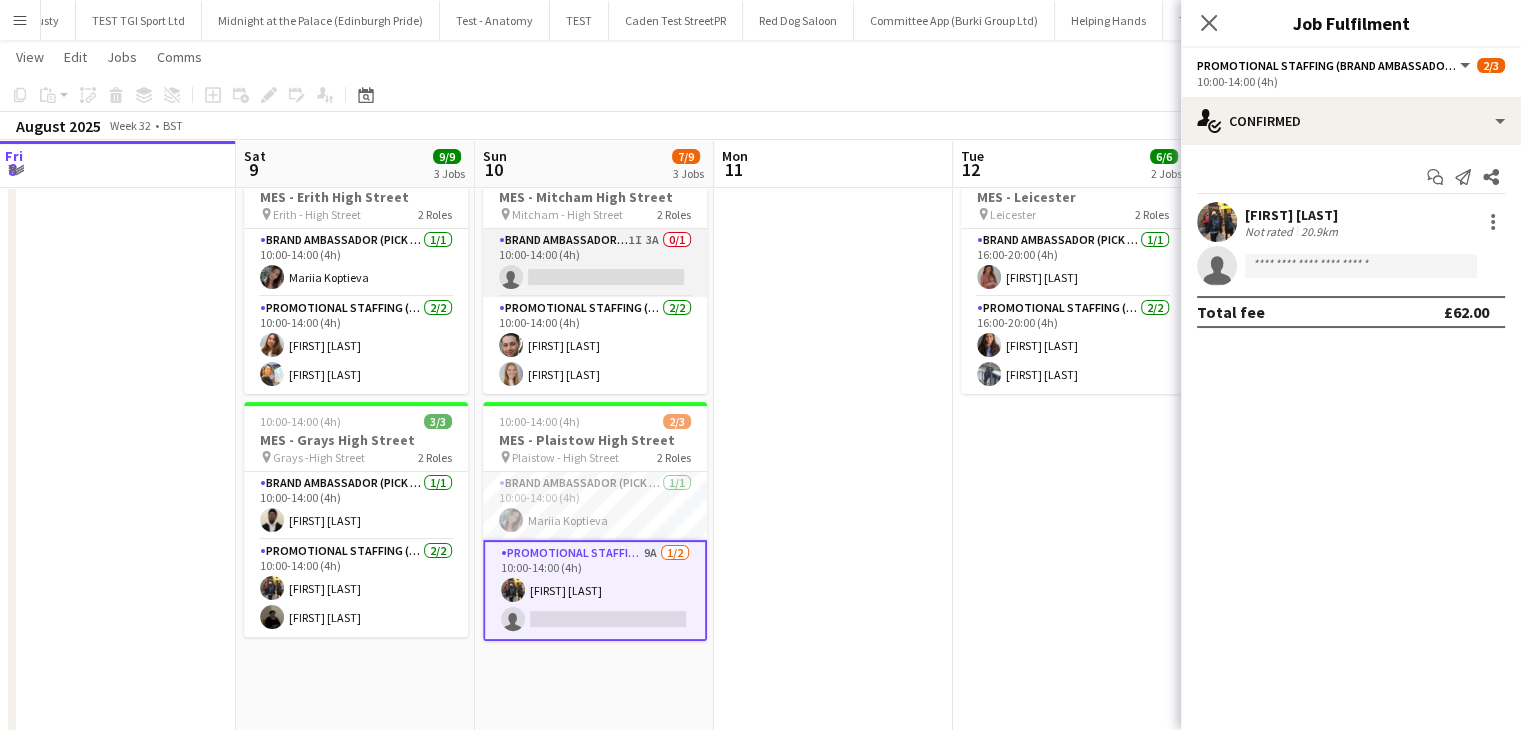 click on "Brand Ambassador (Pick up)   1I   3A   0/1   10:00-14:00 (4h)
single-neutral-actions" at bounding box center [595, 263] 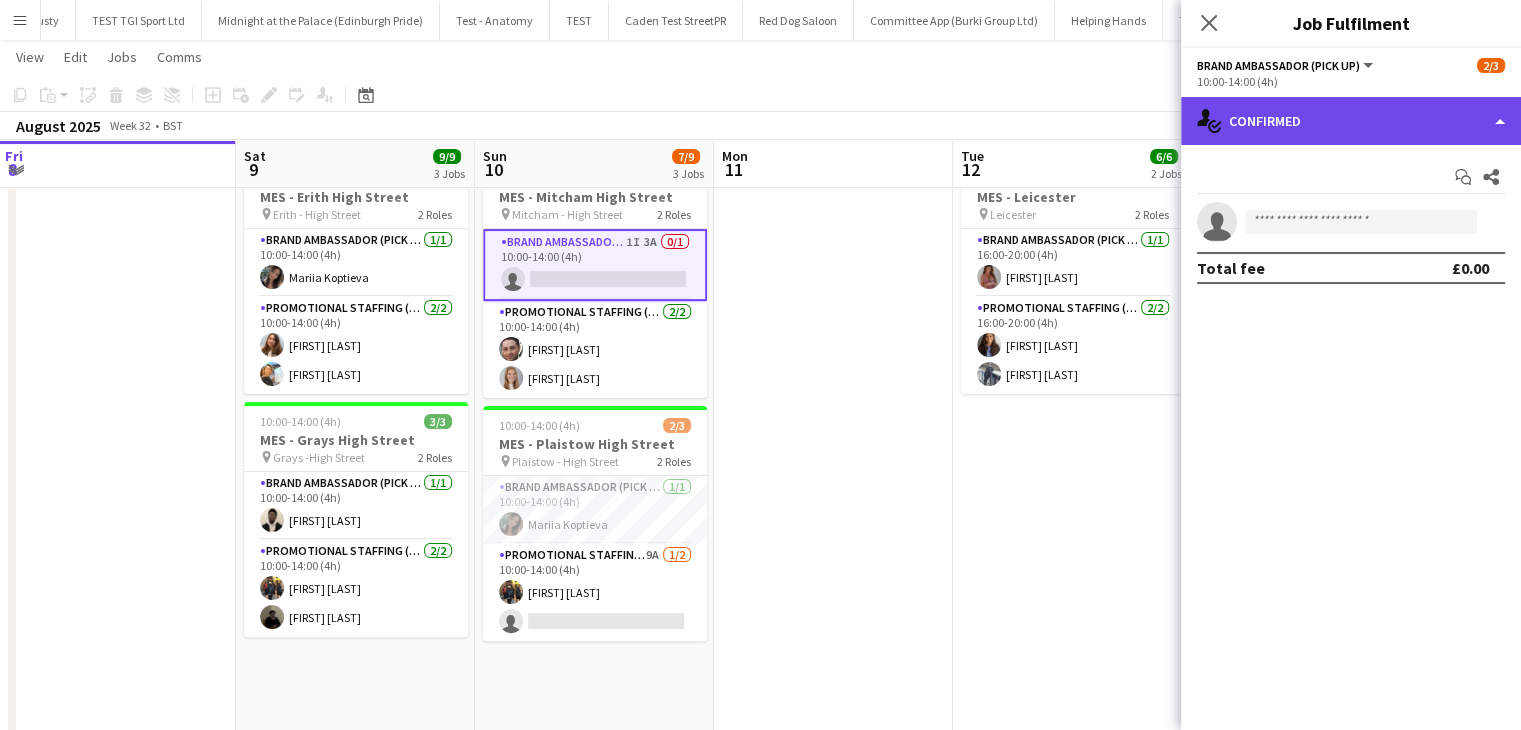 click on "single-neutral-actions-check-2
Confirmed" 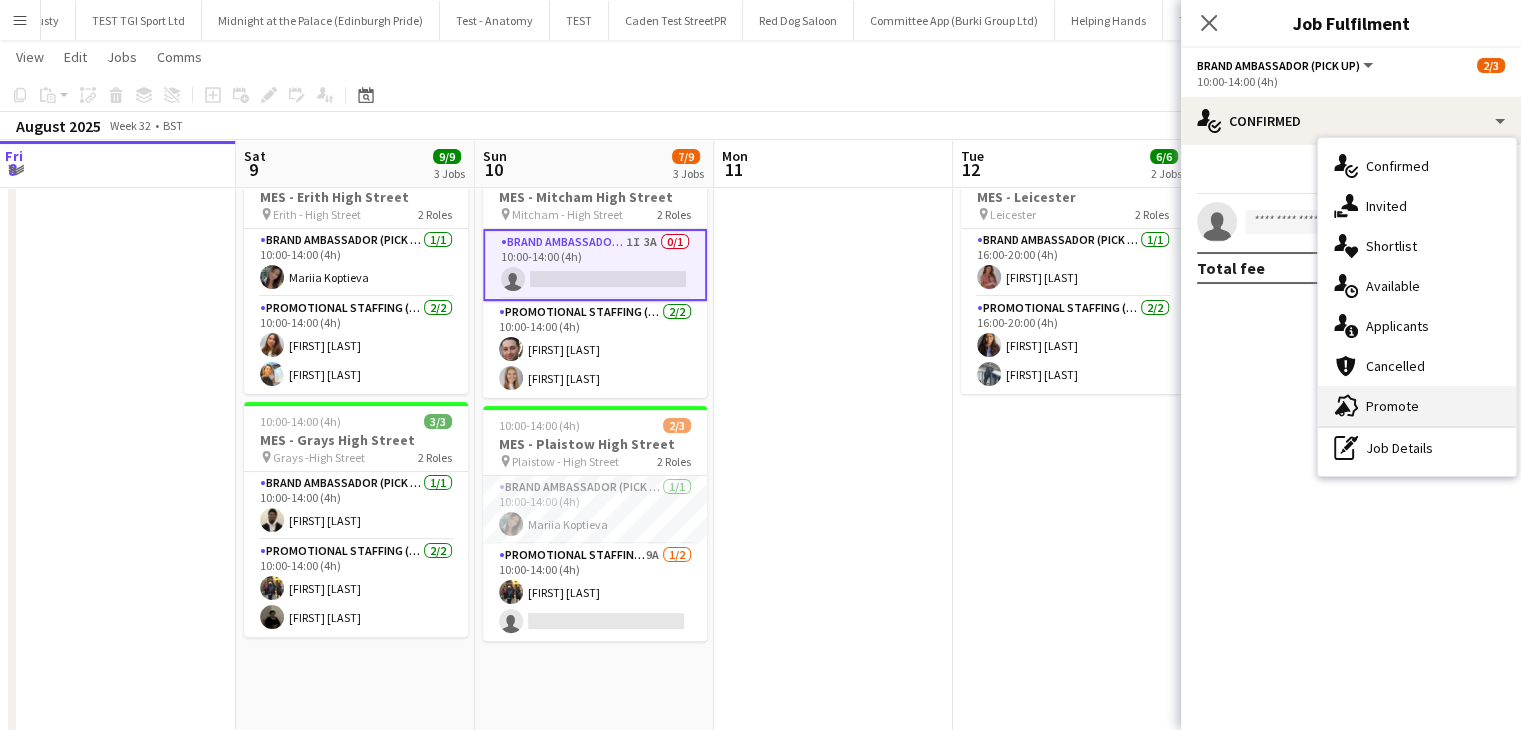 click on "advertising-megaphone
Promote" at bounding box center [1417, 406] 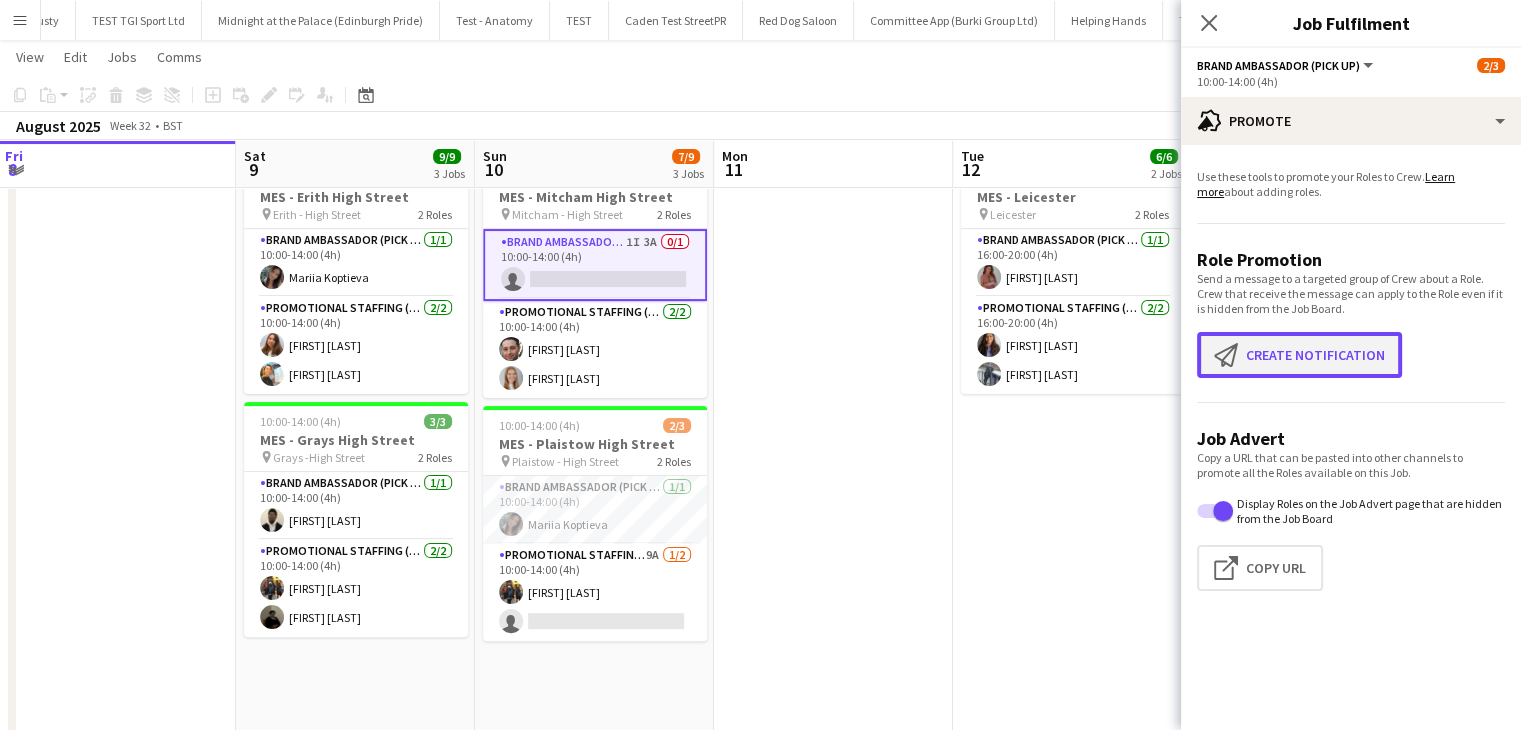 click on "Create notification
Create notification" at bounding box center (1299, 355) 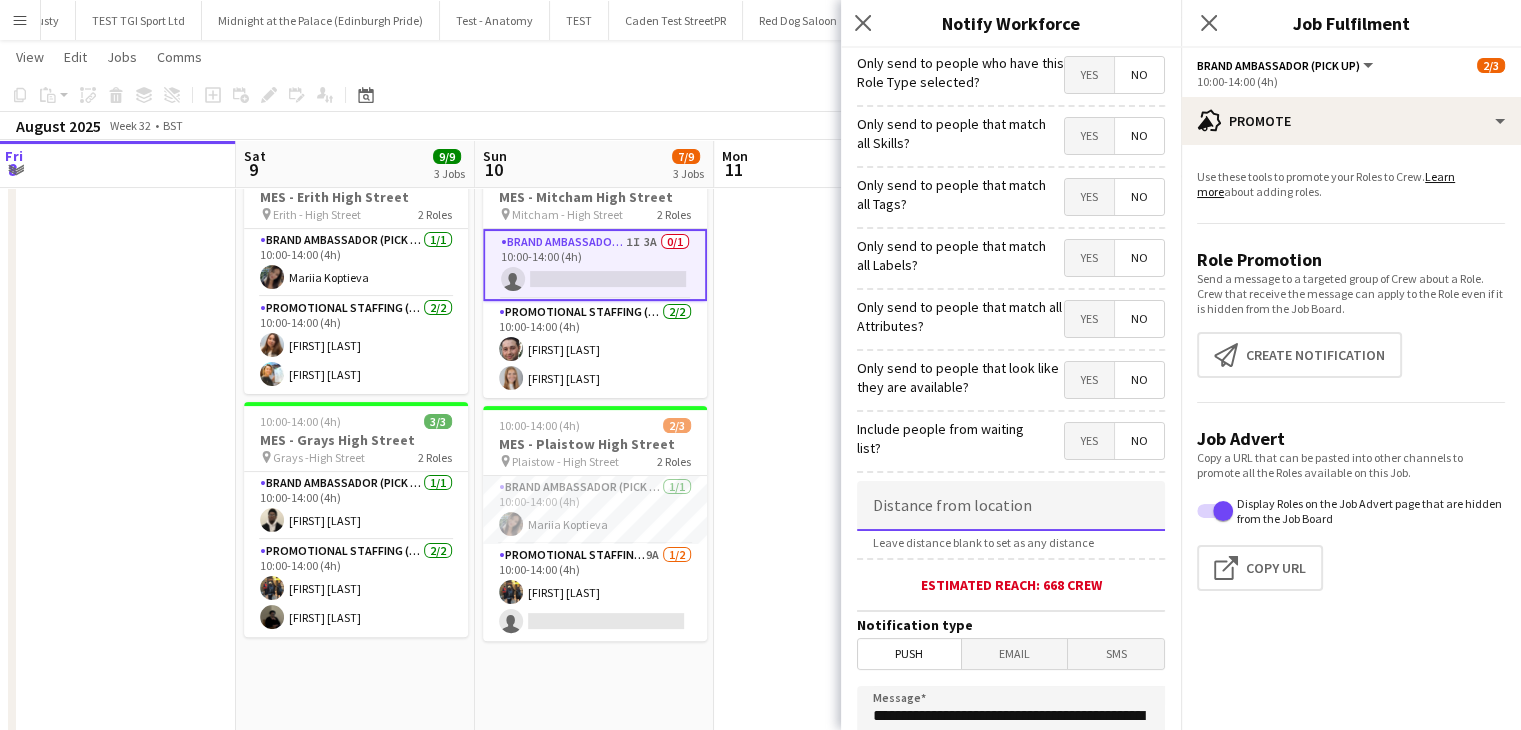 click 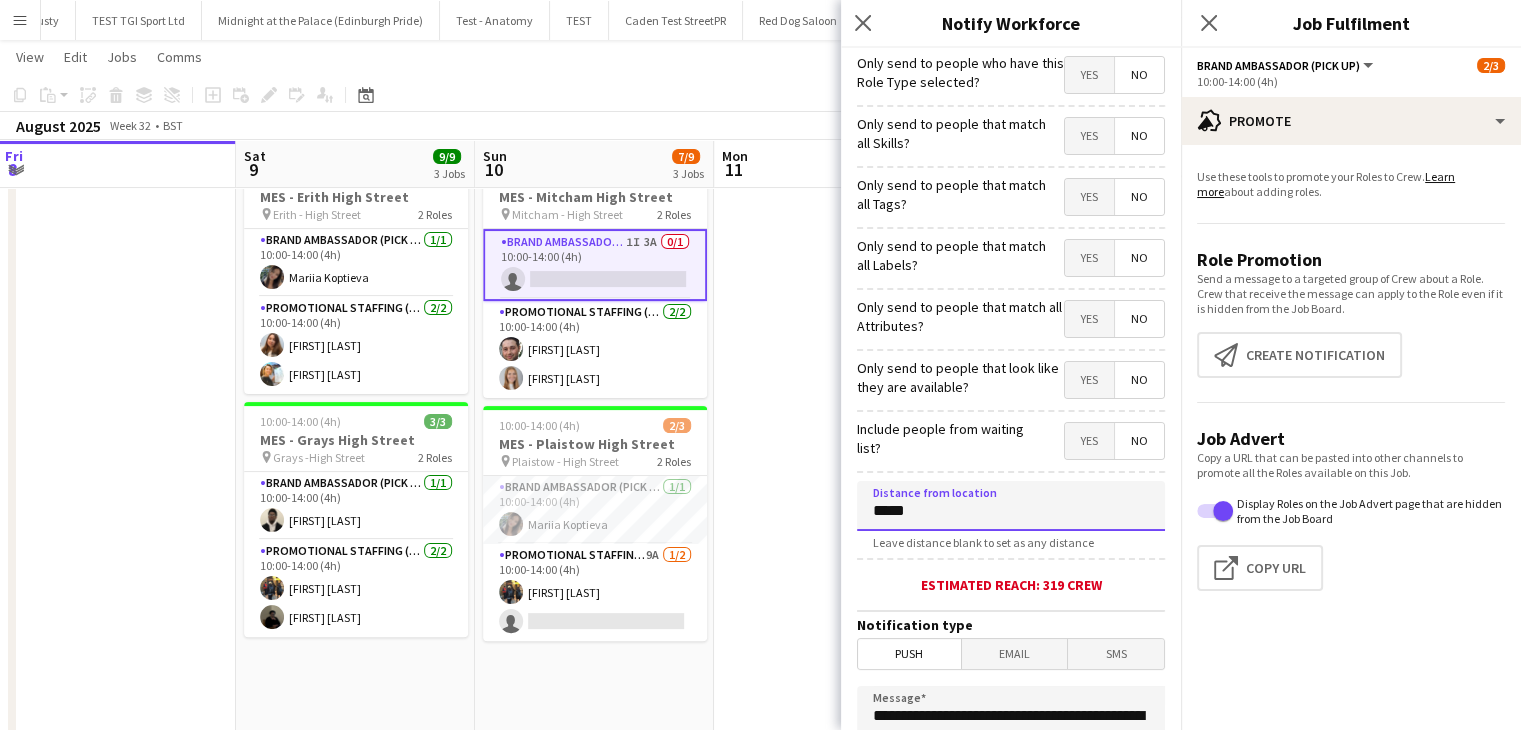 scroll, scrollTop: 360, scrollLeft: 0, axis: vertical 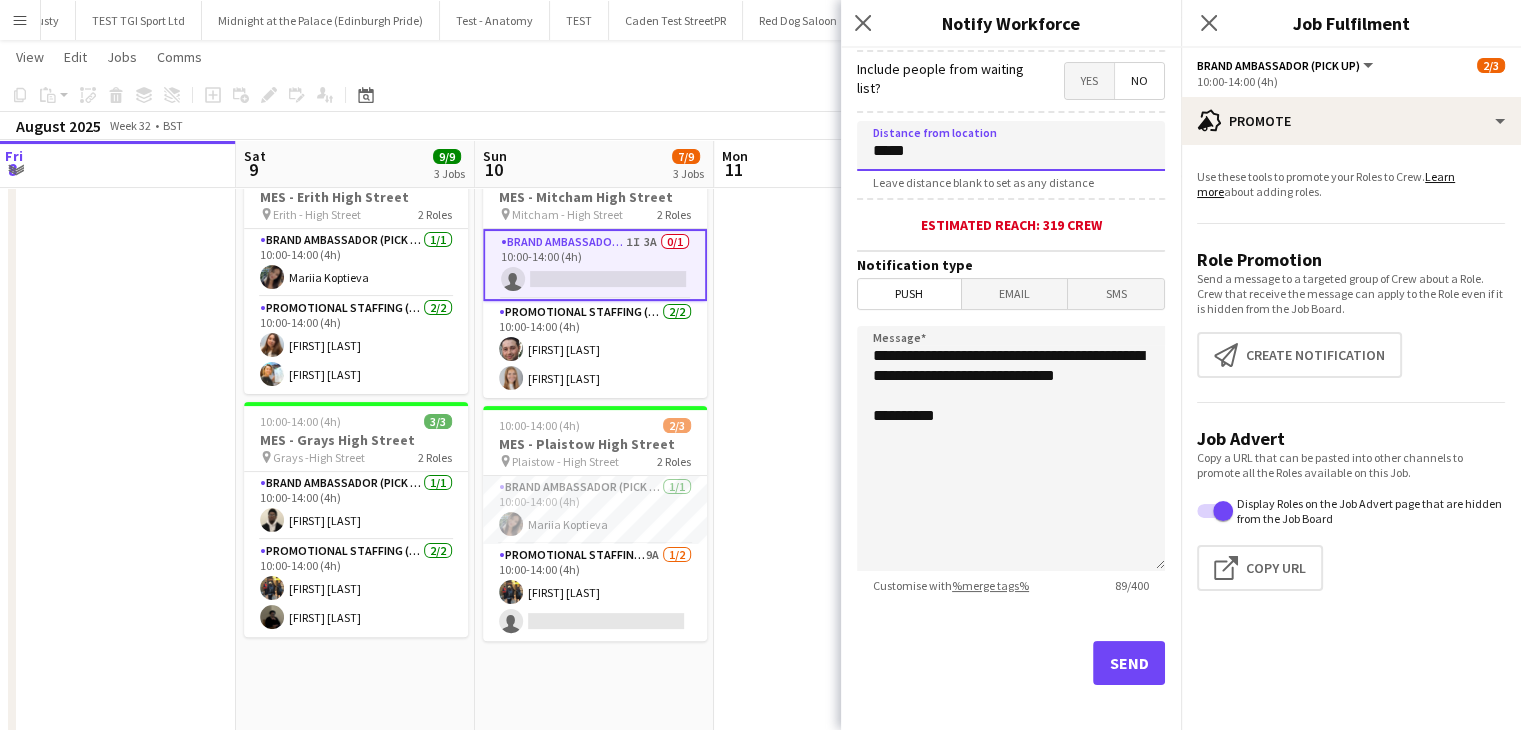 type on "*****" 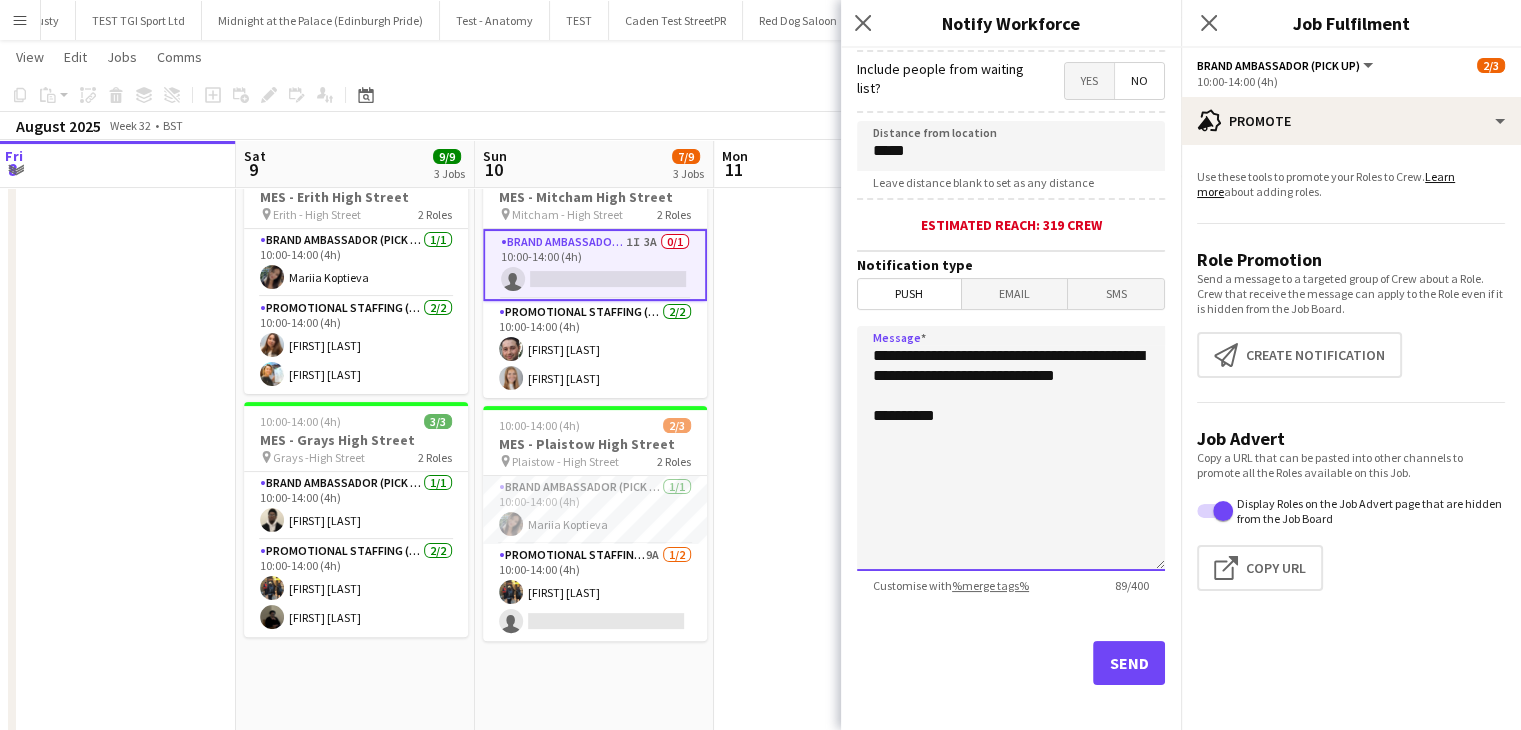 drag, startPoint x: 973, startPoint y: 401, endPoint x: 862, endPoint y: 357, distance: 119.40268 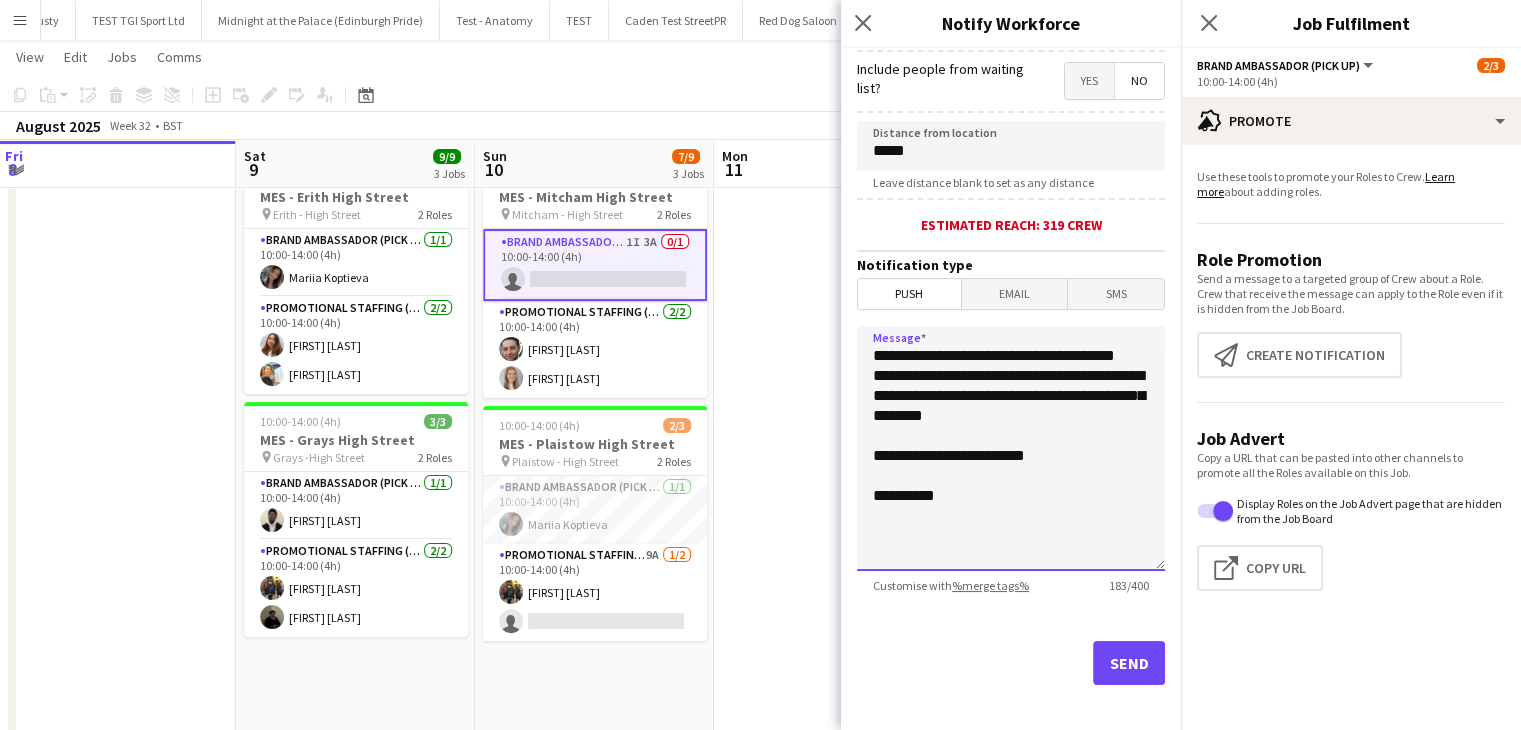 type on "**********" 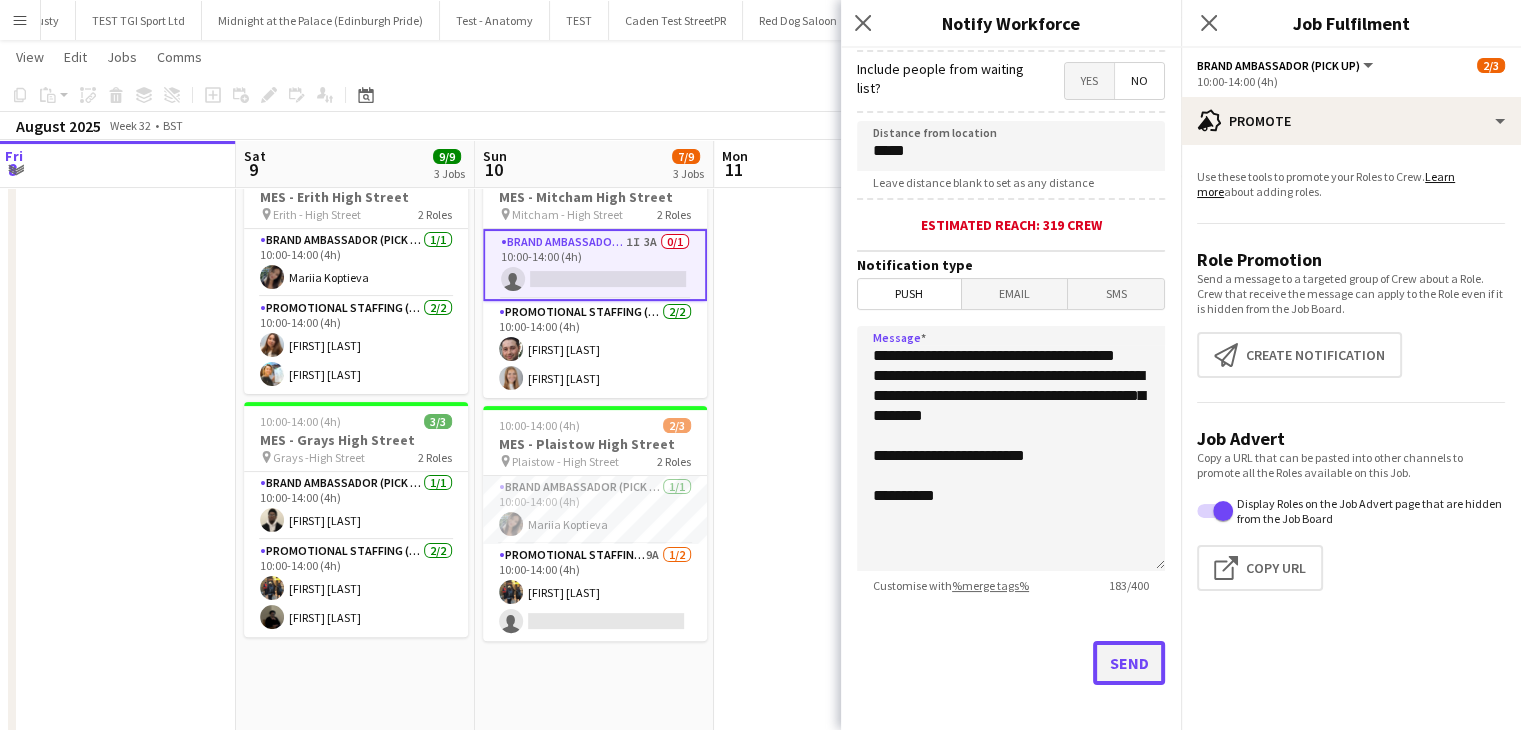 click on "Send" 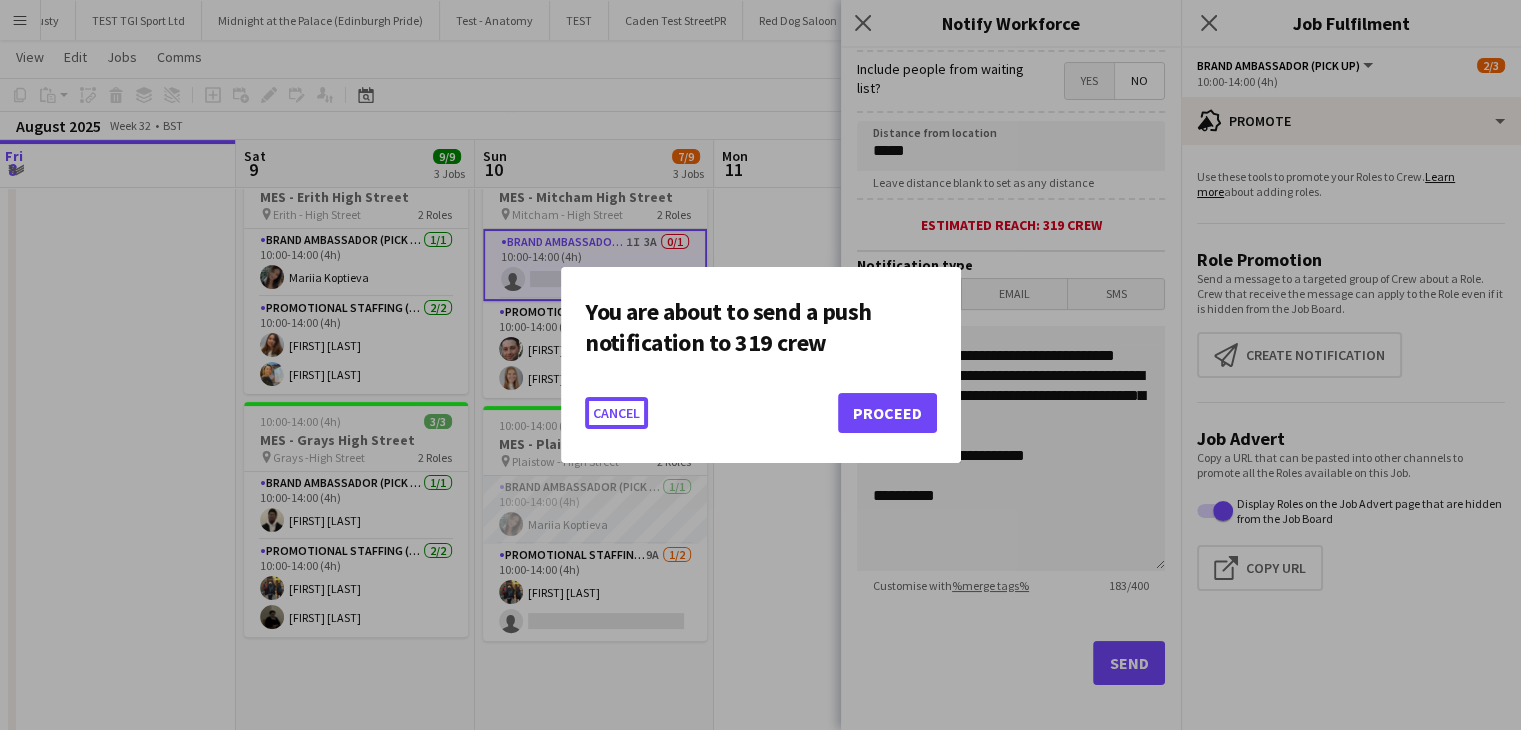 scroll, scrollTop: 0, scrollLeft: 0, axis: both 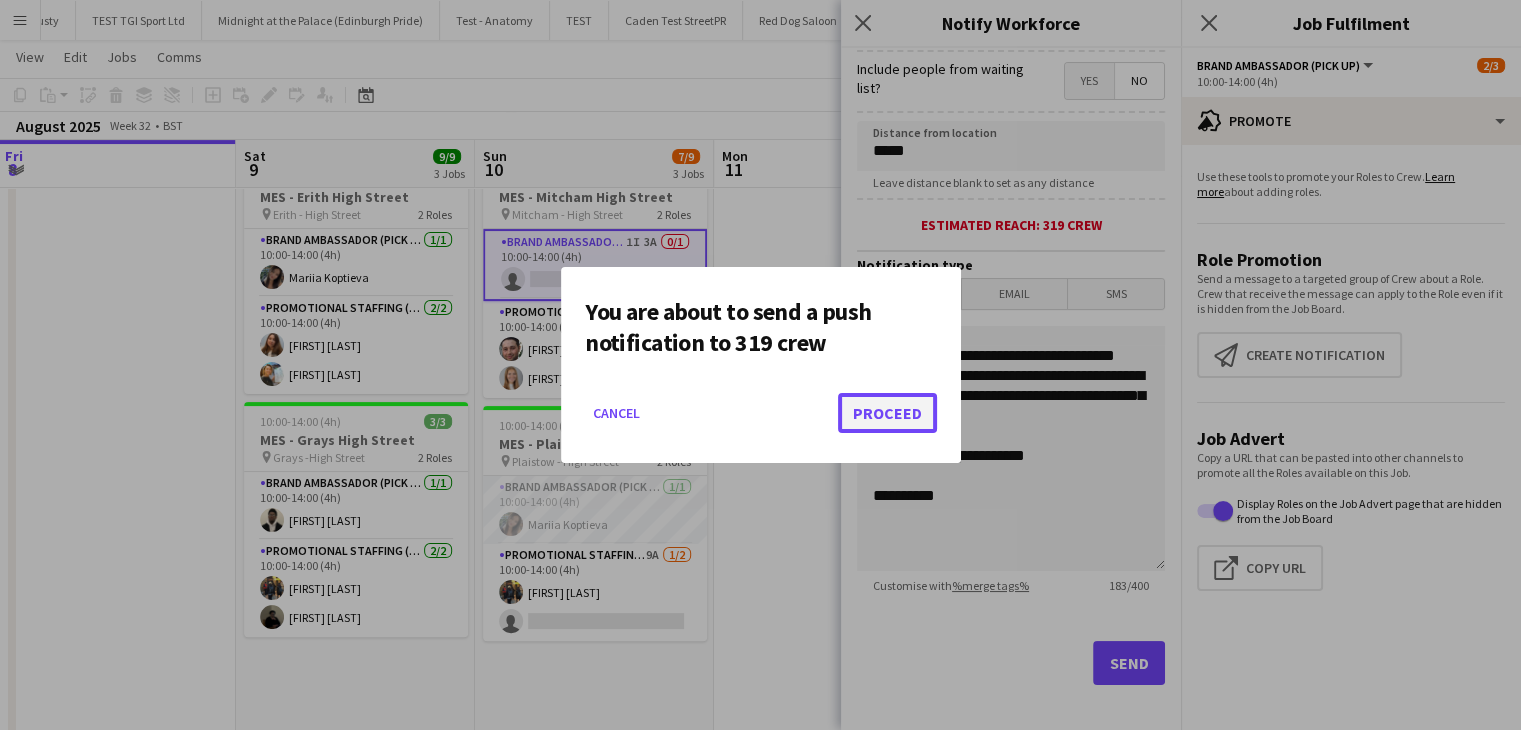 click on "Proceed" 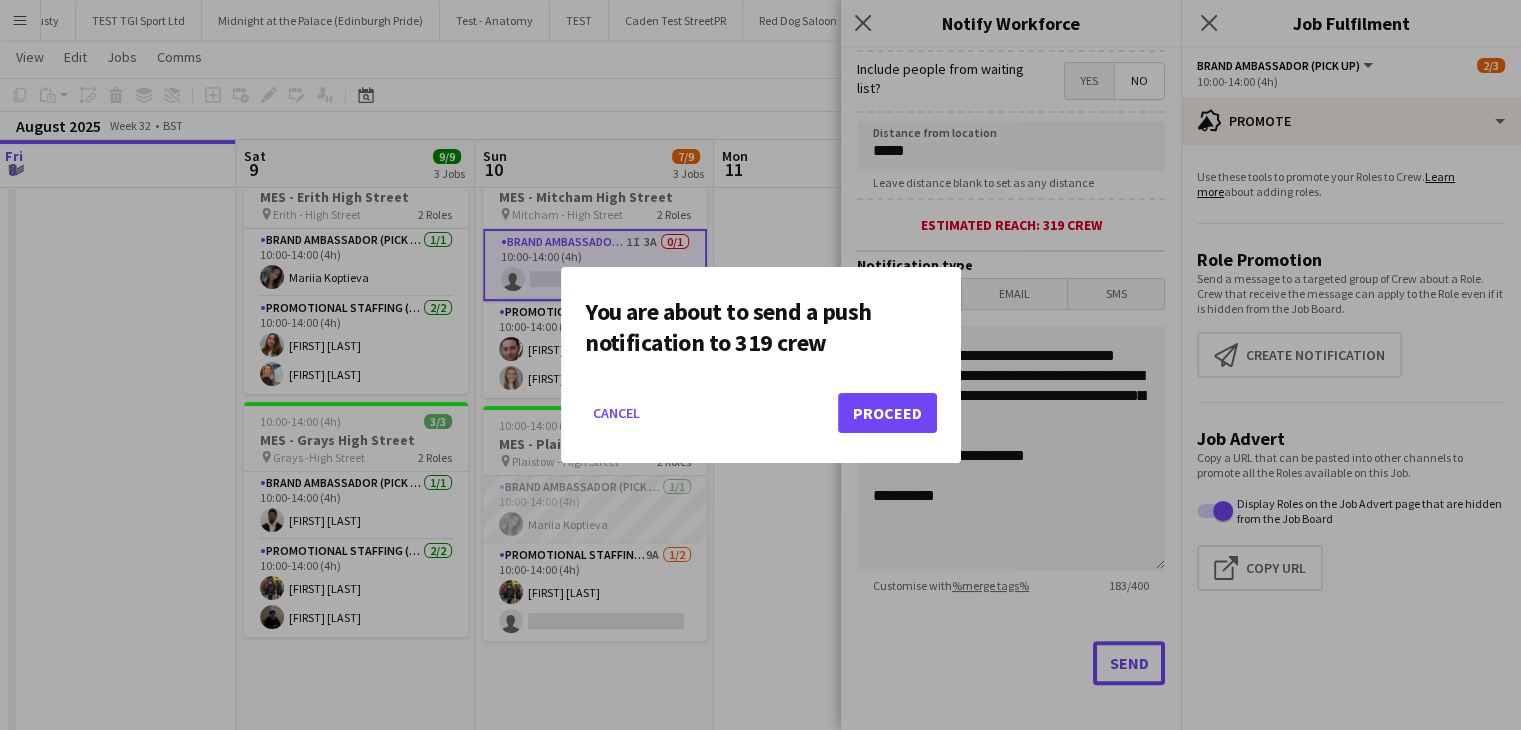 scroll, scrollTop: 408, scrollLeft: 0, axis: vertical 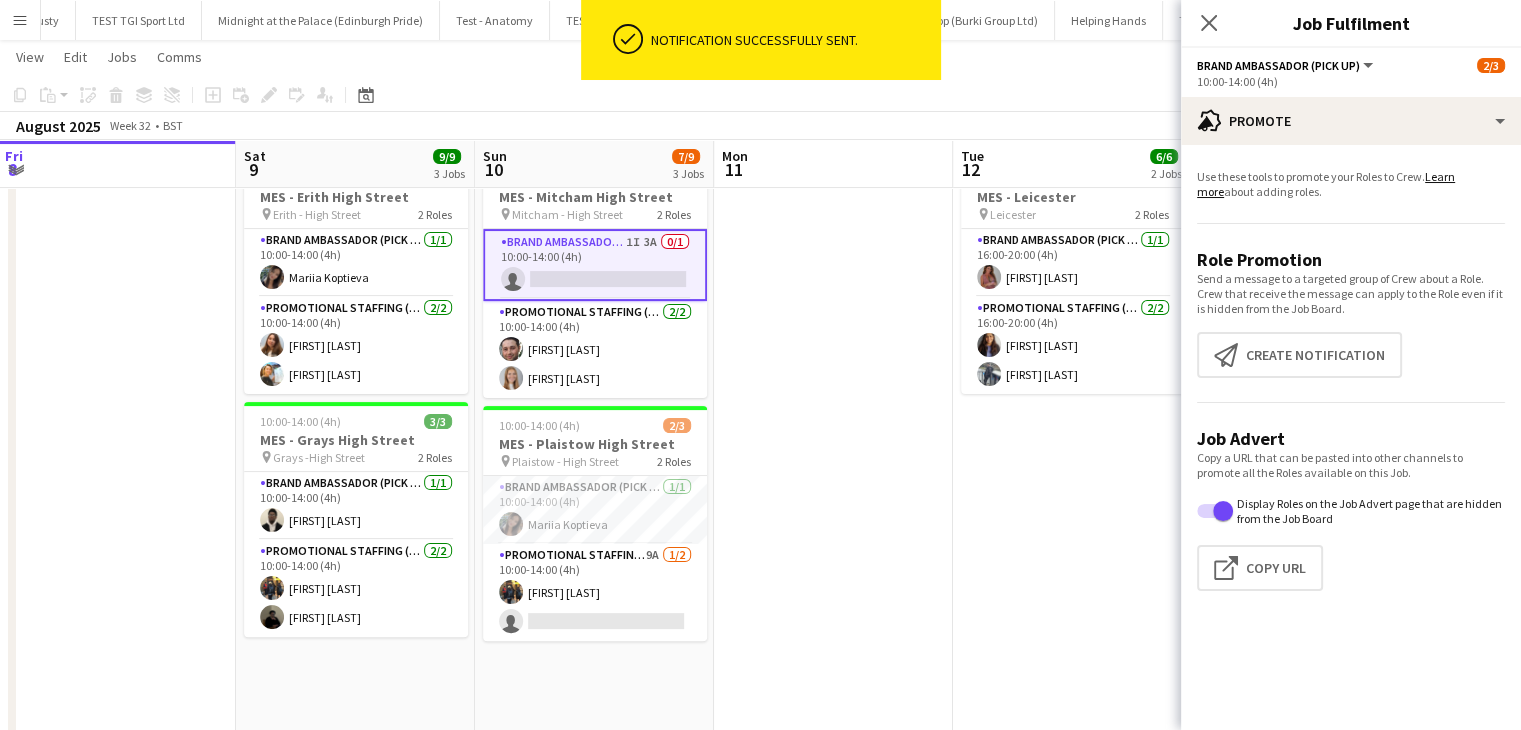 click at bounding box center [833, 322] 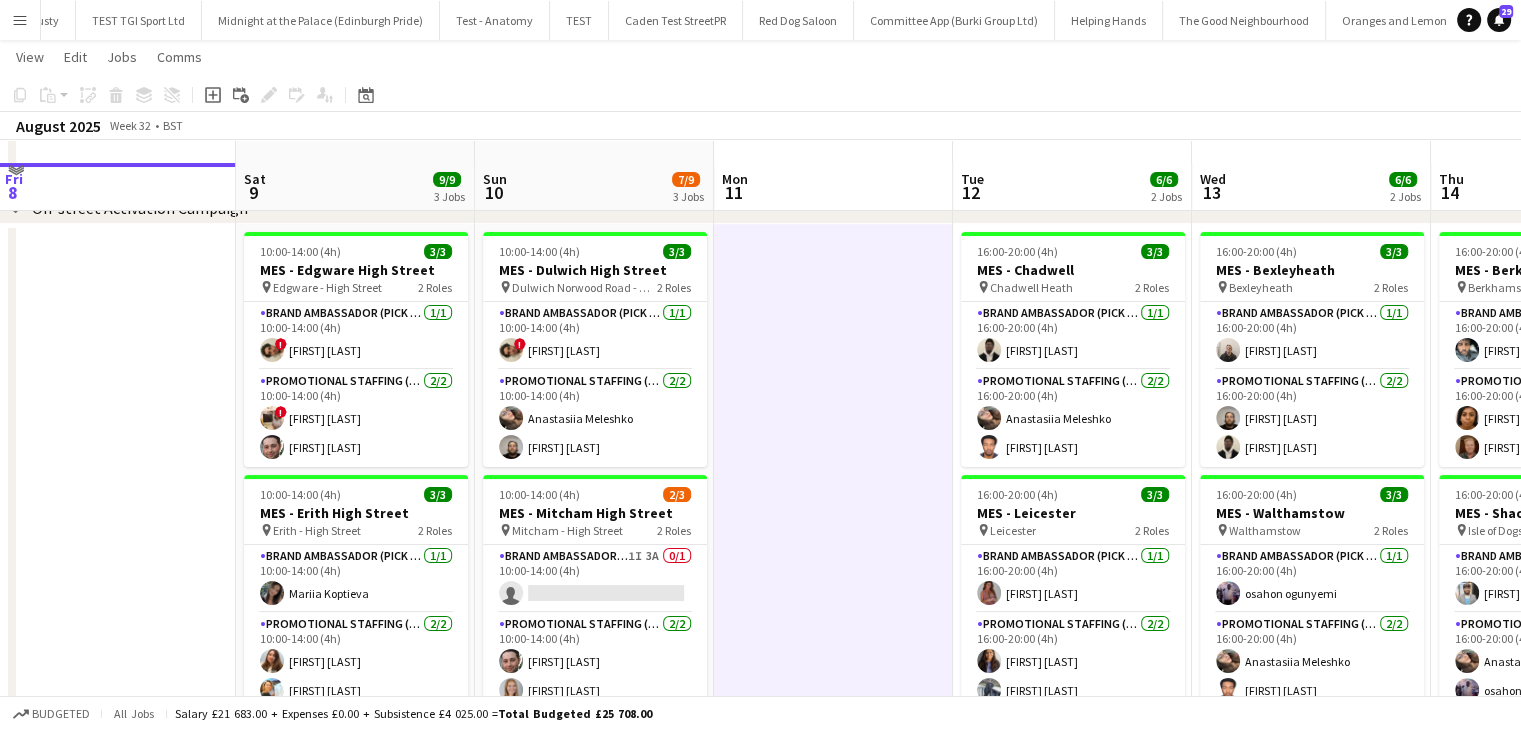 scroll, scrollTop: 86, scrollLeft: 0, axis: vertical 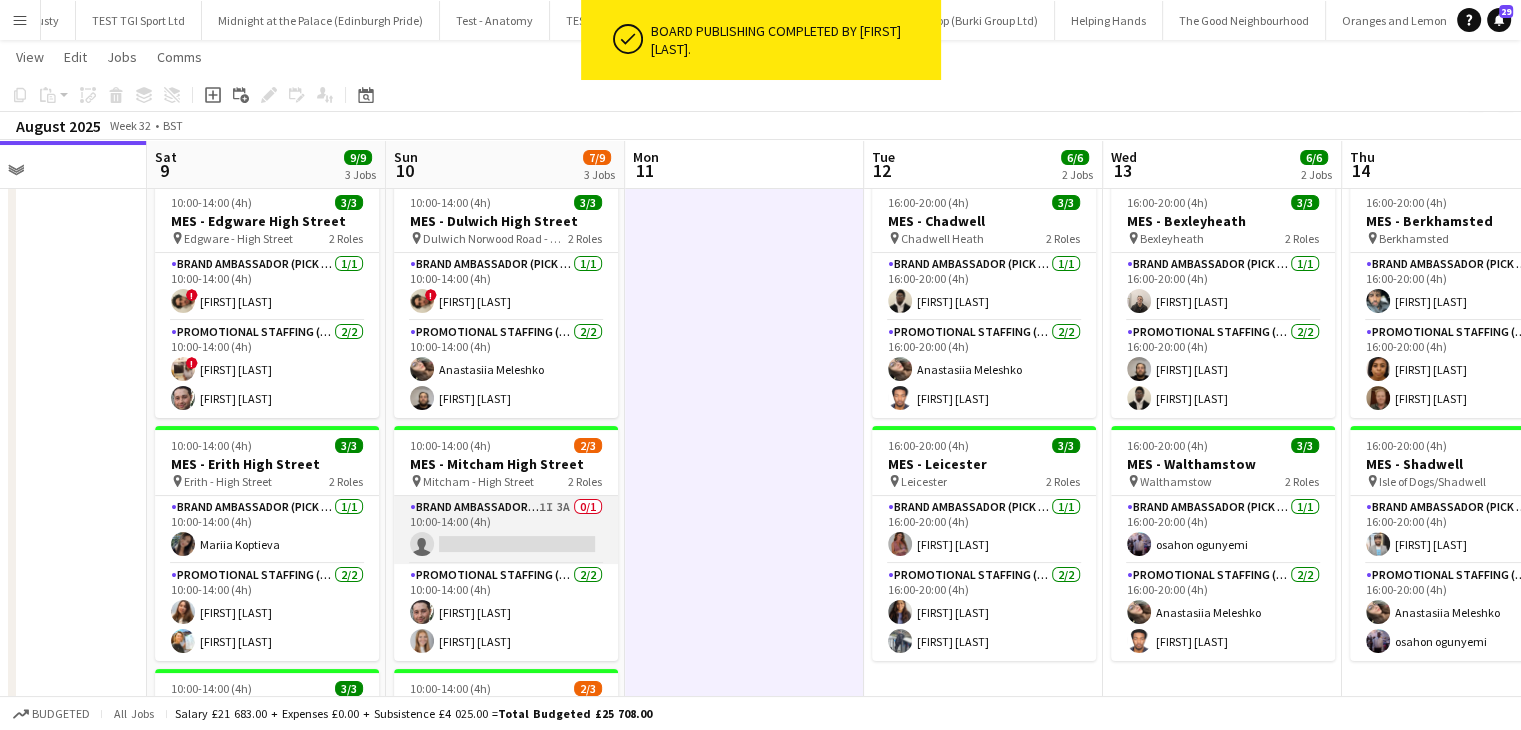 click on "Brand Ambassador (Pick up)   1I   3A   0/1   10:00-14:00 (4h)
single-neutral-actions" at bounding box center [506, 530] 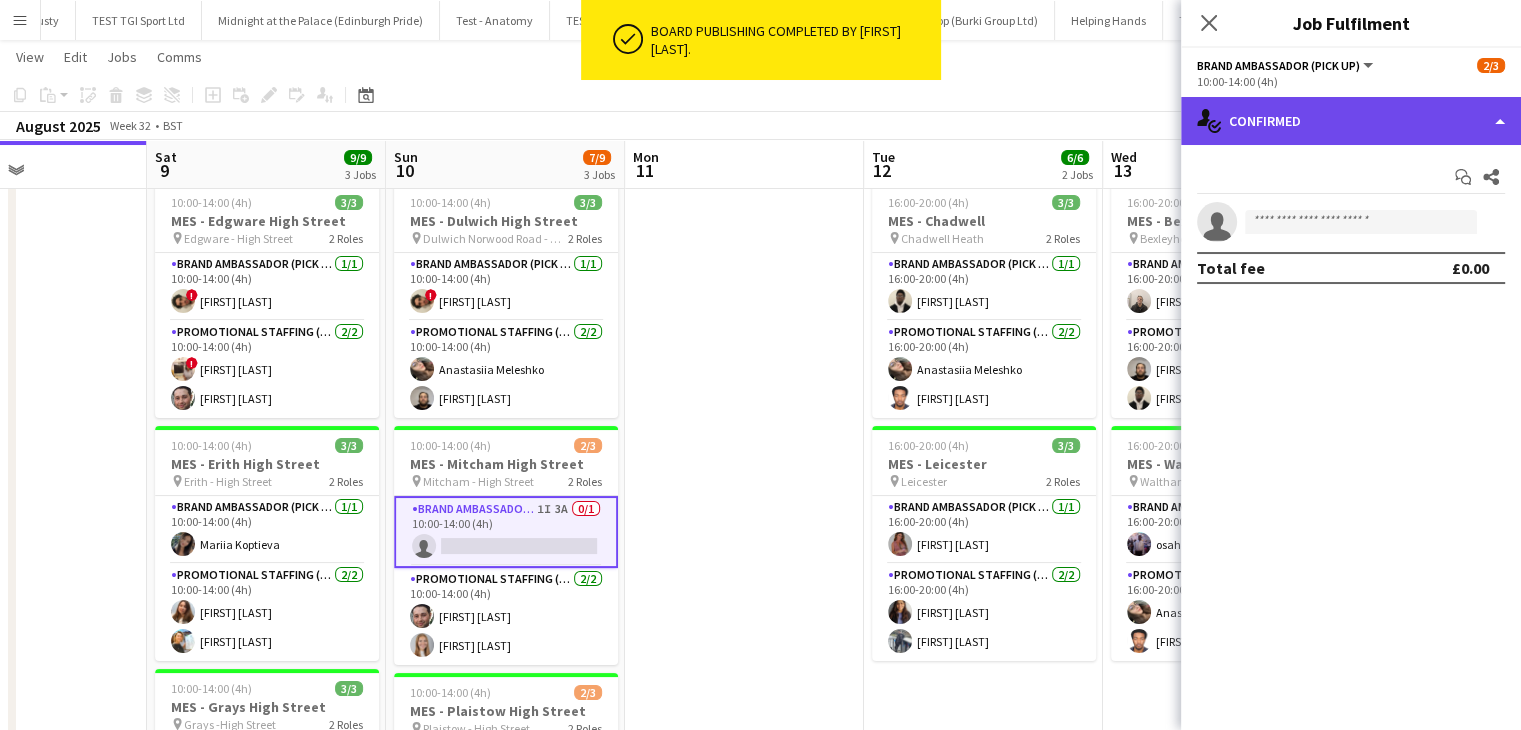 click on "single-neutral-actions-check-2
Confirmed" 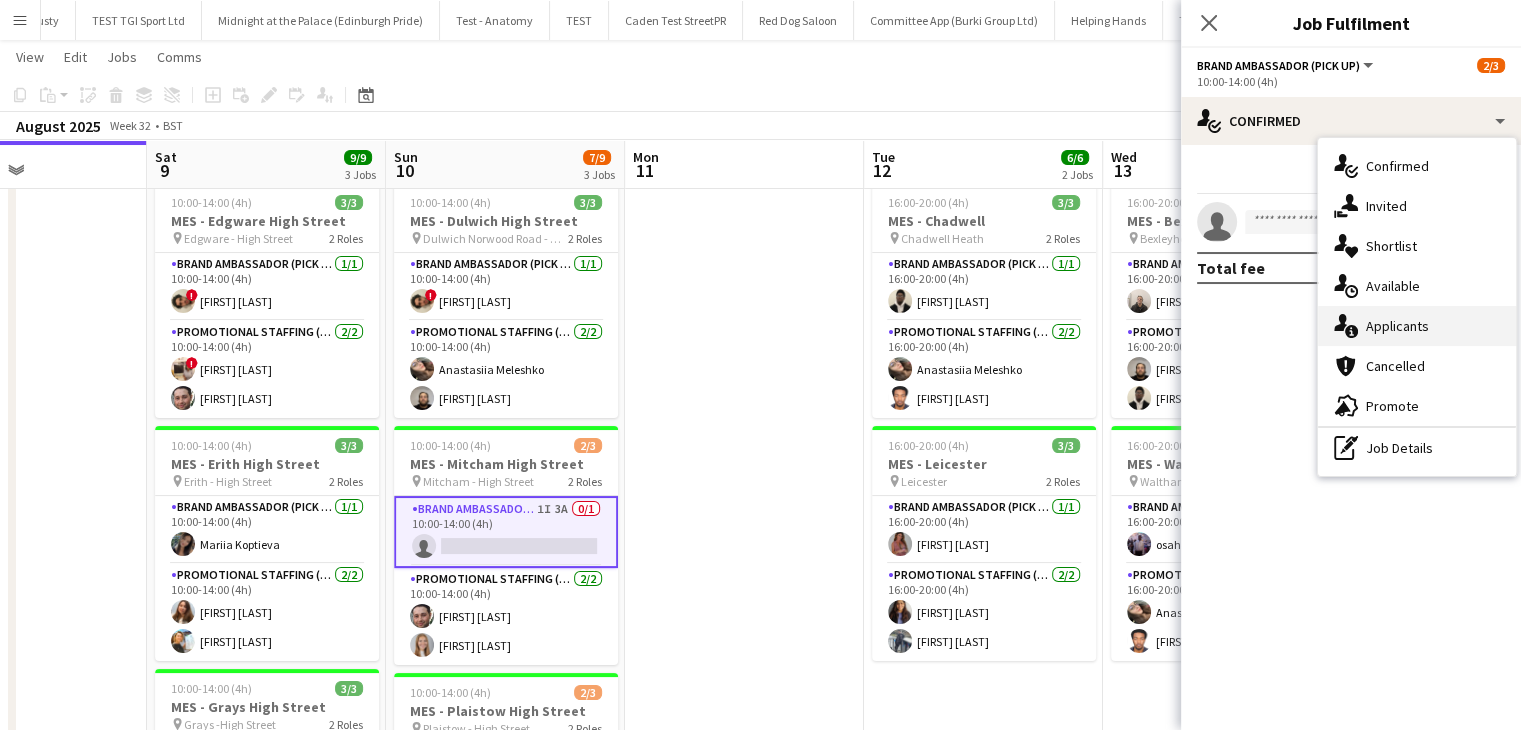 click on "single-neutral-actions-information
Applicants" at bounding box center [1417, 326] 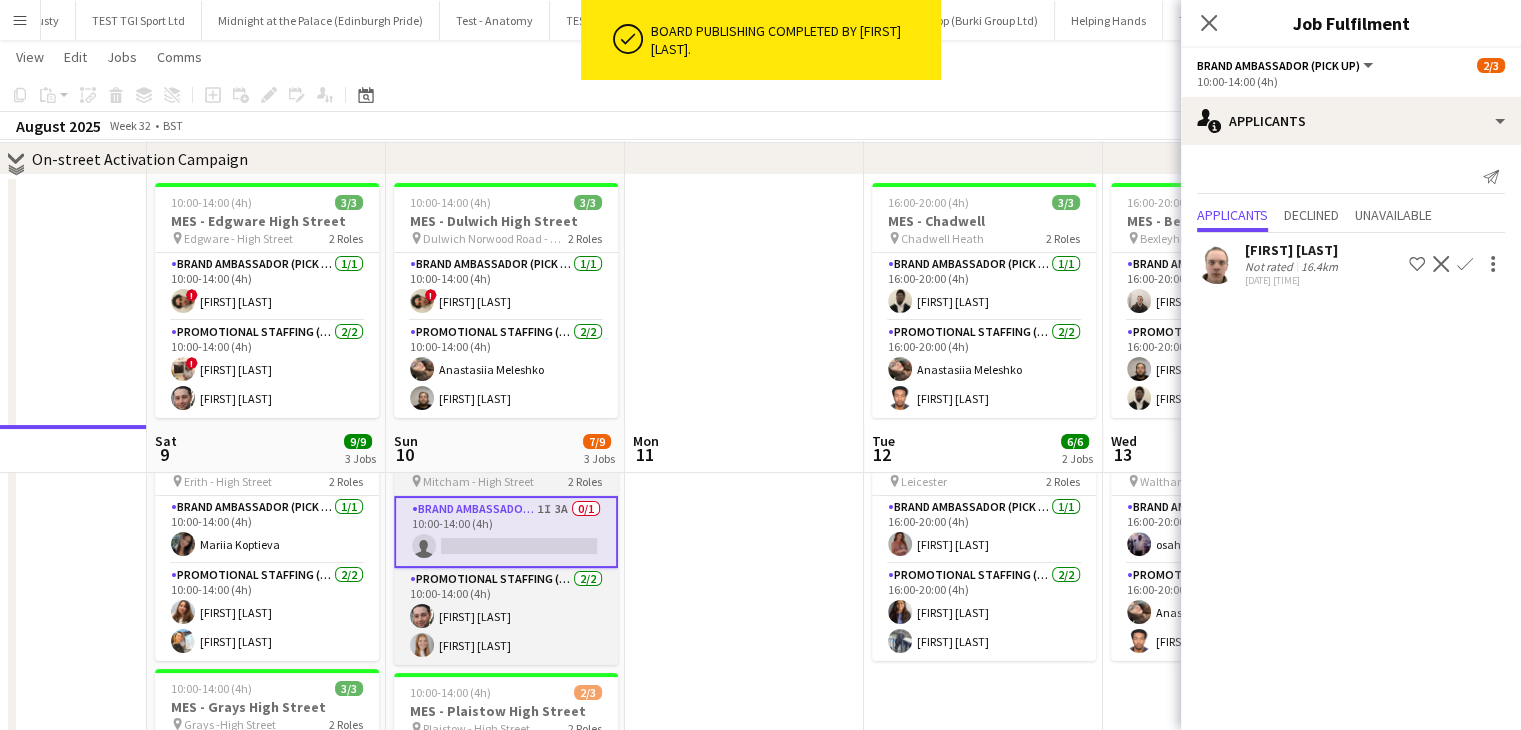 scroll, scrollTop: 500, scrollLeft: 0, axis: vertical 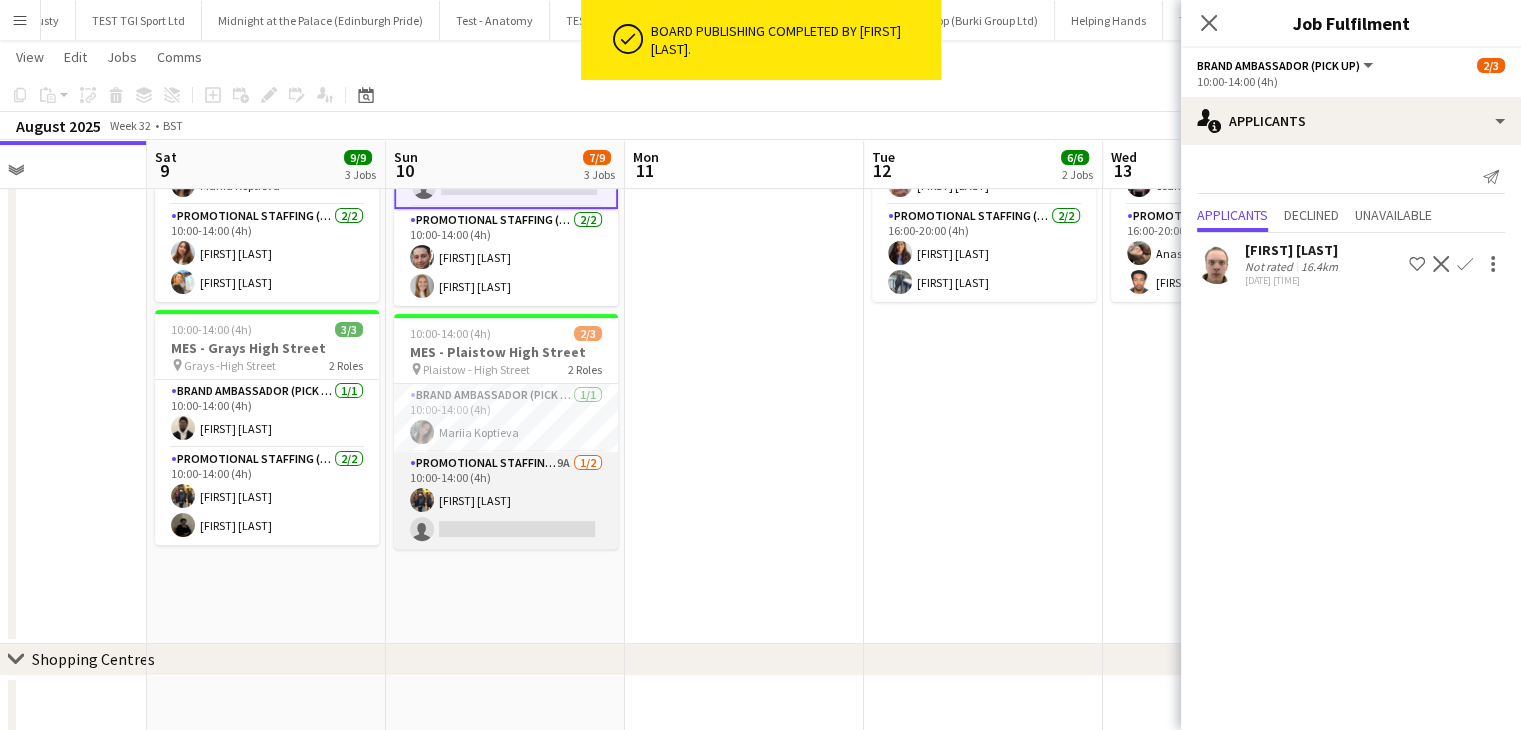 click on "Promotional Staffing (Brand Ambassadors)   9A   1/2   10:00-14:00 (4h)
Martin Brady
single-neutral-actions" at bounding box center (506, 500) 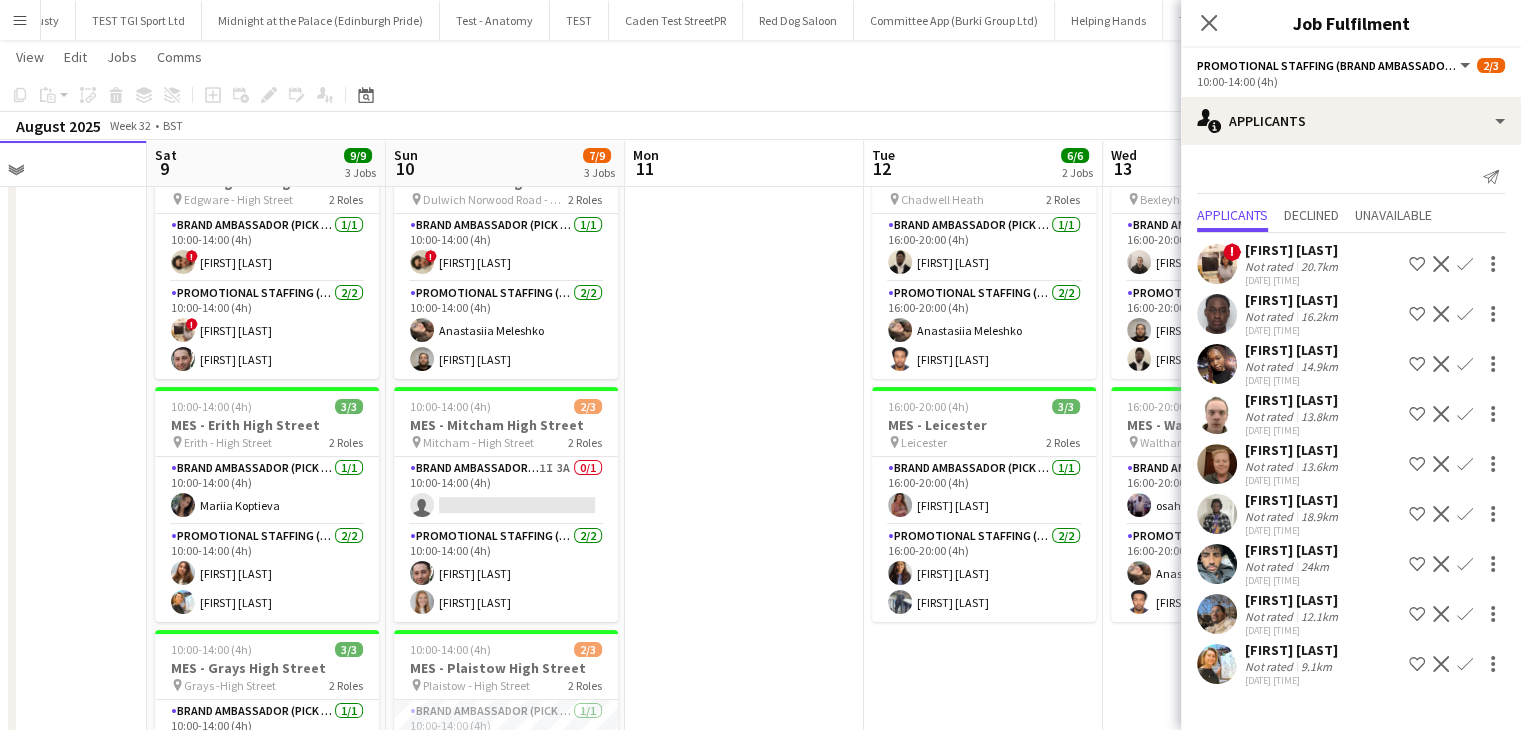 scroll, scrollTop: 179, scrollLeft: 0, axis: vertical 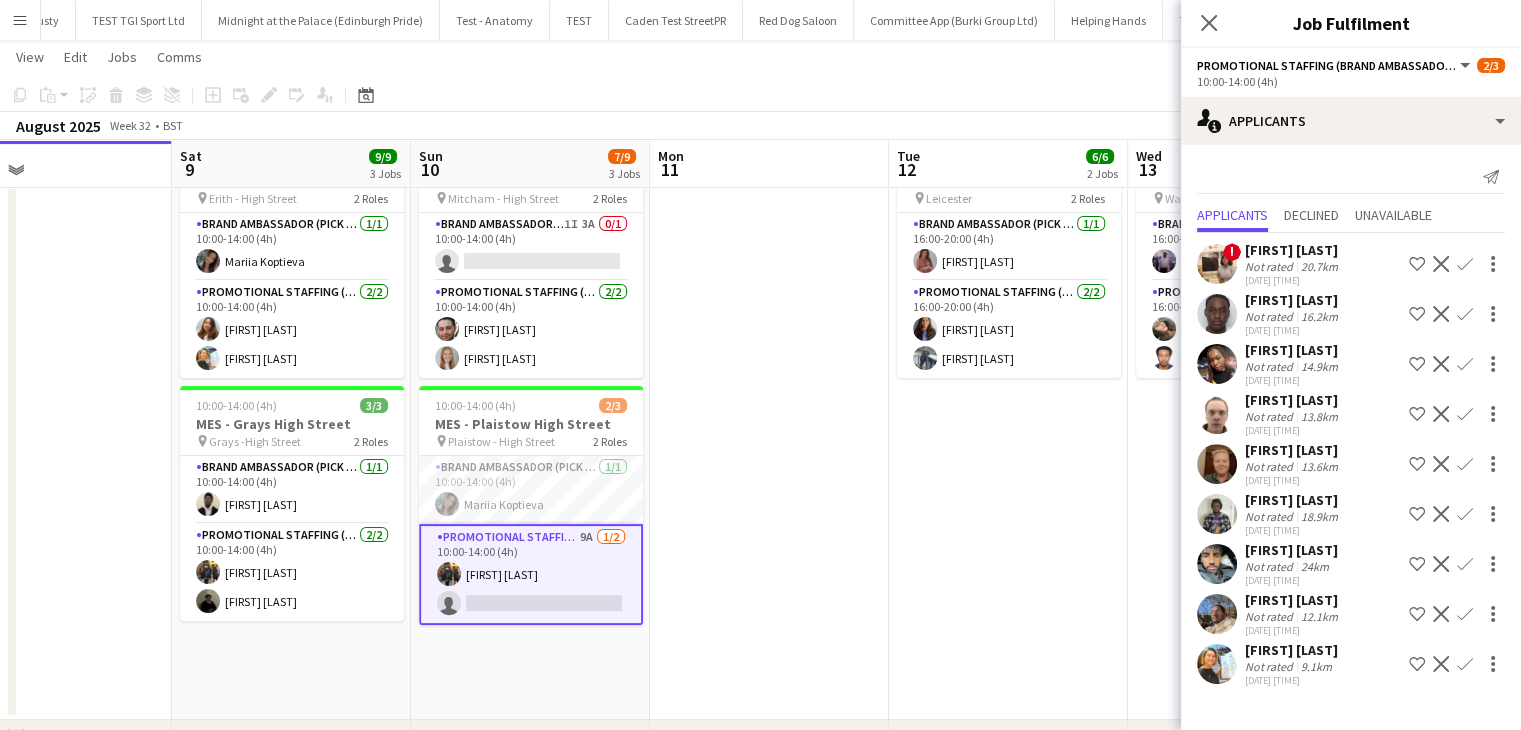 click on "Confirm" 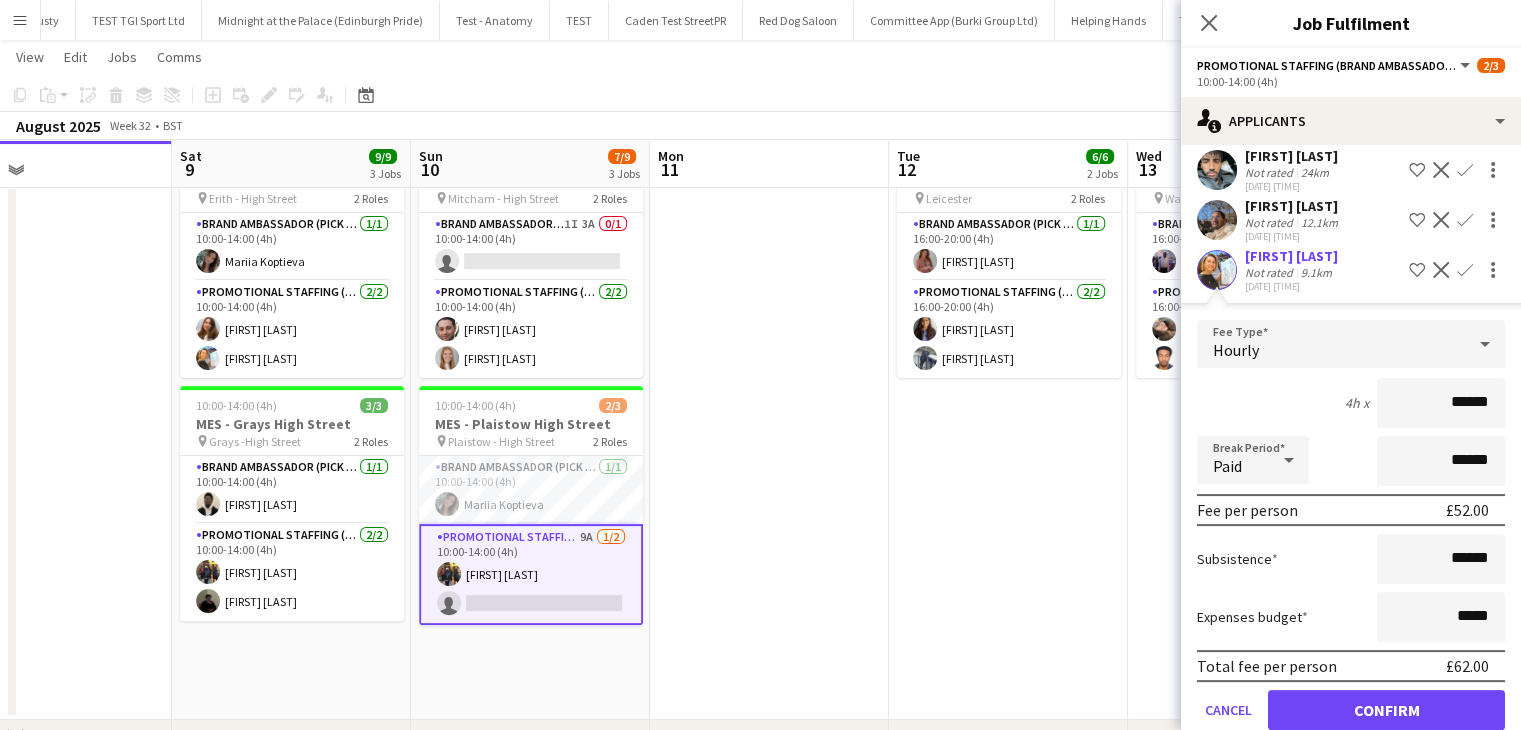 scroll, scrollTop: 464, scrollLeft: 0, axis: vertical 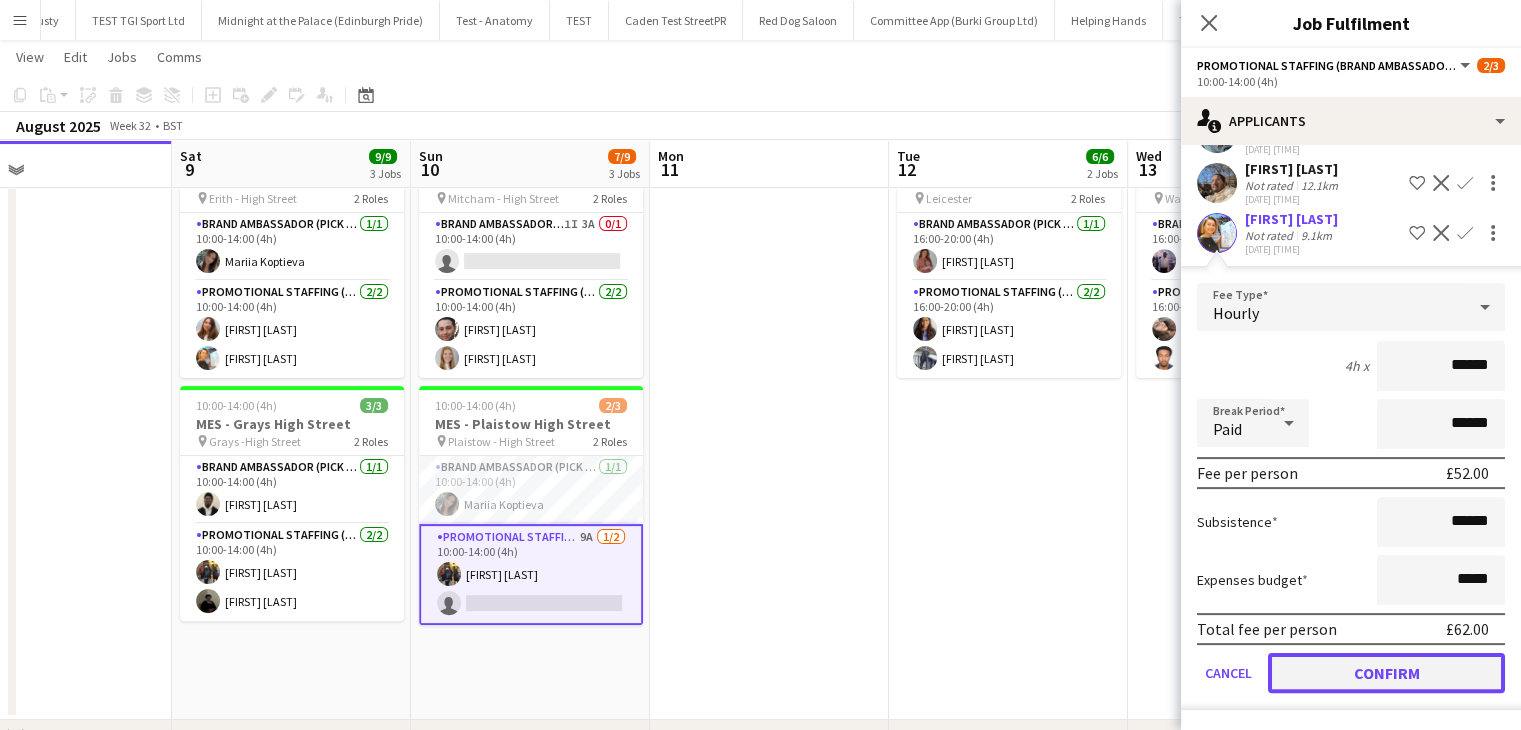 click on "Confirm" 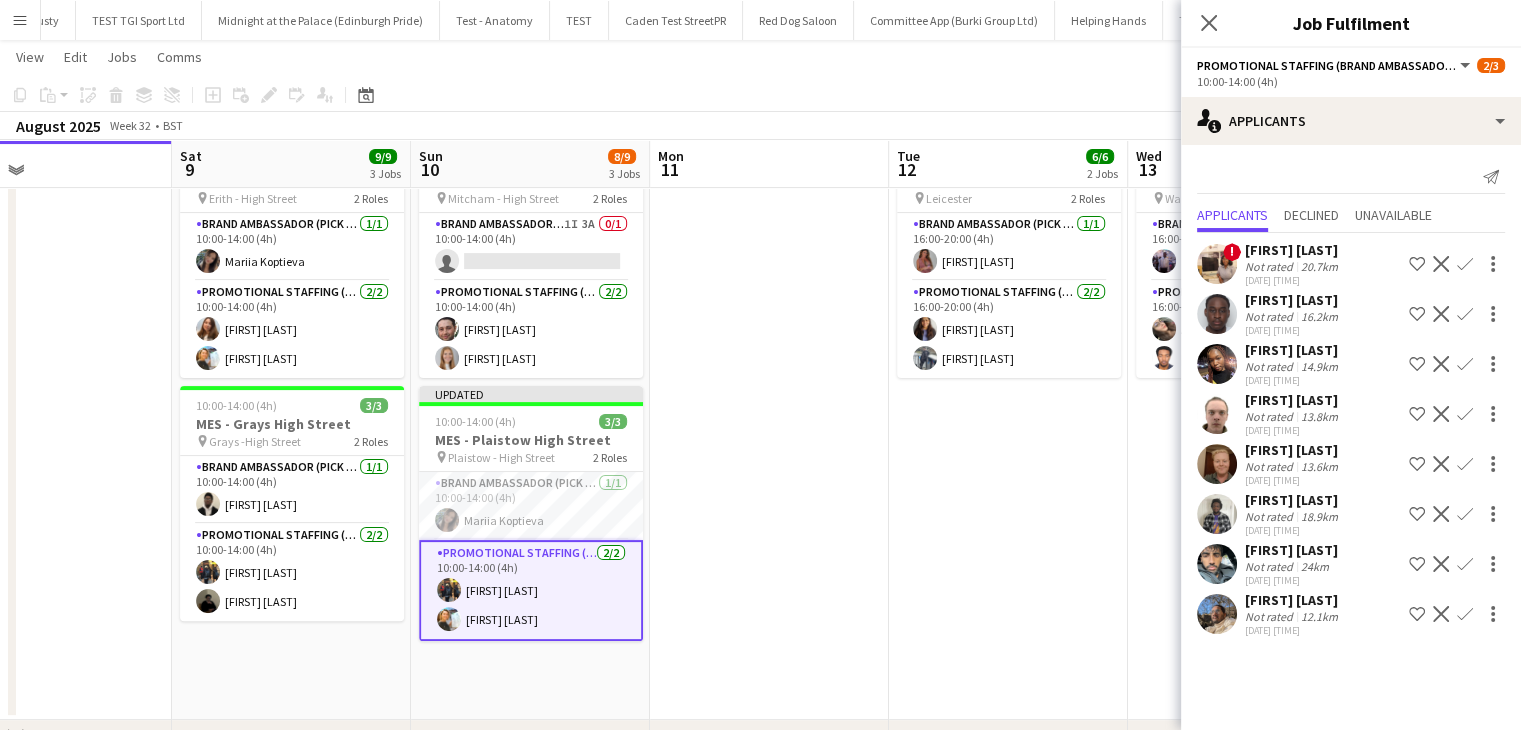 scroll, scrollTop: 0, scrollLeft: 0, axis: both 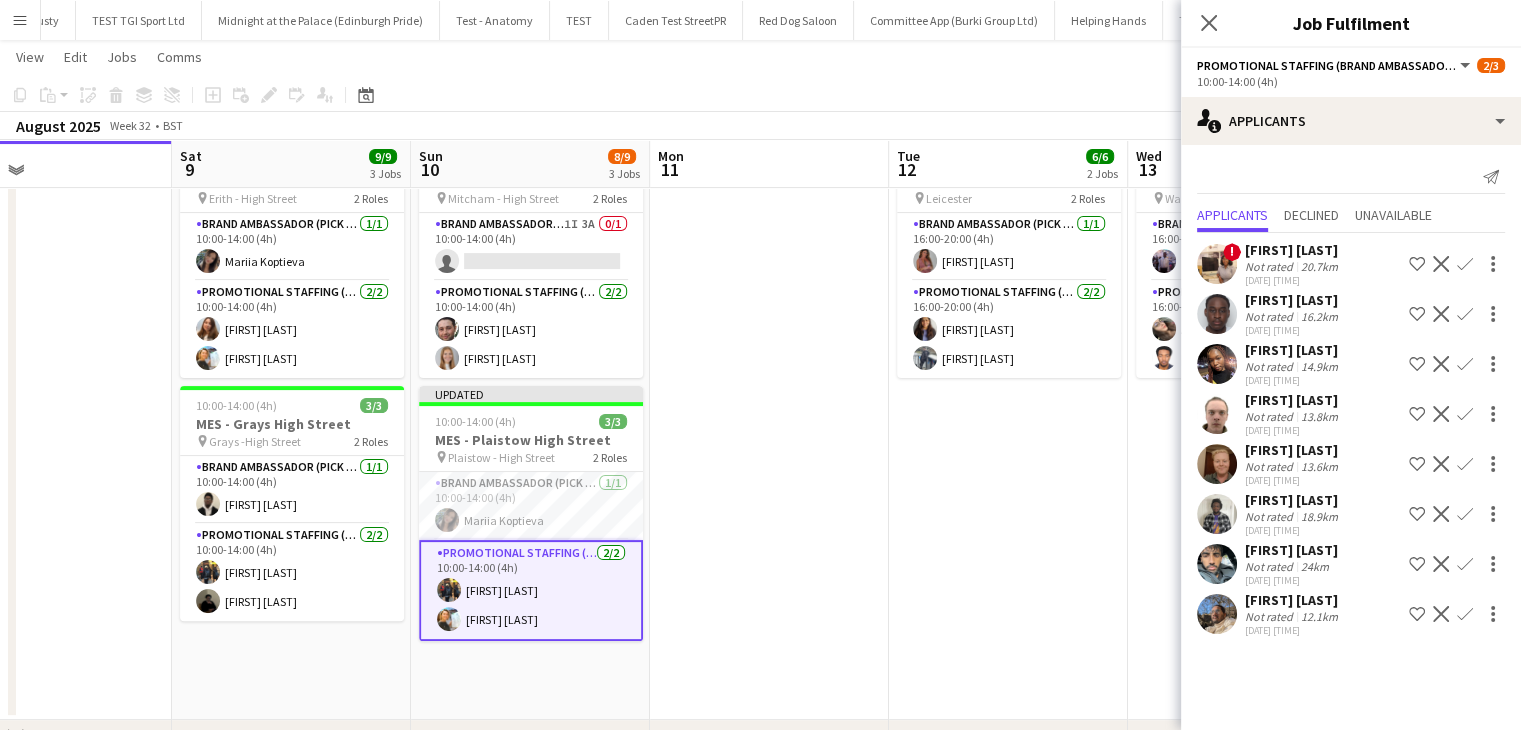 click on "16:00-20:00 (4h)    3/3   MES - Chadwell
pin
Chadwell Heath   2 Roles   Brand Ambassador (Pick up)   1/1   16:00-20:00 (4h)
Daniel Ajetunmobi  Promotional Staffing (Brand Ambassadors)   2/2   16:00-20:00 (4h)
Anastasiia Meleshko Almodad I. Iliya     16:00-20:00 (4h)    3/3   MES - Leicester
pin
Leicester   2 Roles   Brand Ambassador (Pick up)   1/1   16:00-20:00 (4h)
Sally Whitworth  Promotional Staffing (Brand Ambassadors)   2/2   16:00-20:00 (4h)
Mansi Mehta Saif Hassan" at bounding box center (1008, 306) 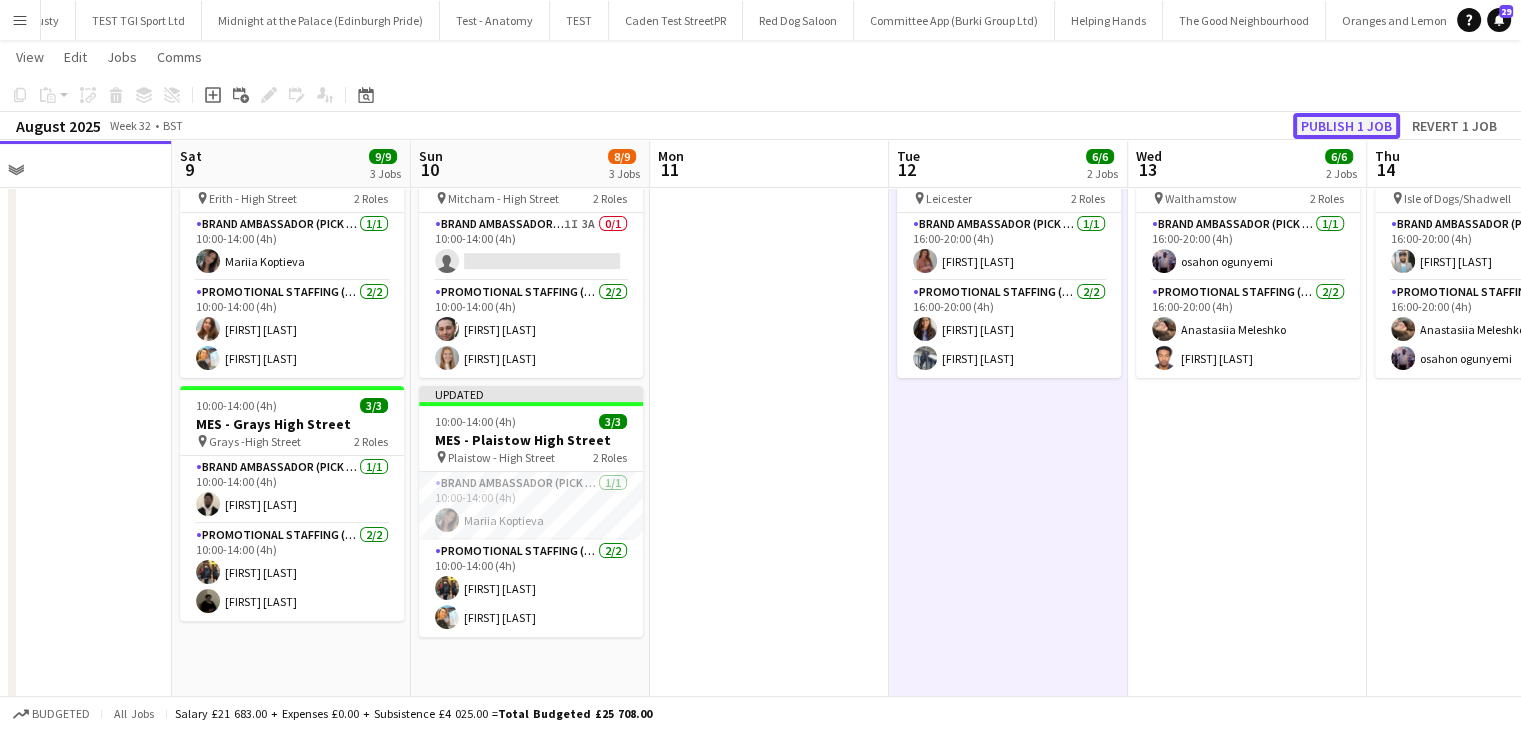 click on "Publish 1 job" 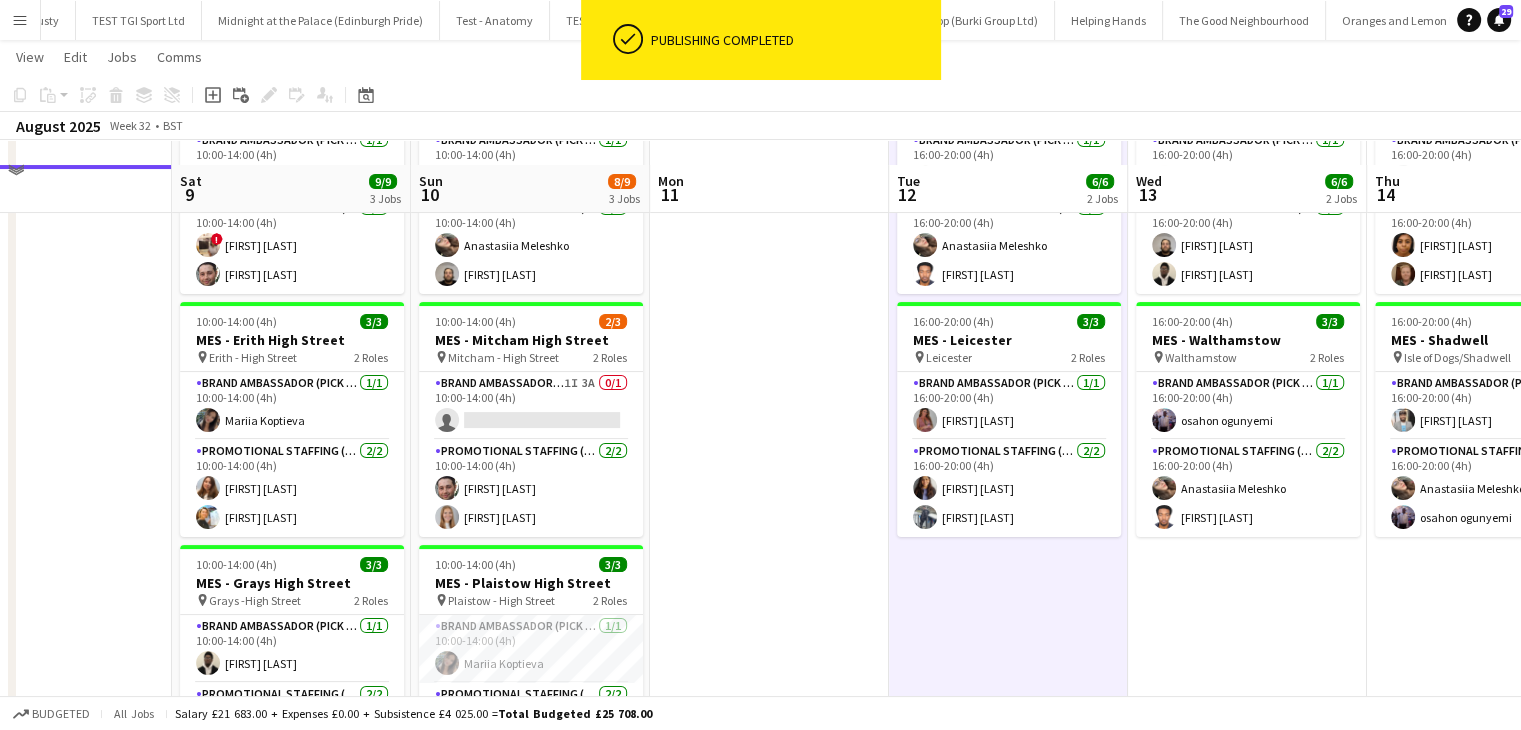 scroll, scrollTop: 264, scrollLeft: 0, axis: vertical 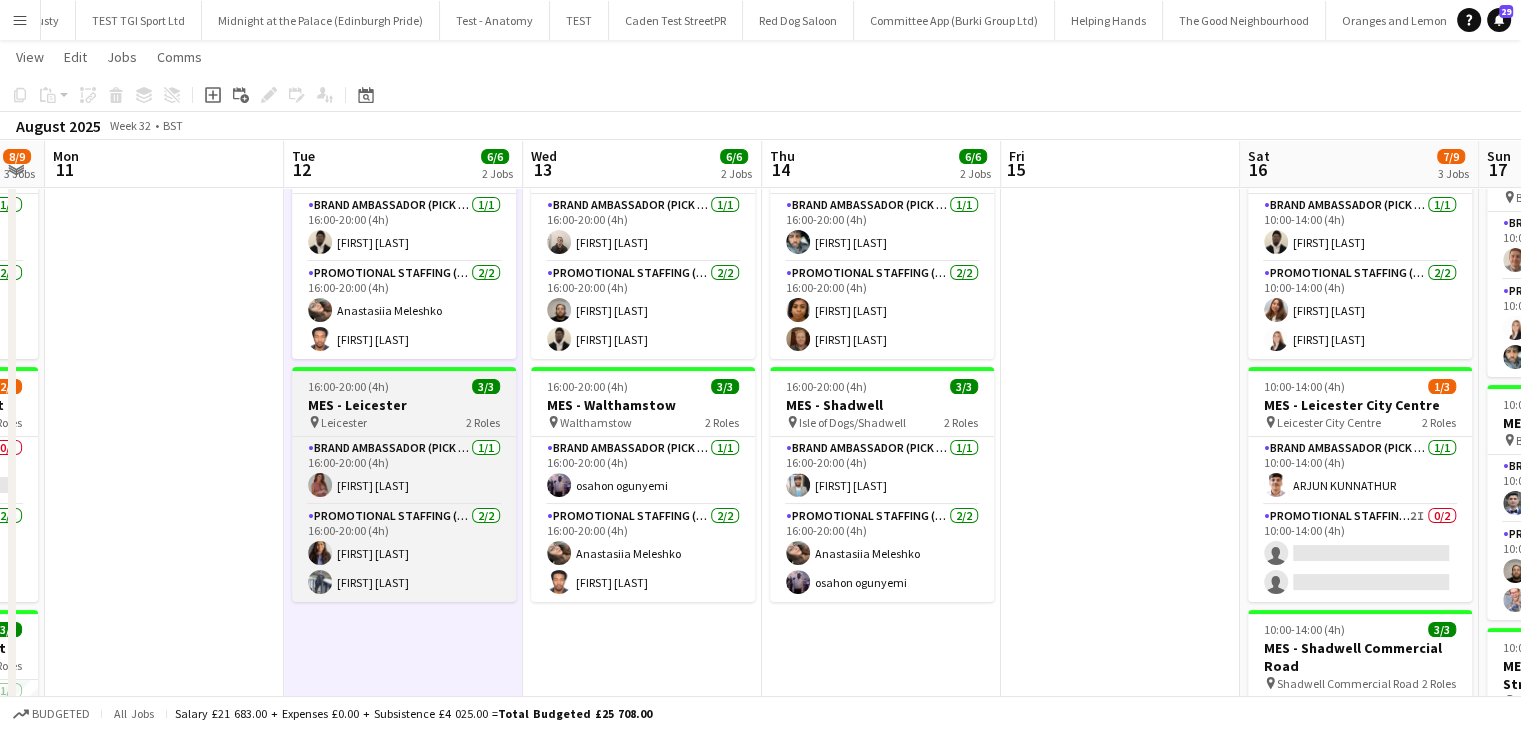 click on "MES - Leicester" at bounding box center [404, 405] 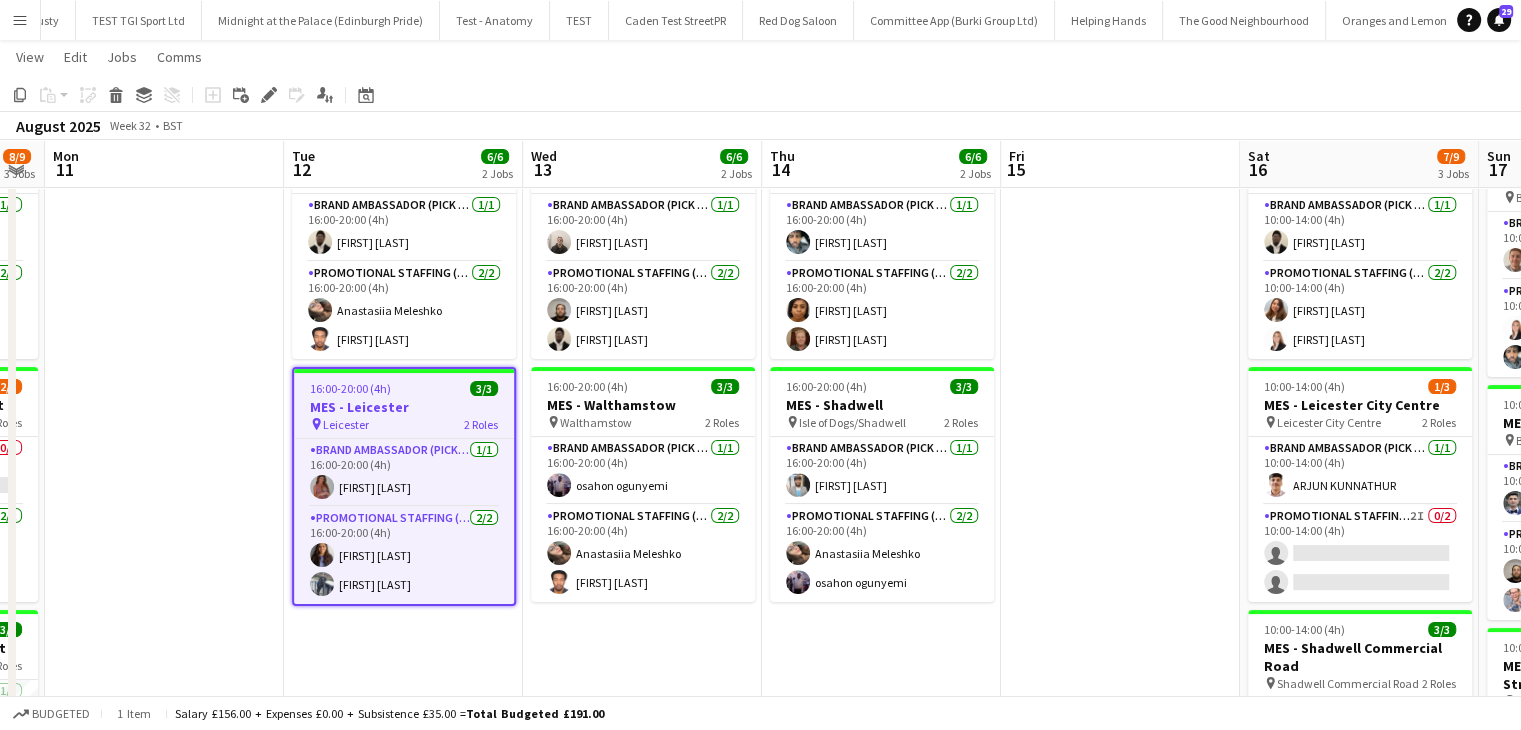 click at bounding box center (1120, 530) 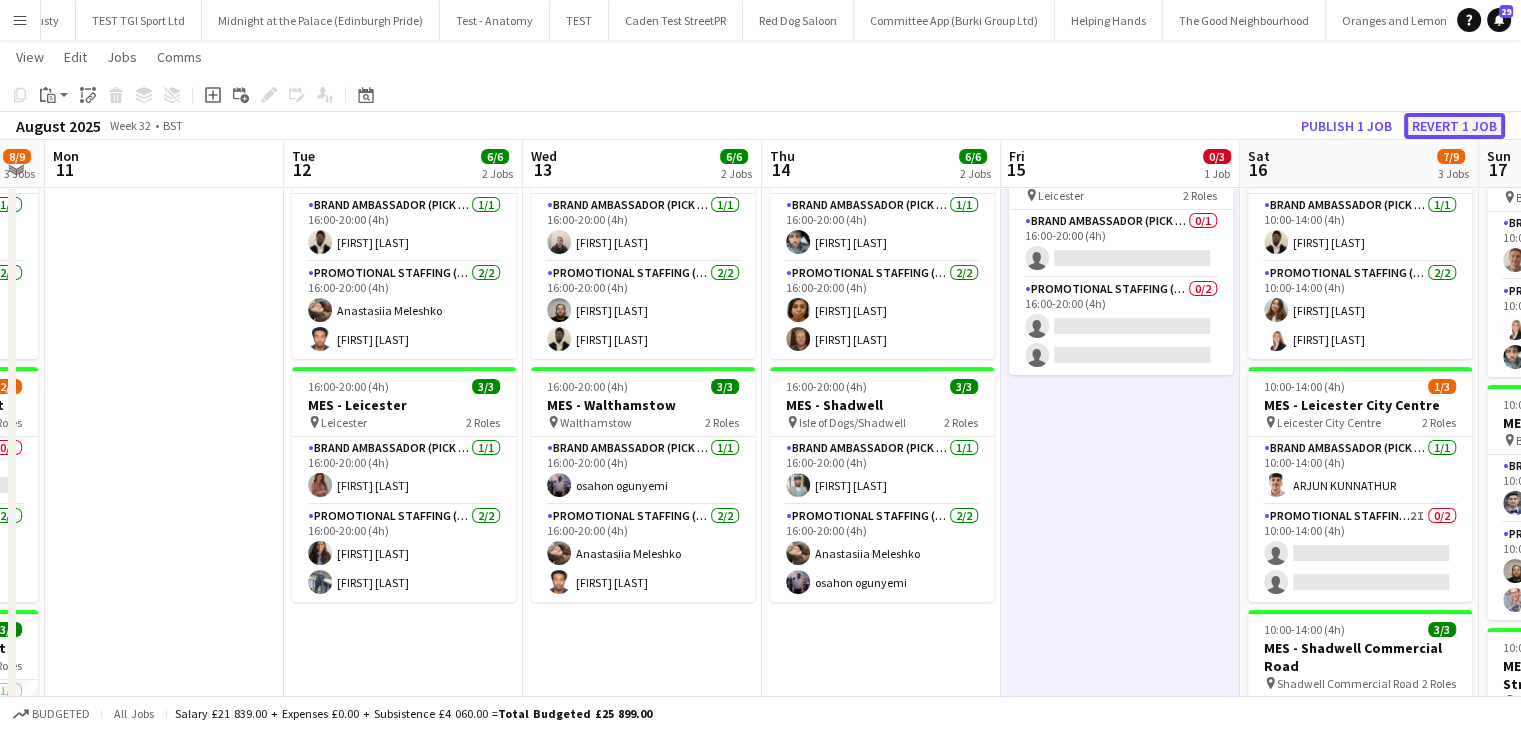 click on "Revert 1 job" 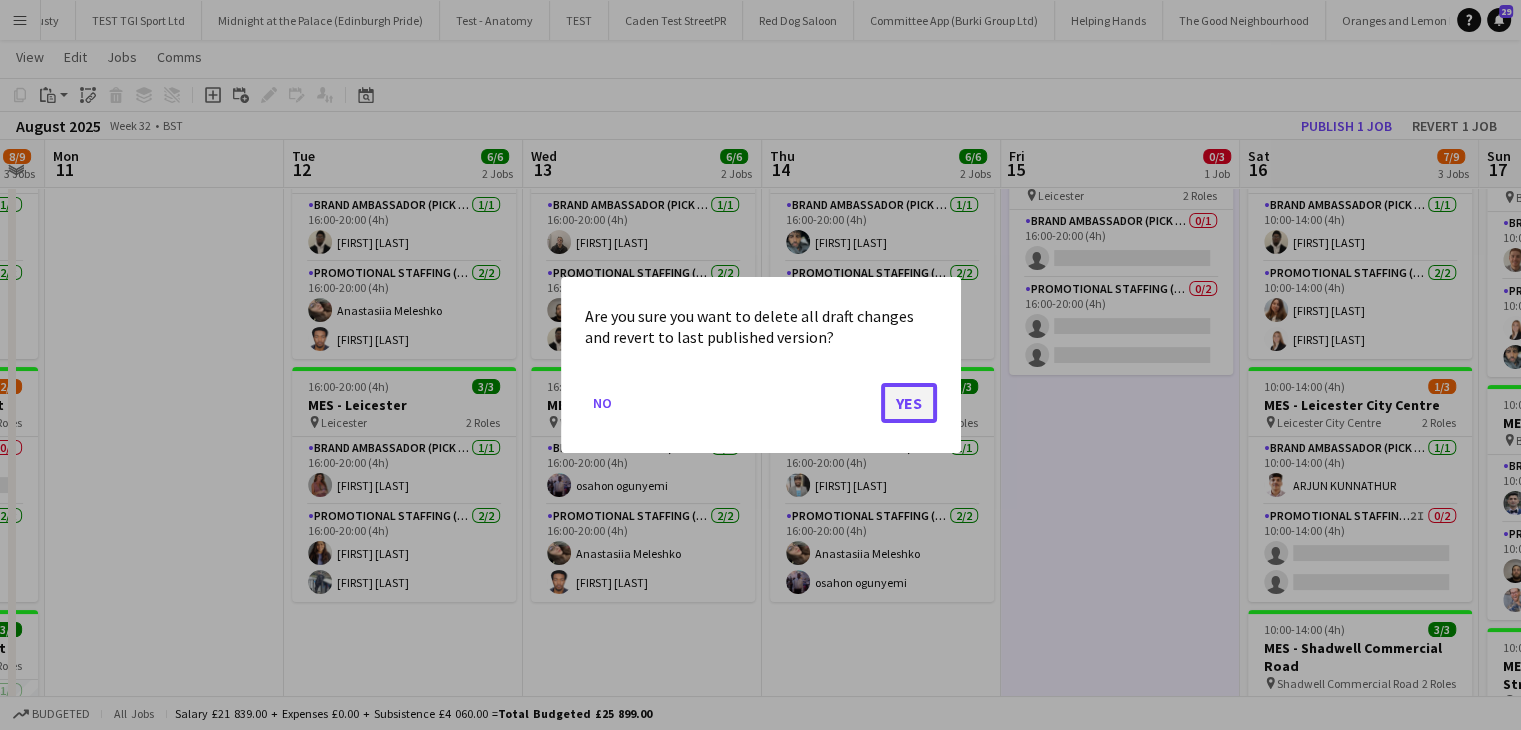 click on "Yes" 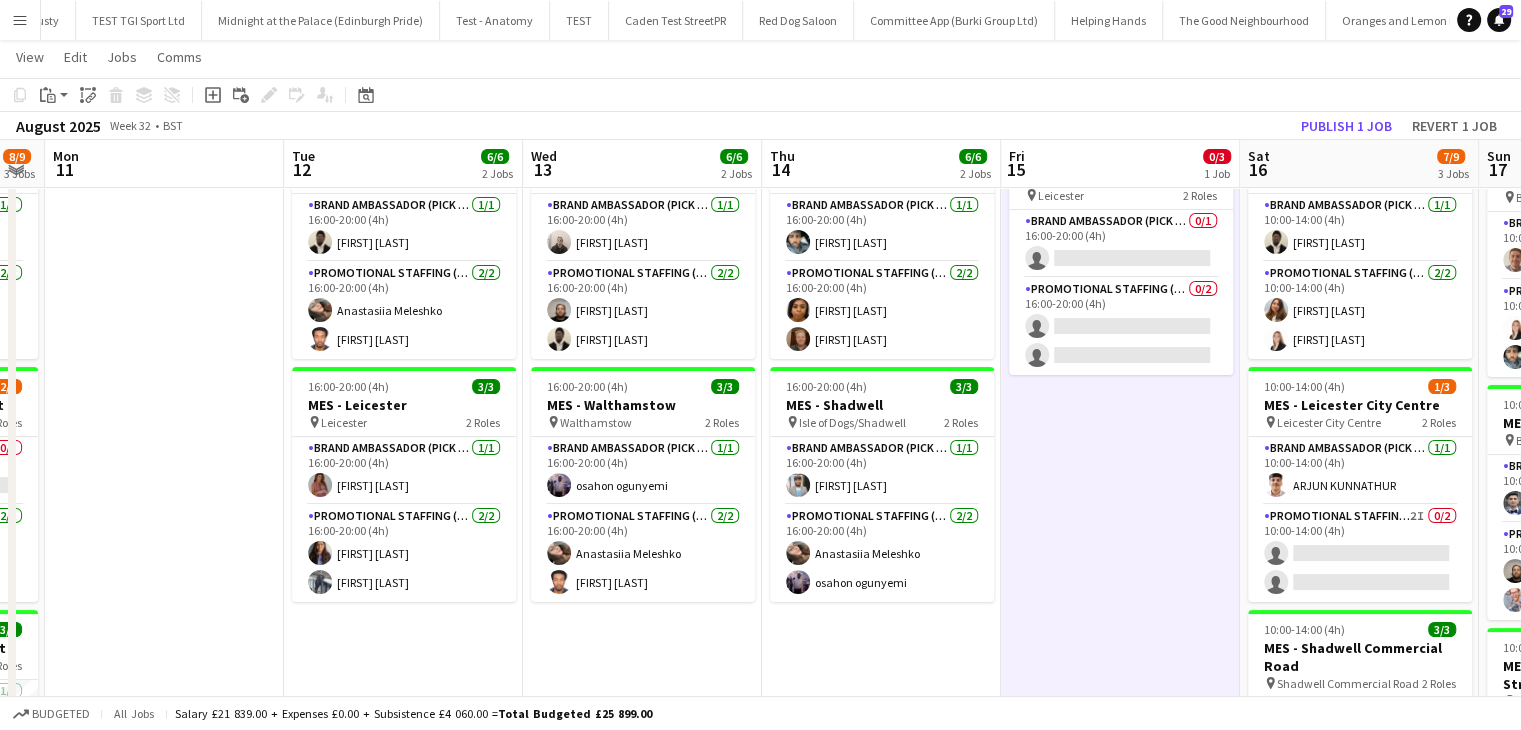 scroll, scrollTop: 200, scrollLeft: 0, axis: vertical 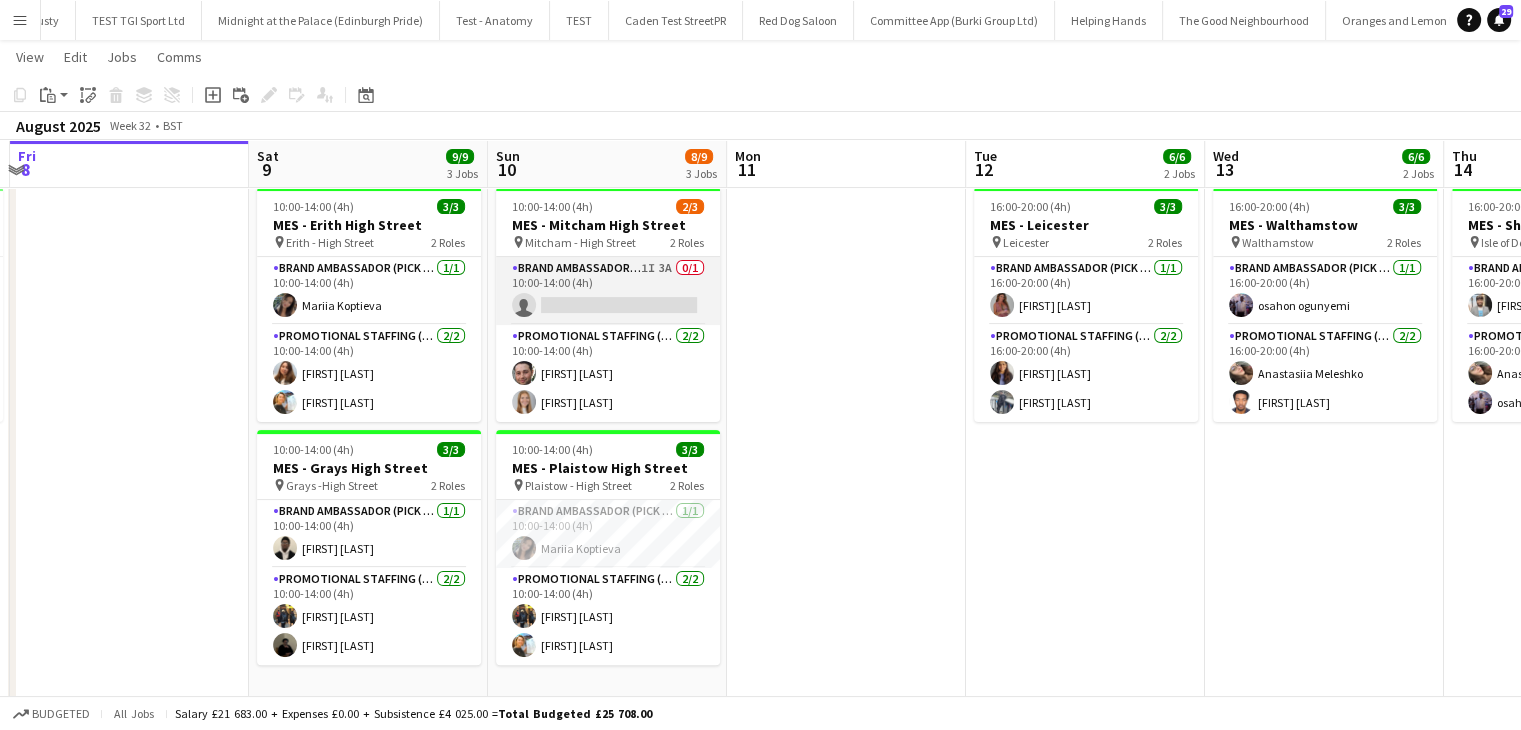 click on "Brand Ambassador (Pick up)   1I   3A   0/1   10:00-14:00 (4h)
single-neutral-actions" at bounding box center [608, 291] 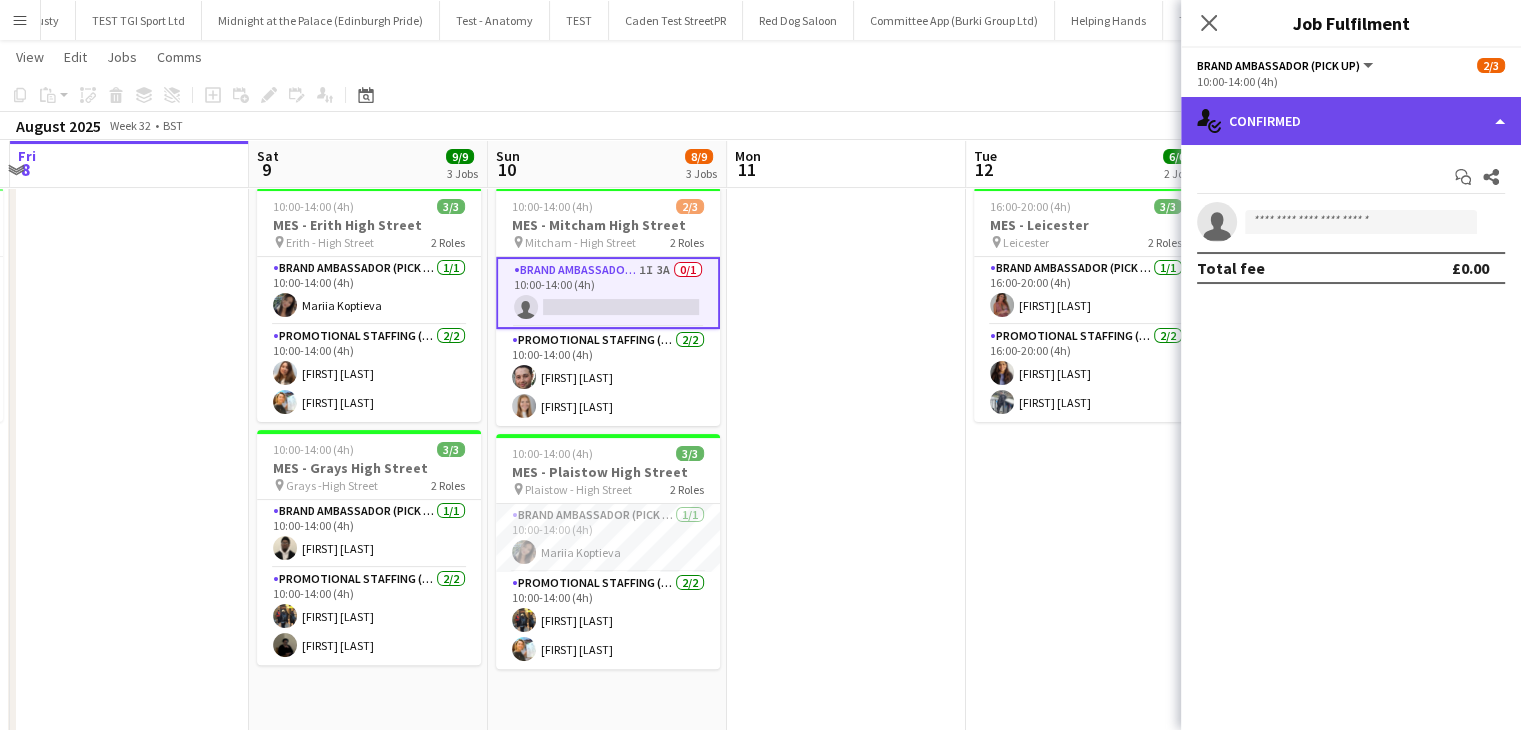 click on "single-neutral-actions-check-2
Confirmed" 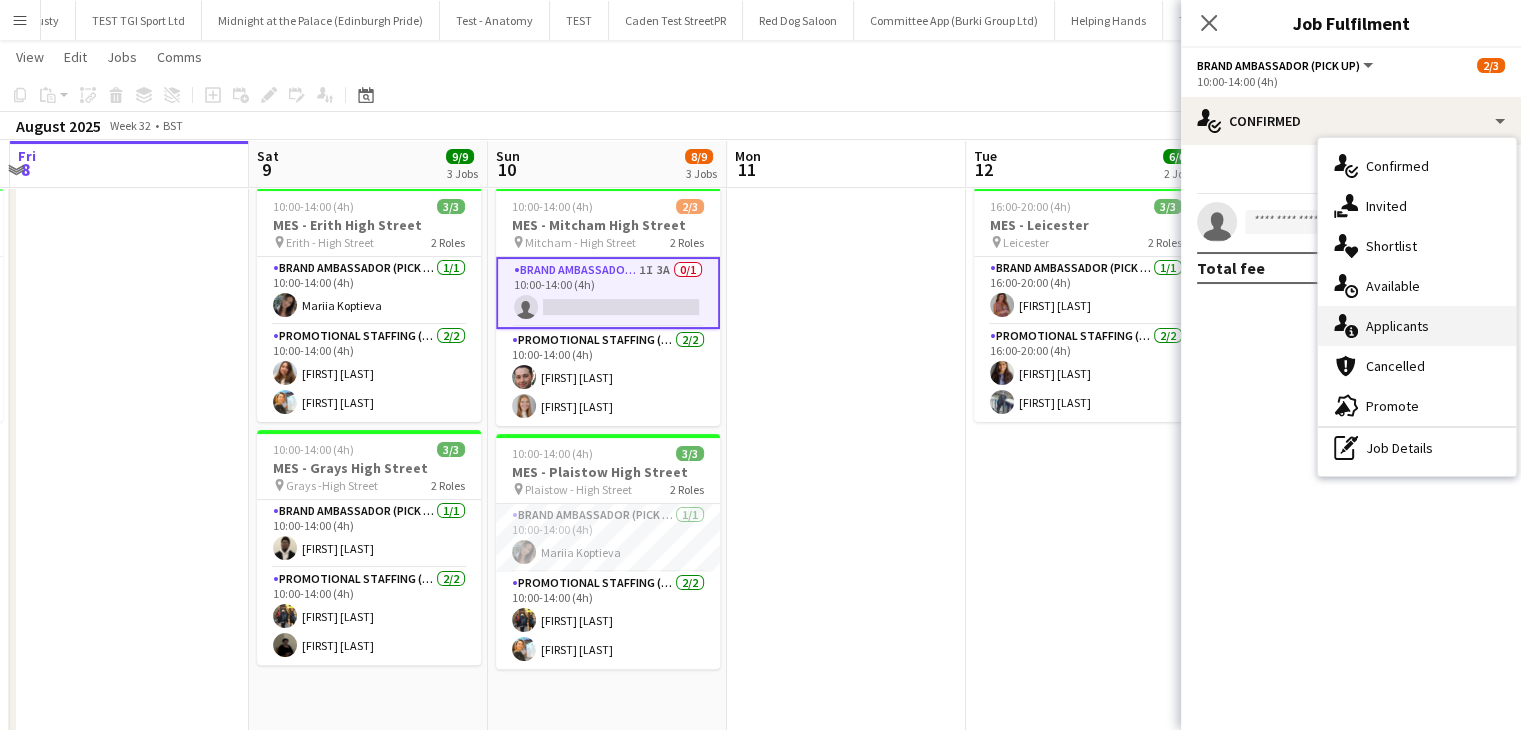 click on "single-neutral-actions-information" 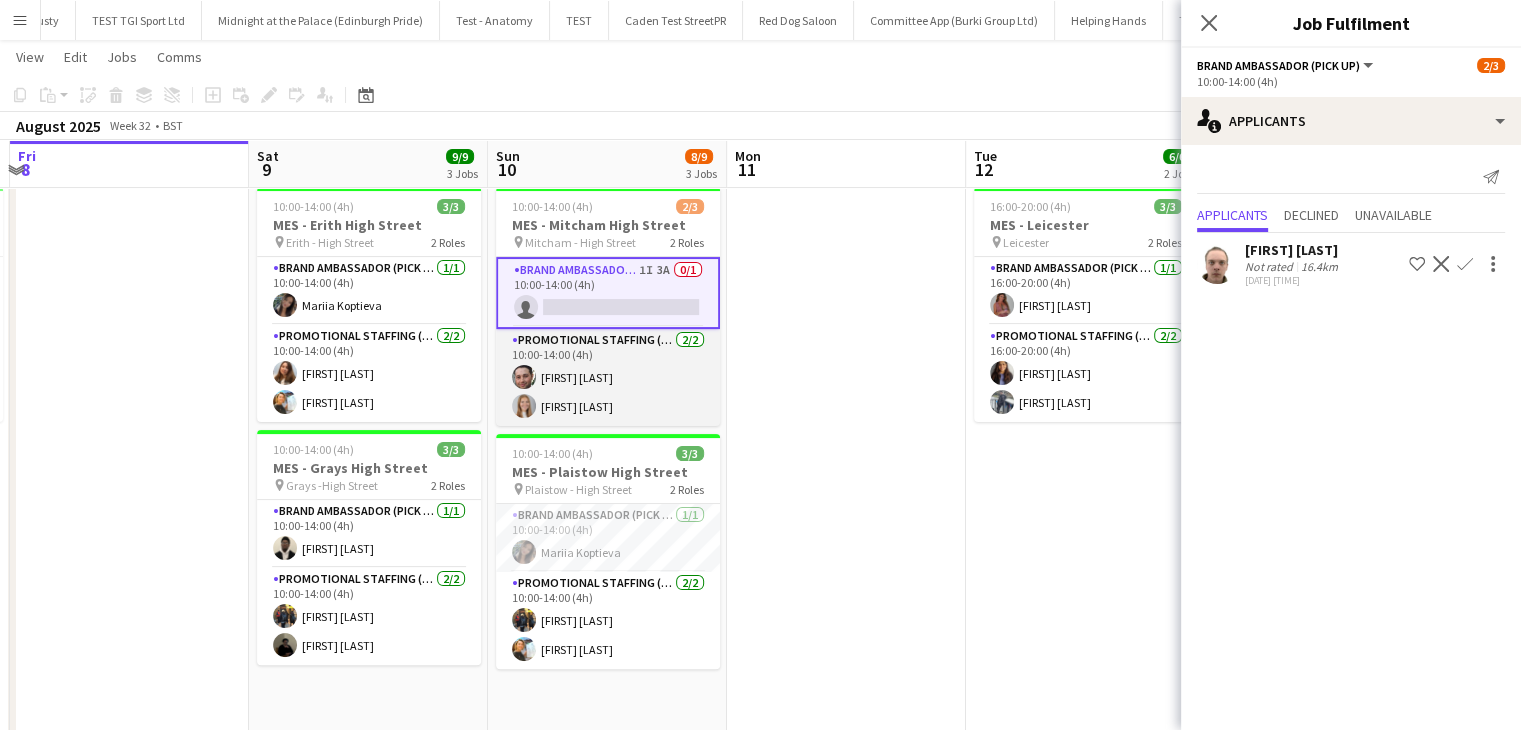 click on "Promotional Staffing (Brand Ambassadors)   2/2   10:00-14:00 (4h)
[NAME] [NAME]" at bounding box center (608, 377) 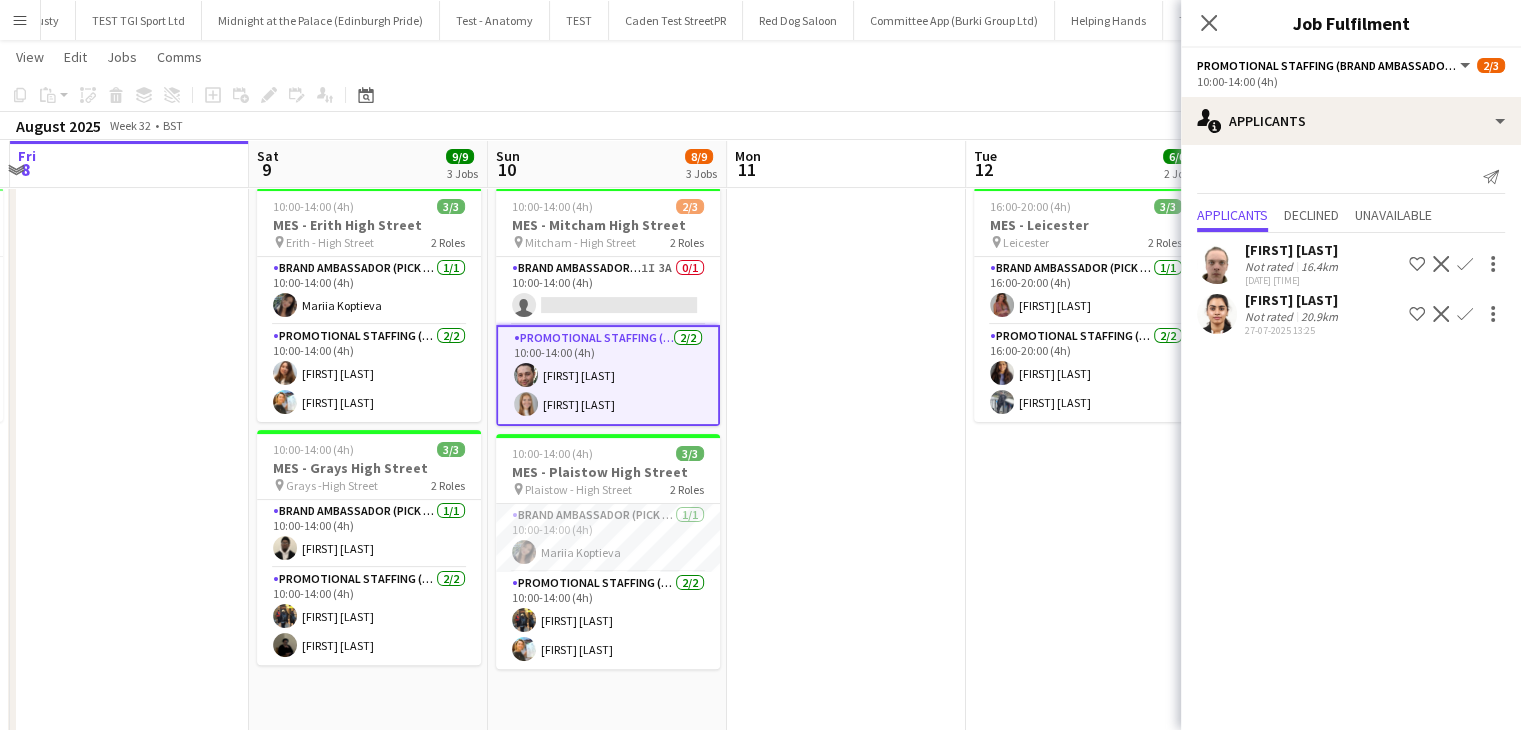 click on "Promotional Staffing (Brand Ambassadors)   2/2   10:00-14:00 (4h)
[NAME] [NAME]" at bounding box center (608, 375) 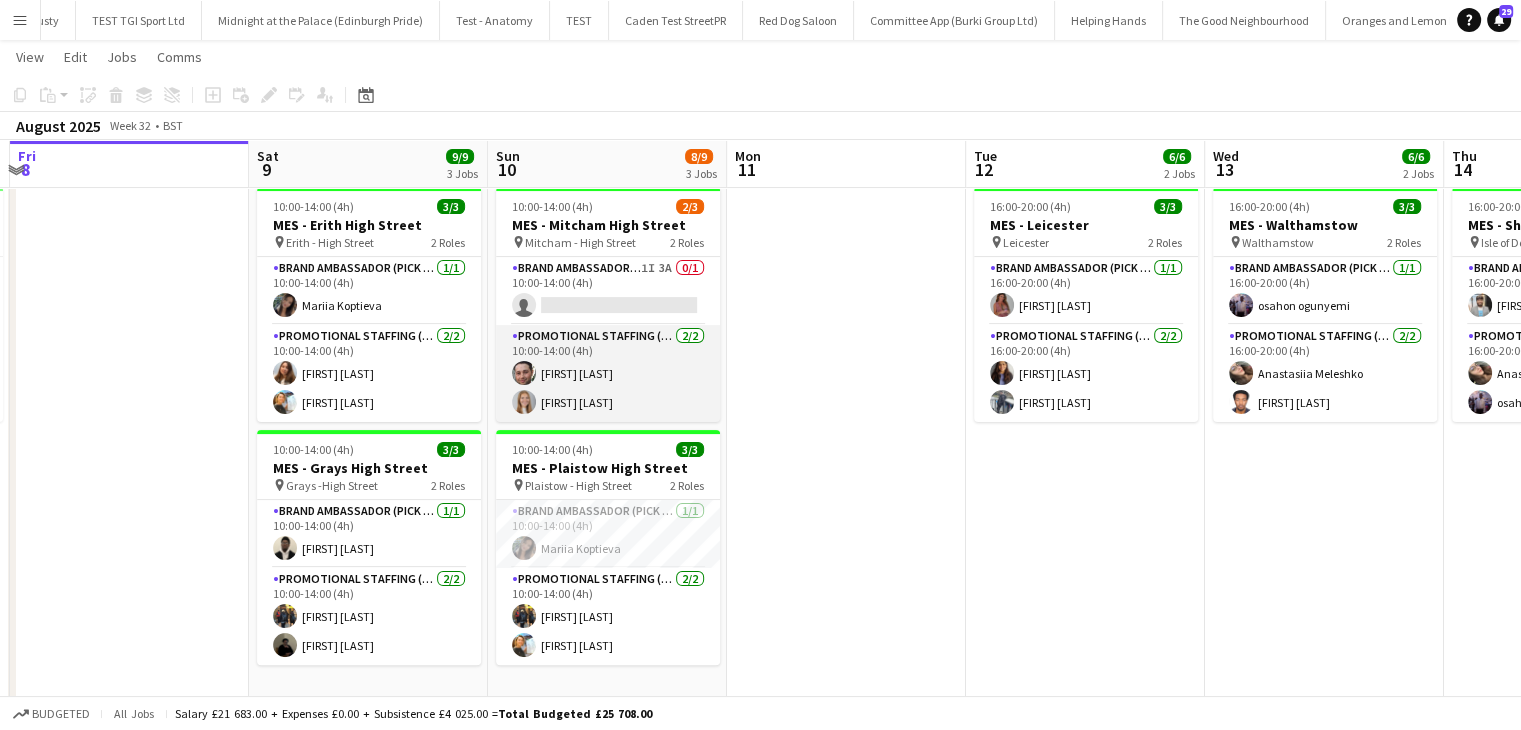 click on "Promotional Staffing (Brand Ambassadors)   2/2   10:00-14:00 (4h)
[NAME] [NAME]" at bounding box center [608, 373] 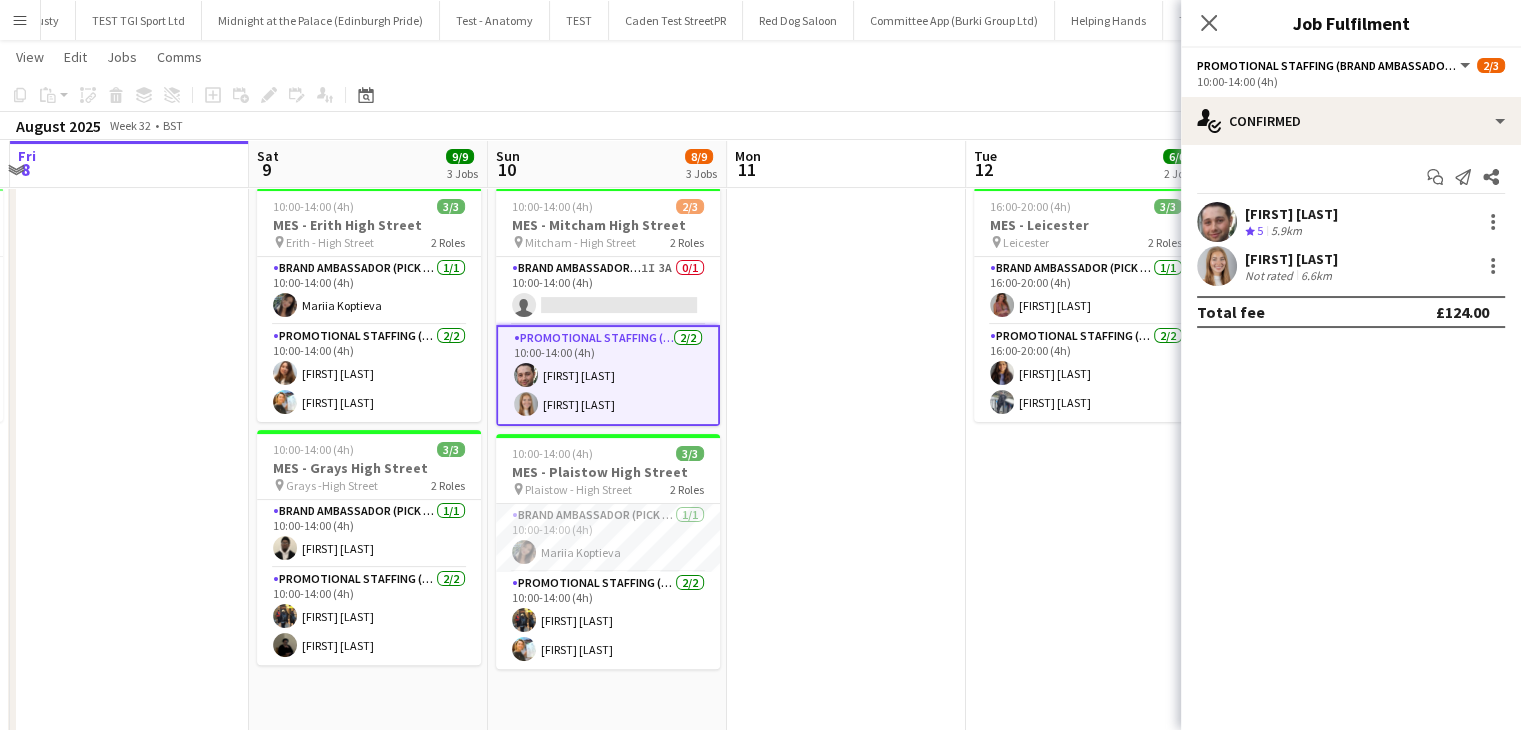 click at bounding box center [1217, 266] 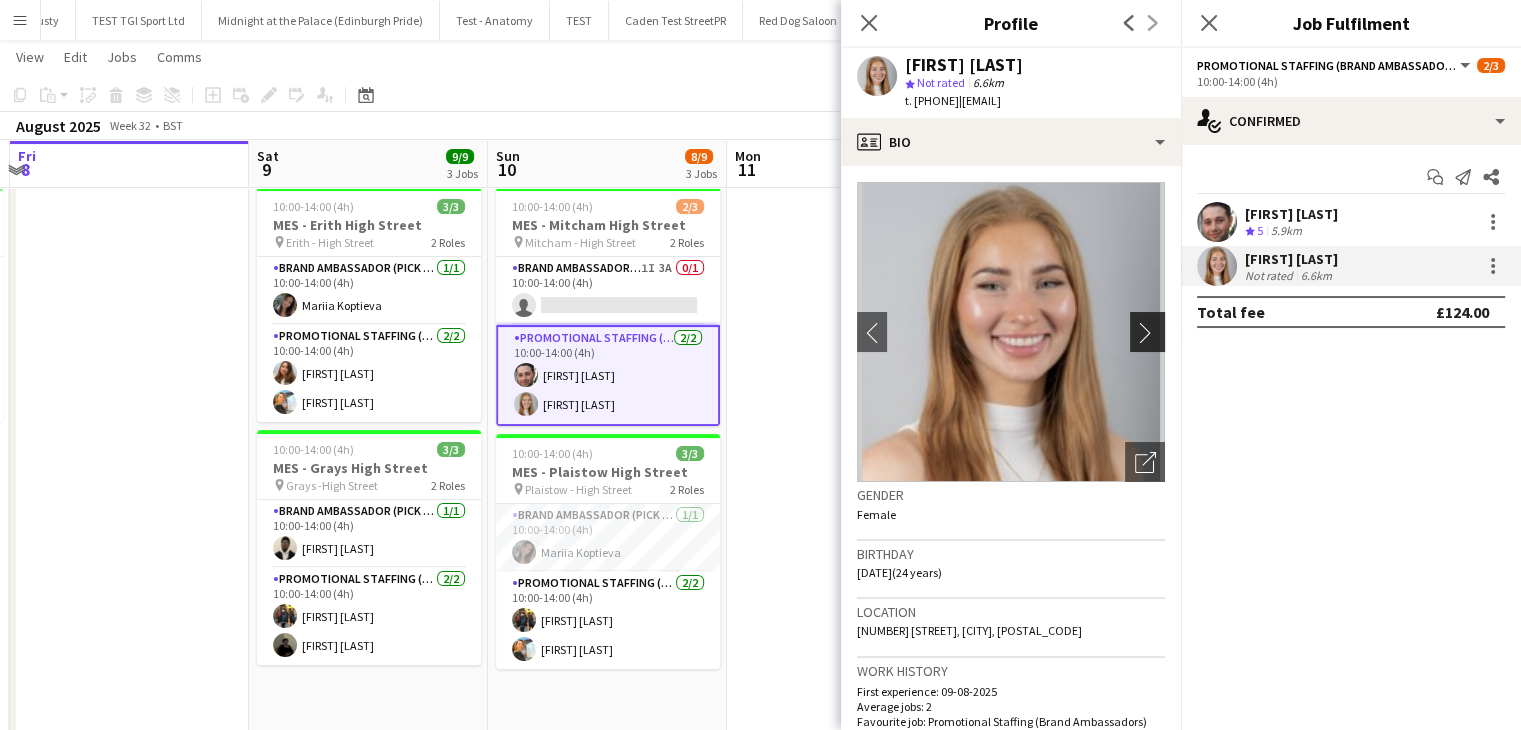 click on "chevron-right" 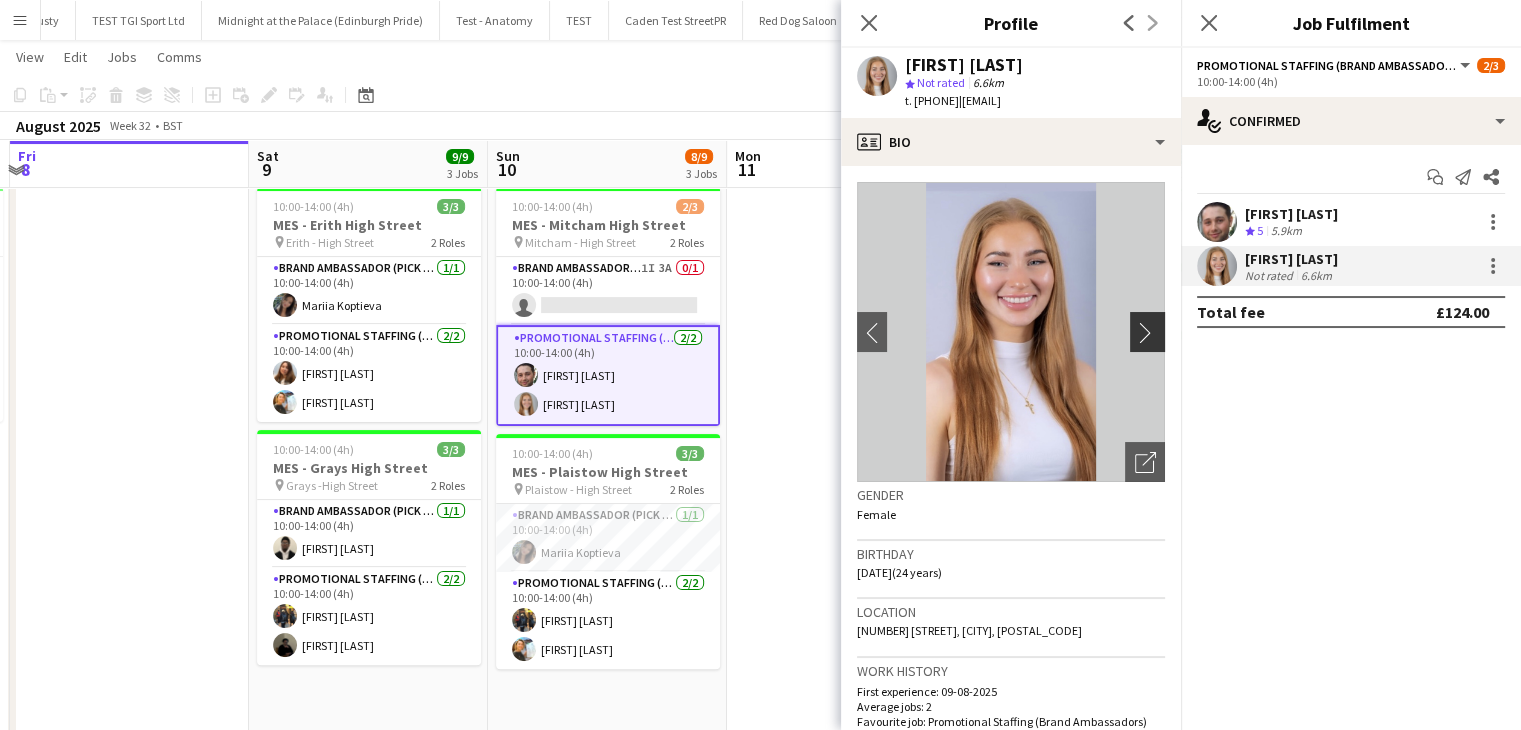 click on "chevron-right" 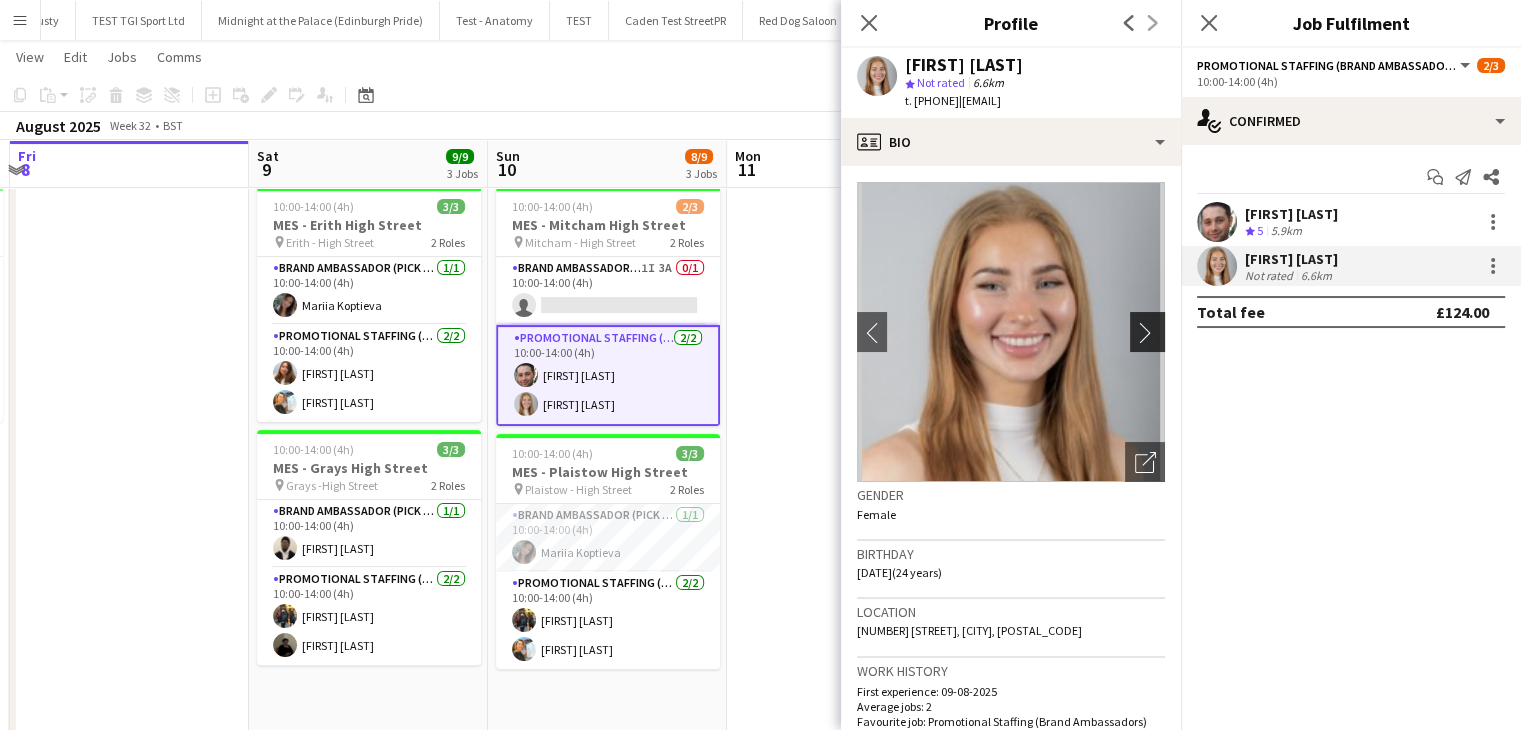 click on "chevron-right" 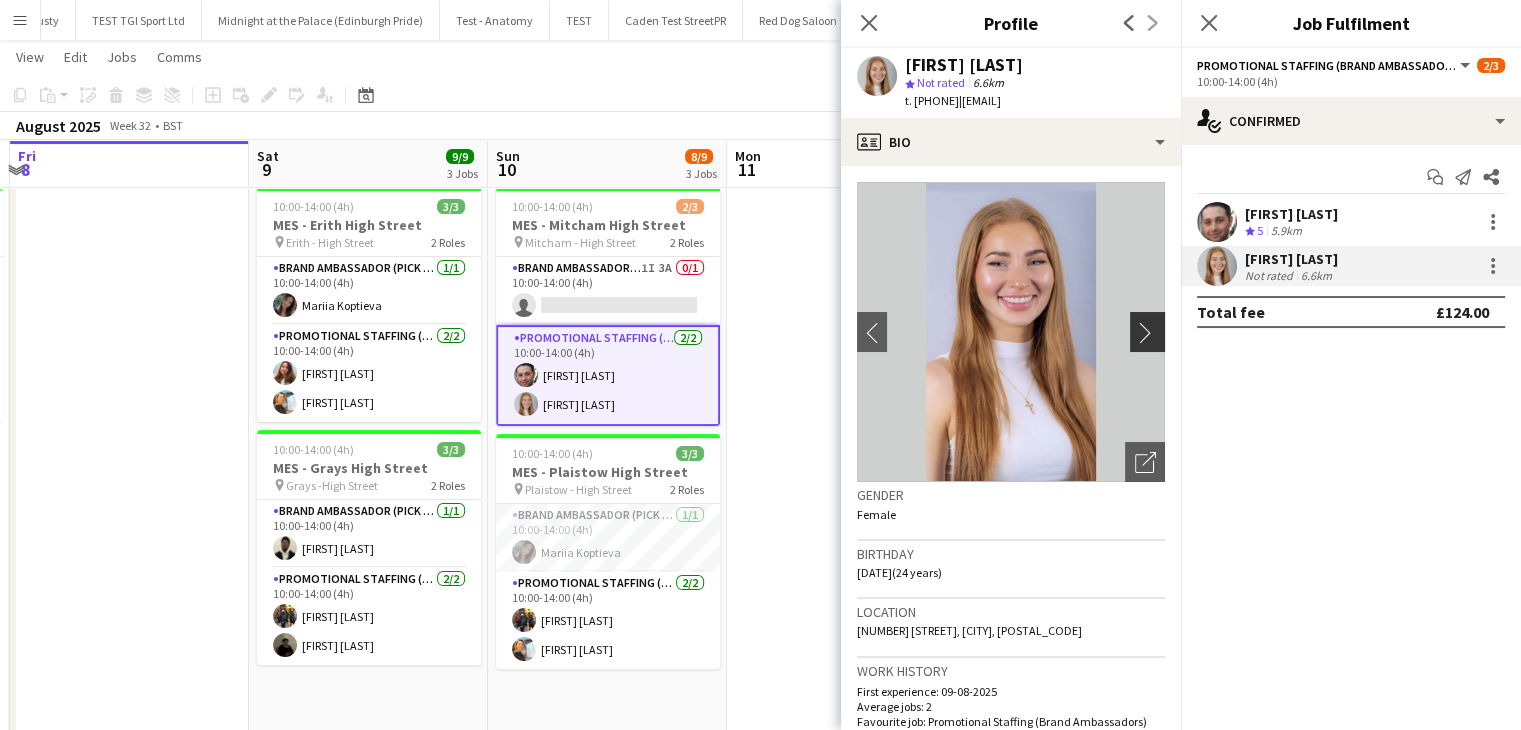 click on "chevron-right" 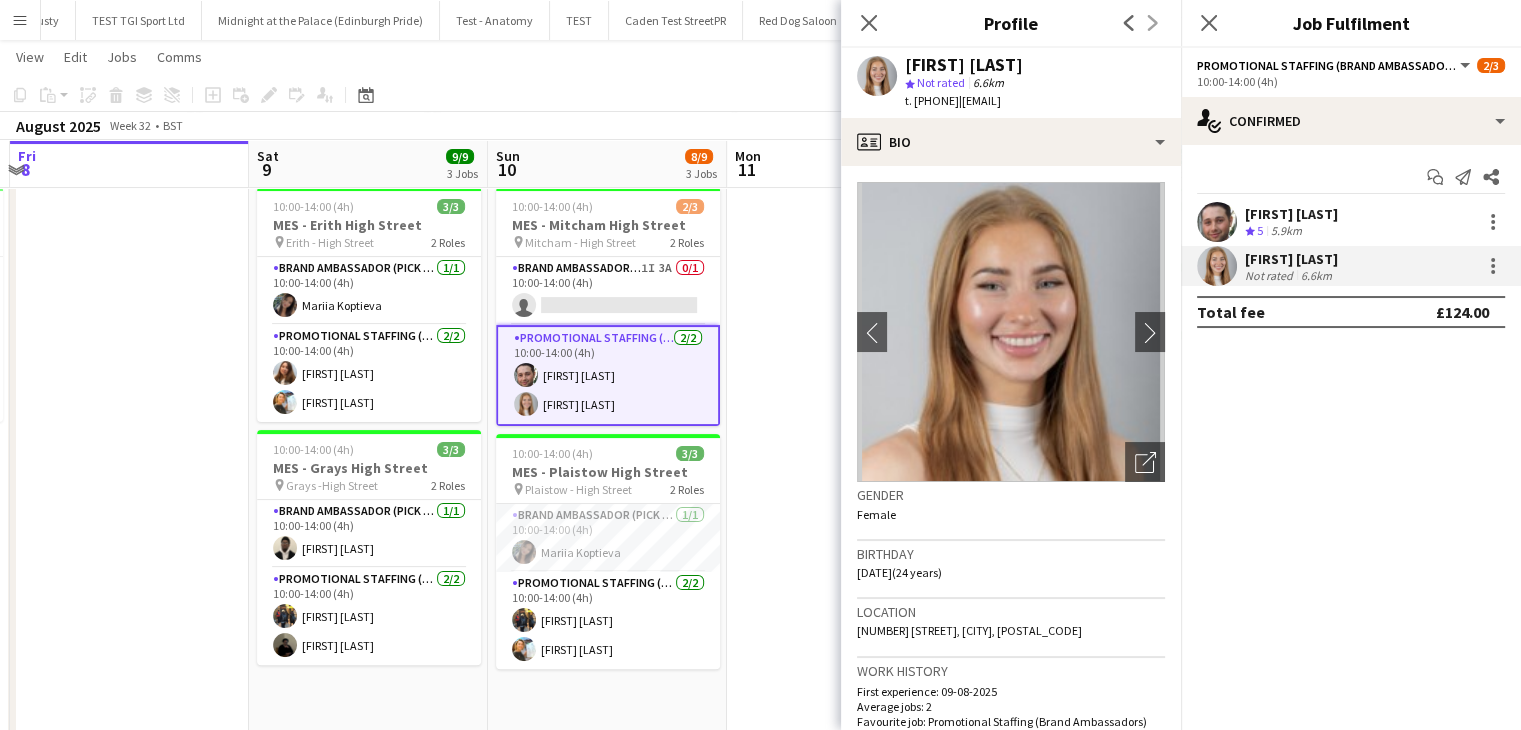 click at bounding box center [846, 350] 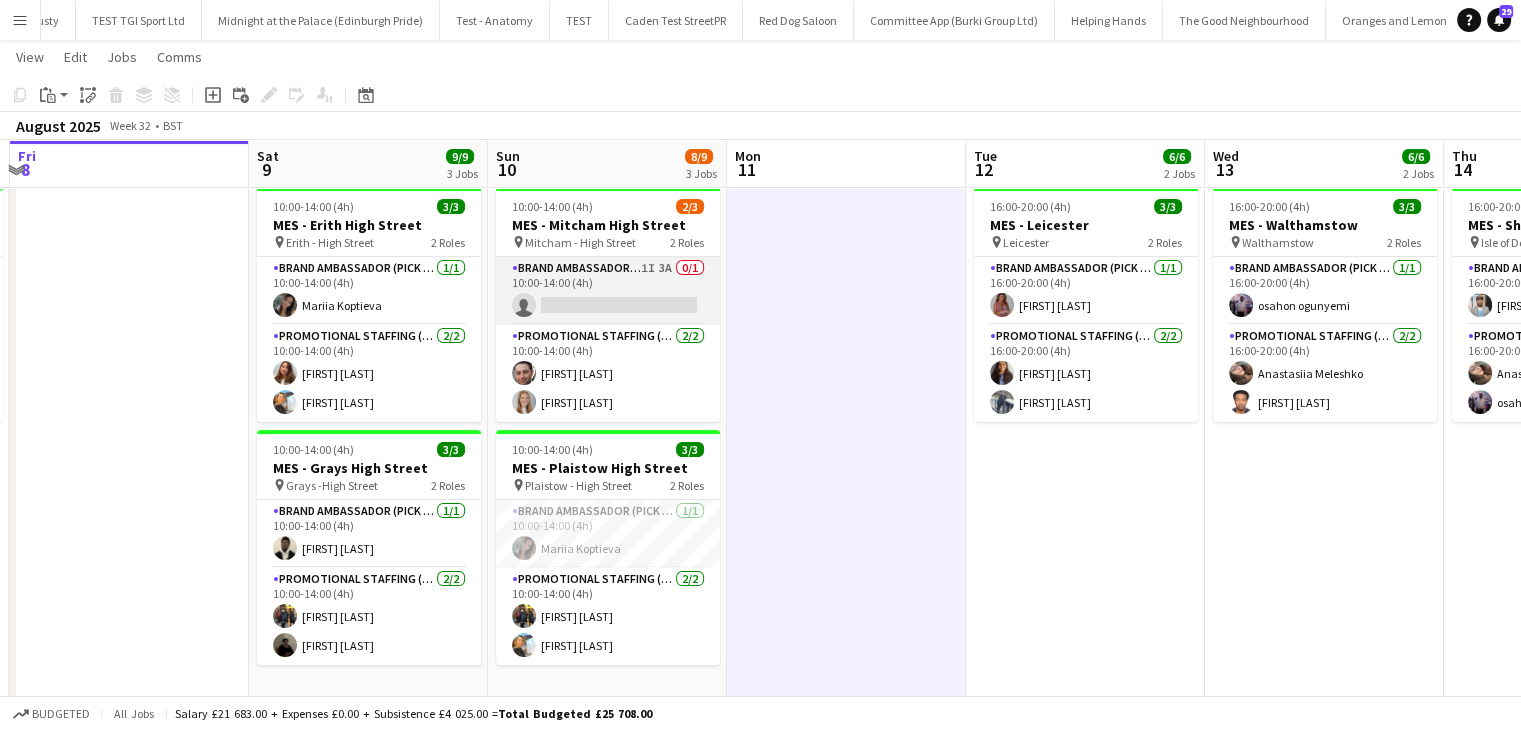 click on "Brand Ambassador (Pick up)   1I   3A   0/1   10:00-14:00 (4h)
single-neutral-actions" at bounding box center [608, 291] 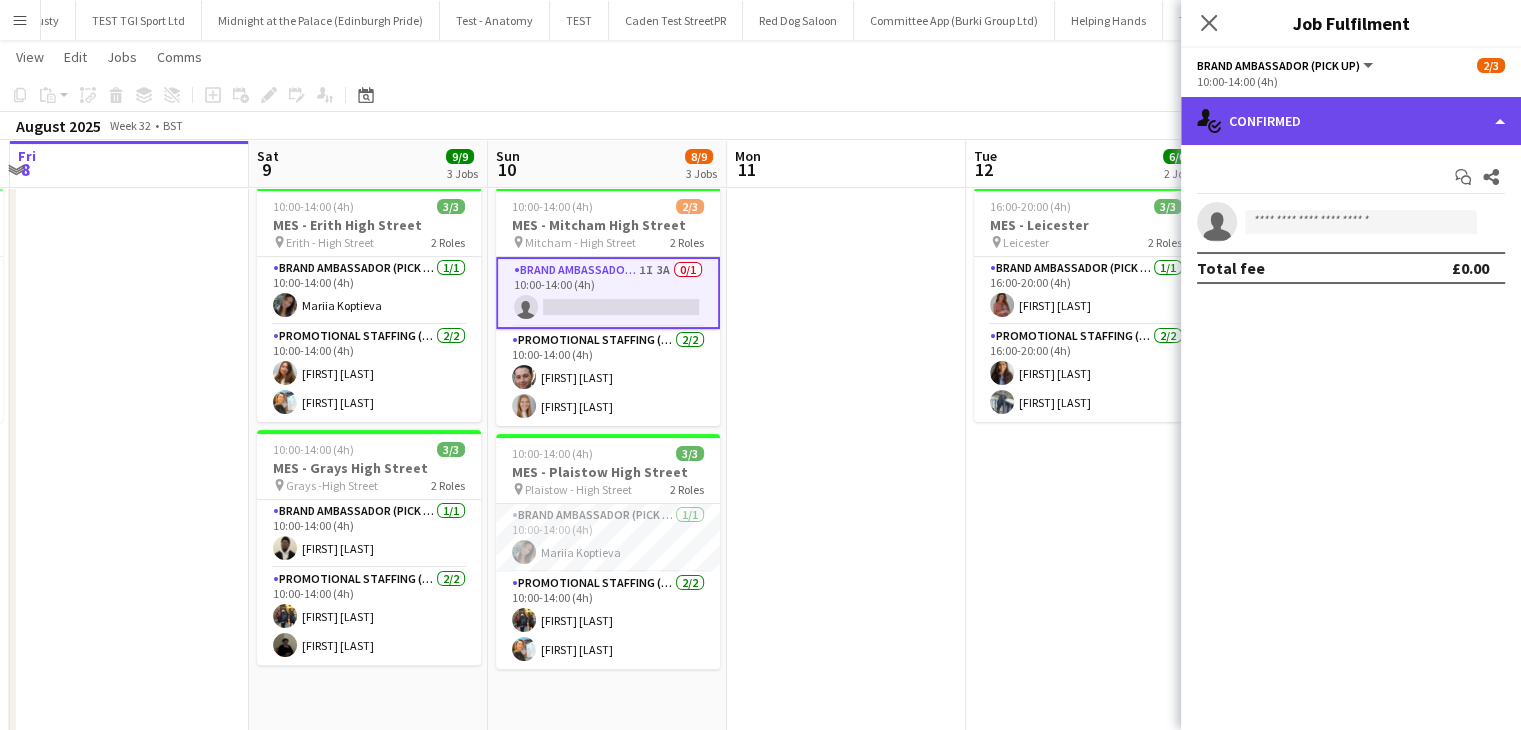 click on "single-neutral-actions-check-2
Confirmed" 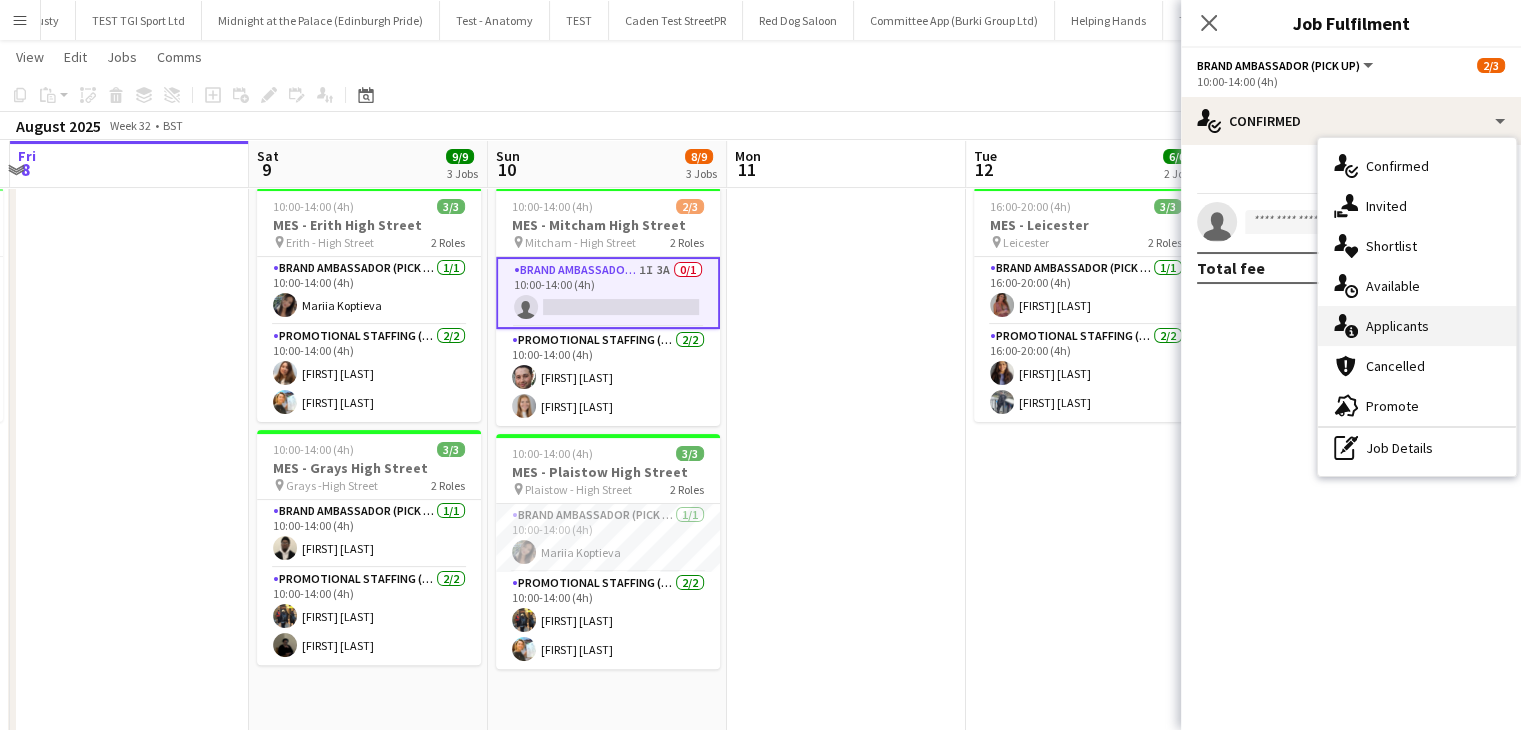 click on "single-neutral-actions-information
Applicants" at bounding box center (1417, 326) 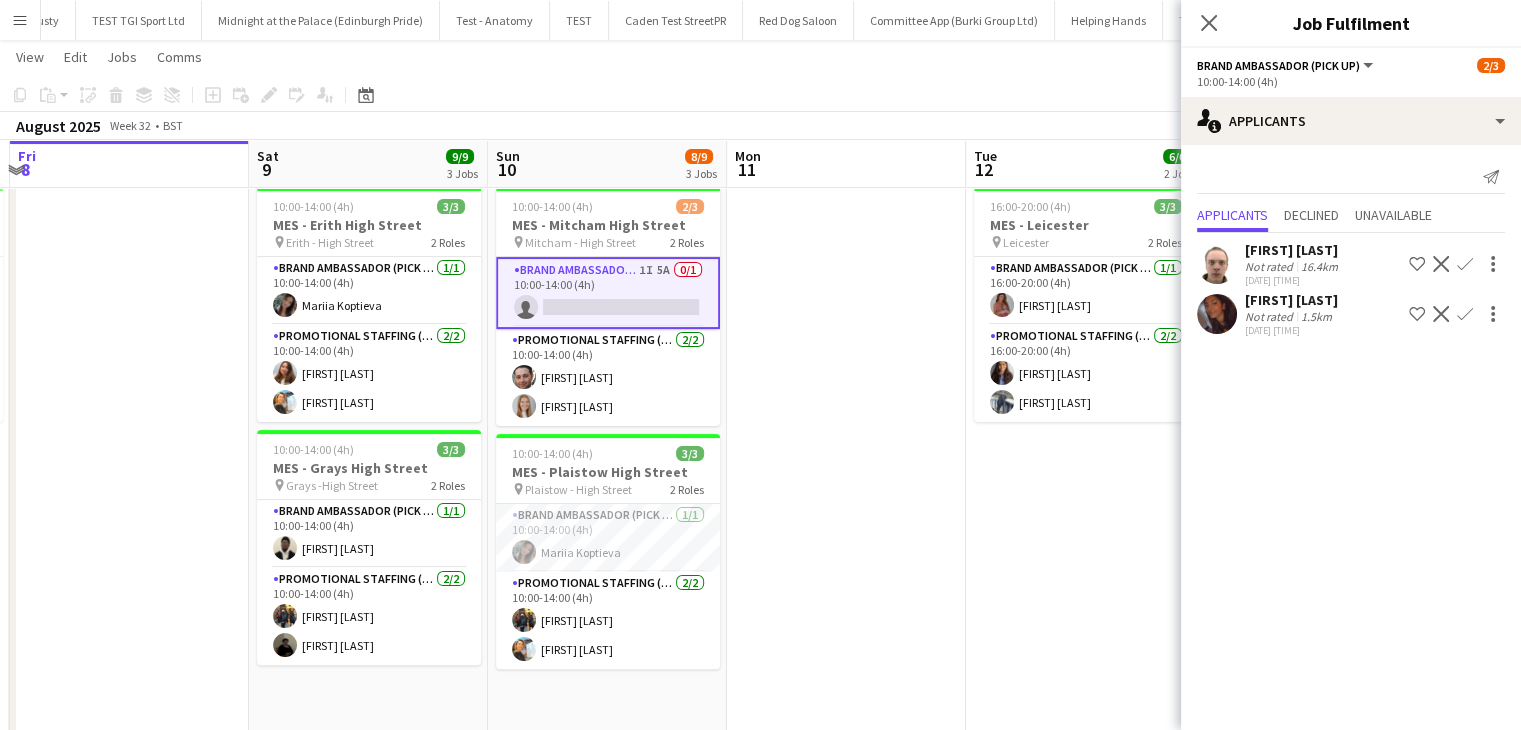 click 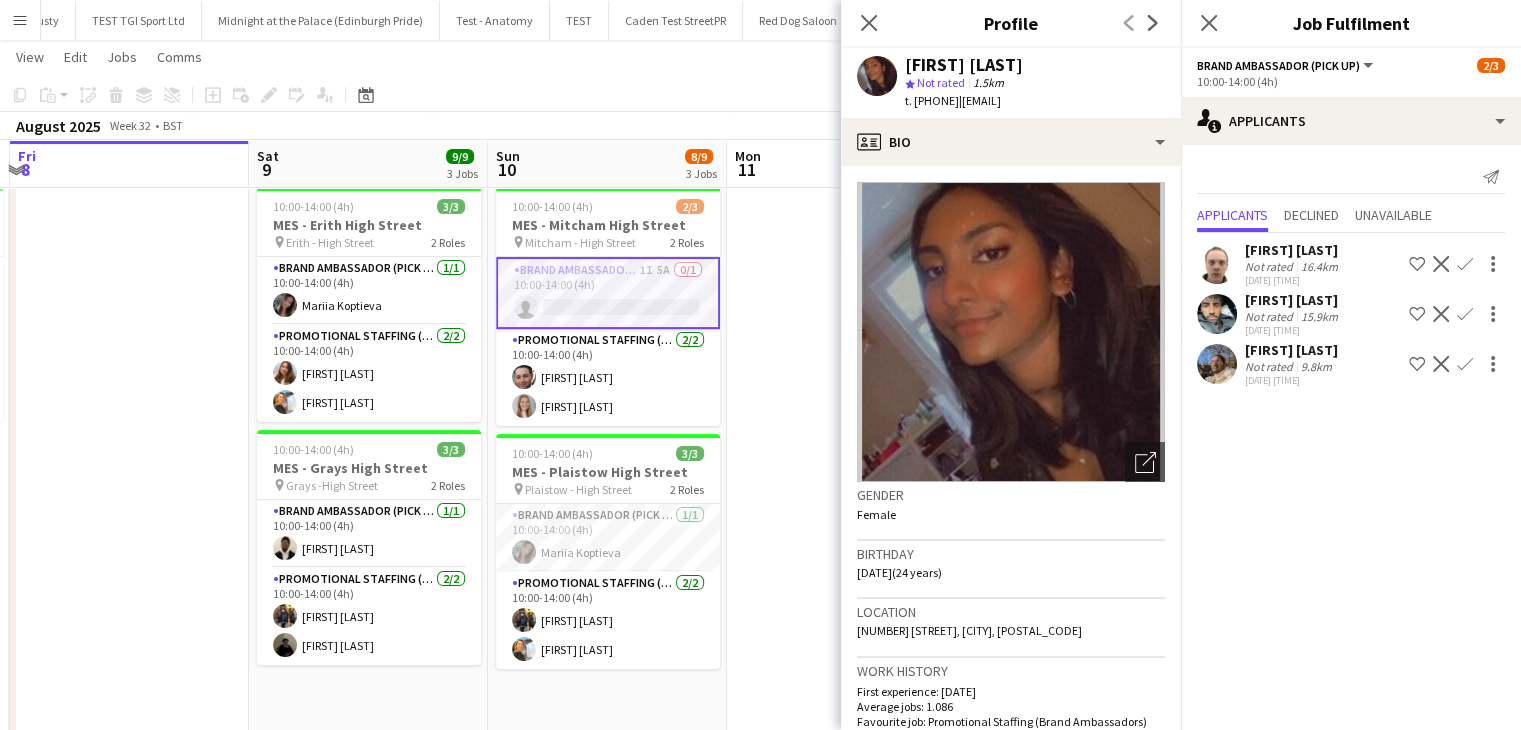 click 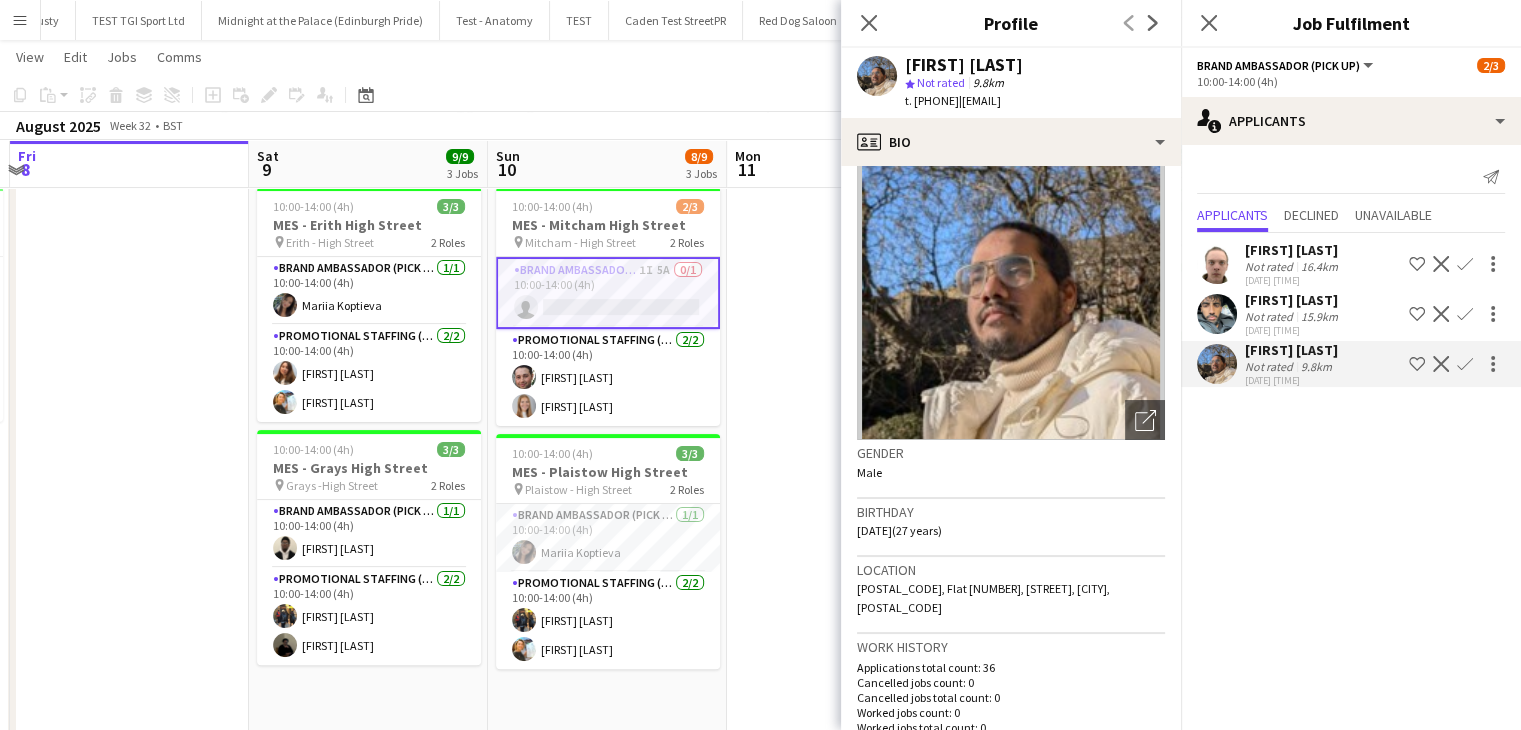 scroll, scrollTop: 43, scrollLeft: 0, axis: vertical 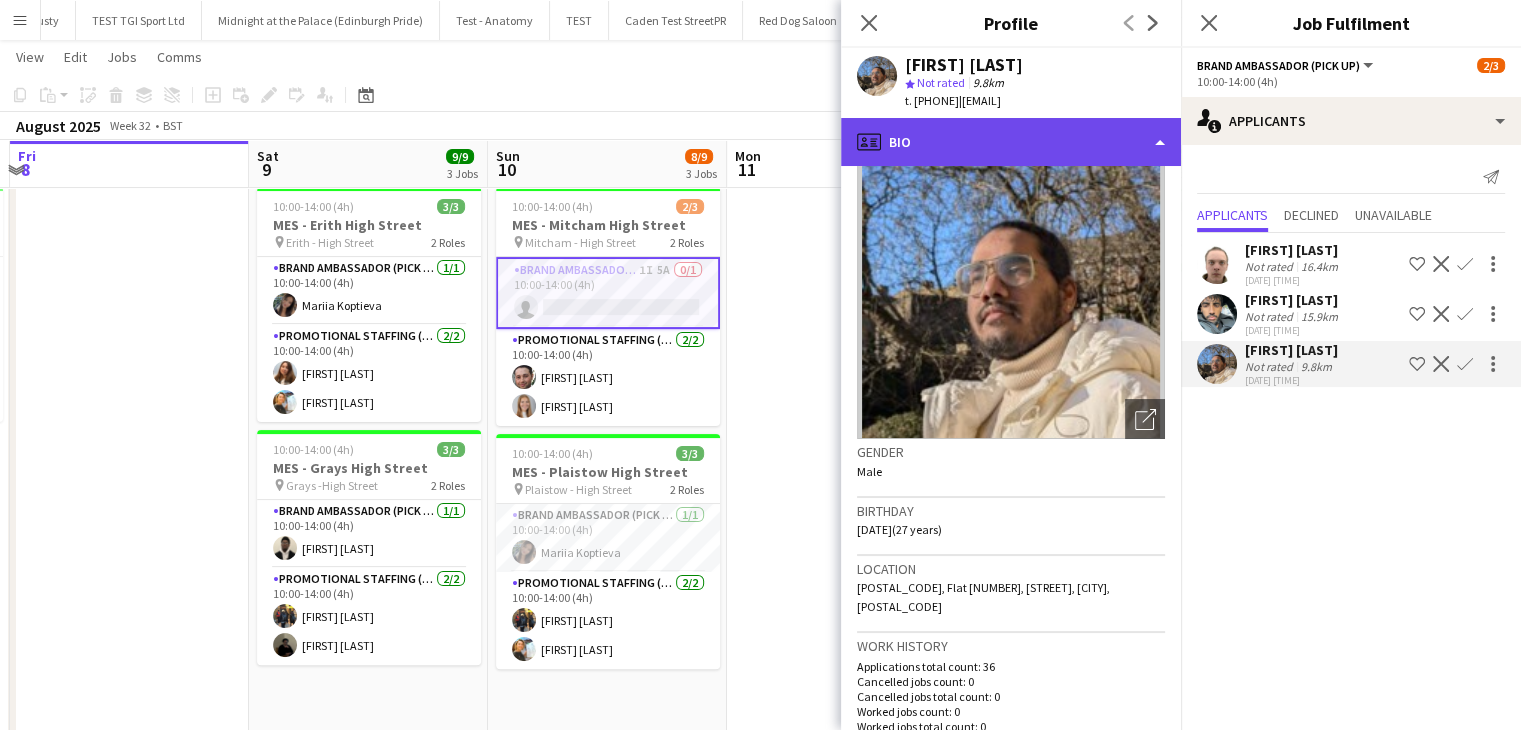 click on "profile
Bio" 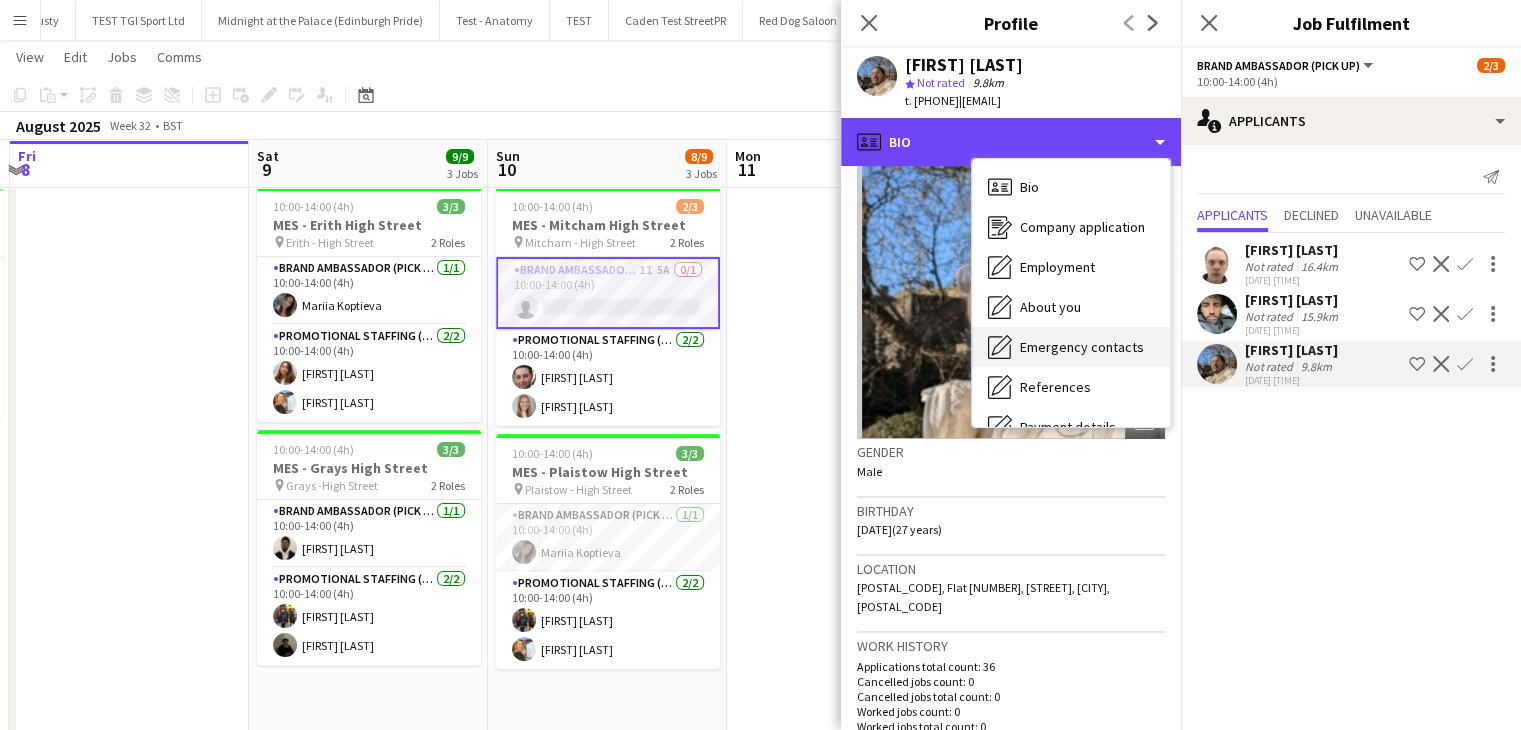 scroll, scrollTop: 228, scrollLeft: 0, axis: vertical 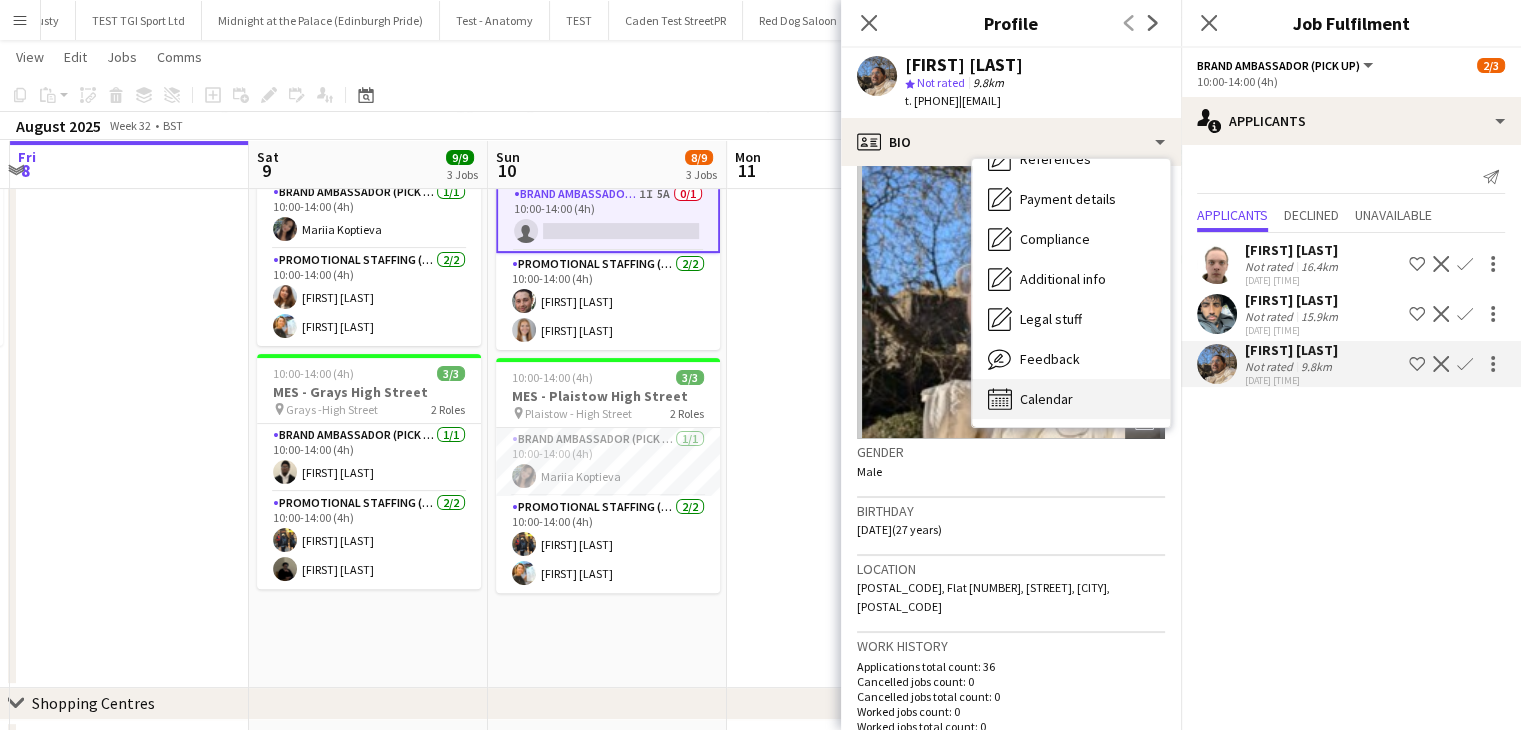 click on "Calendar" at bounding box center [1046, 399] 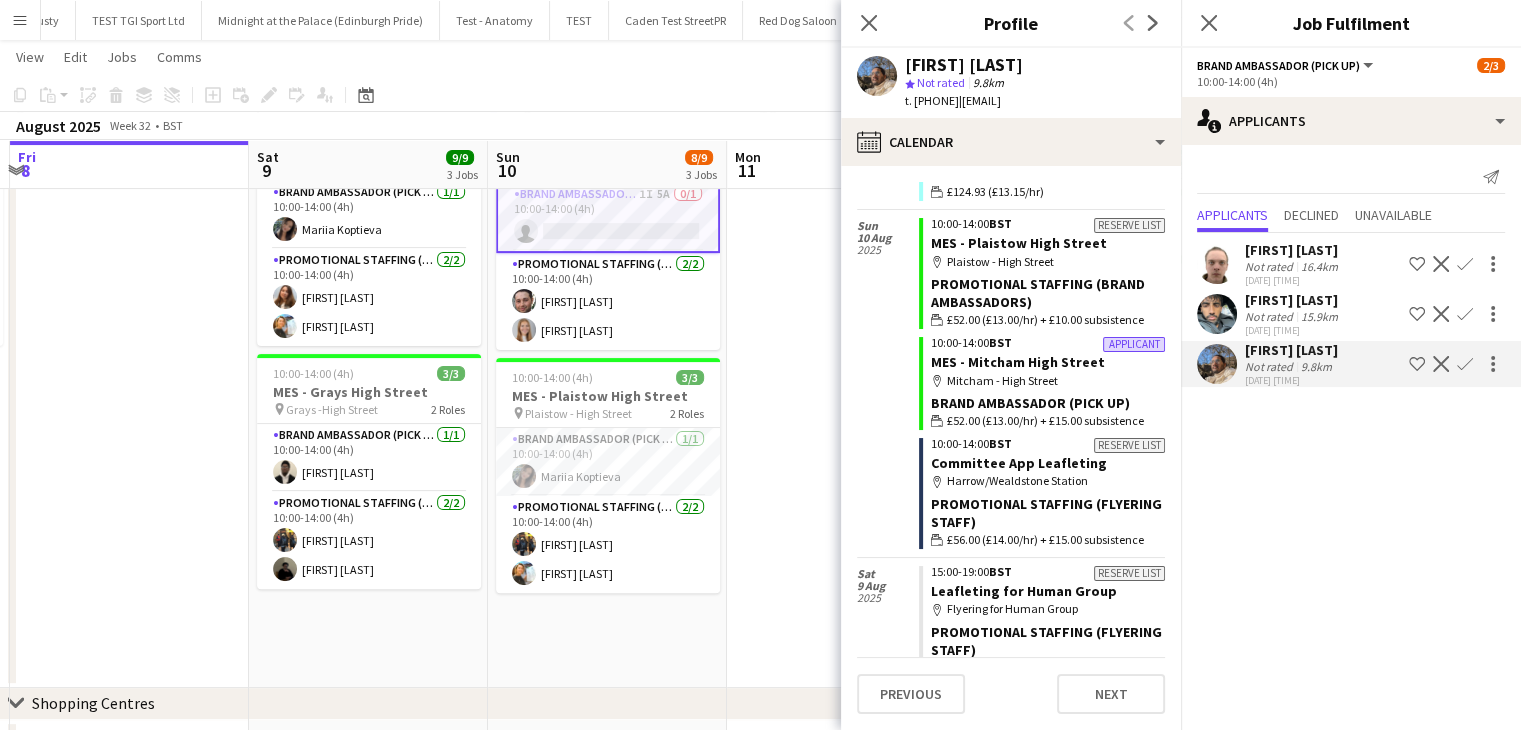 scroll, scrollTop: 275, scrollLeft: 0, axis: vertical 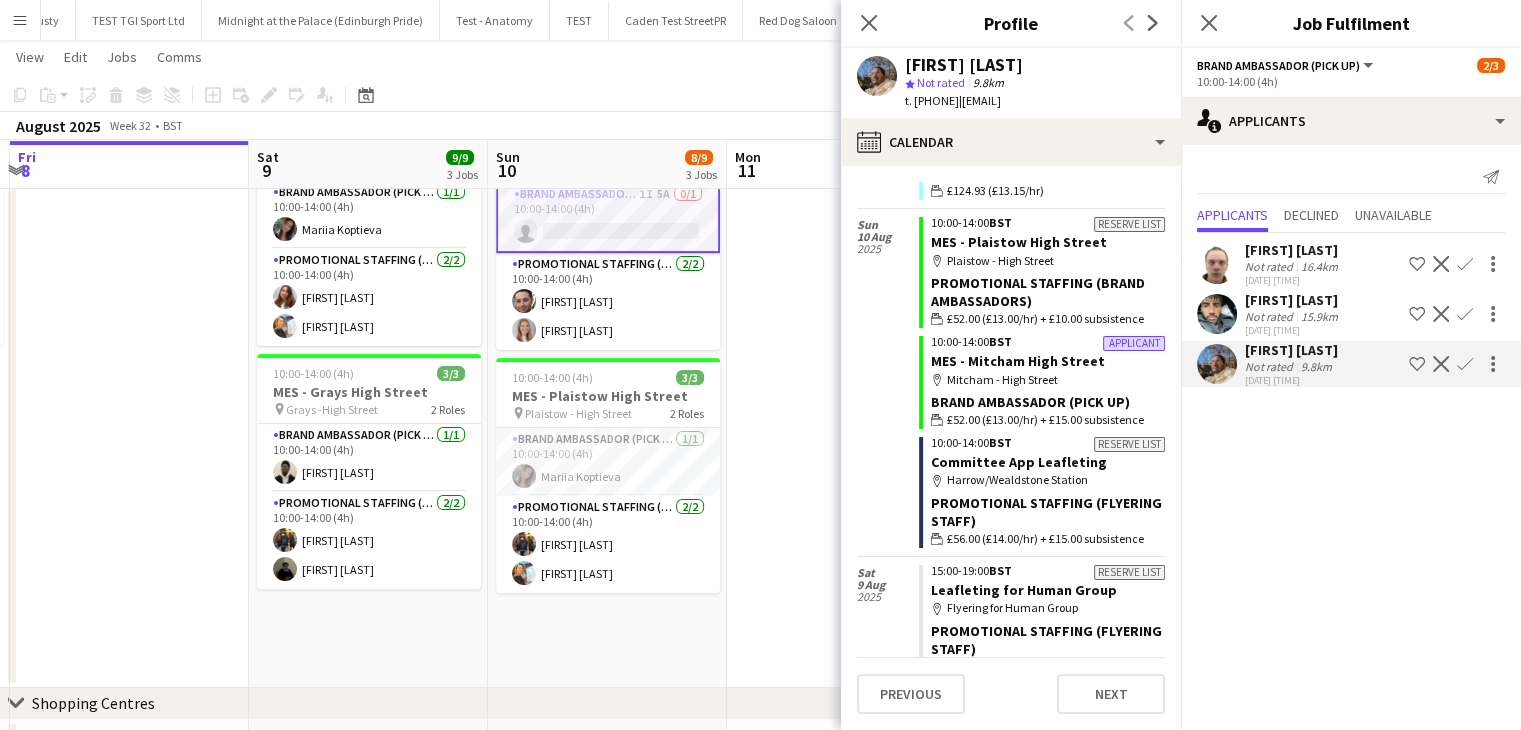 click at bounding box center [1217, 364] 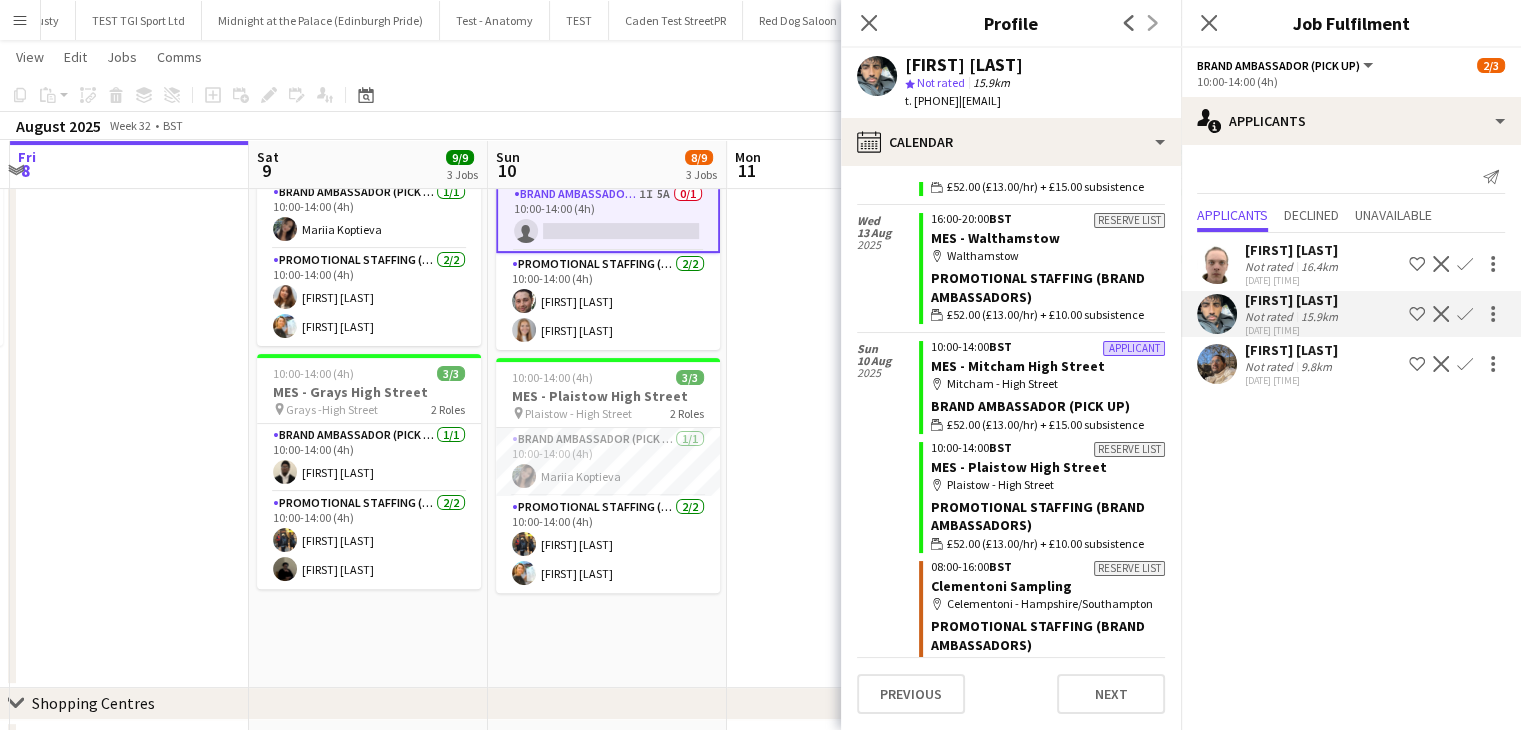 scroll, scrollTop: 0, scrollLeft: 0, axis: both 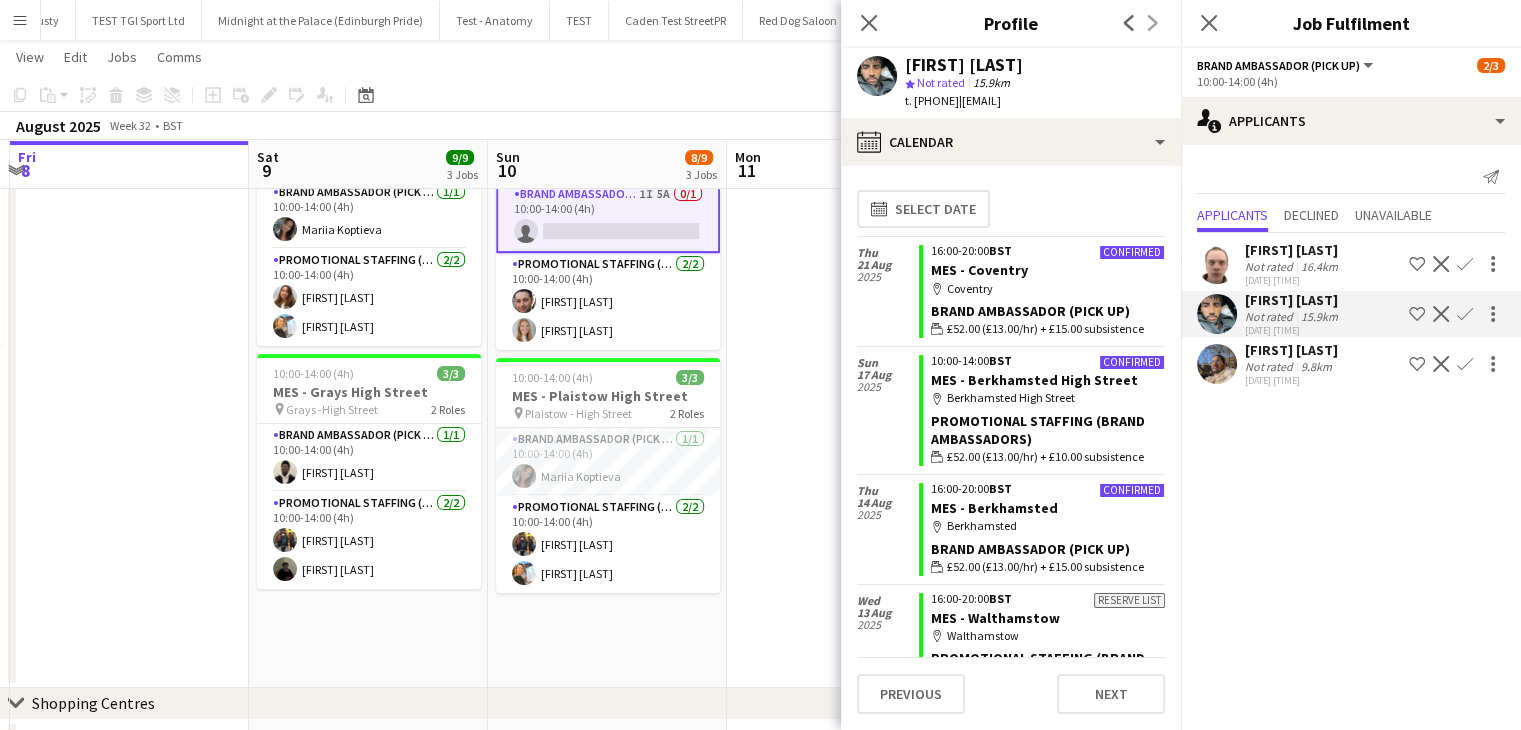 click at bounding box center [846, 274] 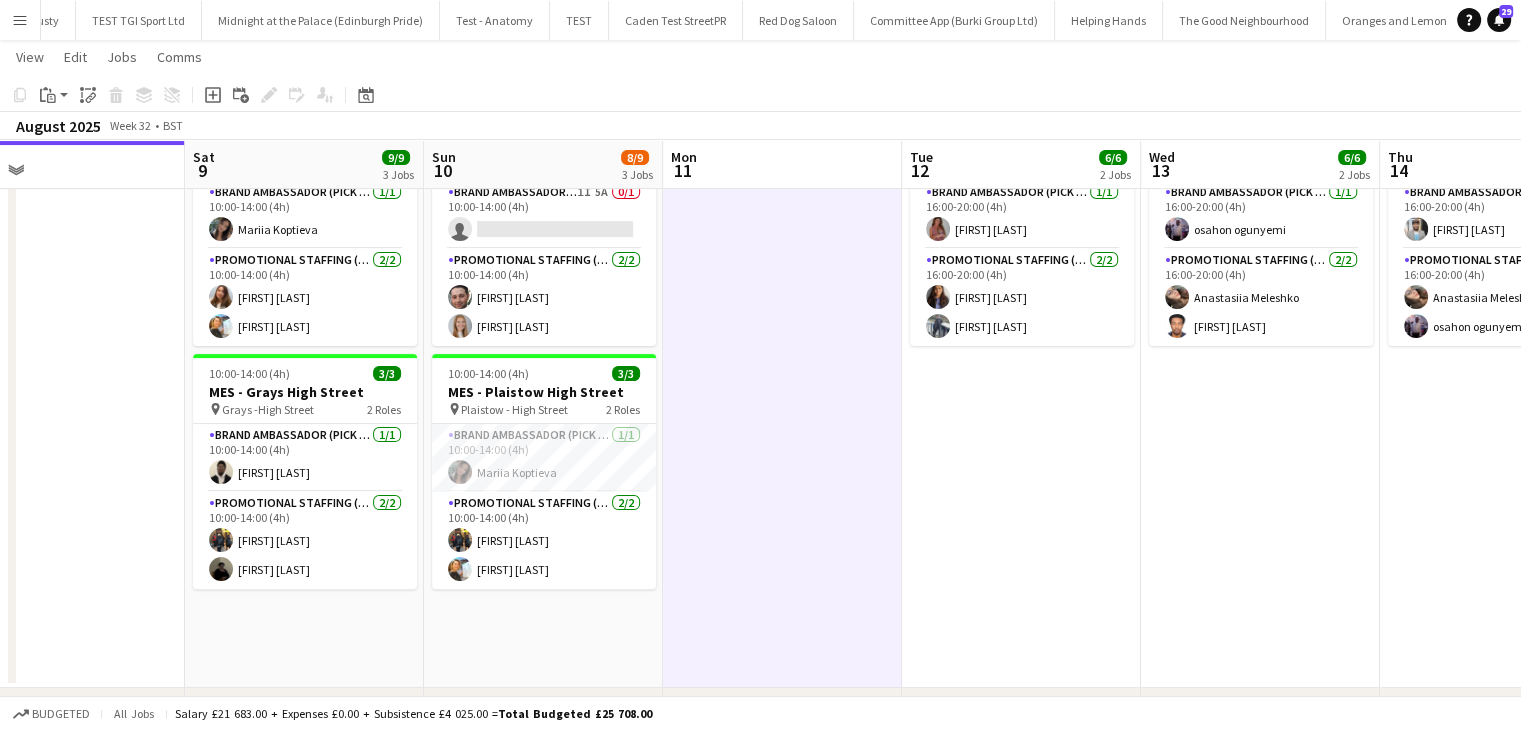 scroll, scrollTop: 0, scrollLeft: 536, axis: horizontal 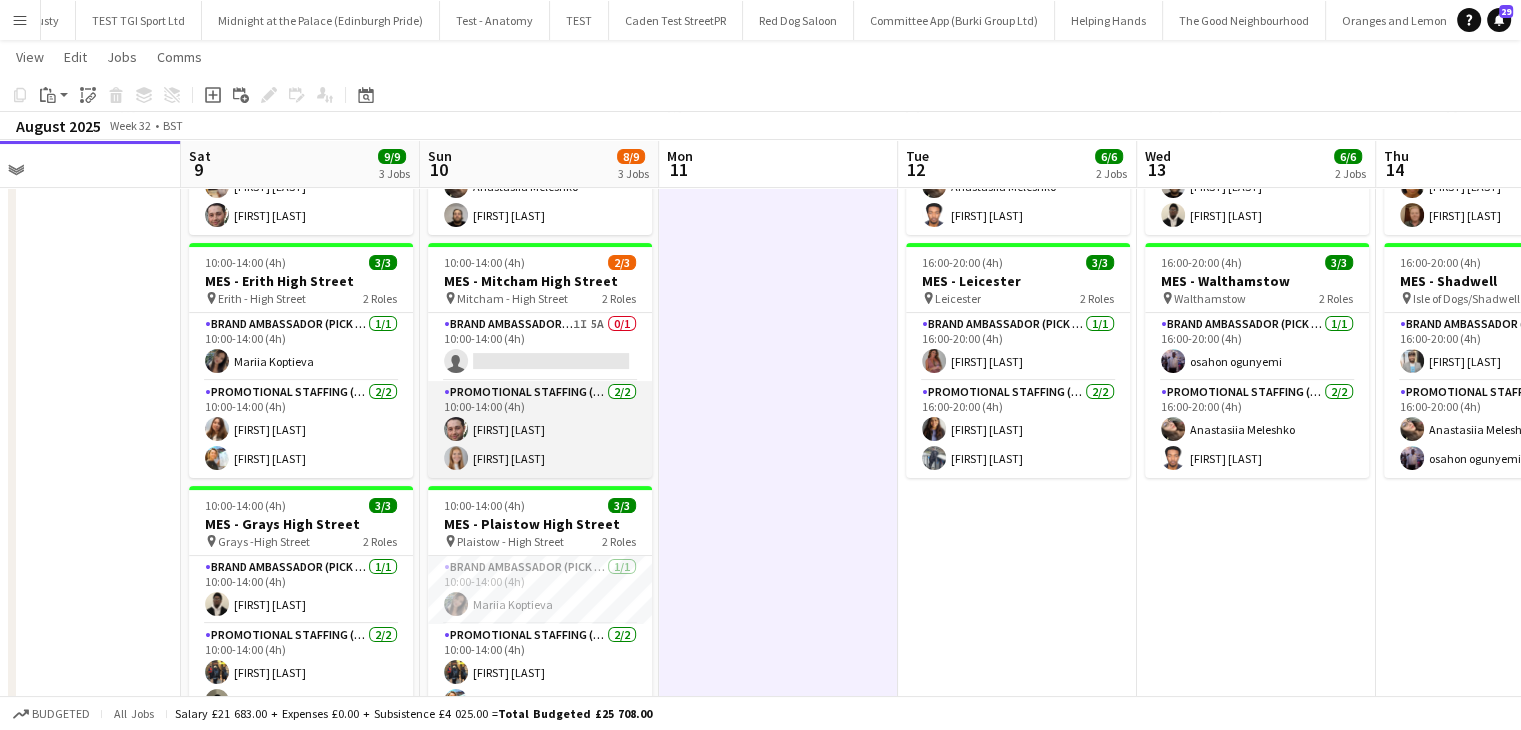 click on "Promotional Staffing (Brand Ambassadors)   2/2   10:00-14:00 (4h)
[NAME] [NAME]" at bounding box center (540, 429) 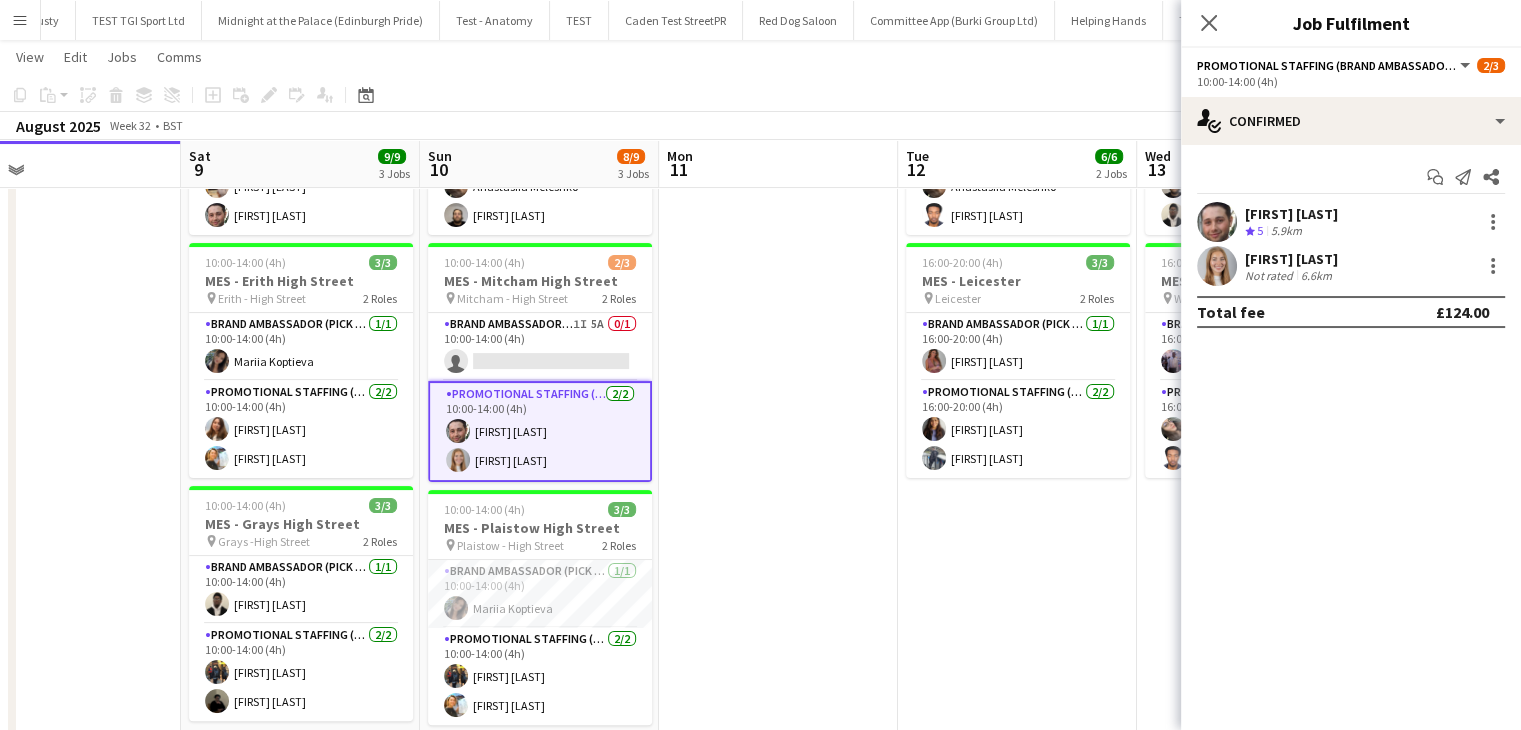 click at bounding box center (1217, 222) 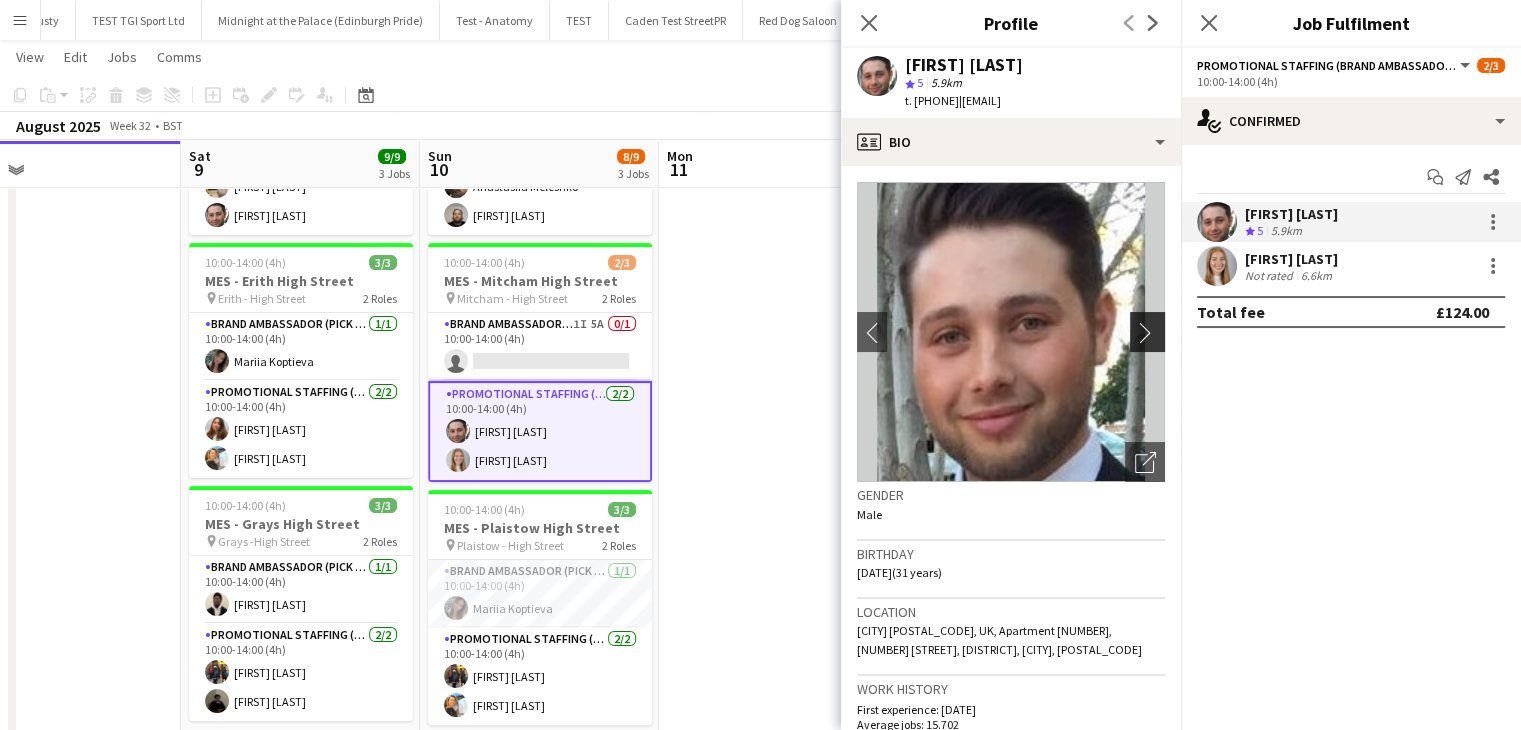 click on "chevron-right" 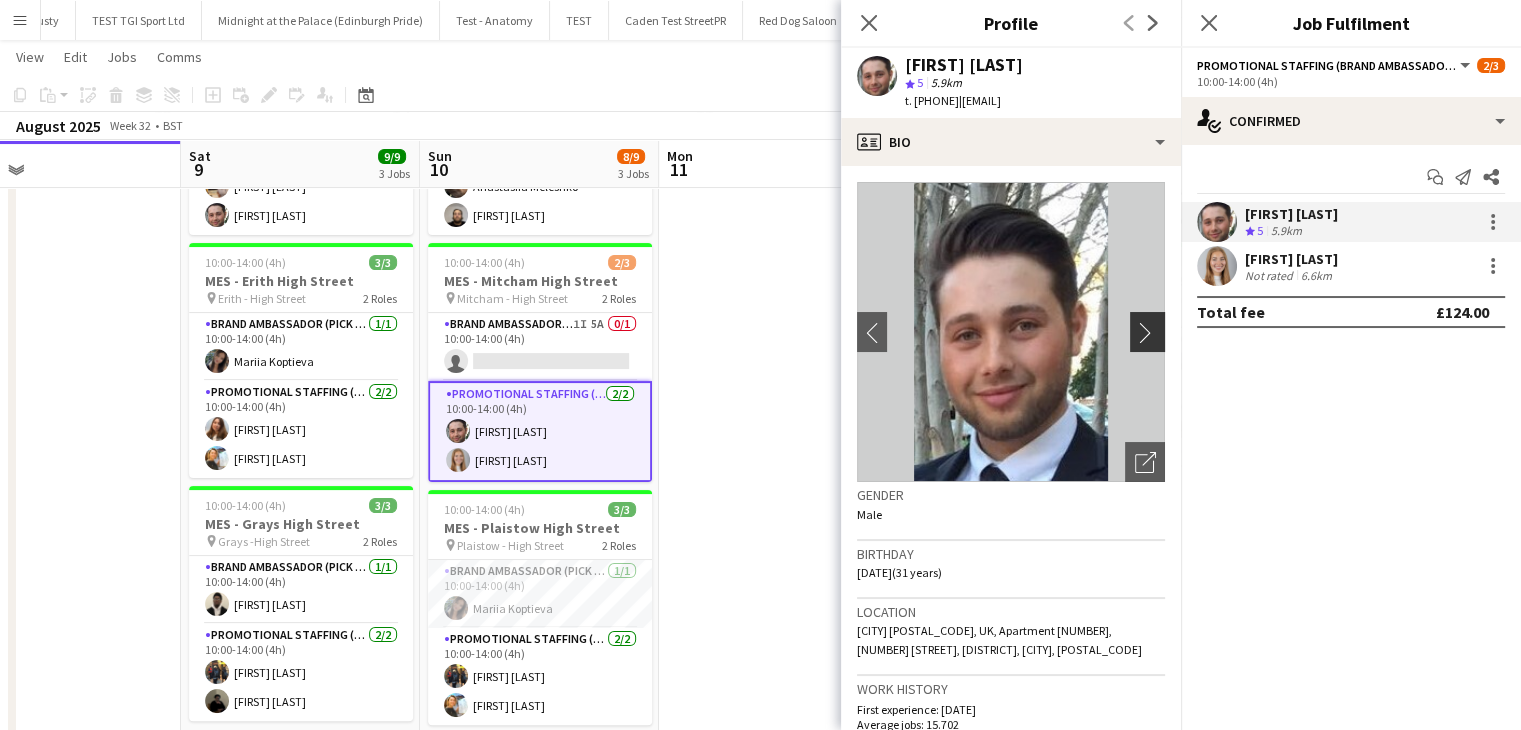 click on "chevron-right" 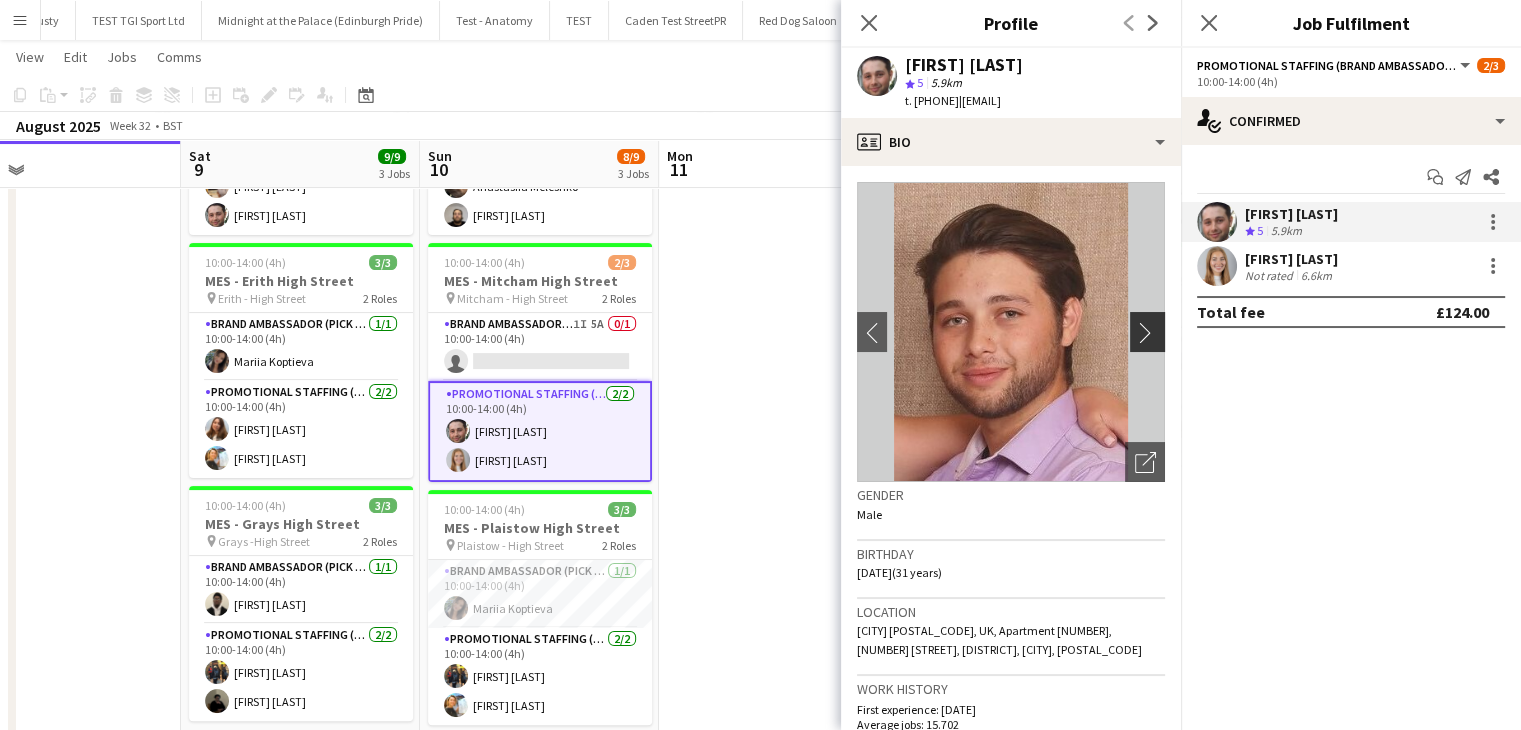 click on "chevron-right" 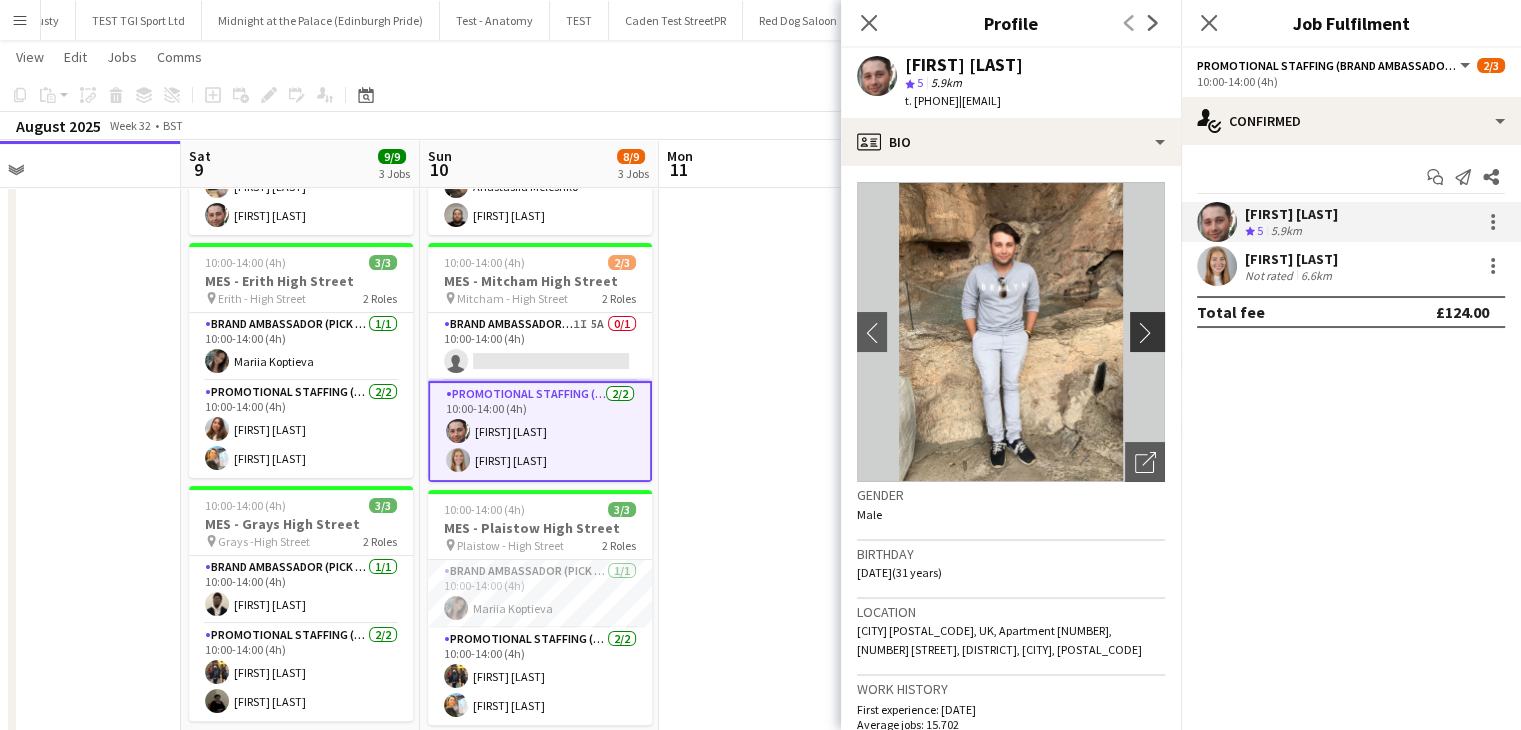 click on "chevron-right" 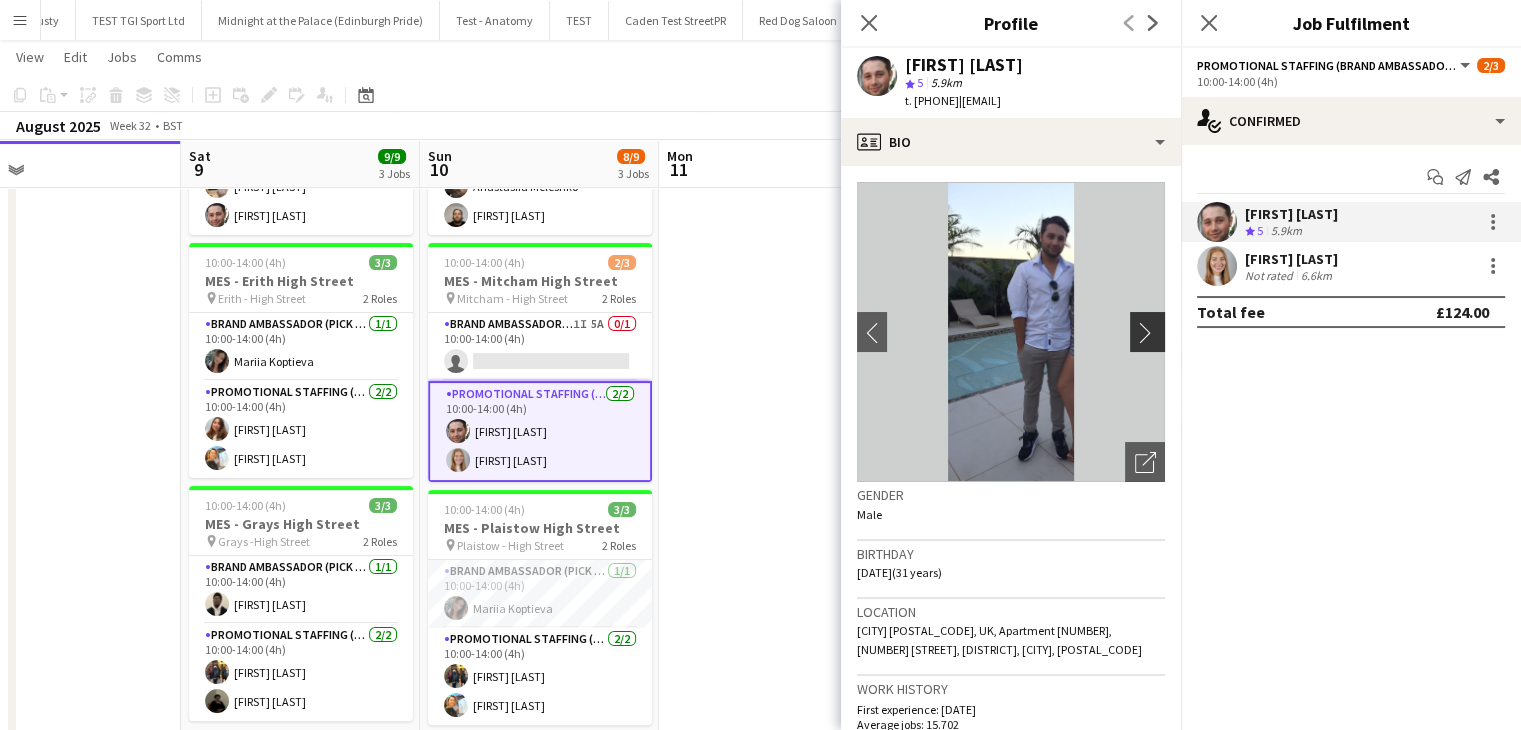 click on "chevron-right" 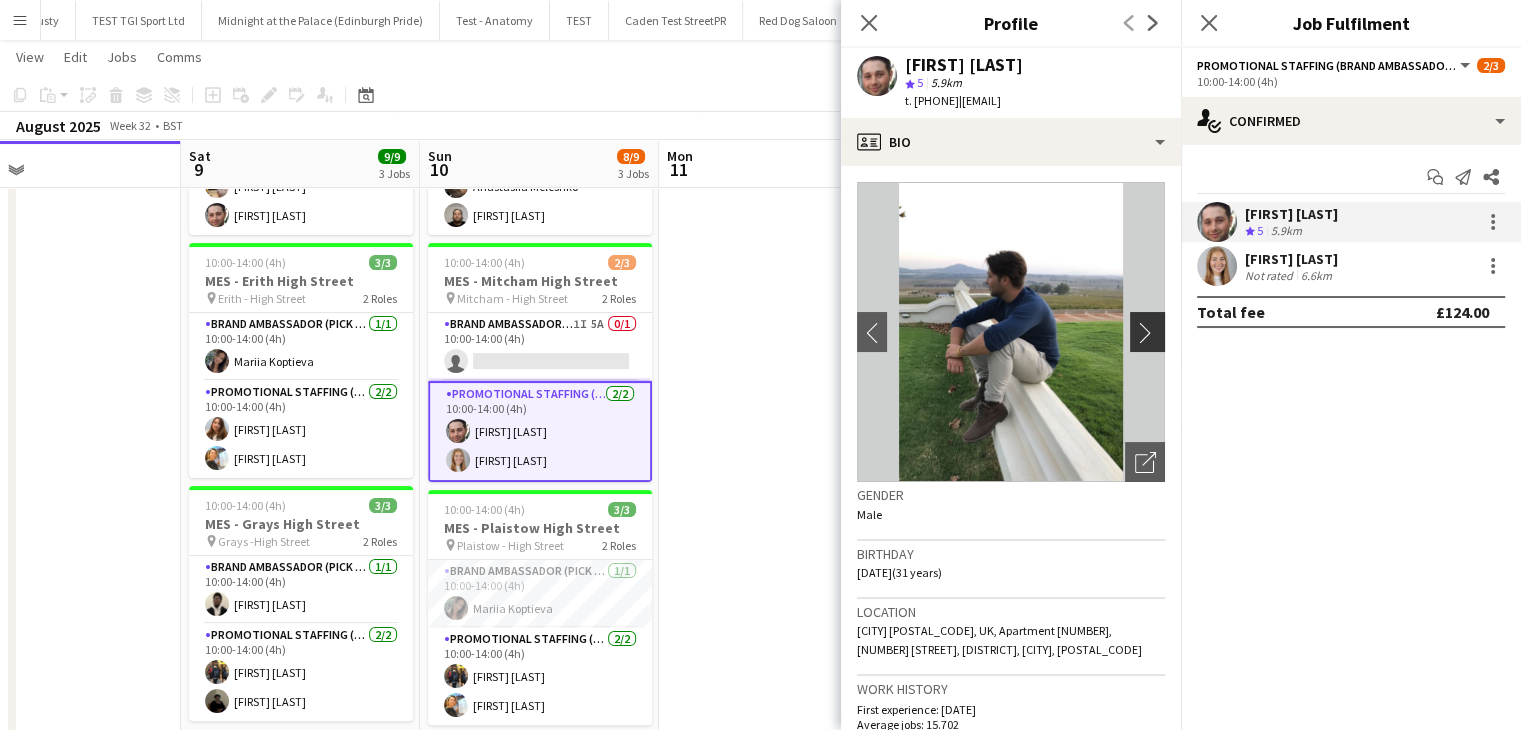 click on "chevron-right" 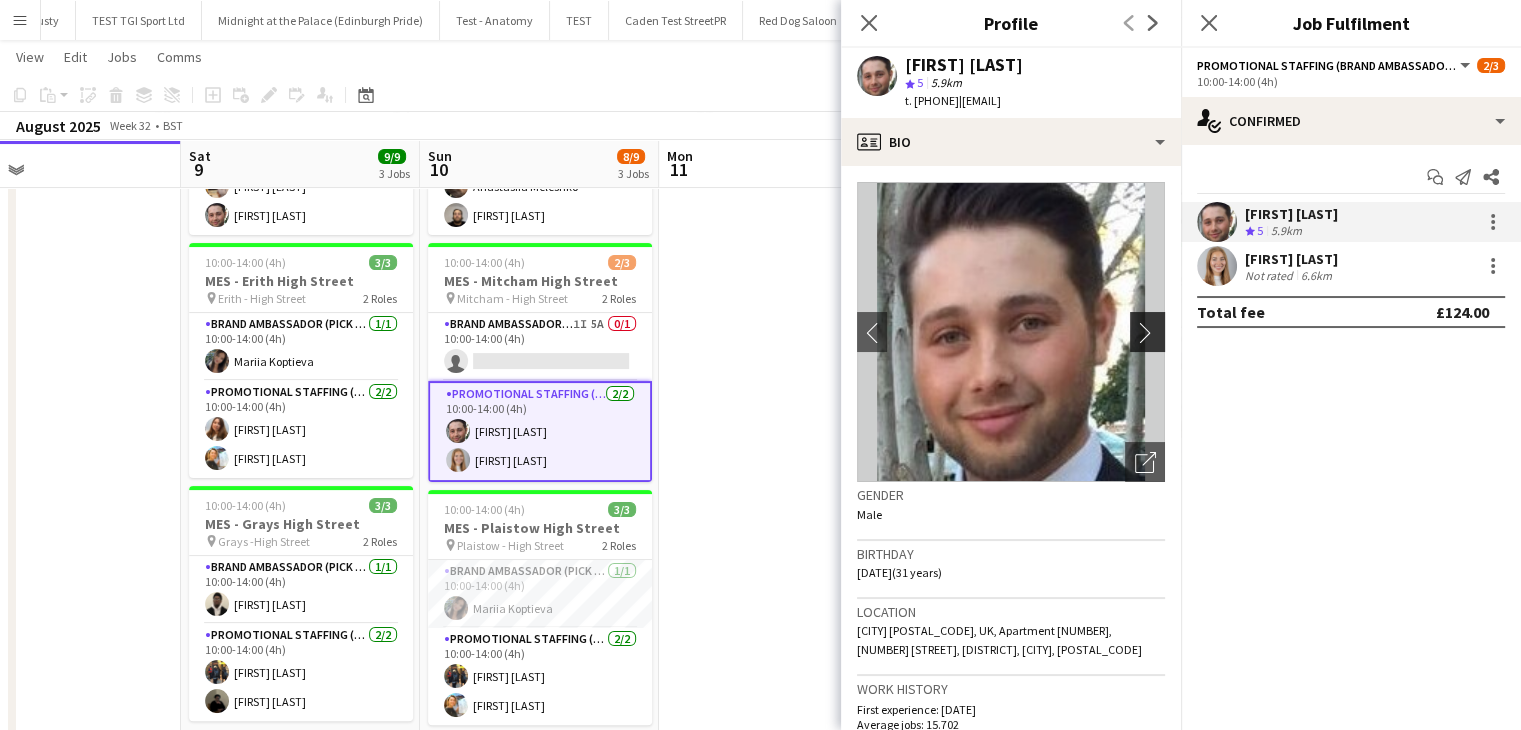 click on "chevron-right" 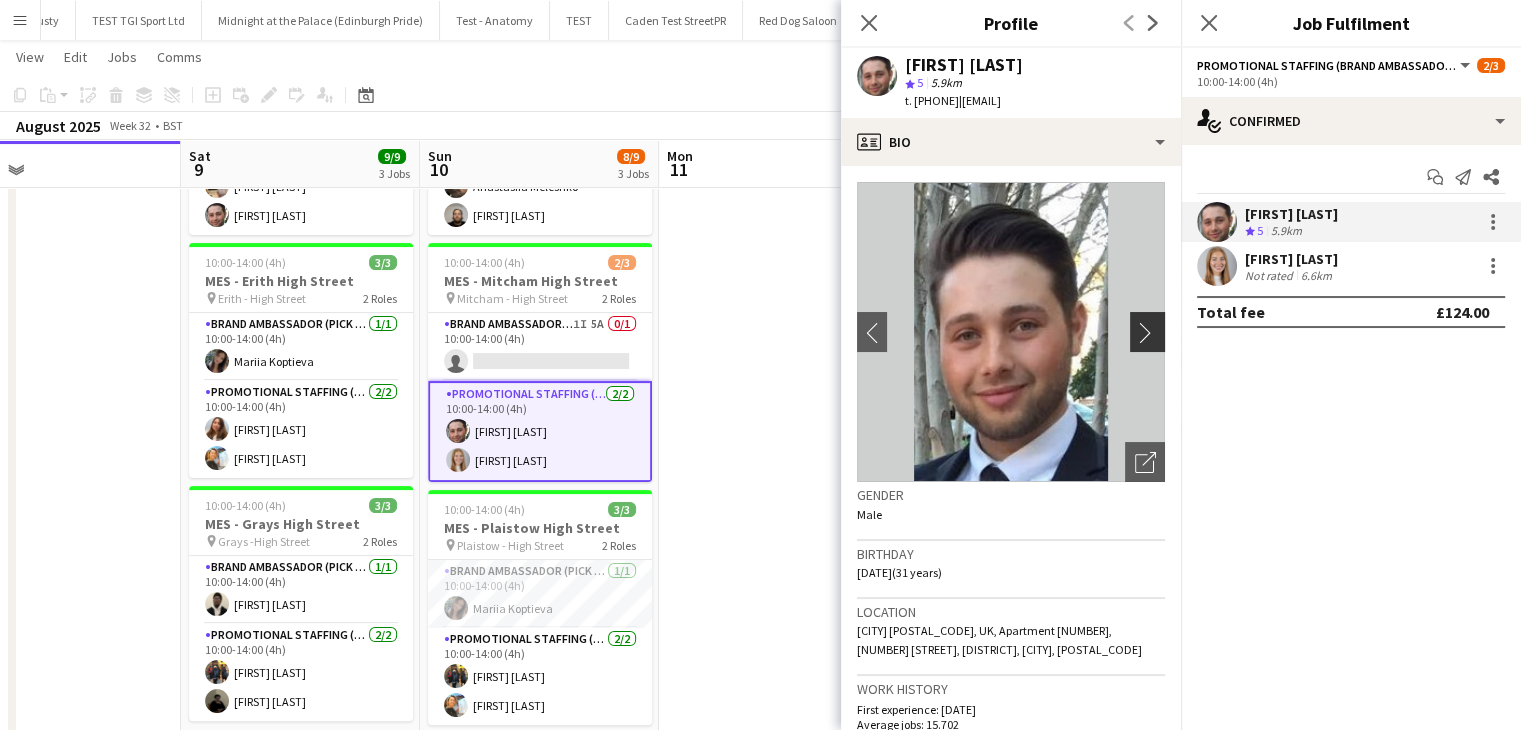 click on "chevron-right" 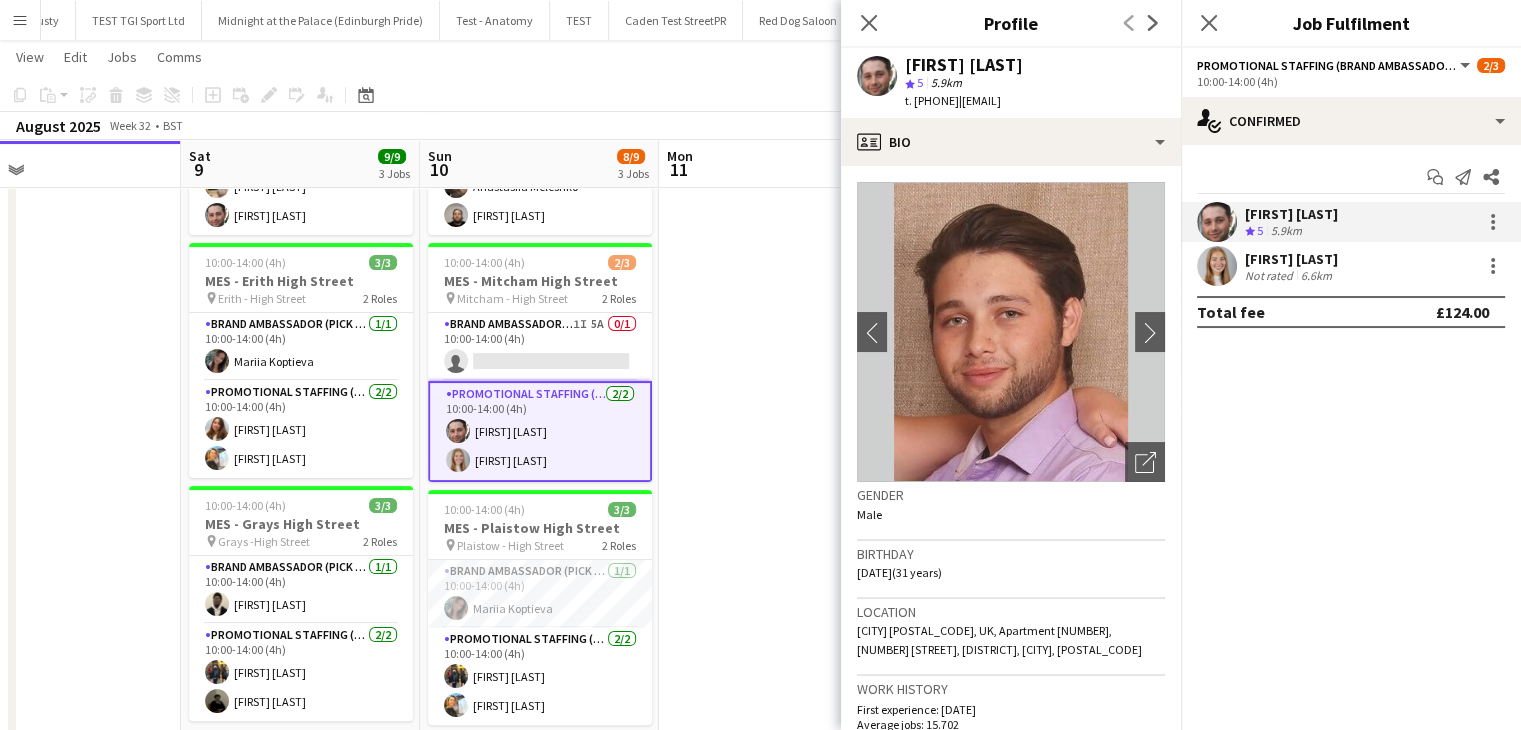 click at bounding box center (778, 406) 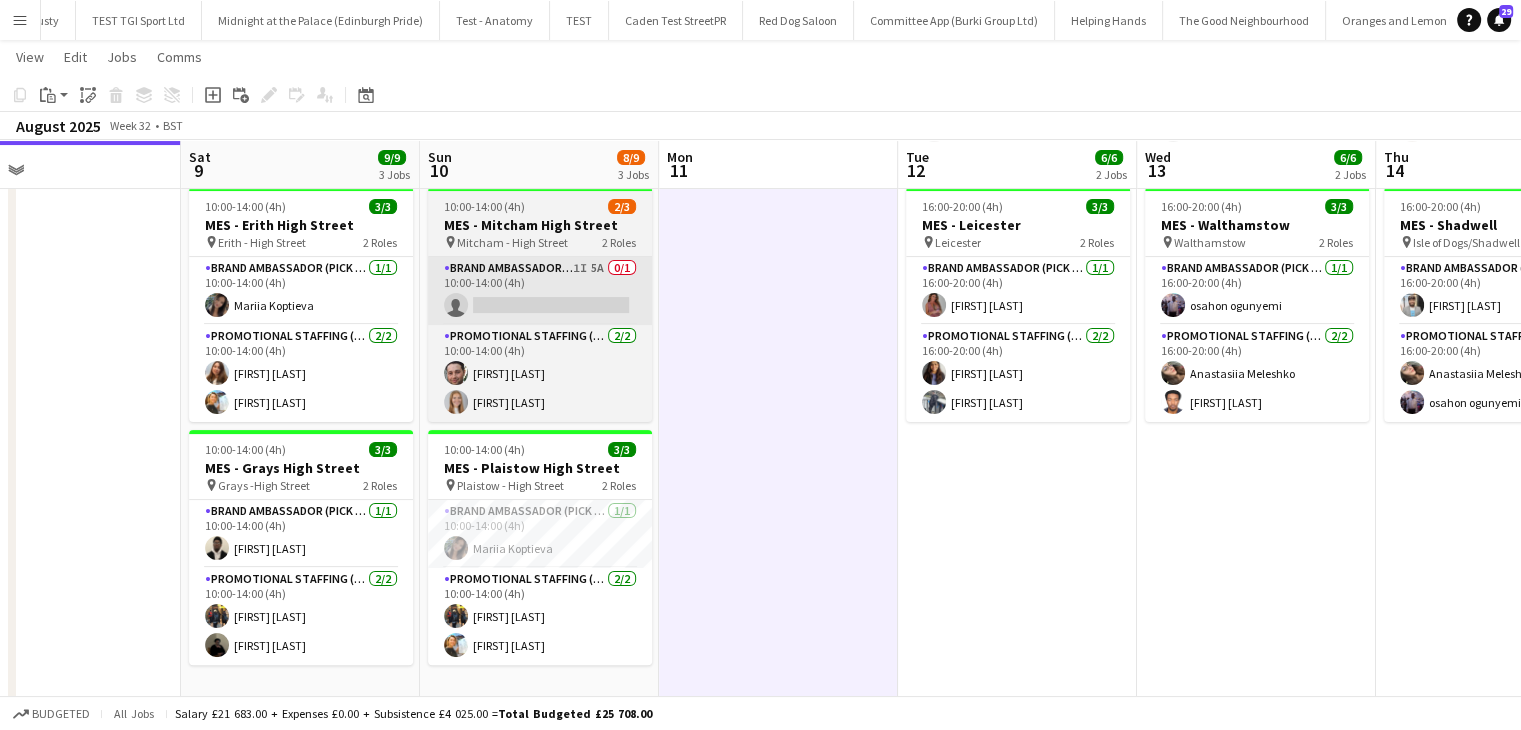 scroll, scrollTop: 382, scrollLeft: 0, axis: vertical 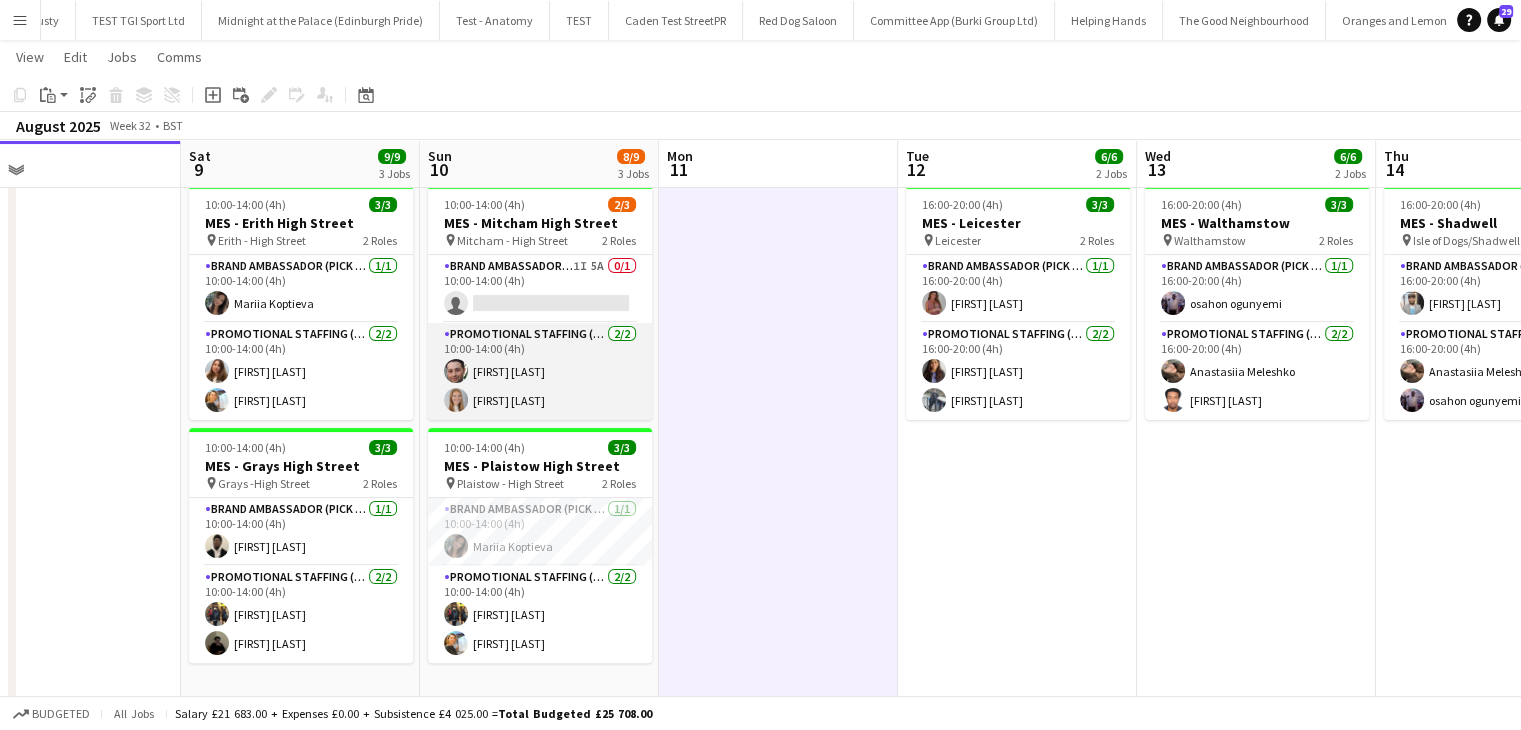 click on "Promotional Staffing (Brand Ambassadors)   2/2   10:00-14:00 (4h)
[NAME] [NAME]" at bounding box center [540, 371] 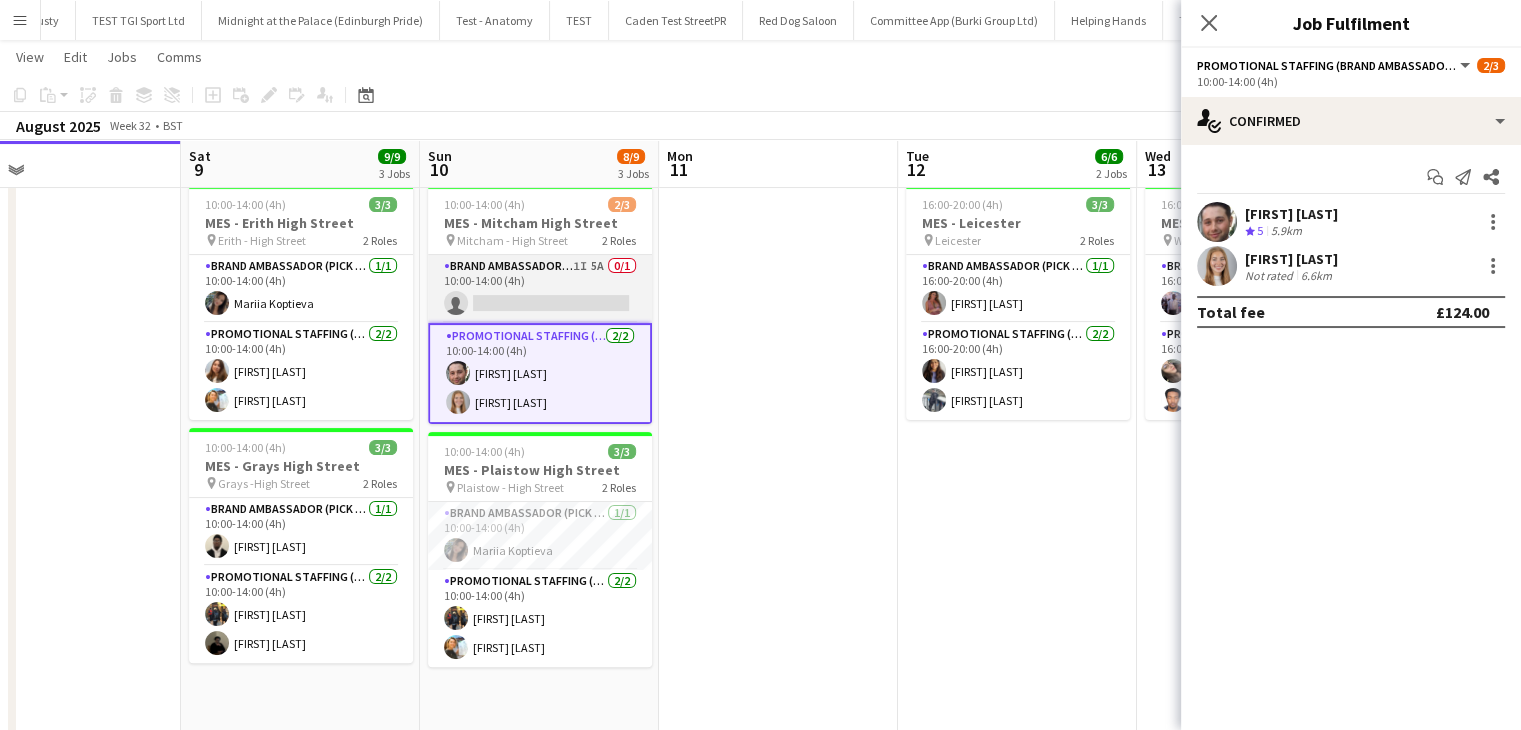 click on "Brand Ambassador (Pick up)   1I   5A   0/1   10:00-14:00 (4h)
single-neutral-actions" at bounding box center (540, 289) 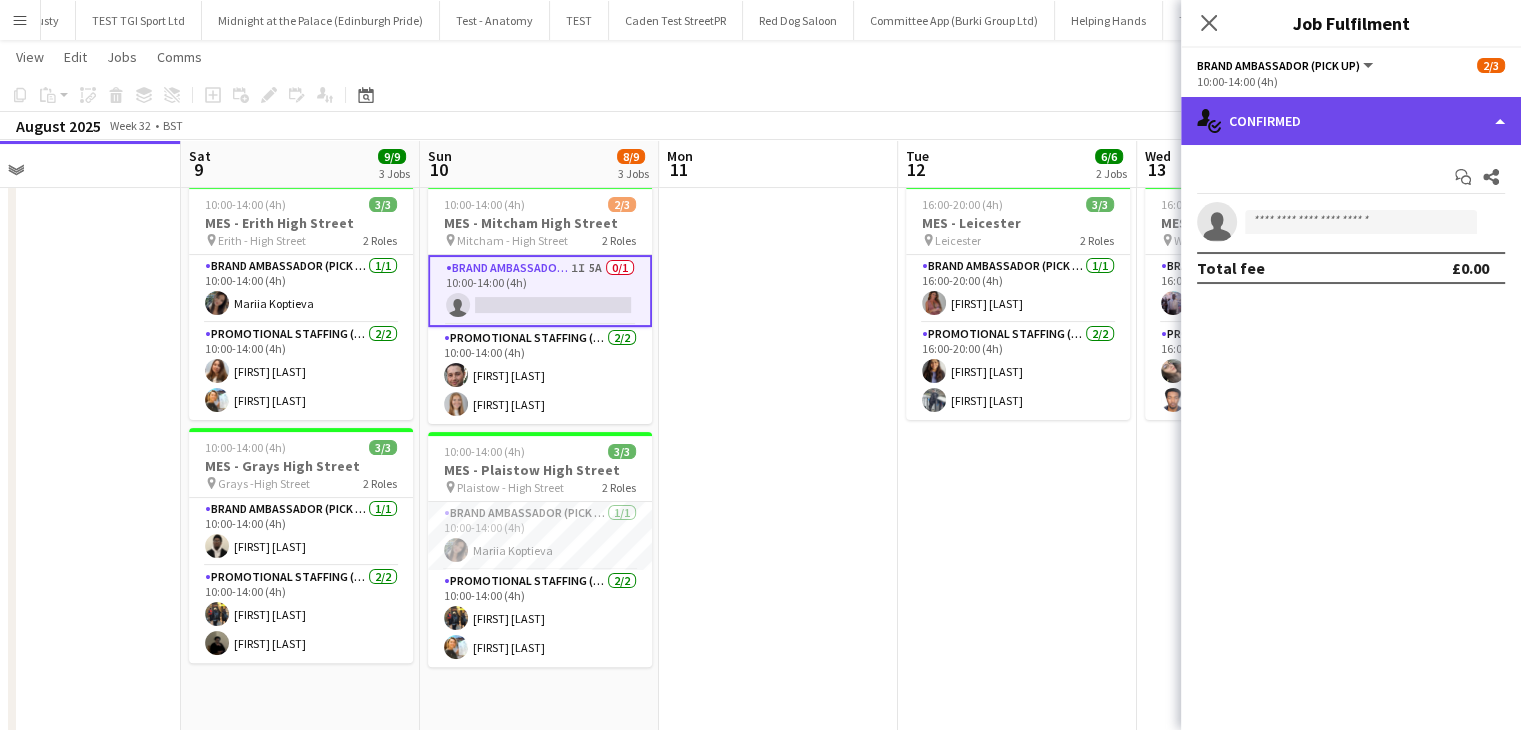 click on "single-neutral-actions-check-2
Confirmed" 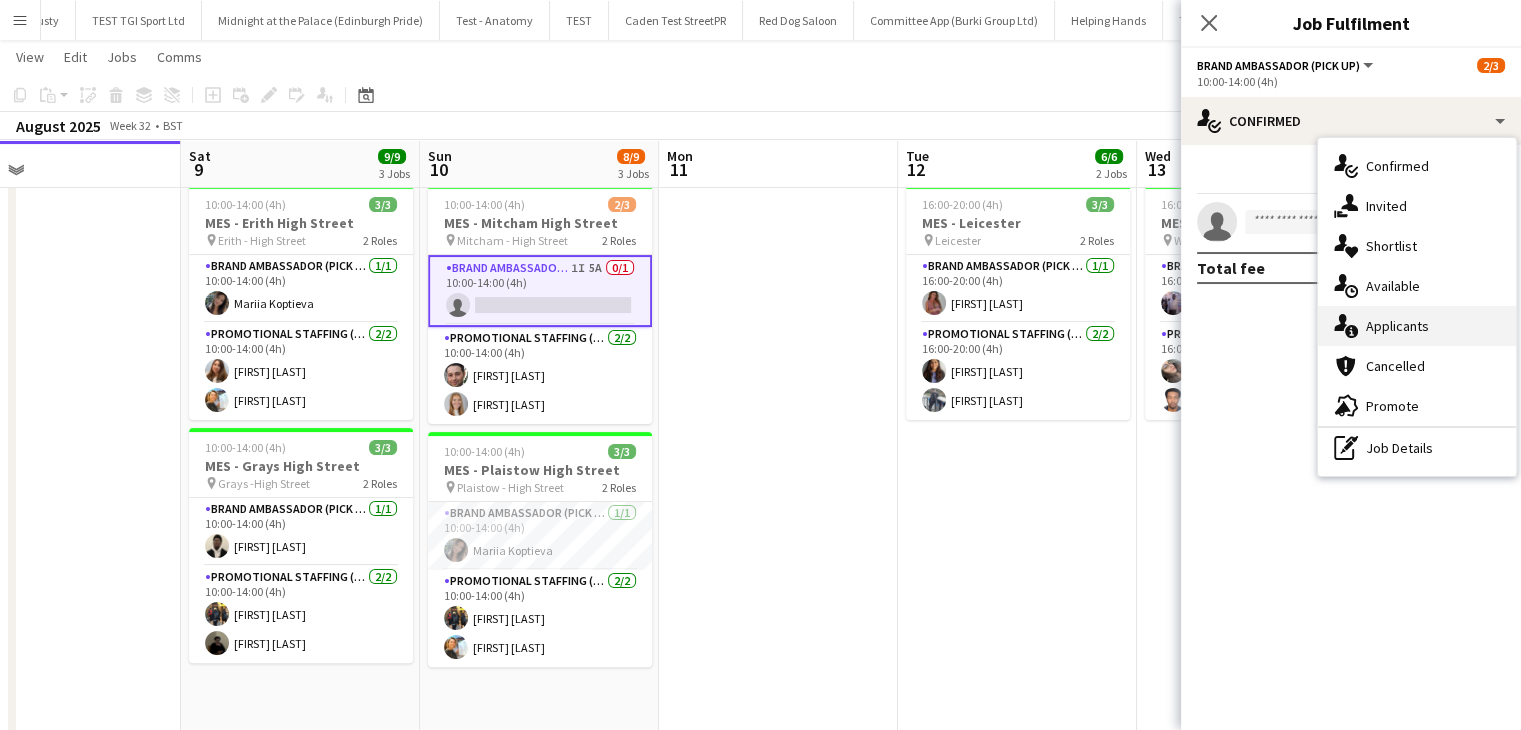 click on "single-neutral-actions-information
Applicants" at bounding box center [1417, 326] 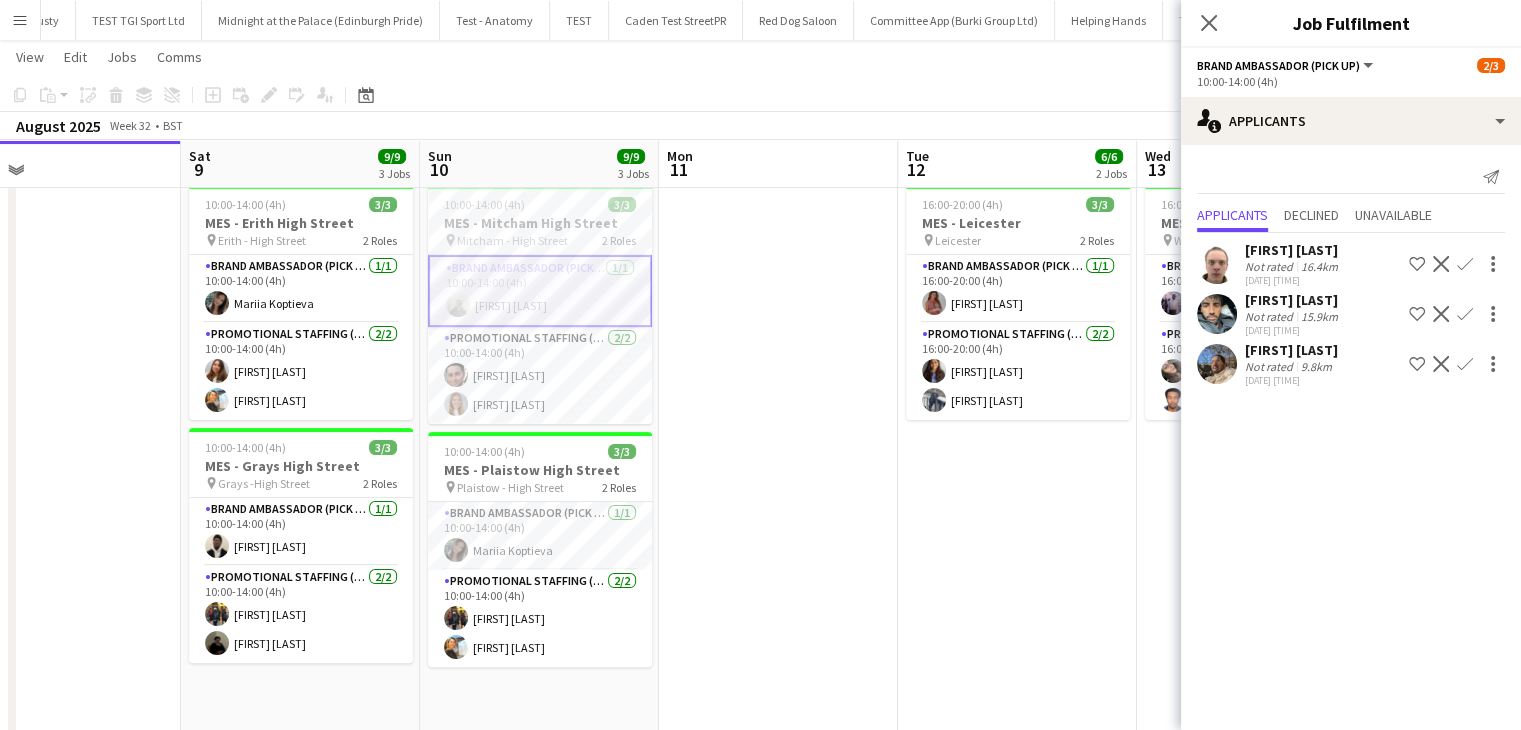 click at bounding box center [778, 348] 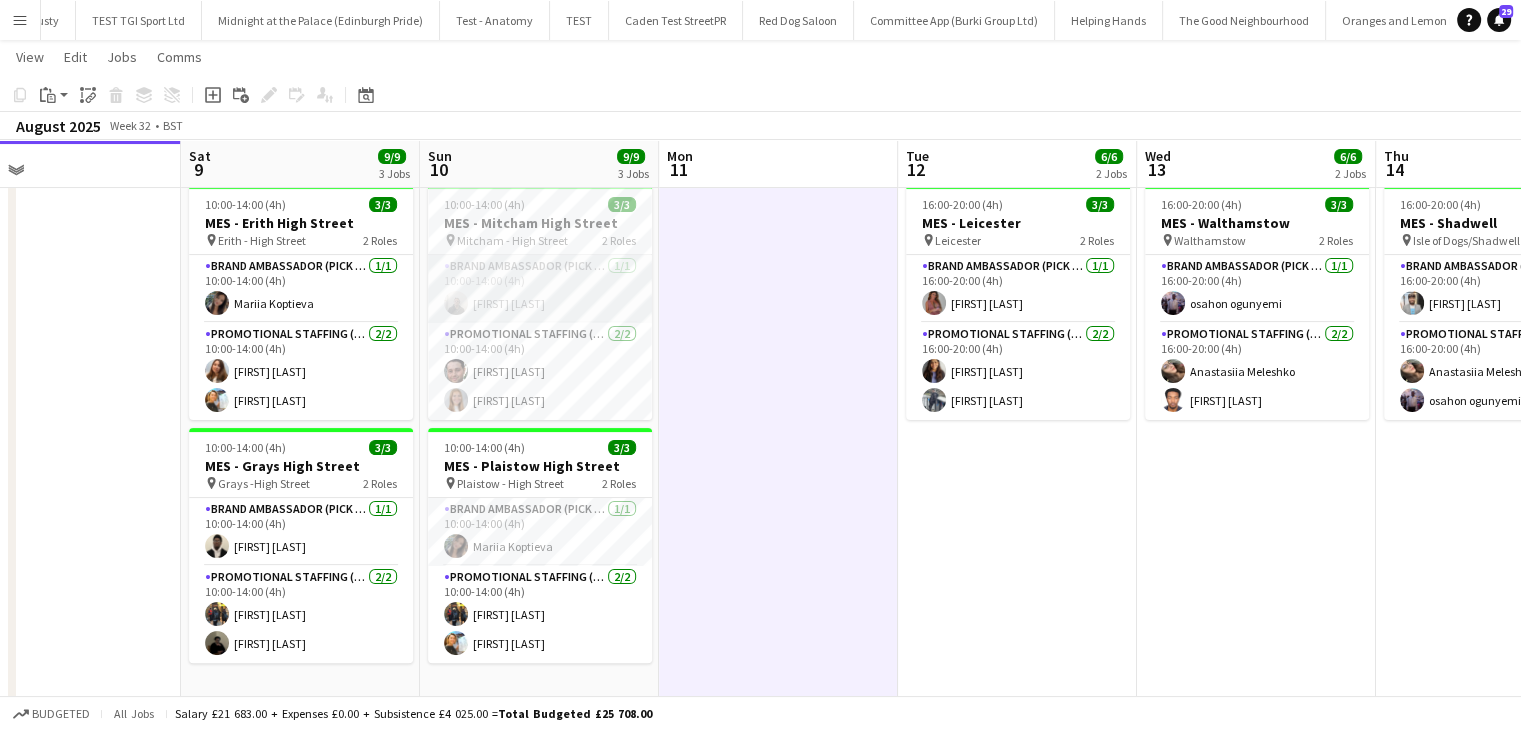 click on "Brand Ambassador (Pick up)   1/1   10:00-14:00 (4h)
[NAME]" at bounding box center (540, 289) 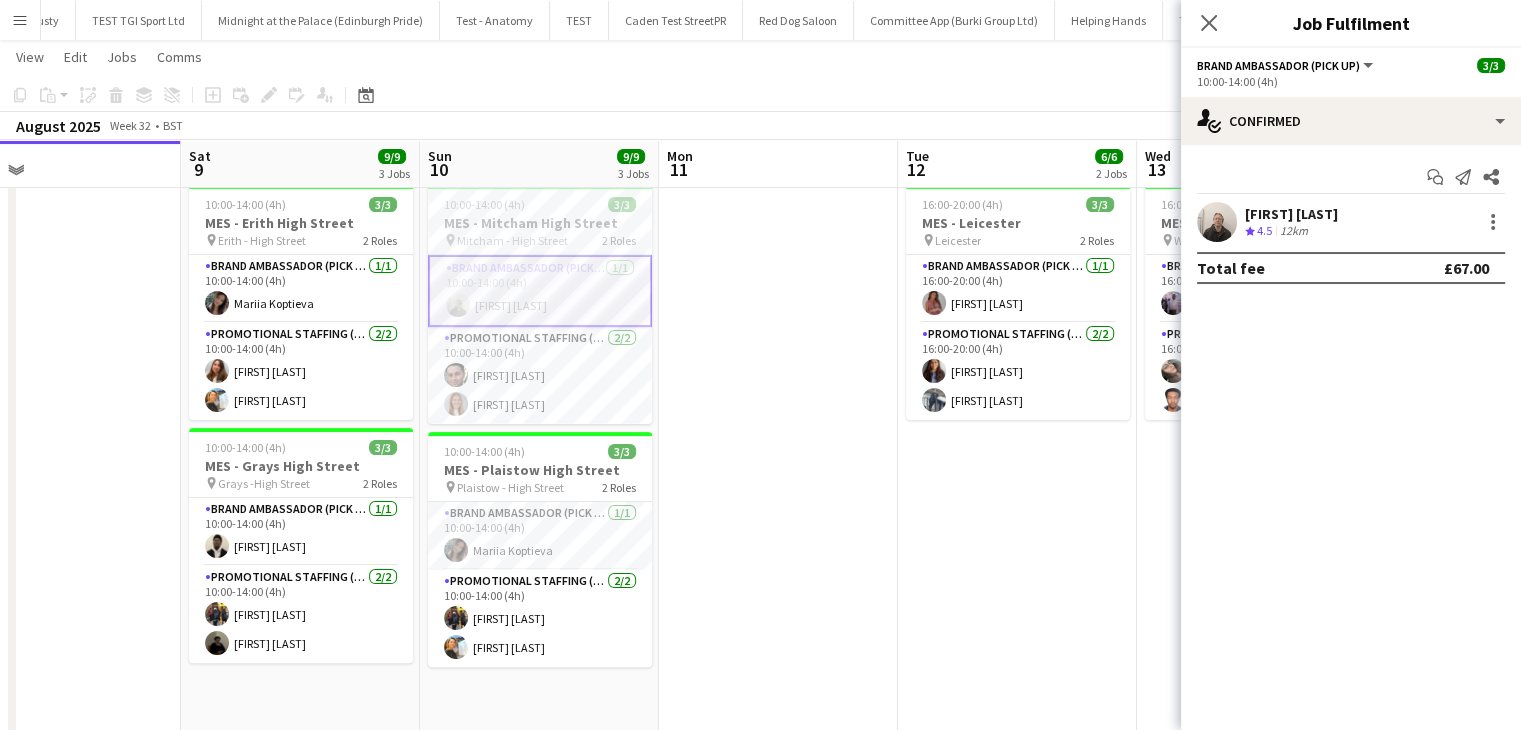 scroll, scrollTop: 0, scrollLeft: 0, axis: both 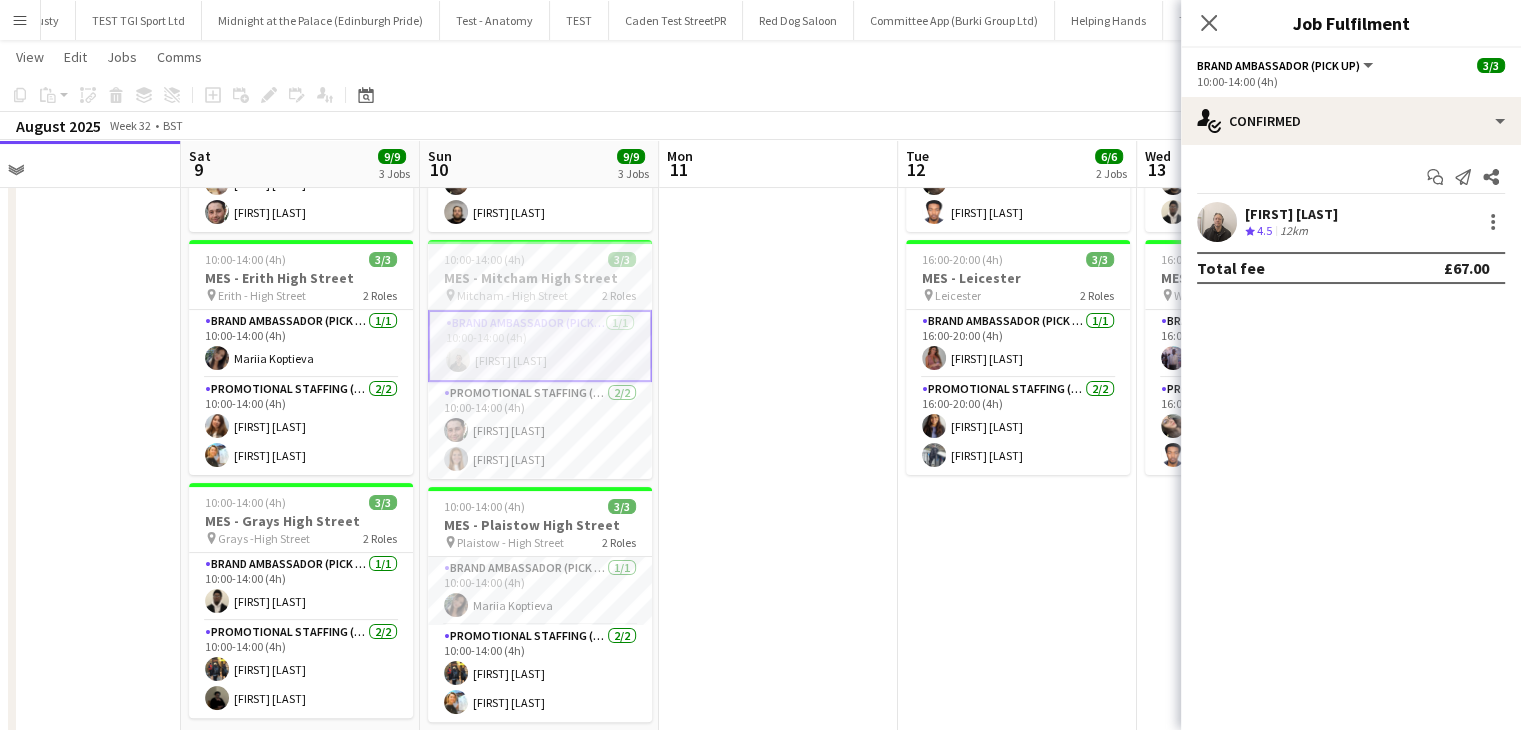 click at bounding box center [778, 403] 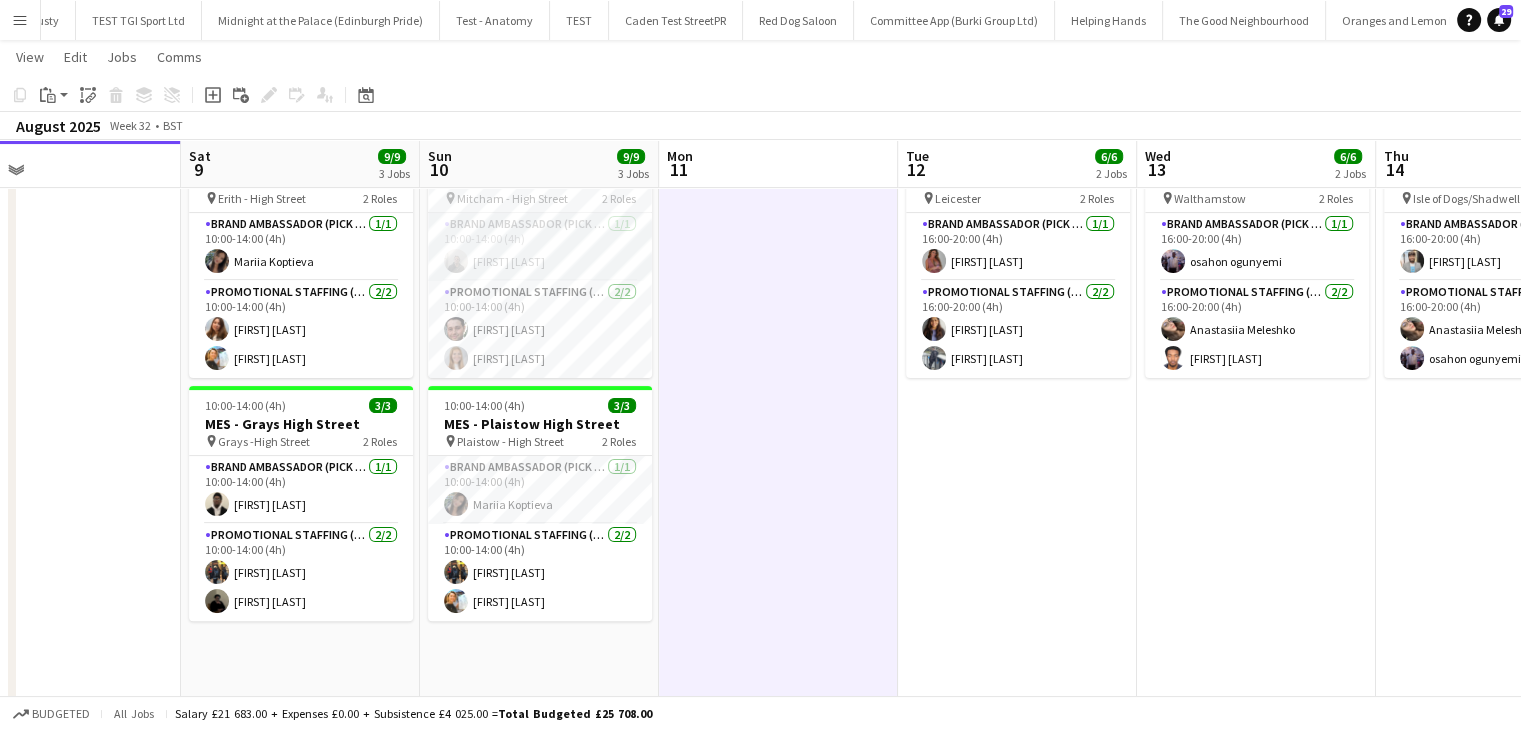 scroll, scrollTop: 423, scrollLeft: 0, axis: vertical 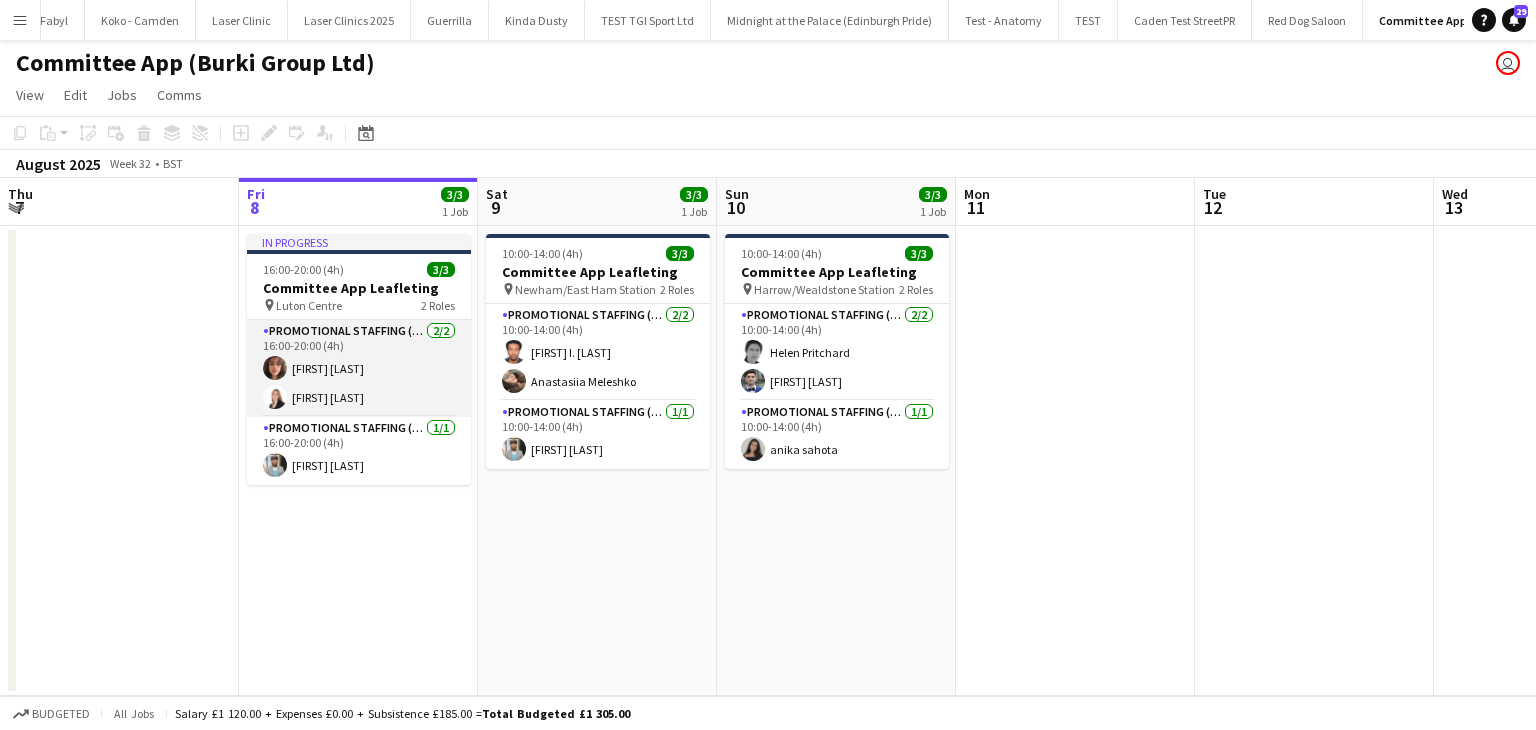 click on "Promotional Staffing (Flyering Staff)   2/2   16:00-20:00 (4h)
[FIRST] [LAST] [FIRST] [LAST]" 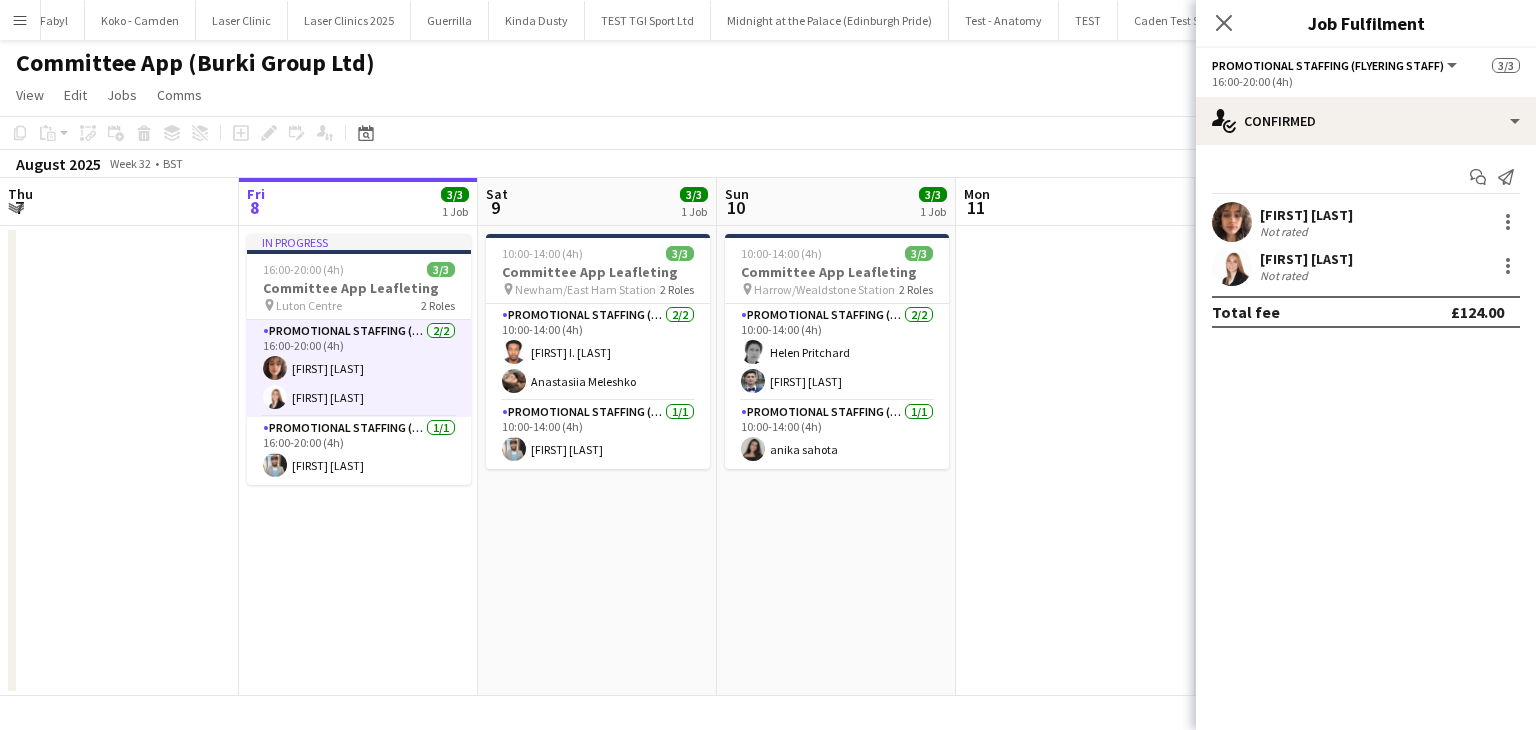 click at bounding box center (1232, 222) 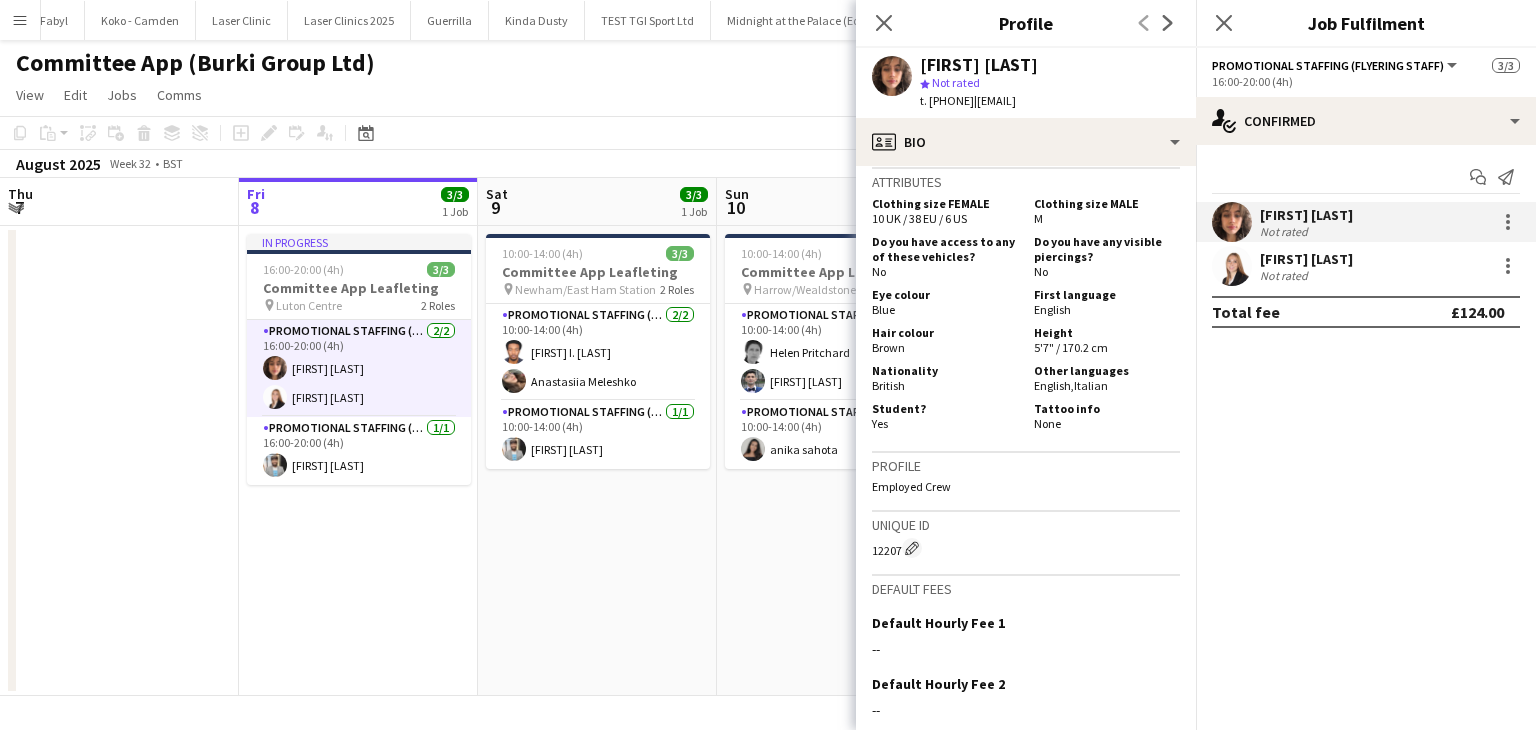 scroll, scrollTop: 950, scrollLeft: 0, axis: vertical 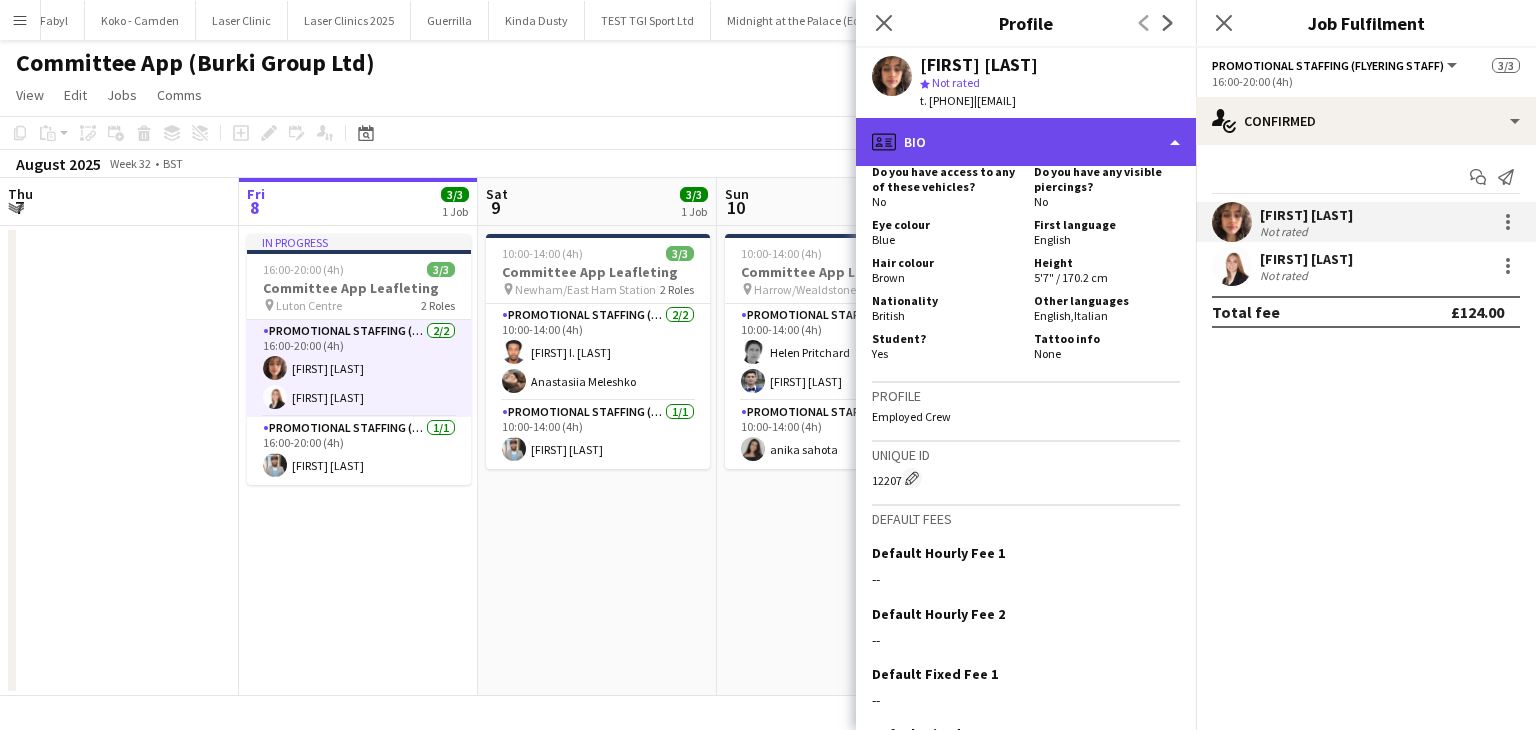 click on "profile
Bio" 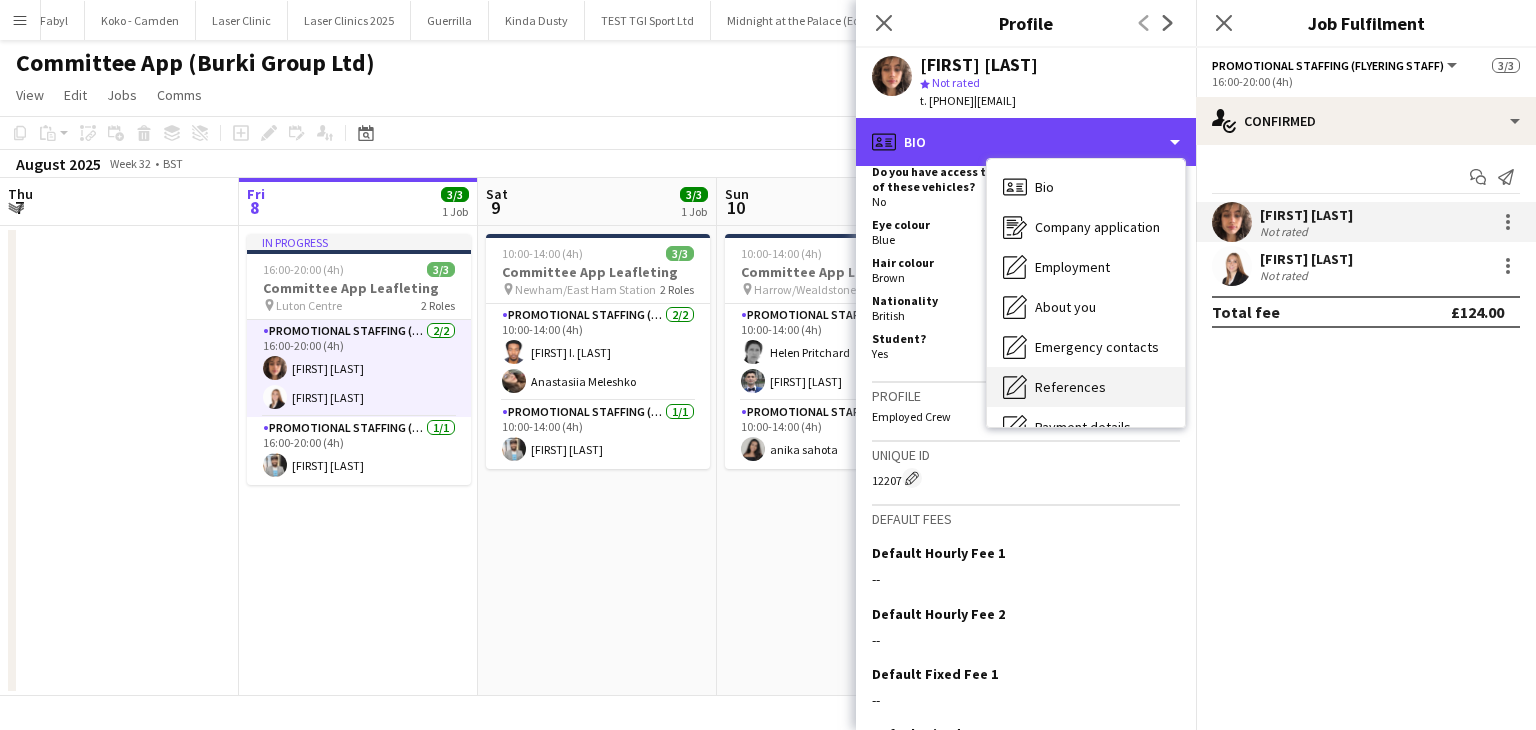 scroll, scrollTop: 228, scrollLeft: 0, axis: vertical 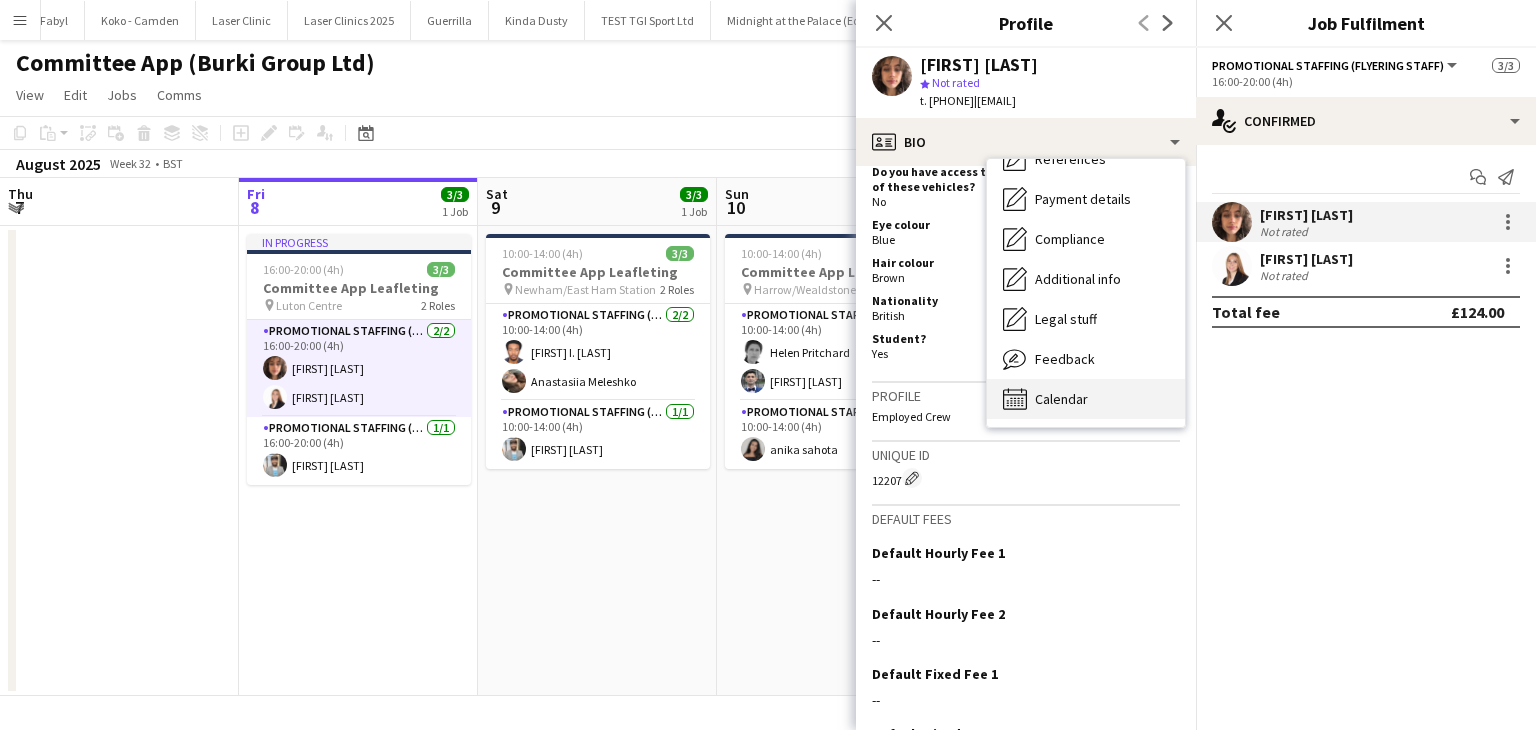 click on "Calendar
Calendar" at bounding box center [1086, 399] 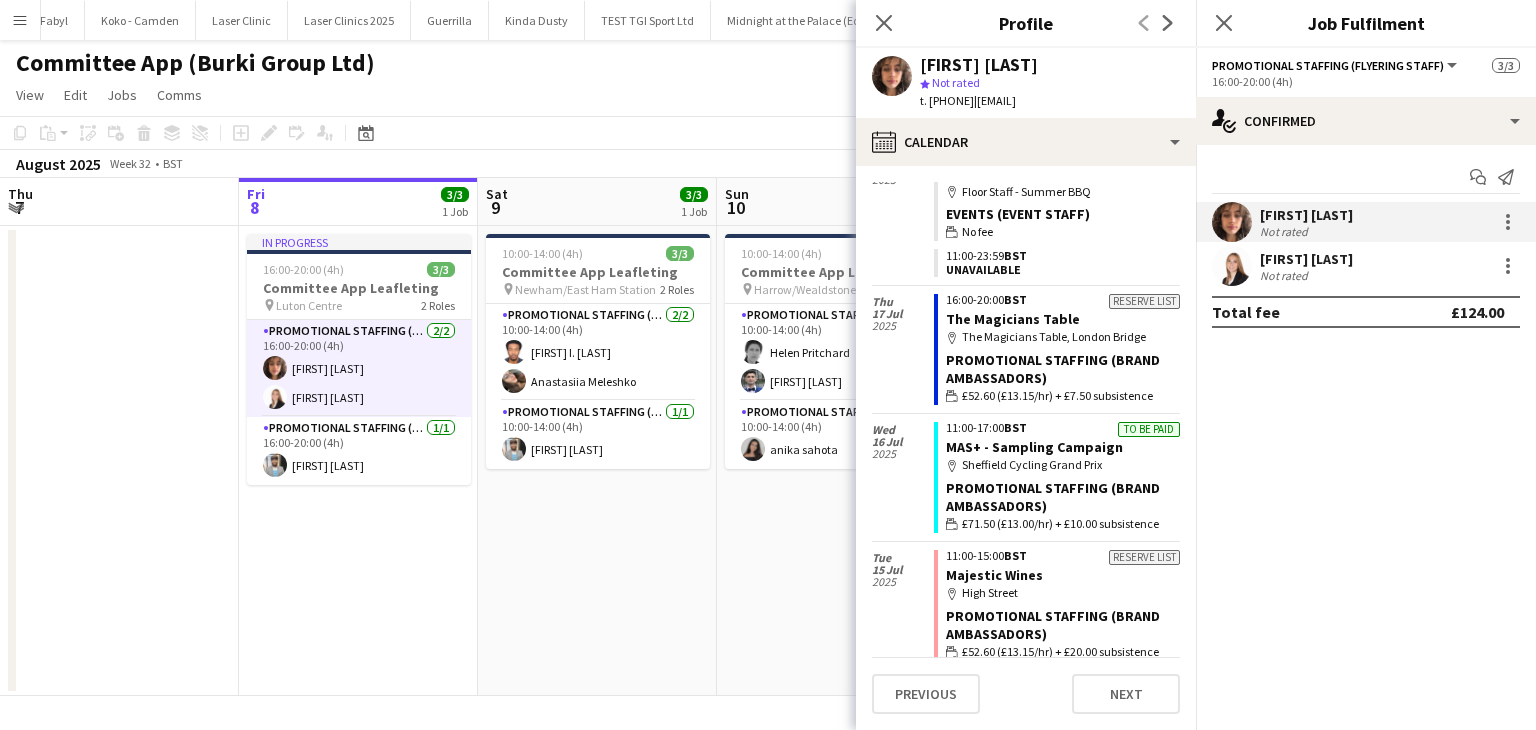 scroll, scrollTop: 1082, scrollLeft: 0, axis: vertical 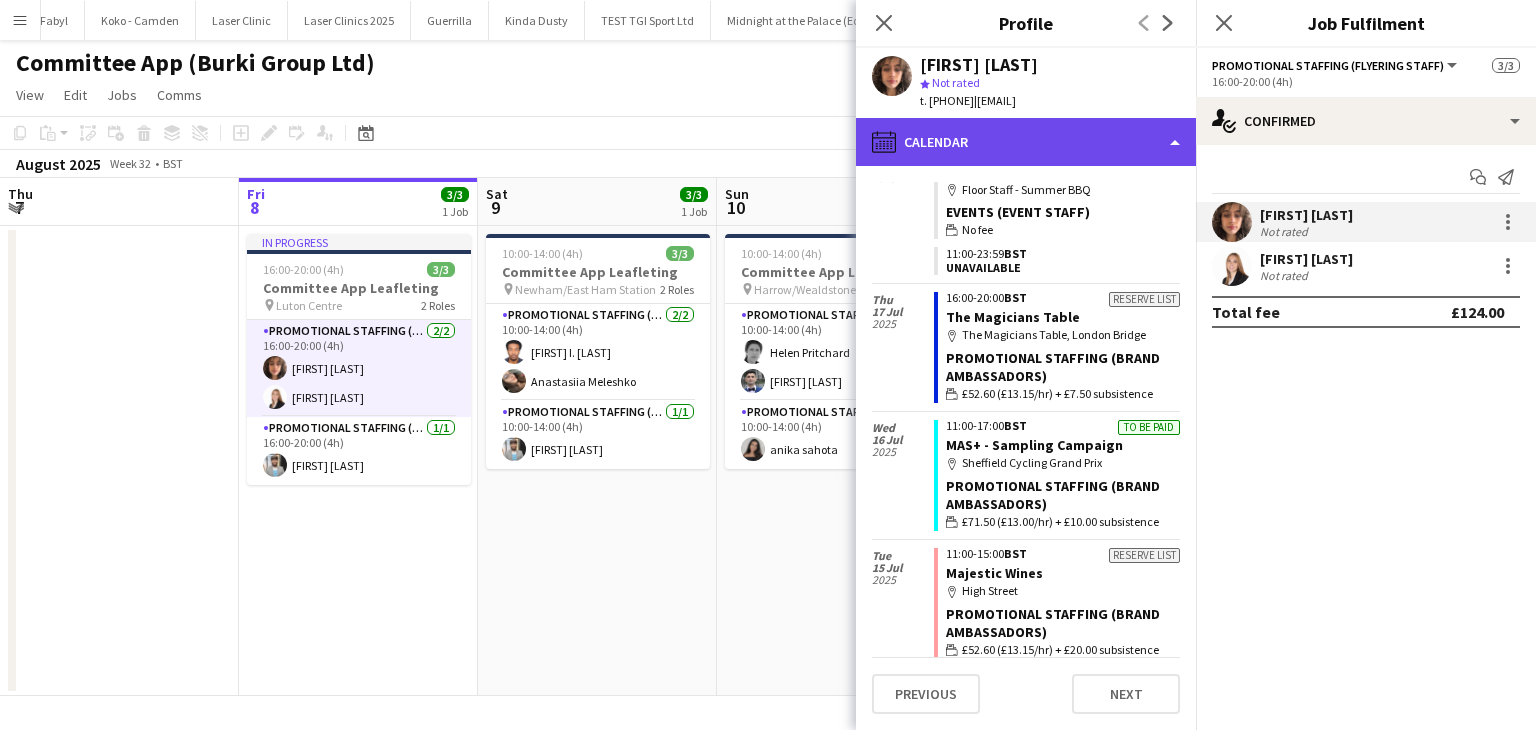 click on "calendar-full
Calendar" 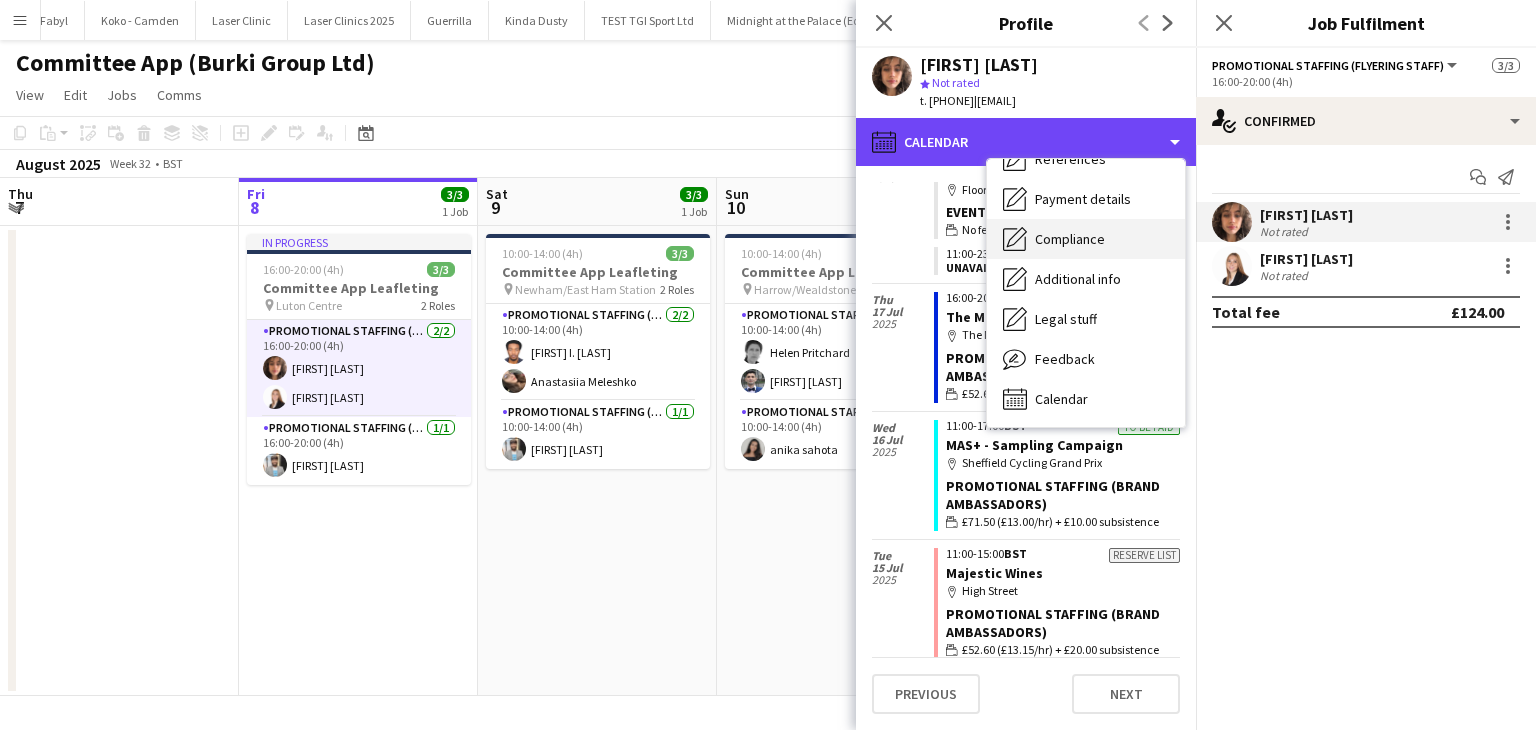 scroll, scrollTop: 0, scrollLeft: 0, axis: both 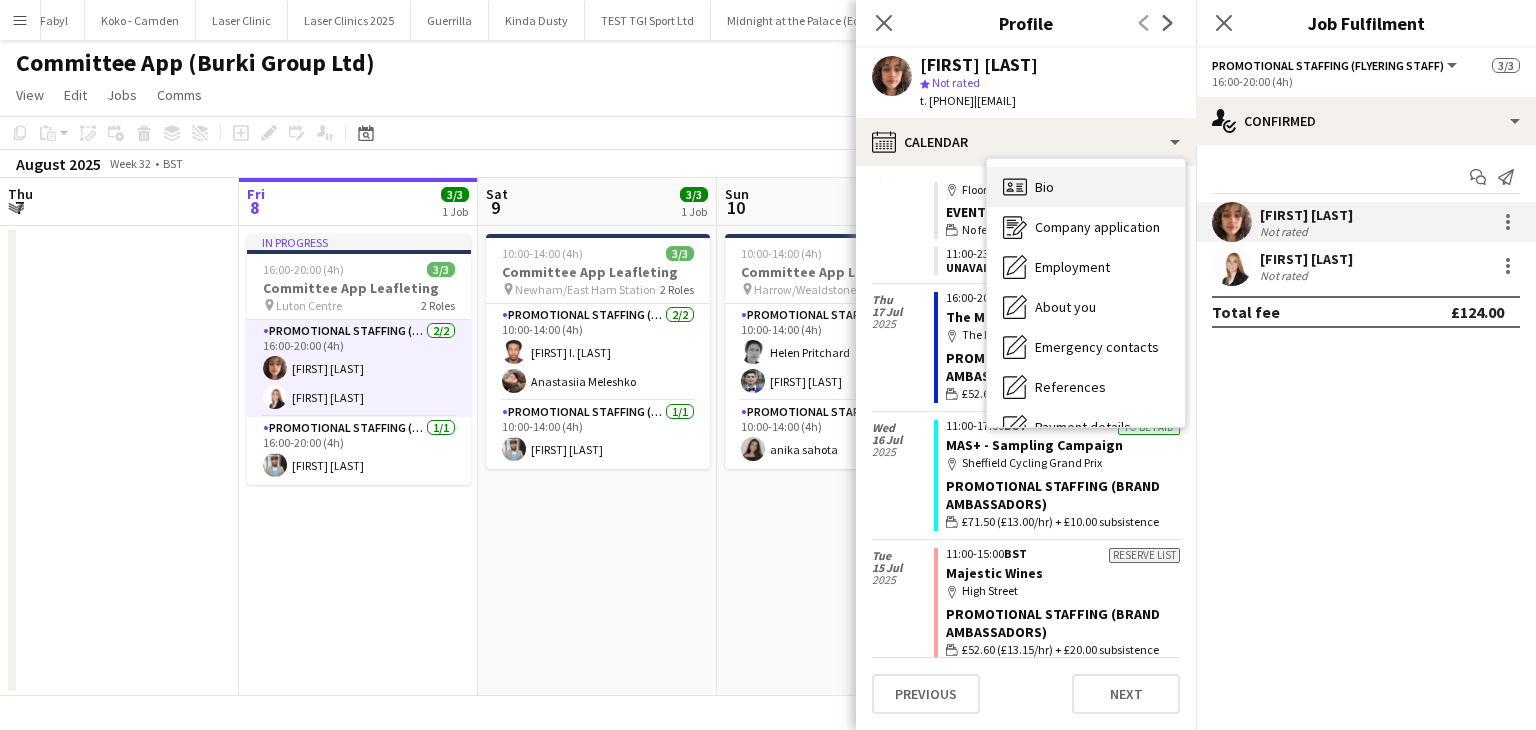 click on "Bio" 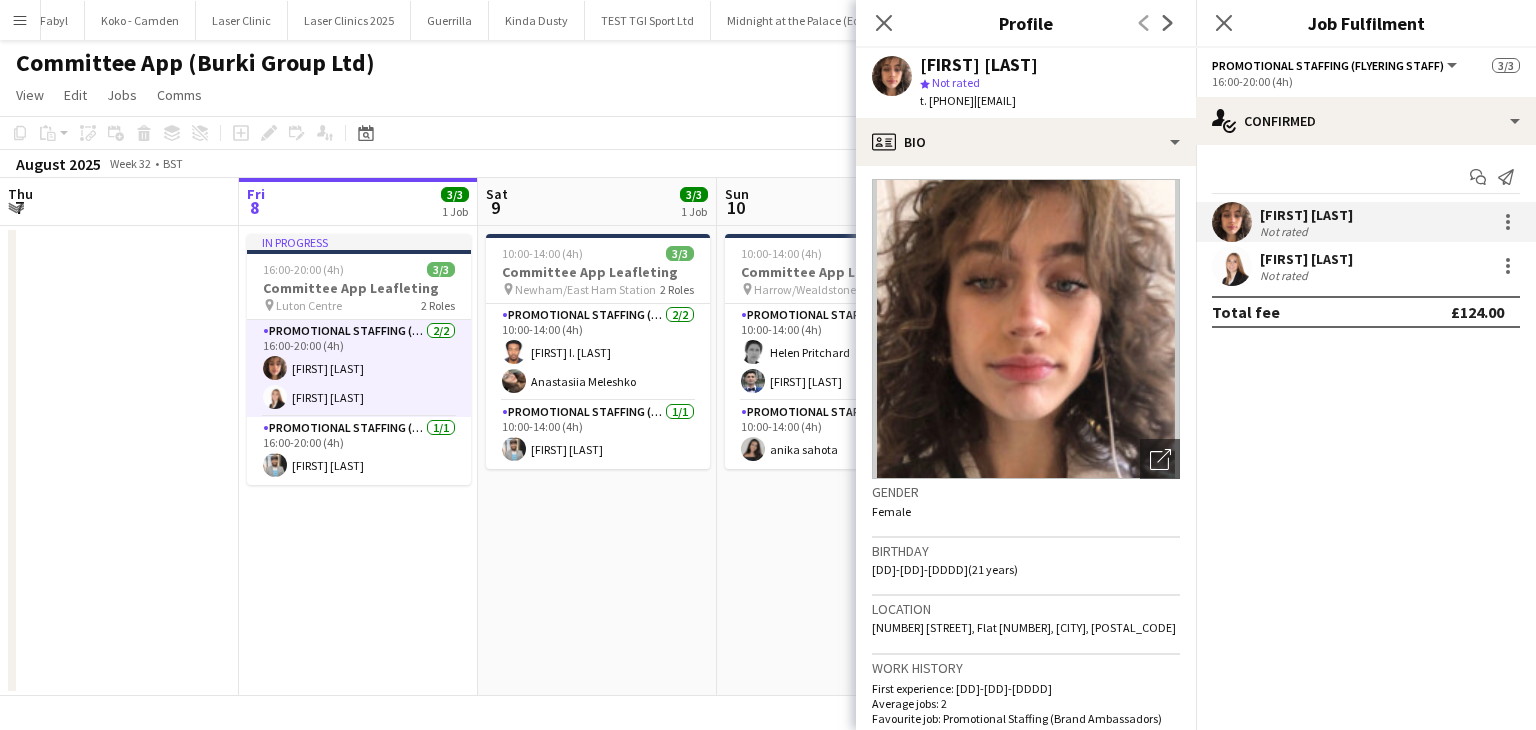 scroll, scrollTop: 4, scrollLeft: 0, axis: vertical 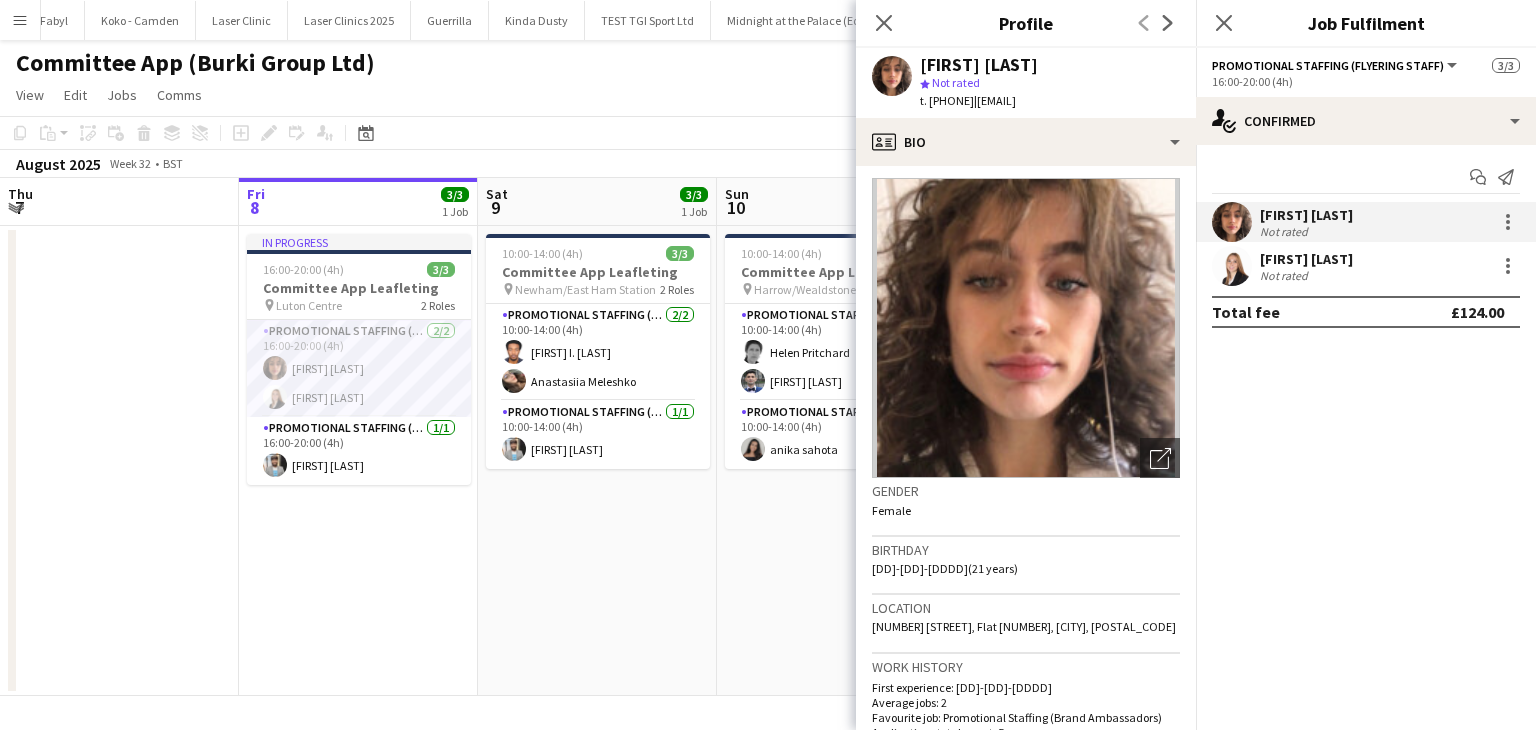 click on "t. [PHONE]" 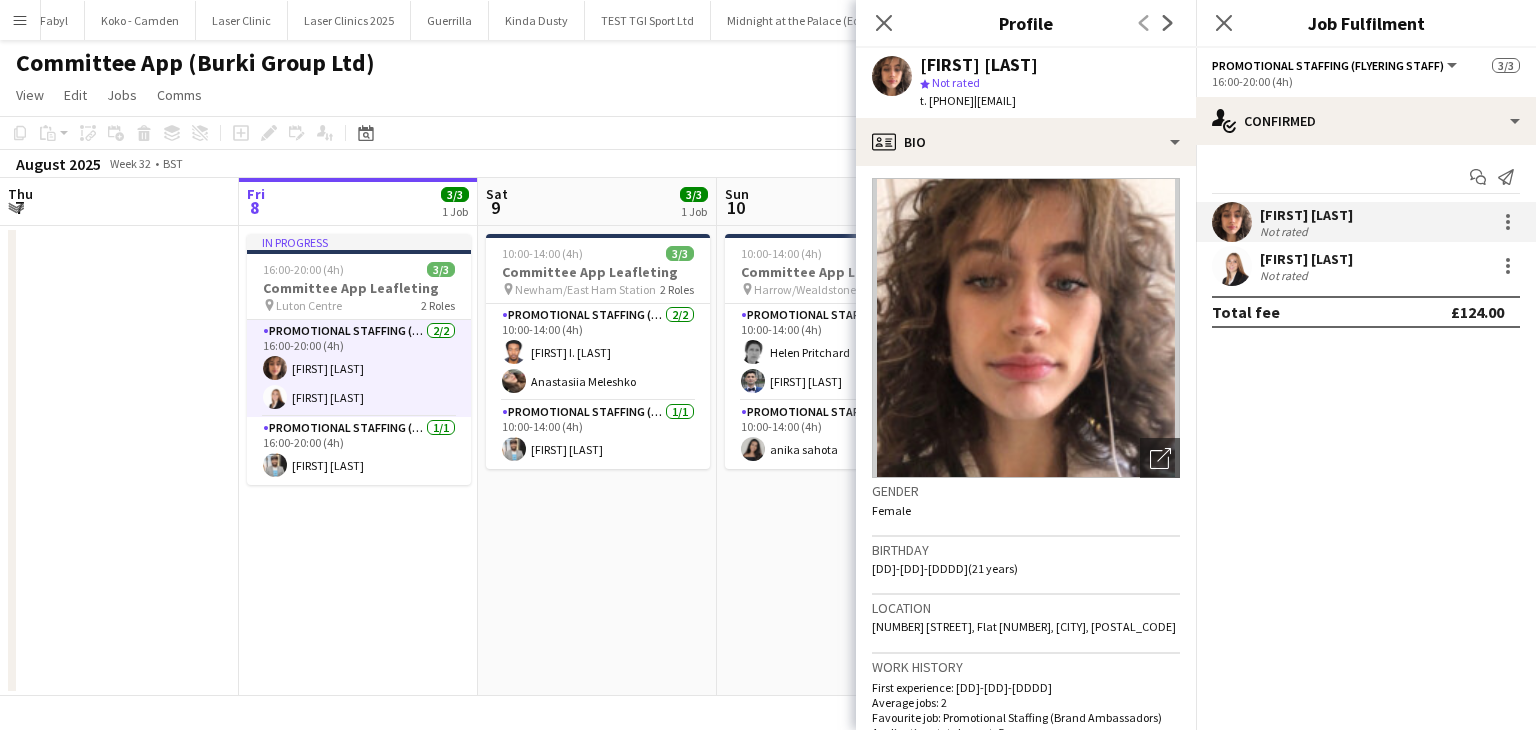 click on "10:00-14:00 (4h)    3/3   Committee App Leafleting
pin
Newham/East Ham Station   2 Roles   Promotional Staffing (Flyering Staff)   2/2   10:00-14:00 (4h)
[FIRST] I. [LAST] [FIRST] [LAST]  Promotional Staffing (Flyering Staff)   1/1   10:00-14:00 (4h)
[FIRST] [LAST]" 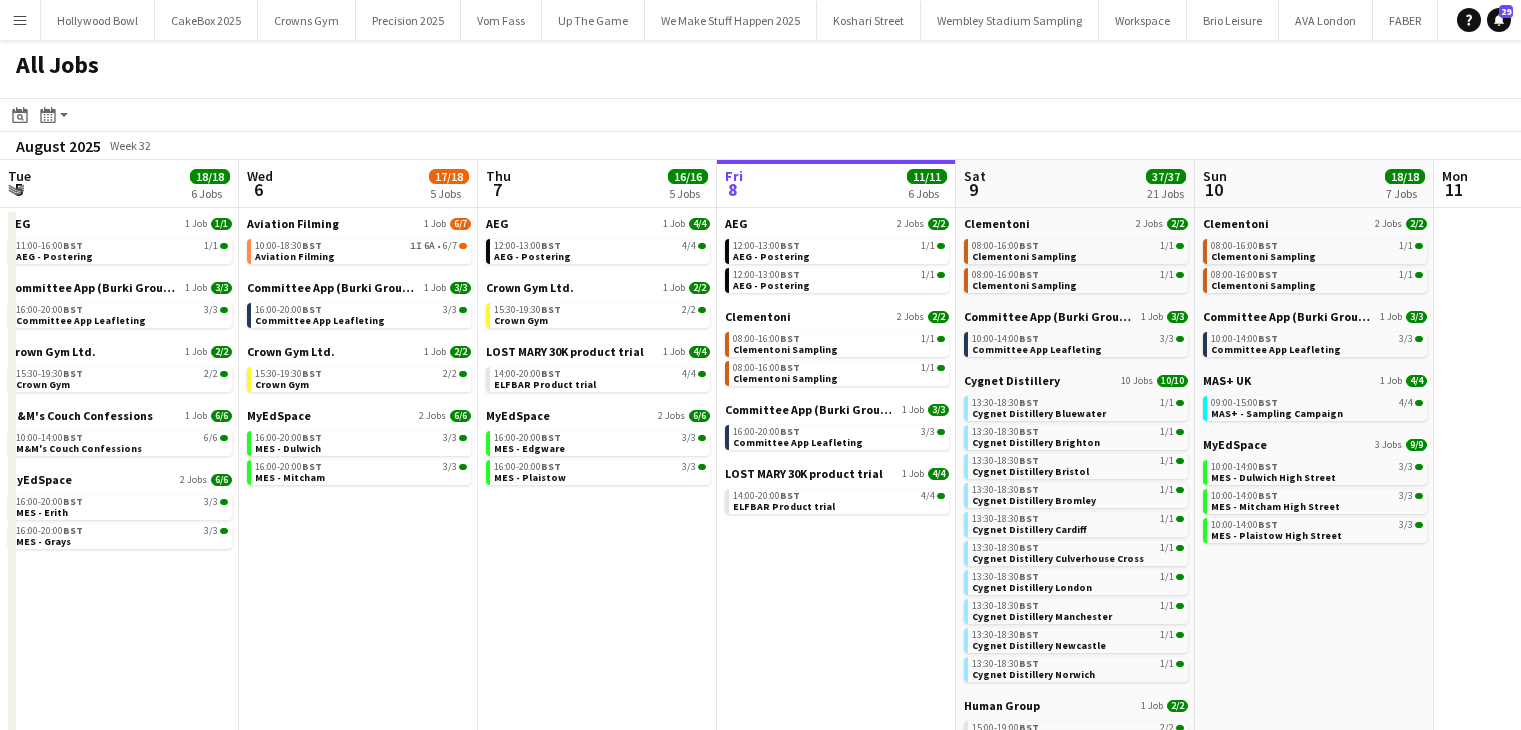 scroll, scrollTop: 37, scrollLeft: 0, axis: vertical 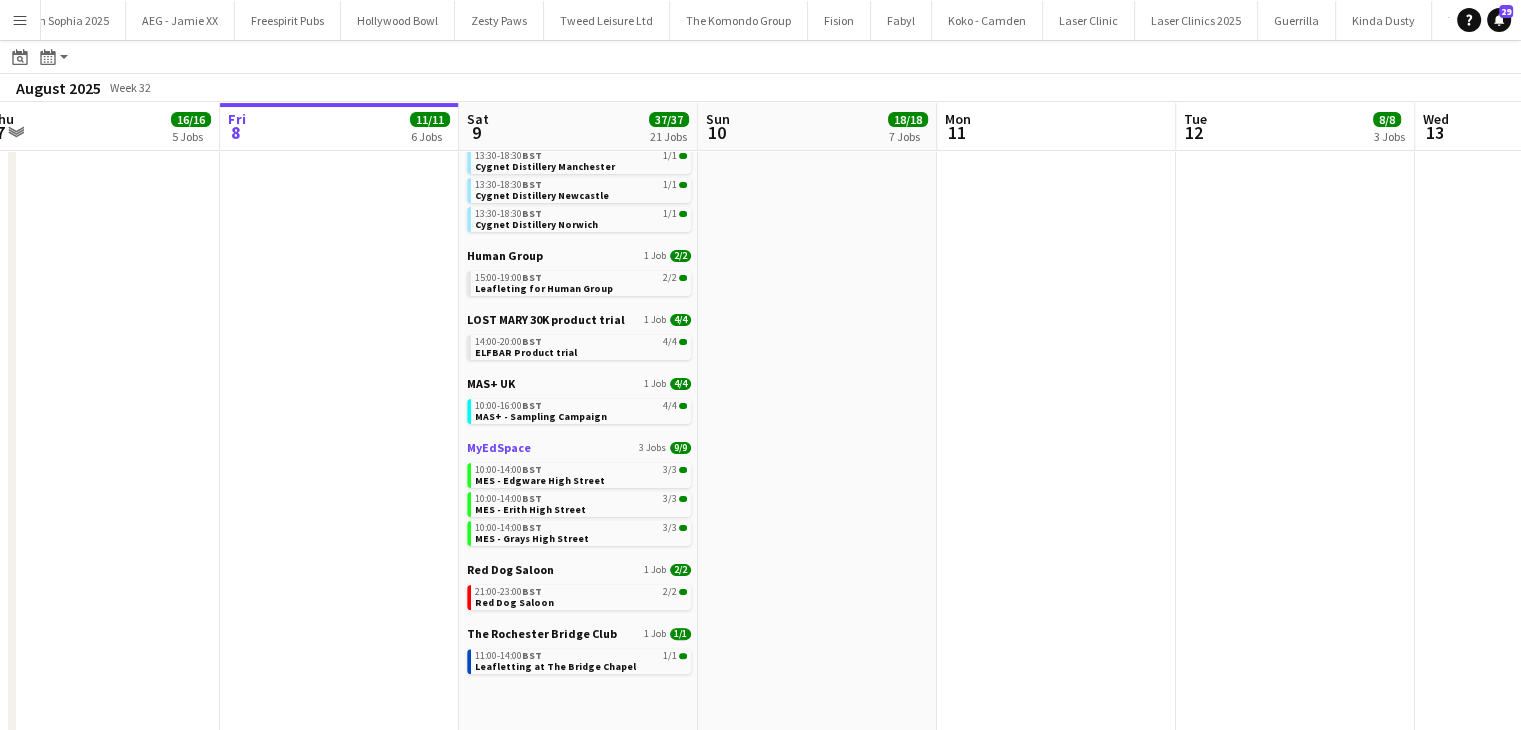 click on "MyEdSpace" 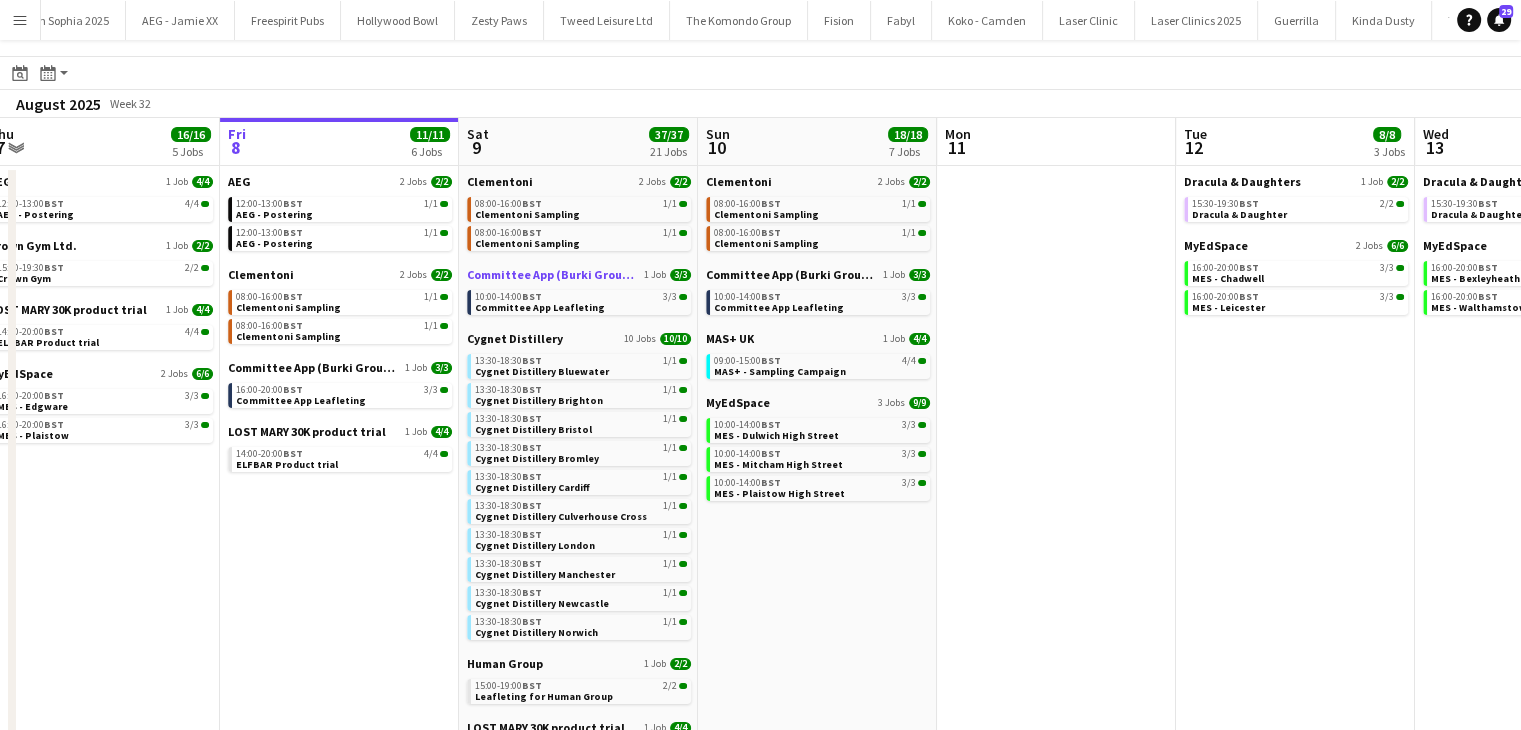scroll, scrollTop: 40, scrollLeft: 0, axis: vertical 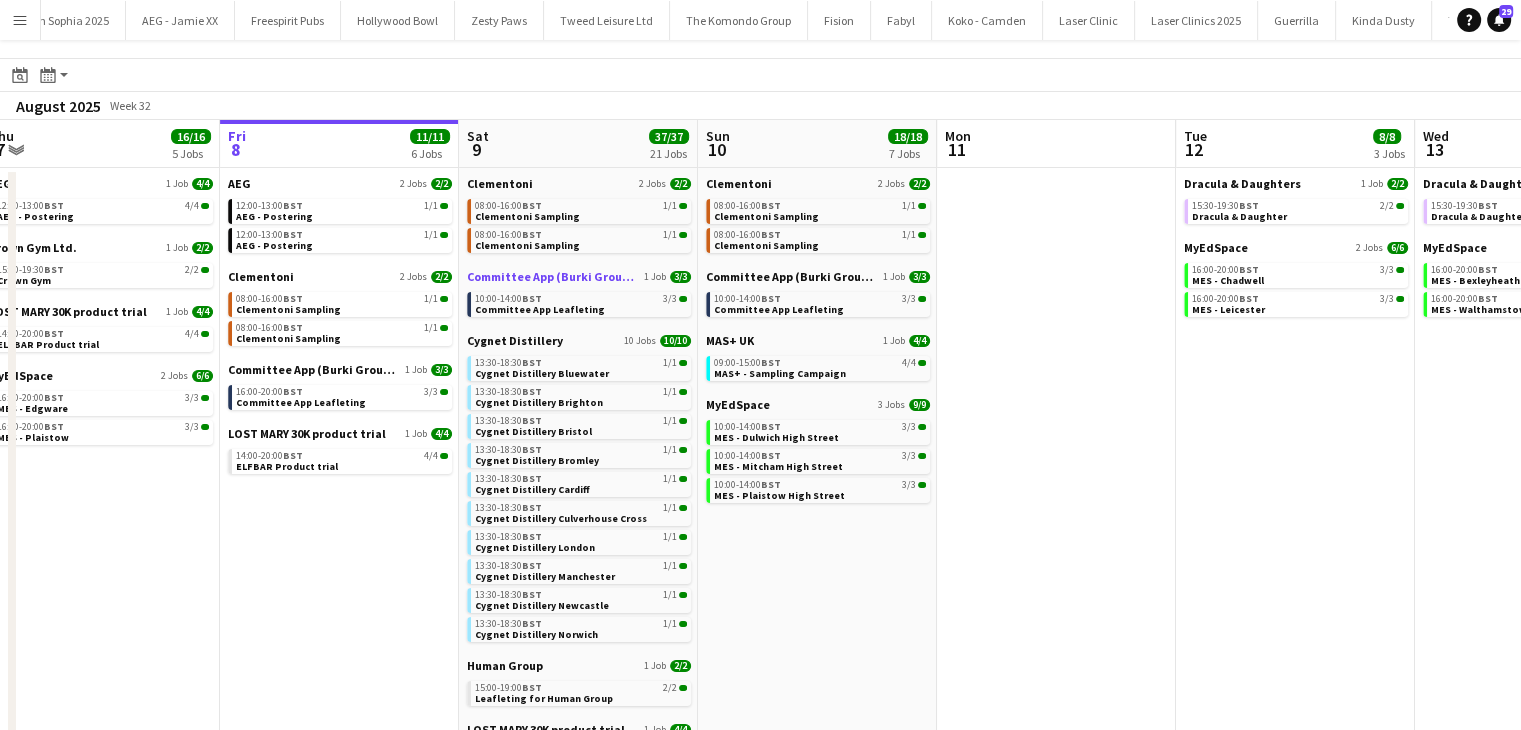 click on "Committee App (Burki Group Ltd)" 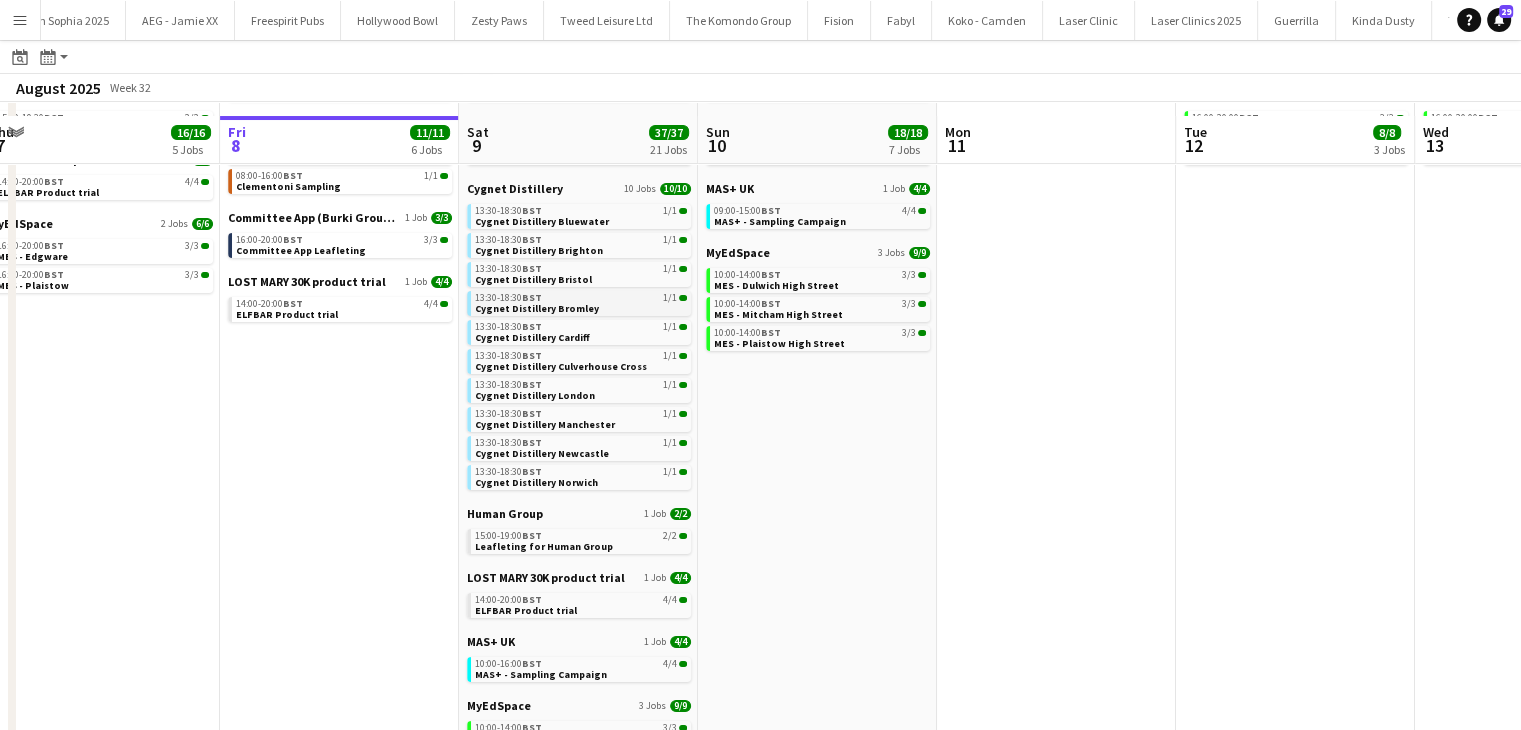 scroll, scrollTop: 204, scrollLeft: 0, axis: vertical 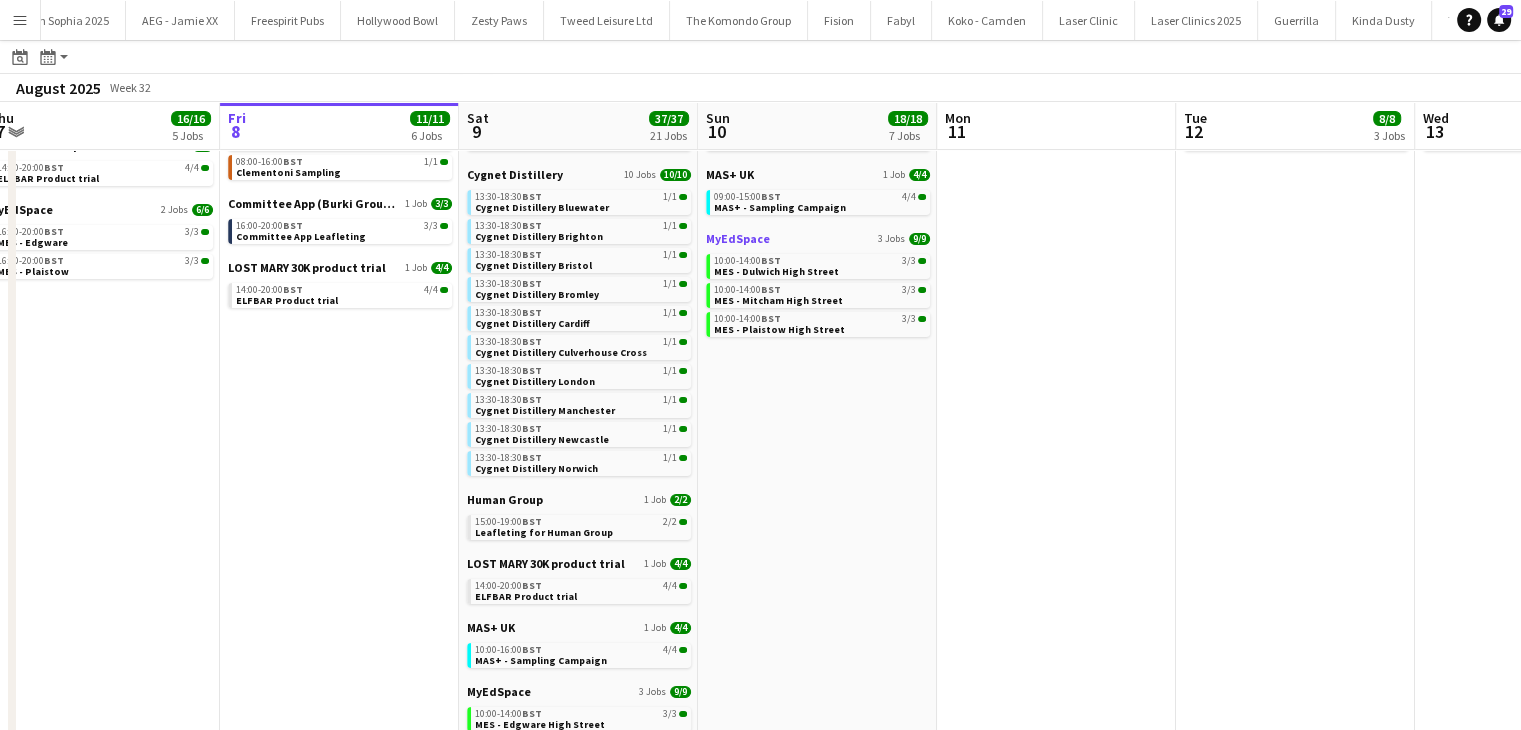 click on "MyEdSpace" 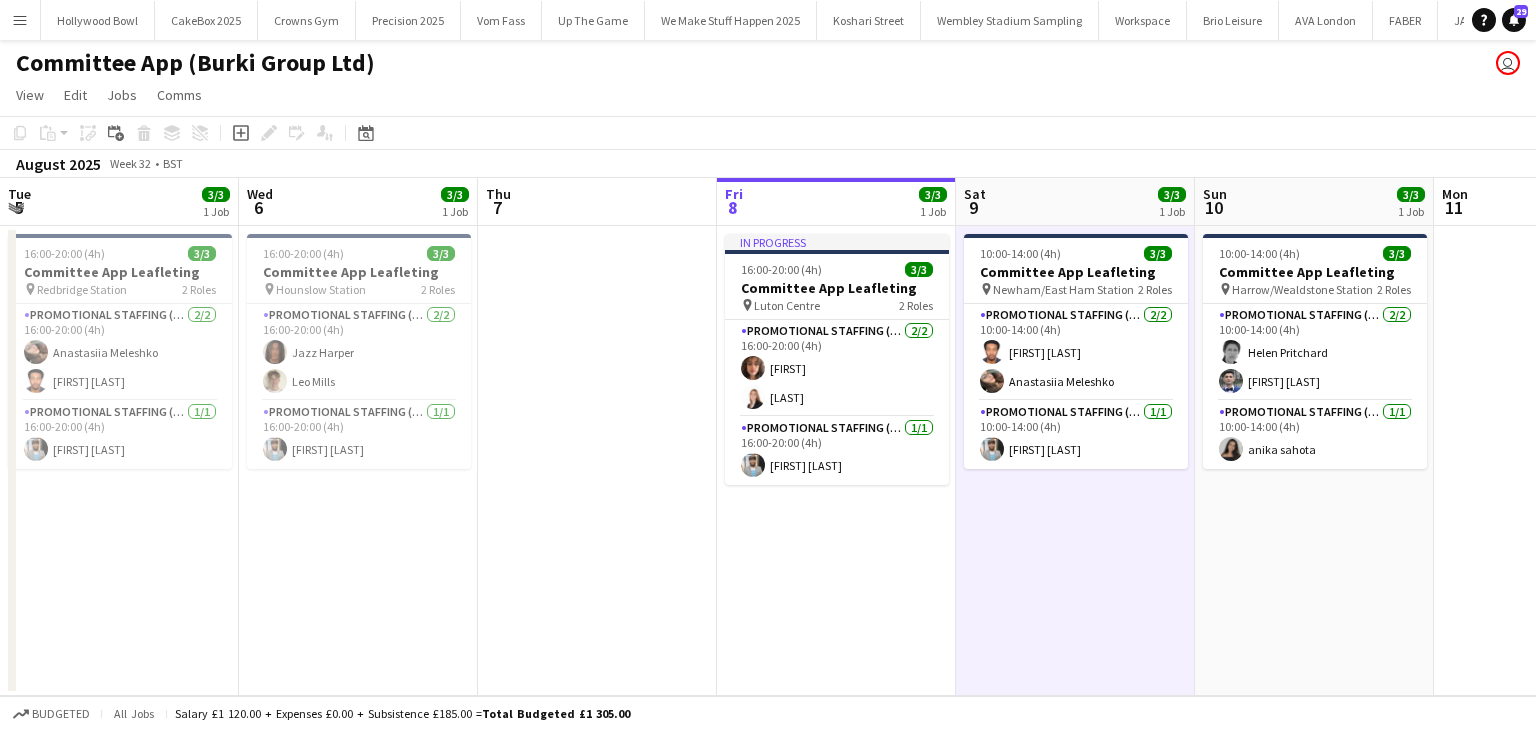 scroll, scrollTop: 0, scrollLeft: 0, axis: both 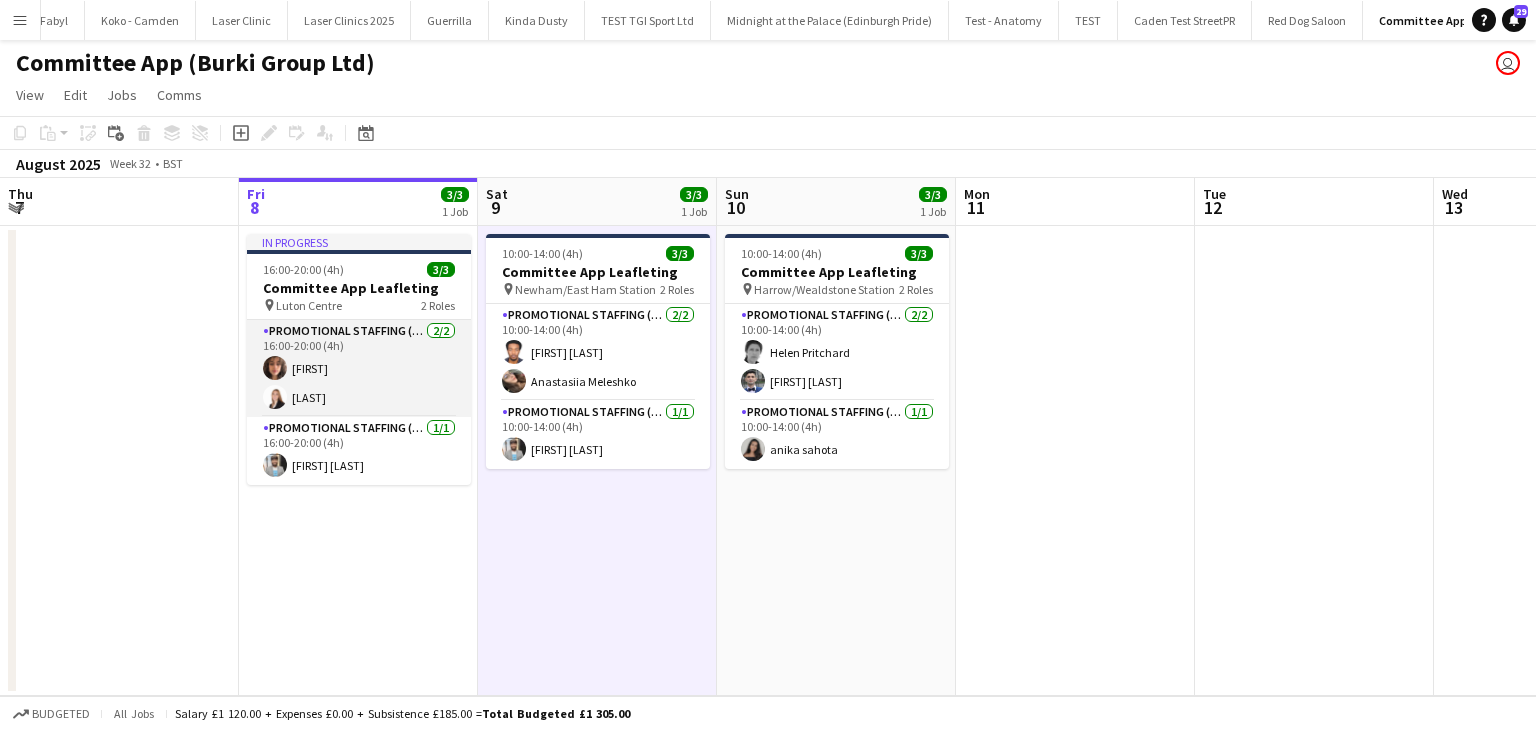 click on "Promotional Staffing (Flyering Staff)   2/2   16:00-20:00 (4h)
[FIRST] [LAST]" 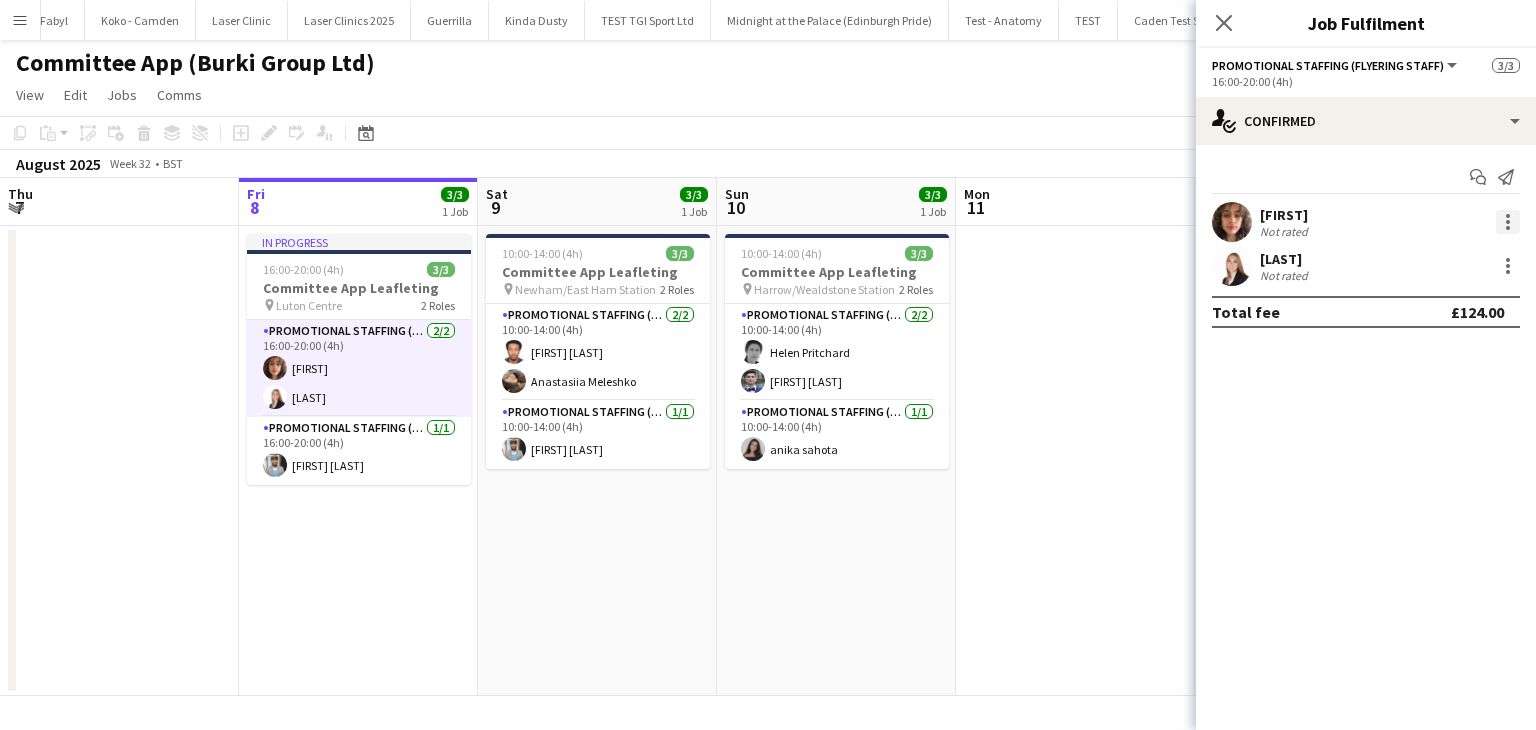 click at bounding box center (1508, 222) 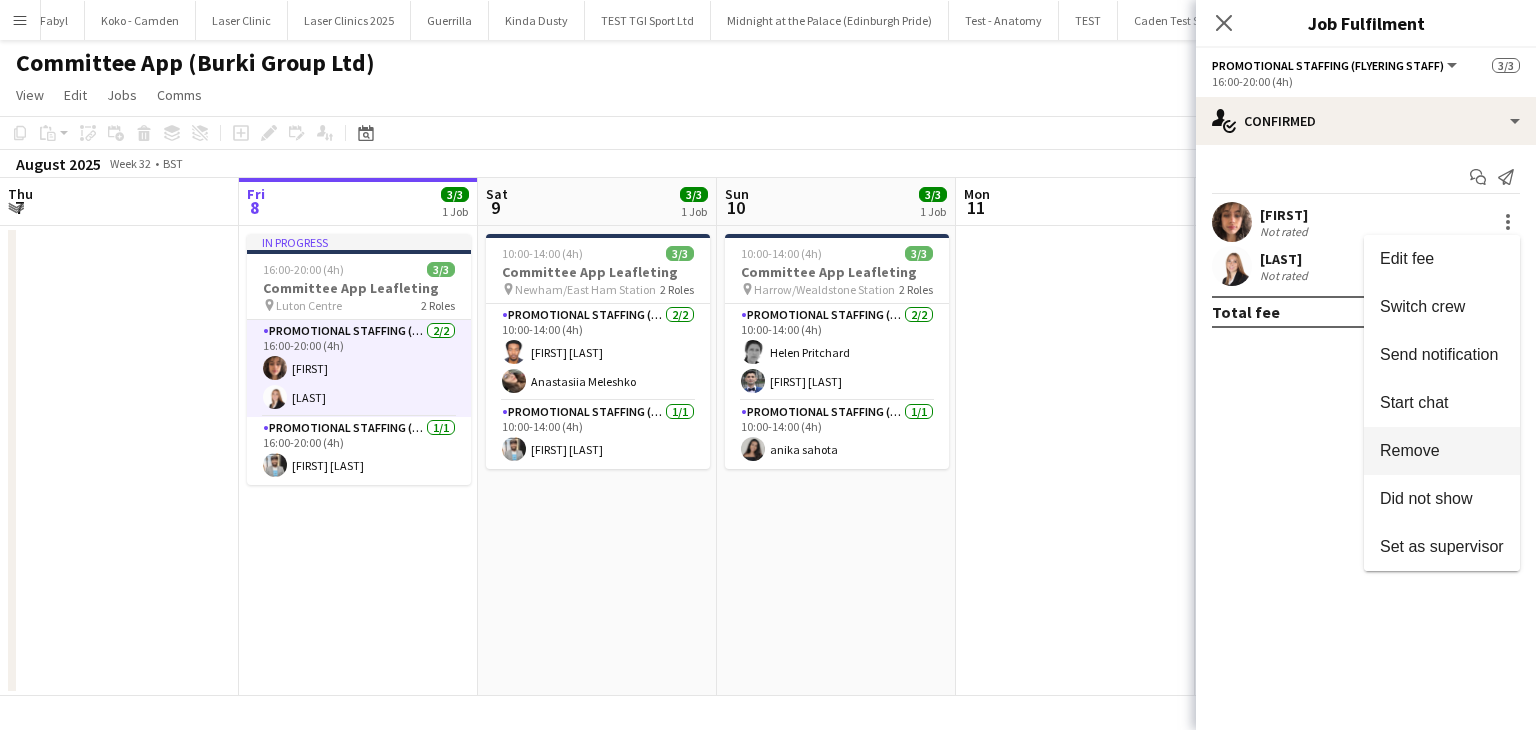 click on "Remove" at bounding box center (1410, 450) 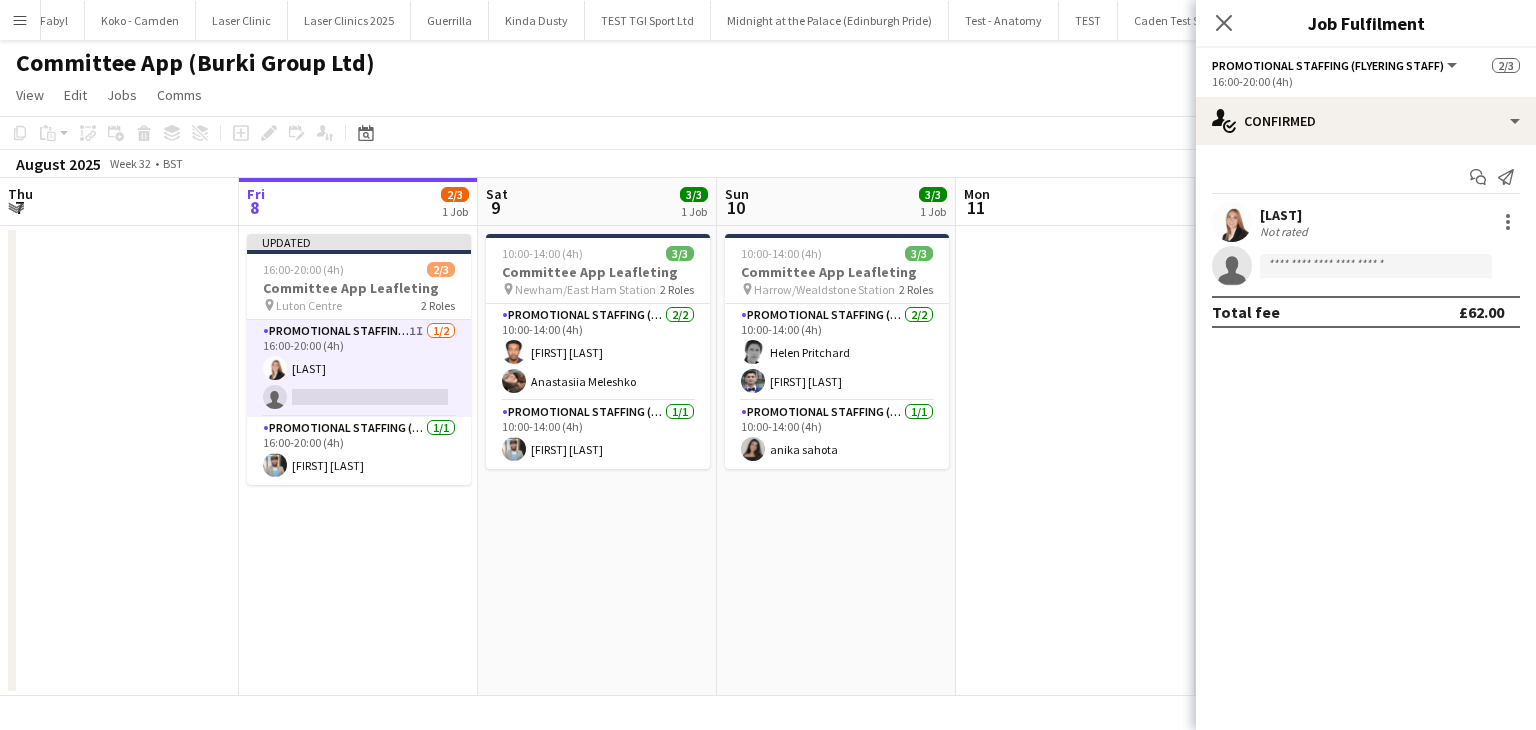 click 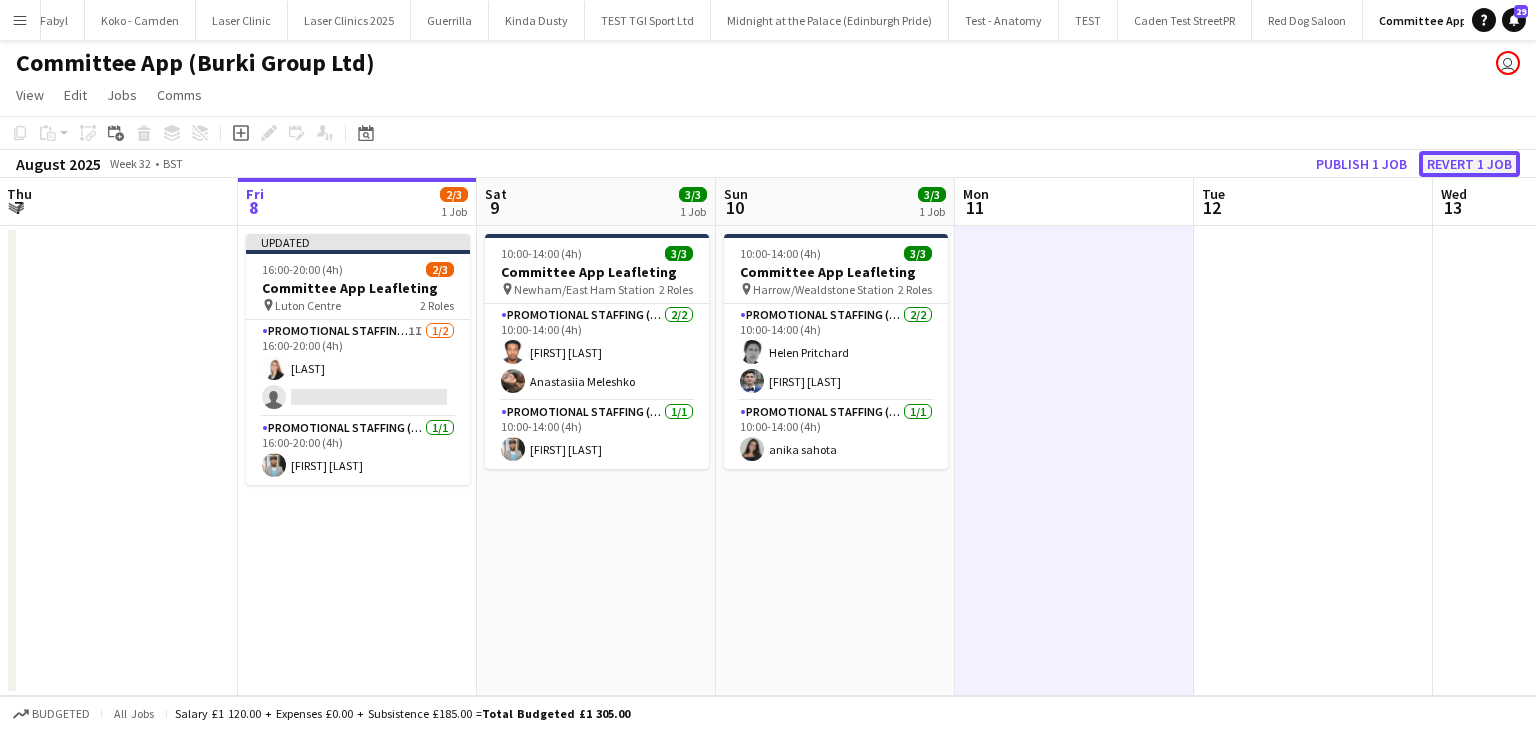 click on "Revert 1 job" 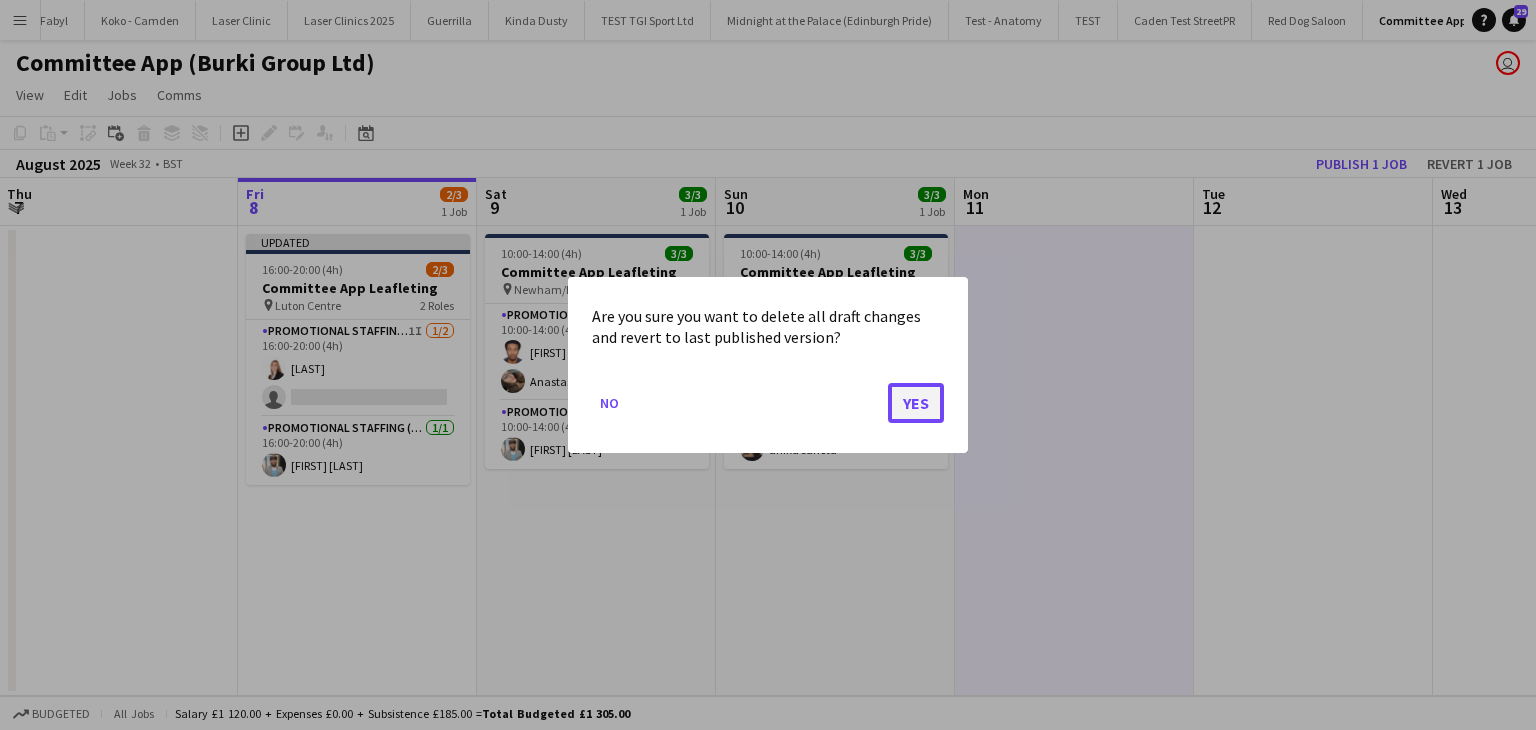 click on "Yes" 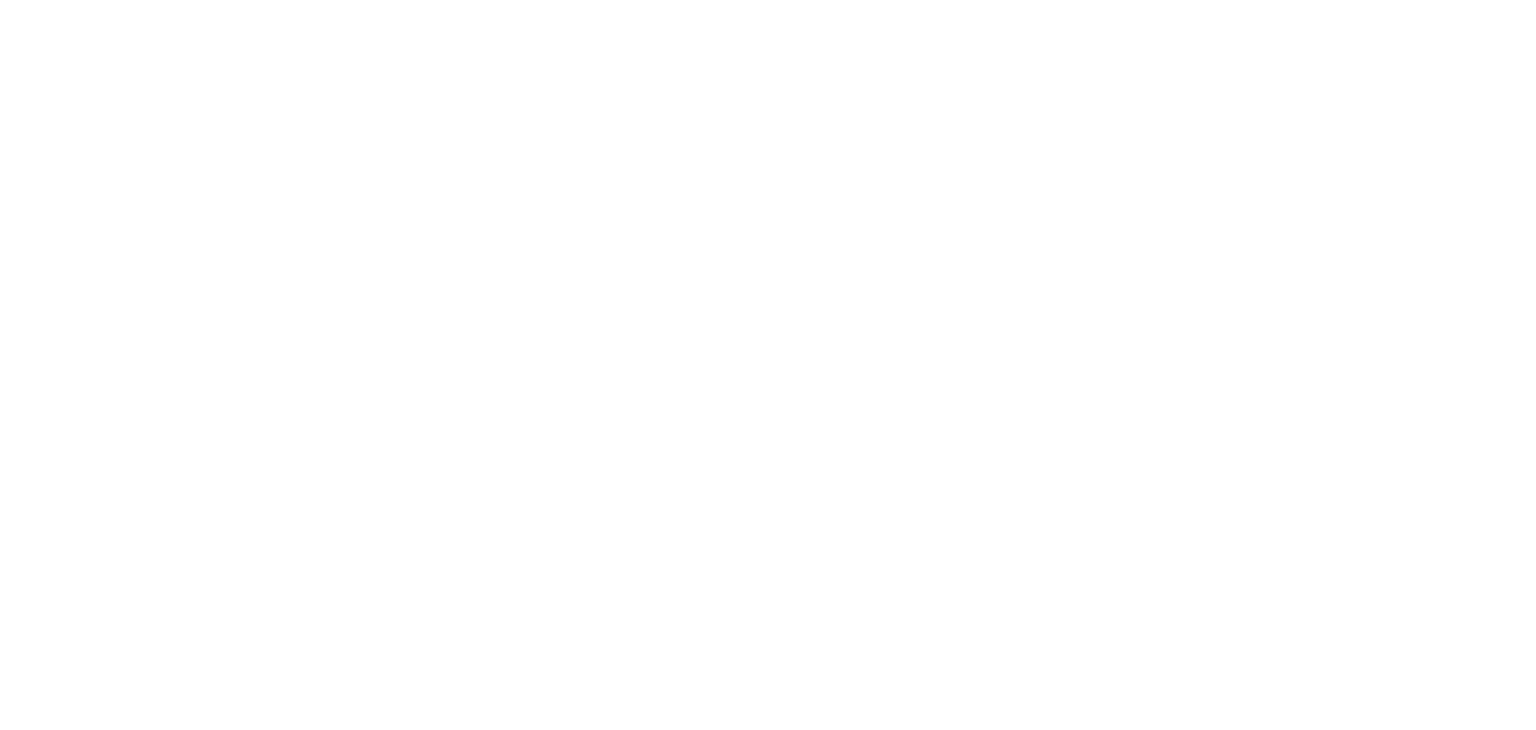 scroll, scrollTop: 0, scrollLeft: 0, axis: both 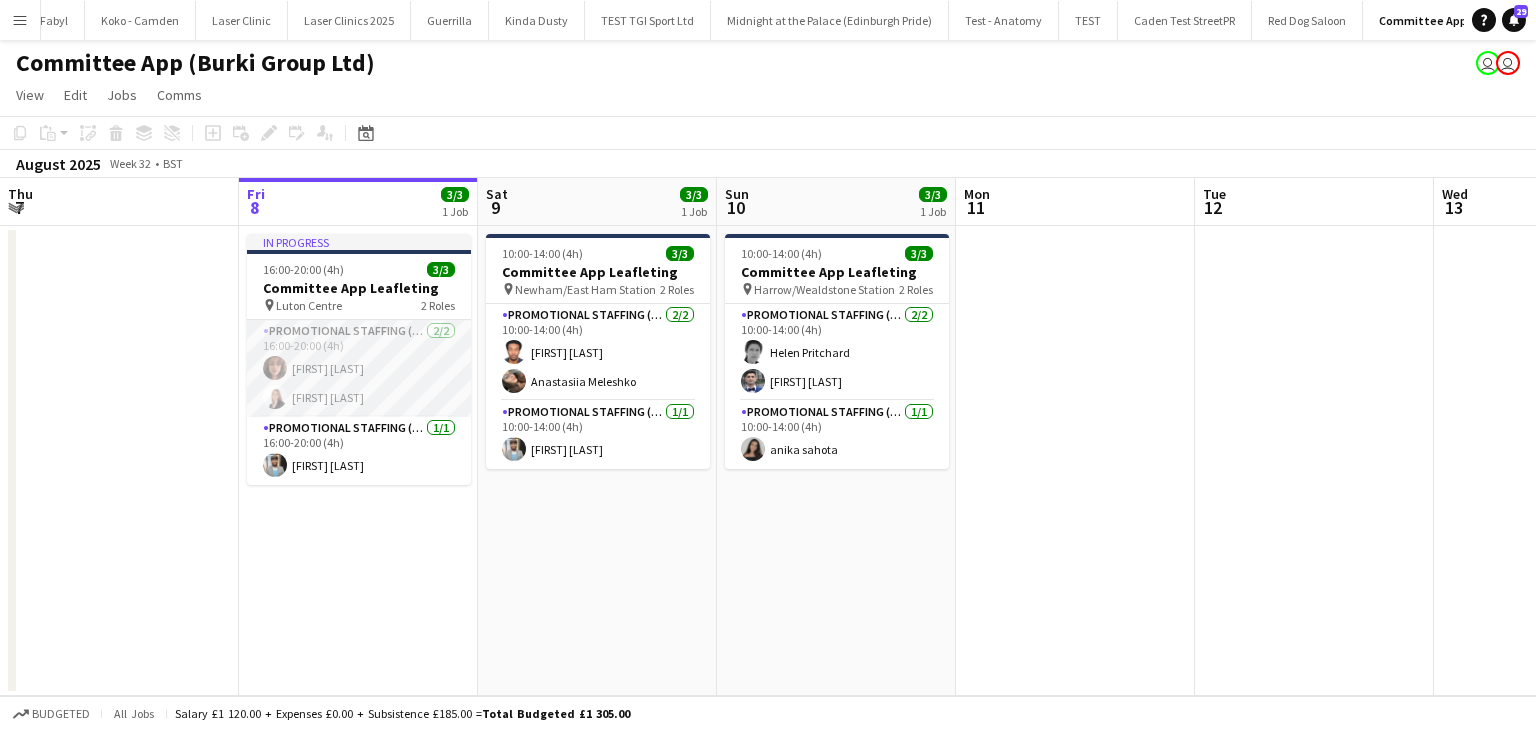 click on "Promotional Staffing (Flyering Staff)   2/2   16:00-20:00 (4h)
Francesca Ba dalma szigeti" at bounding box center [359, 368] 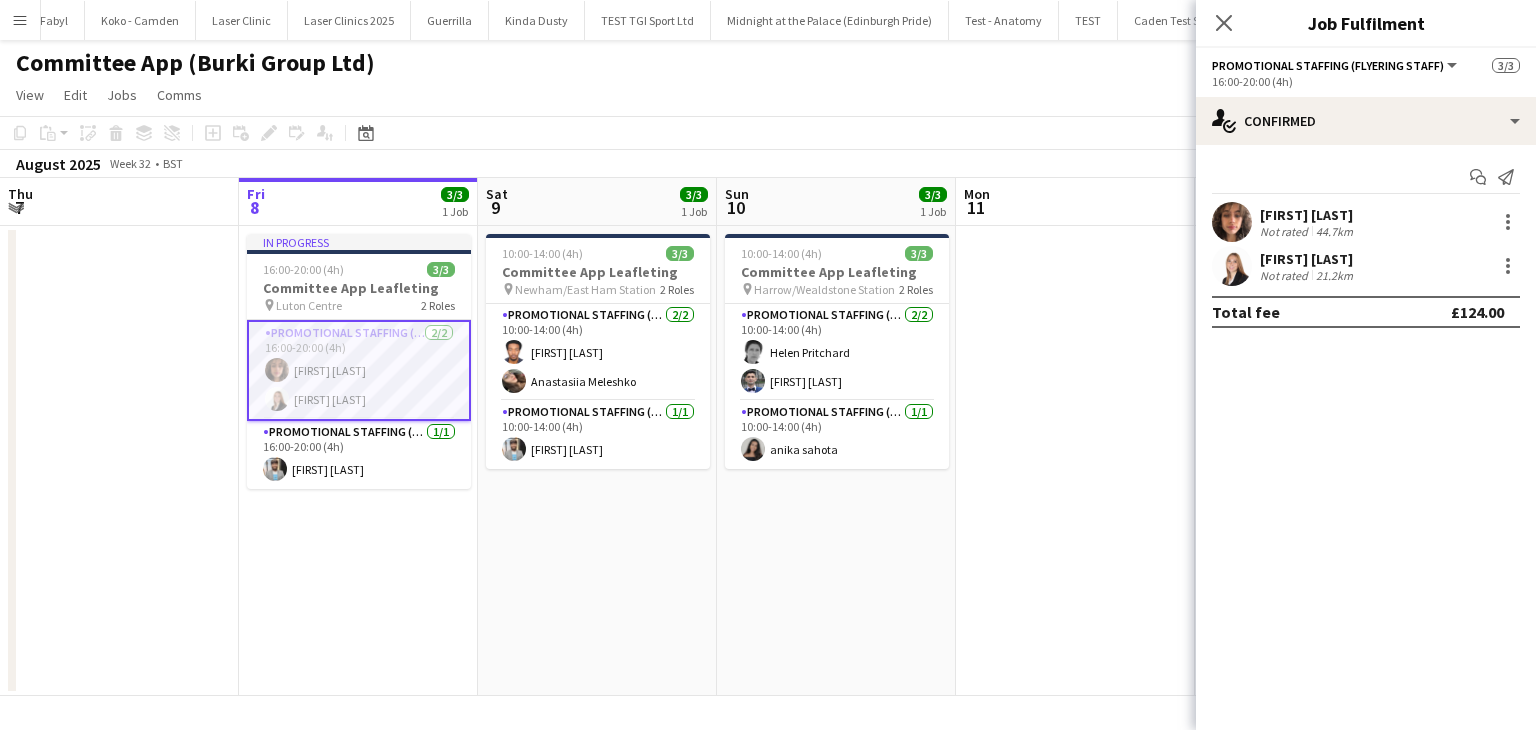 click on "Francesca Ba   Not rated   44.7km" at bounding box center [1366, 222] 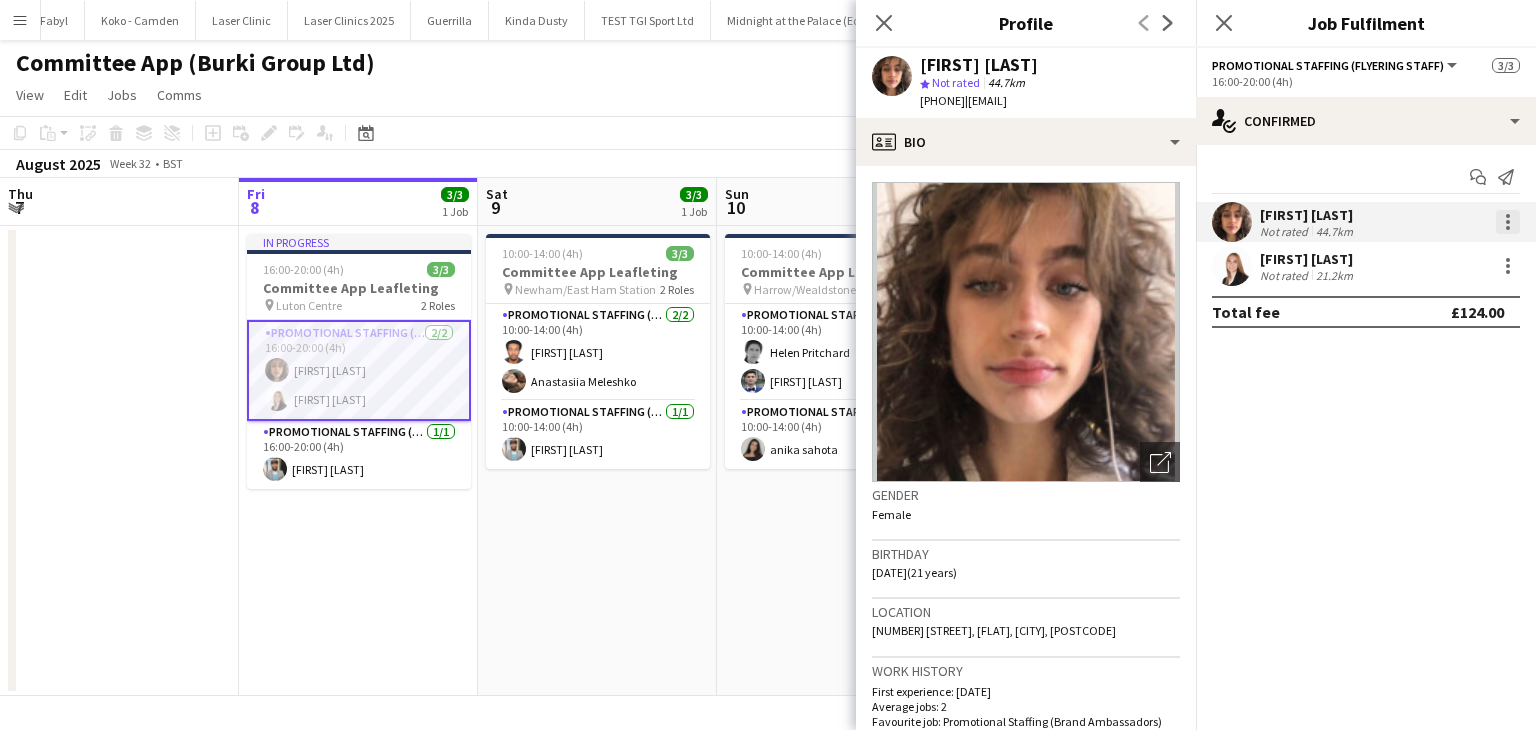 click at bounding box center [1508, 222] 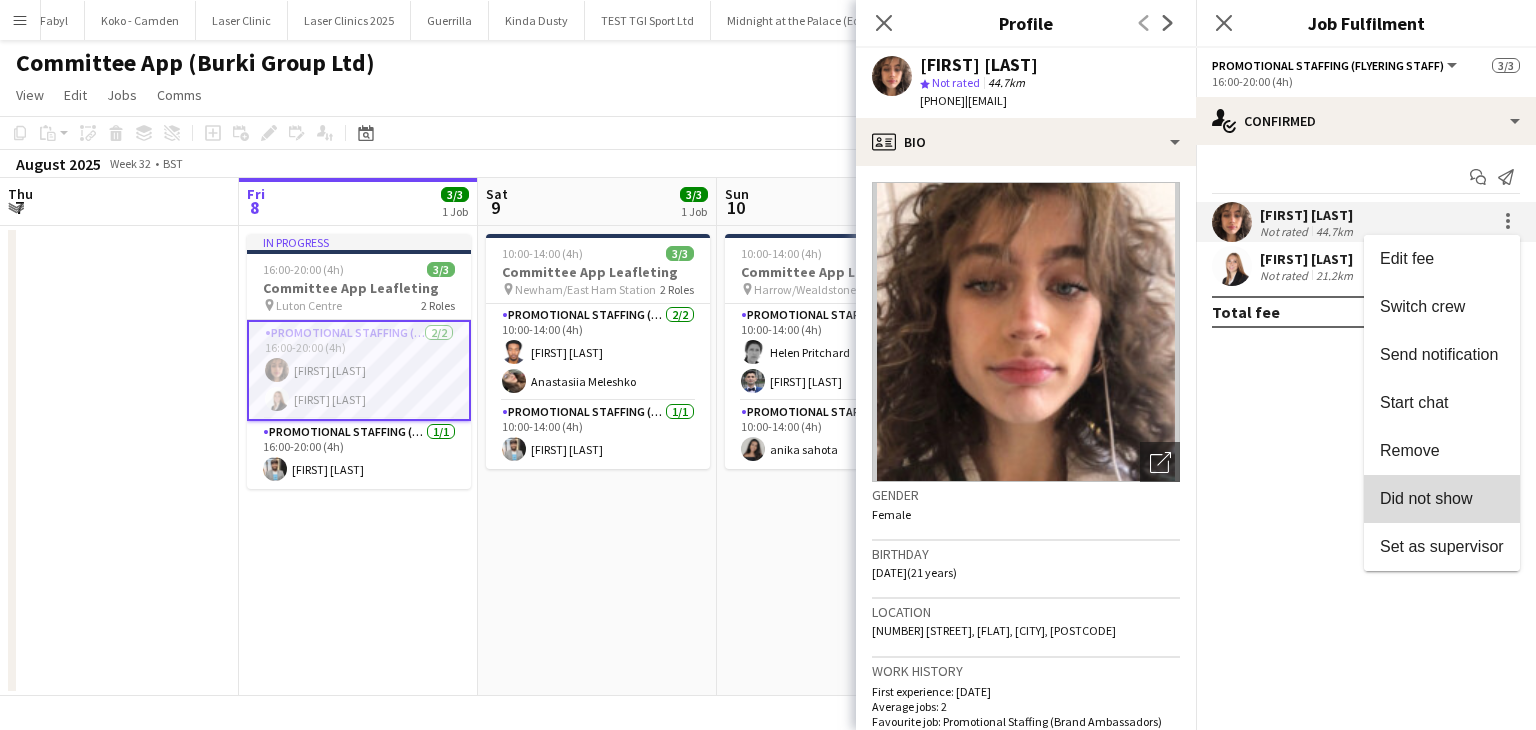click on "Did not show" at bounding box center [1426, 498] 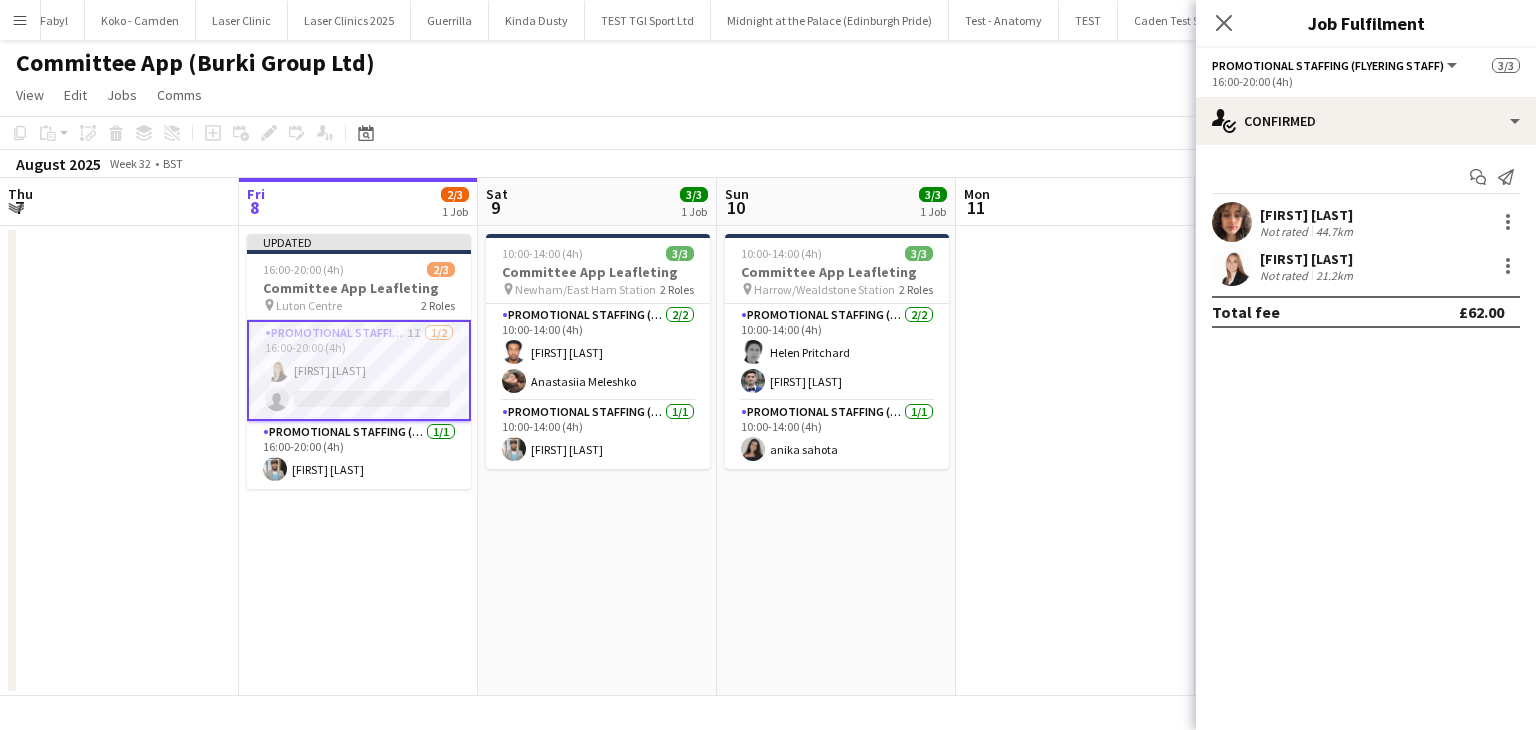 click at bounding box center [1075, 461] 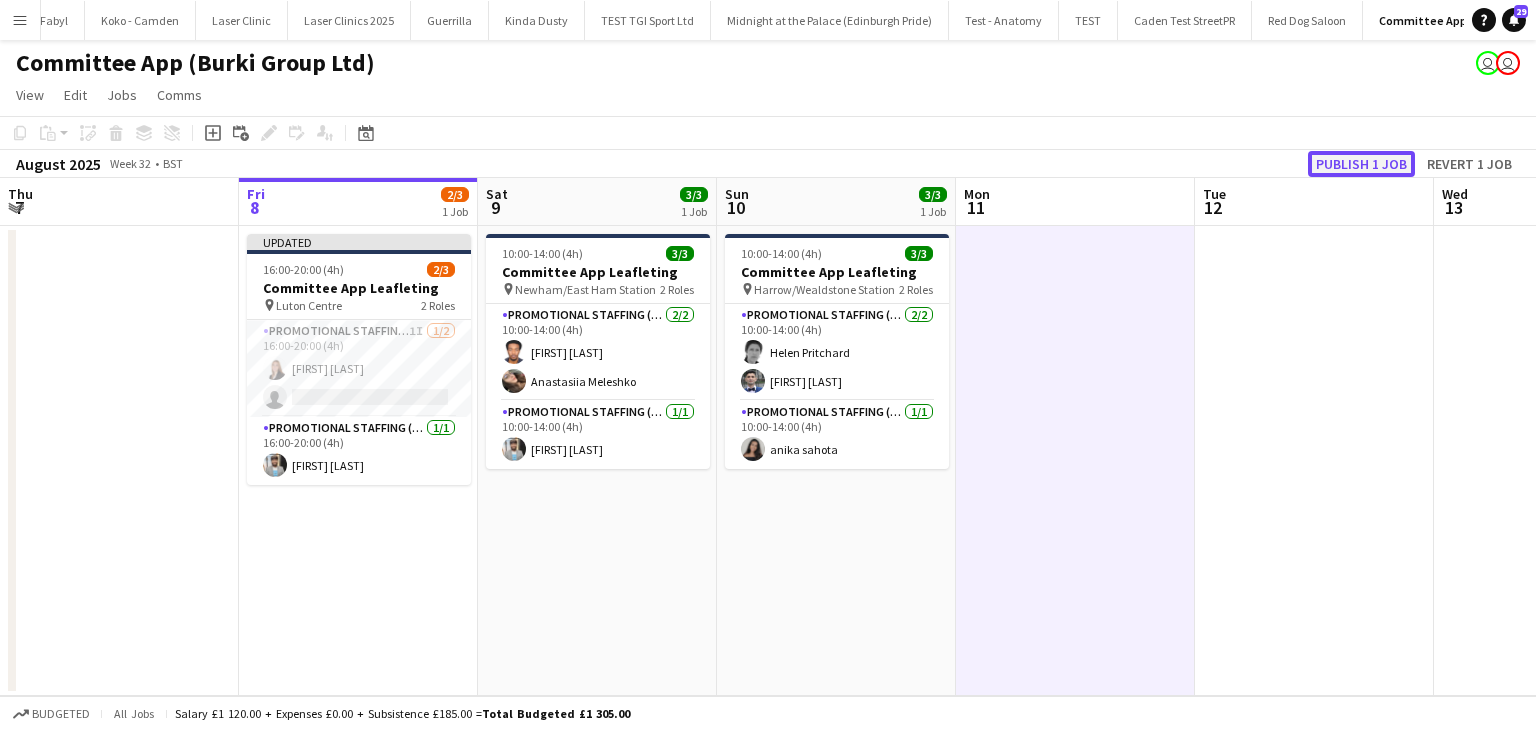 click on "Publish 1 job" 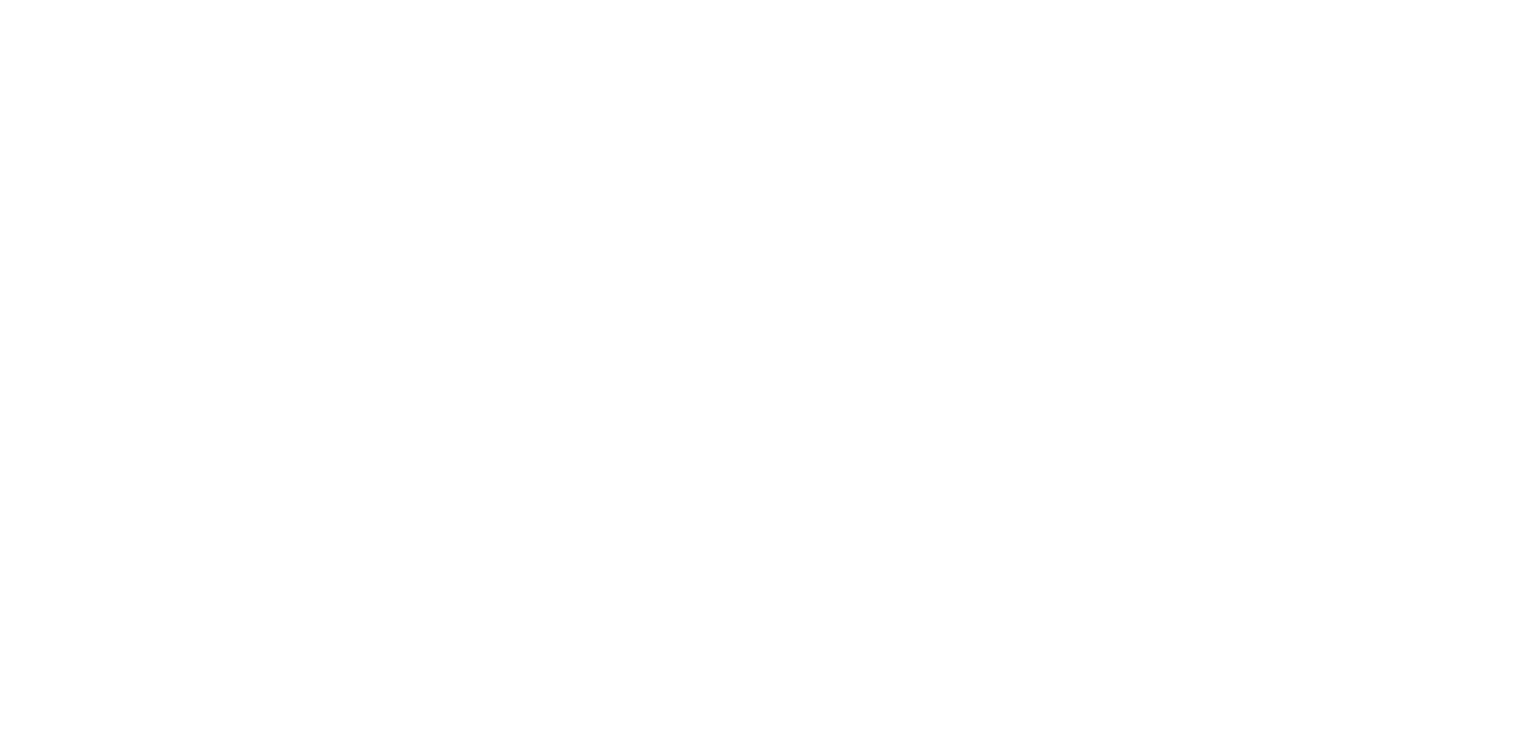 scroll, scrollTop: 0, scrollLeft: 0, axis: both 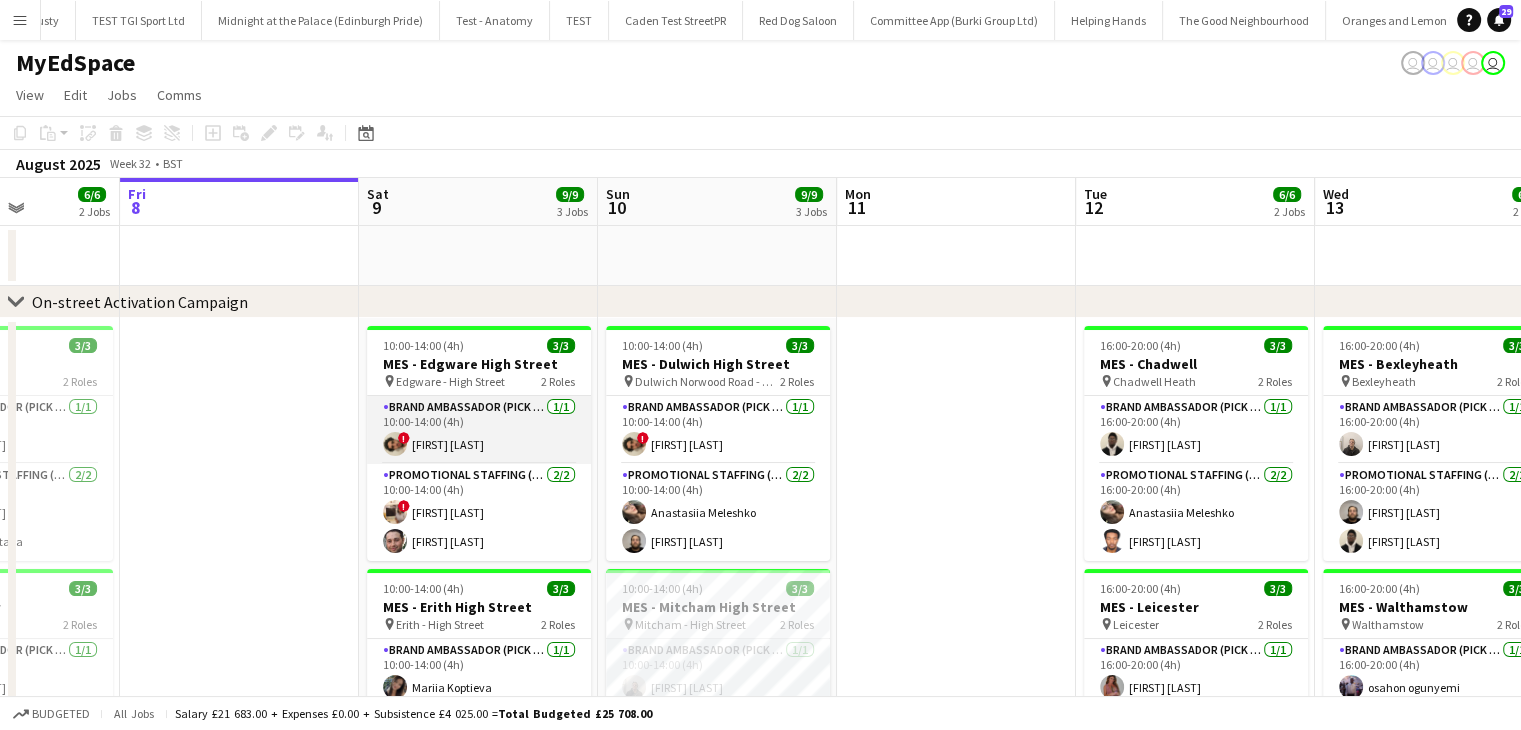 click on "Brand Ambassador (Pick up)   1/1   10:00-14:00 (4h)
! Mohamed Reda" at bounding box center [479, 430] 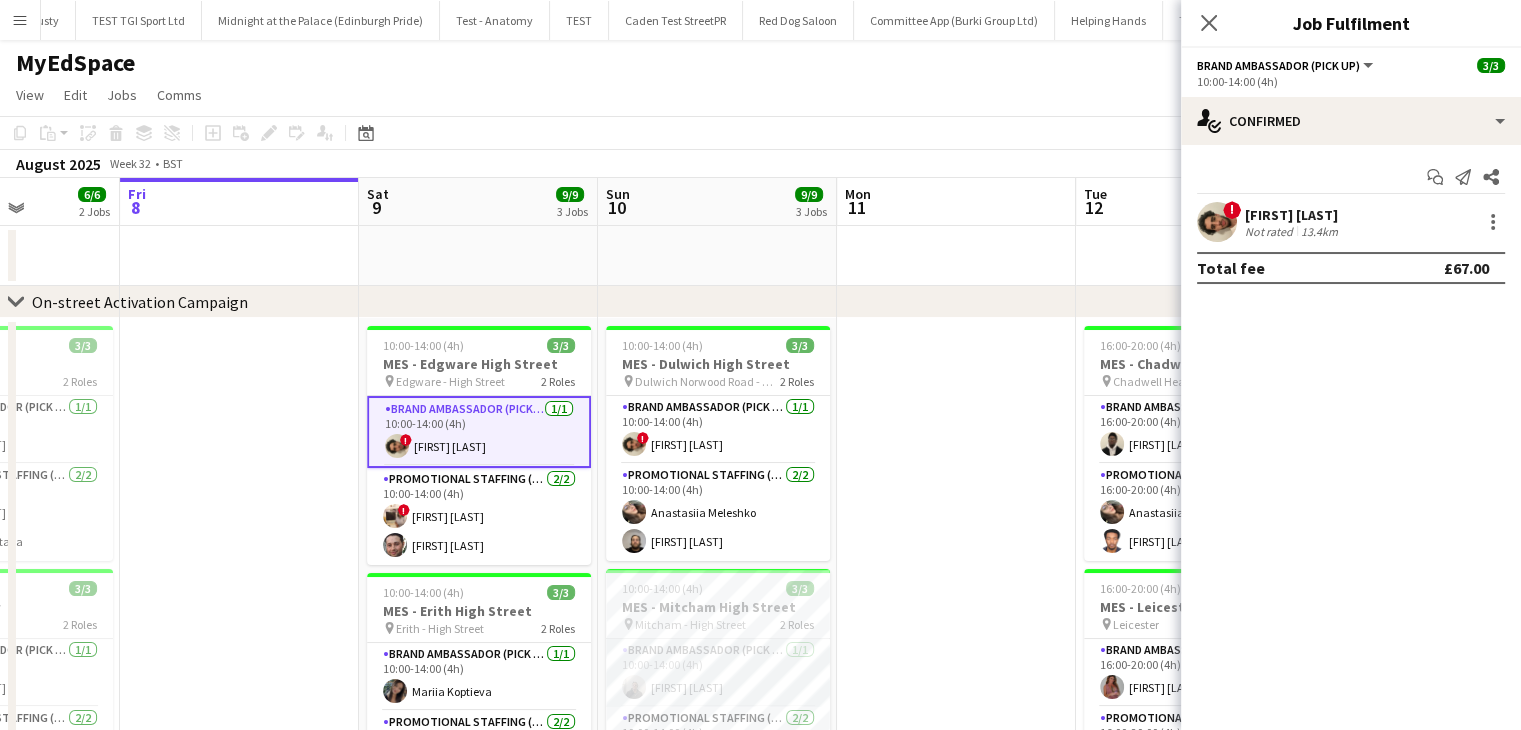click at bounding box center (1217, 222) 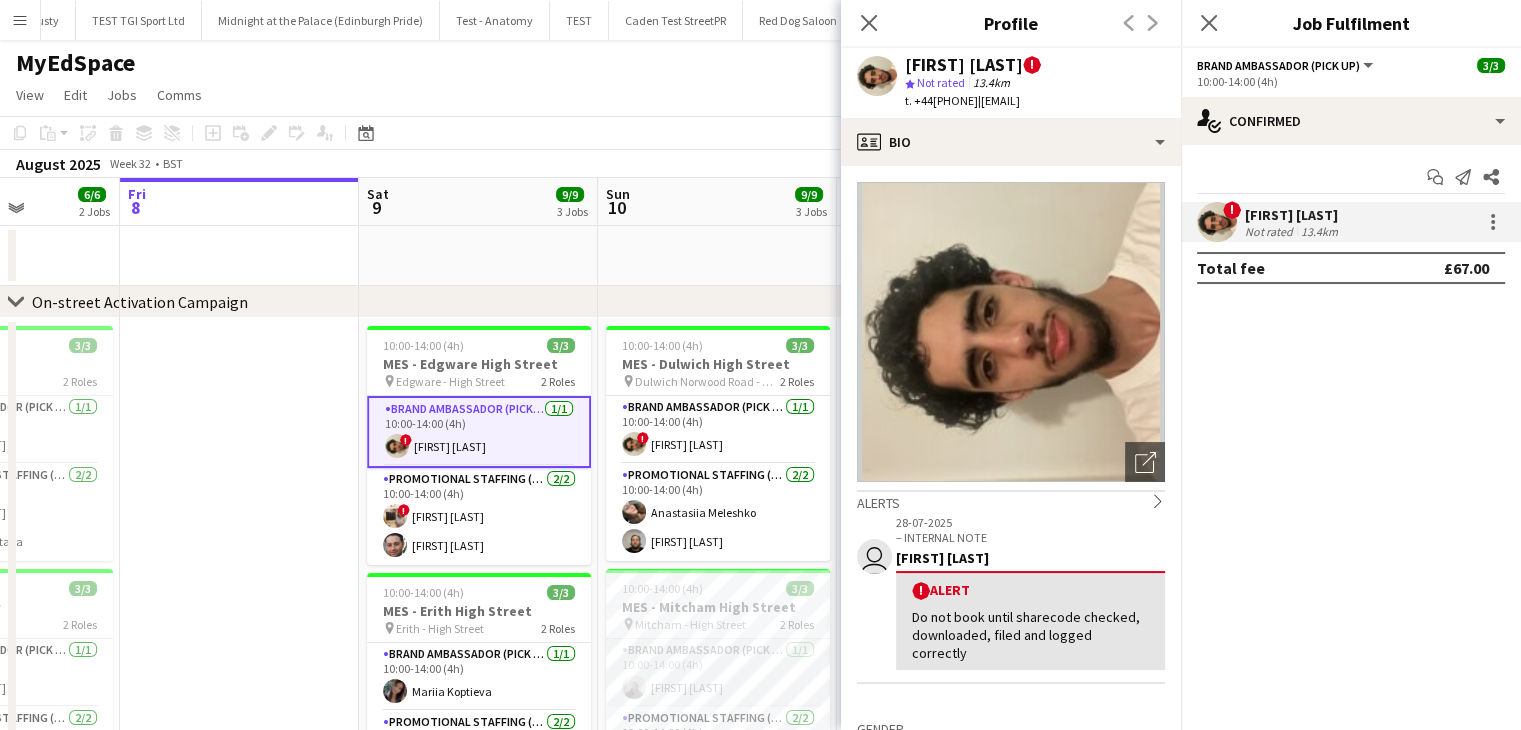 drag, startPoint x: 995, startPoint y: 104, endPoint x: 932, endPoint y: 104, distance: 63 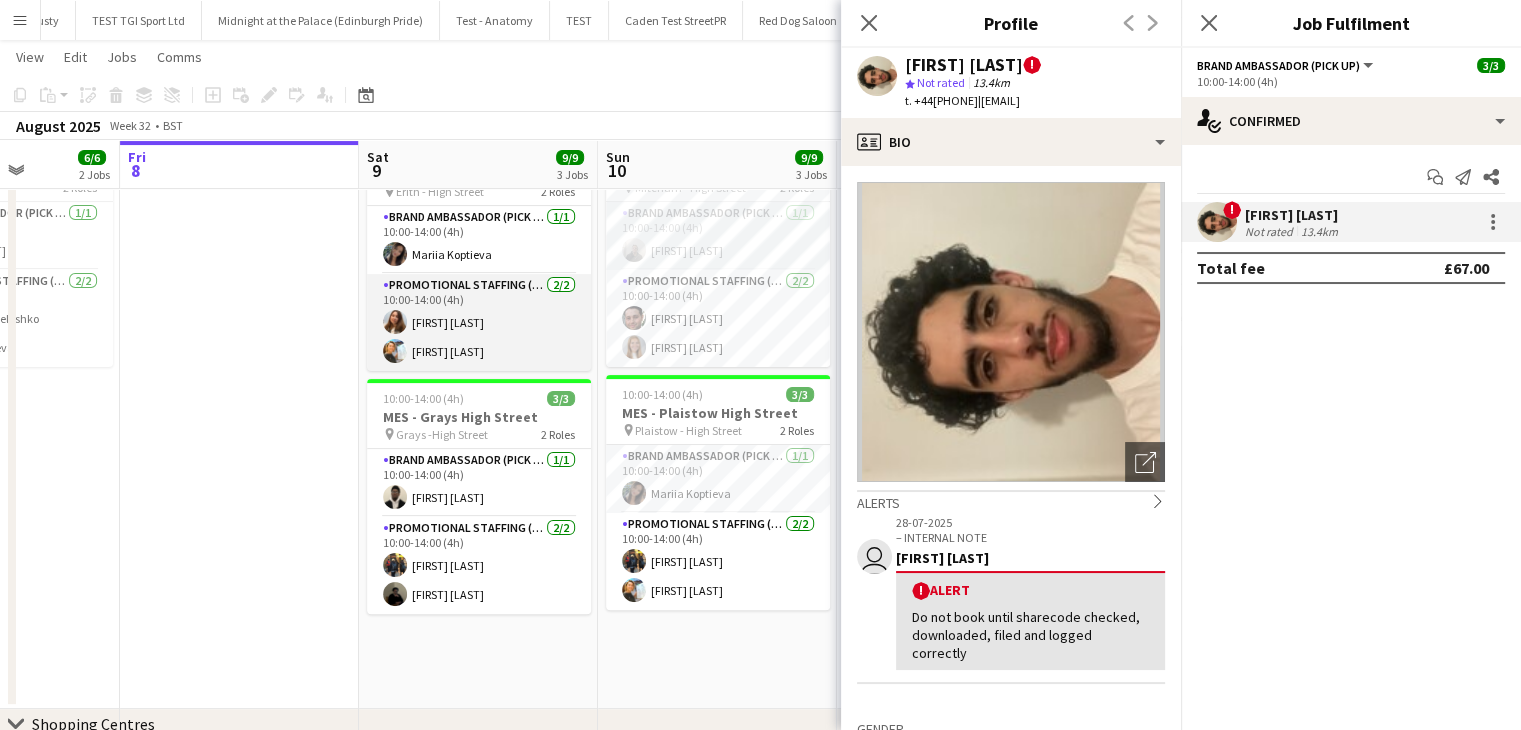 scroll, scrollTop: 436, scrollLeft: 0, axis: vertical 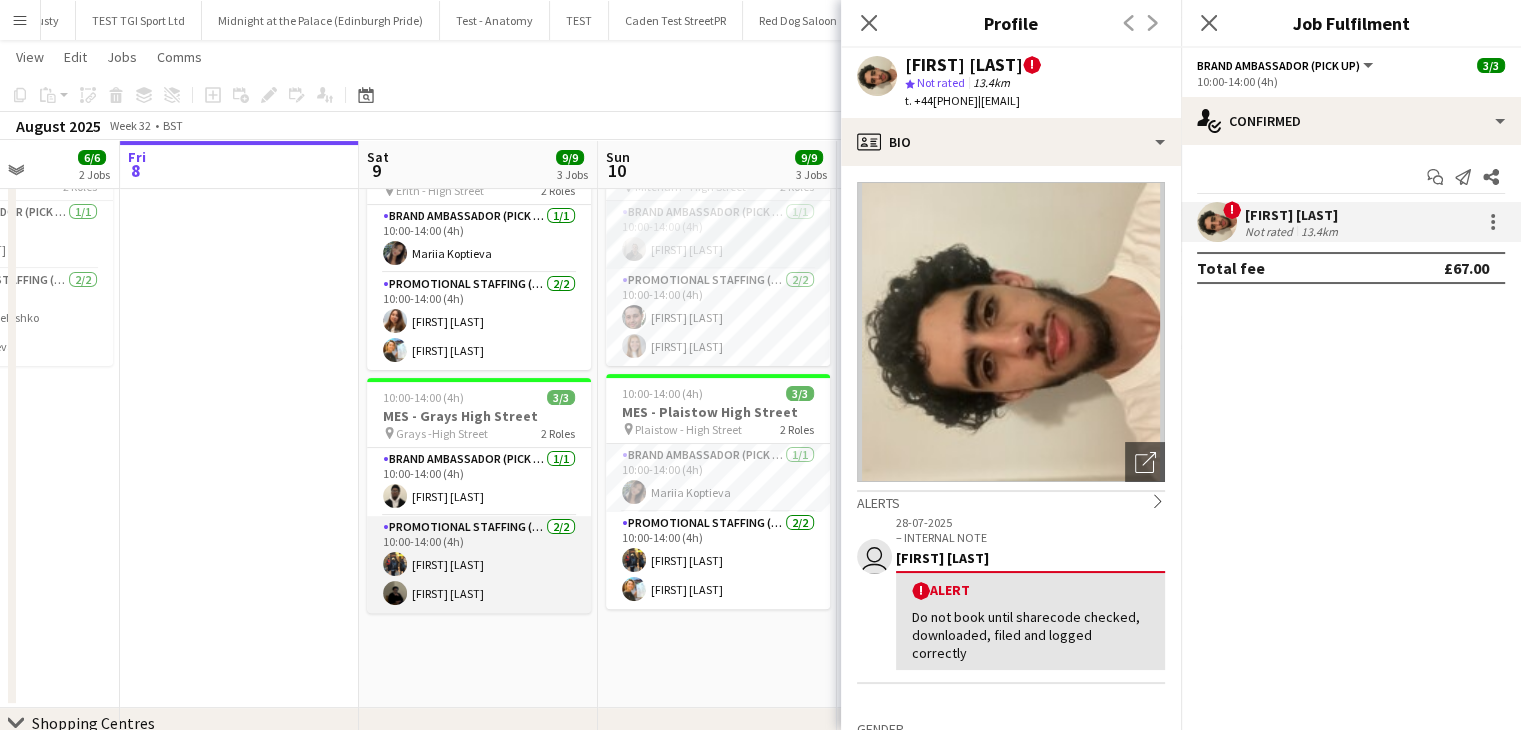 click at bounding box center [395, 593] 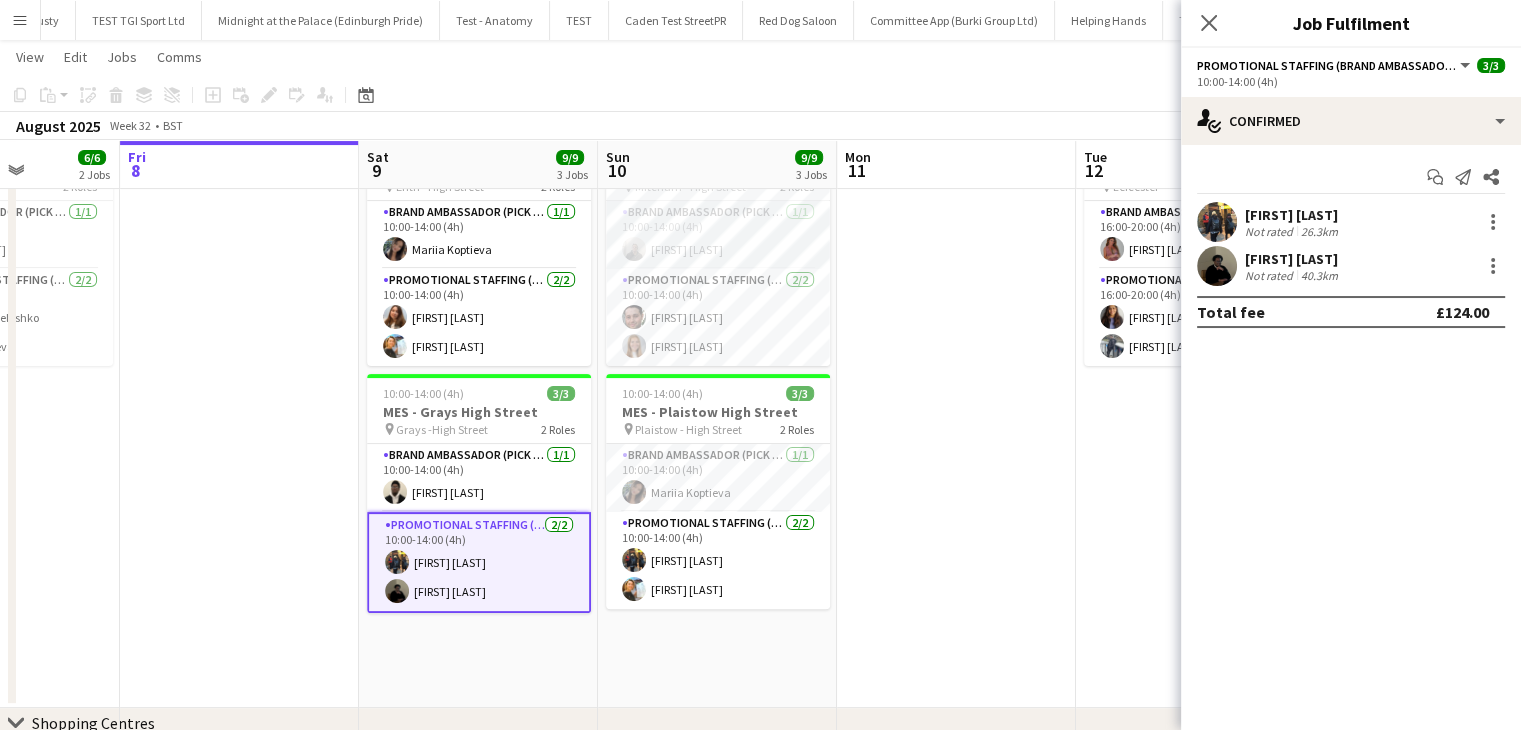 click at bounding box center [1217, 266] 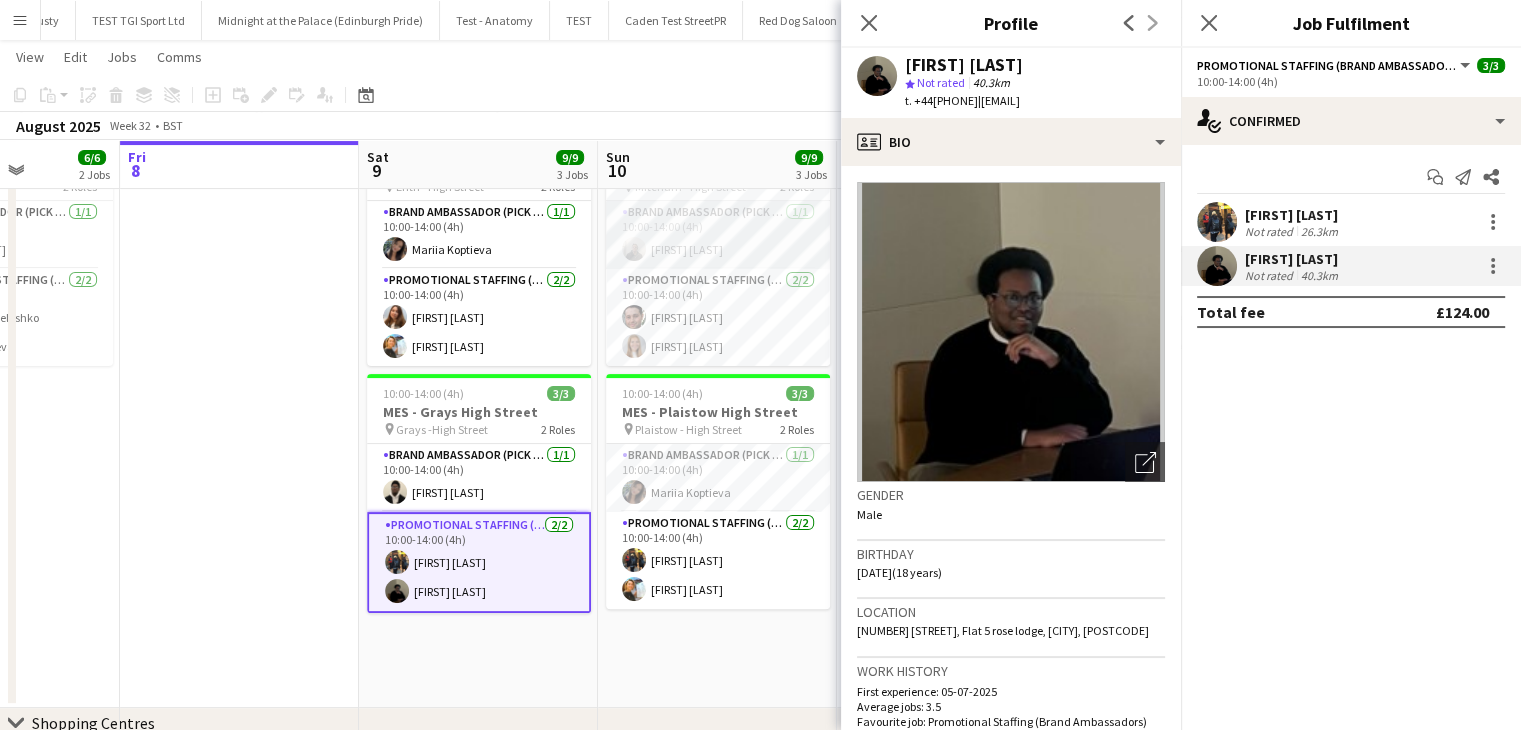 click on "Brand Ambassador (Pick up)   1/1   10:00-14:00 (4h)
Gavin Rowe" at bounding box center (718, 235) 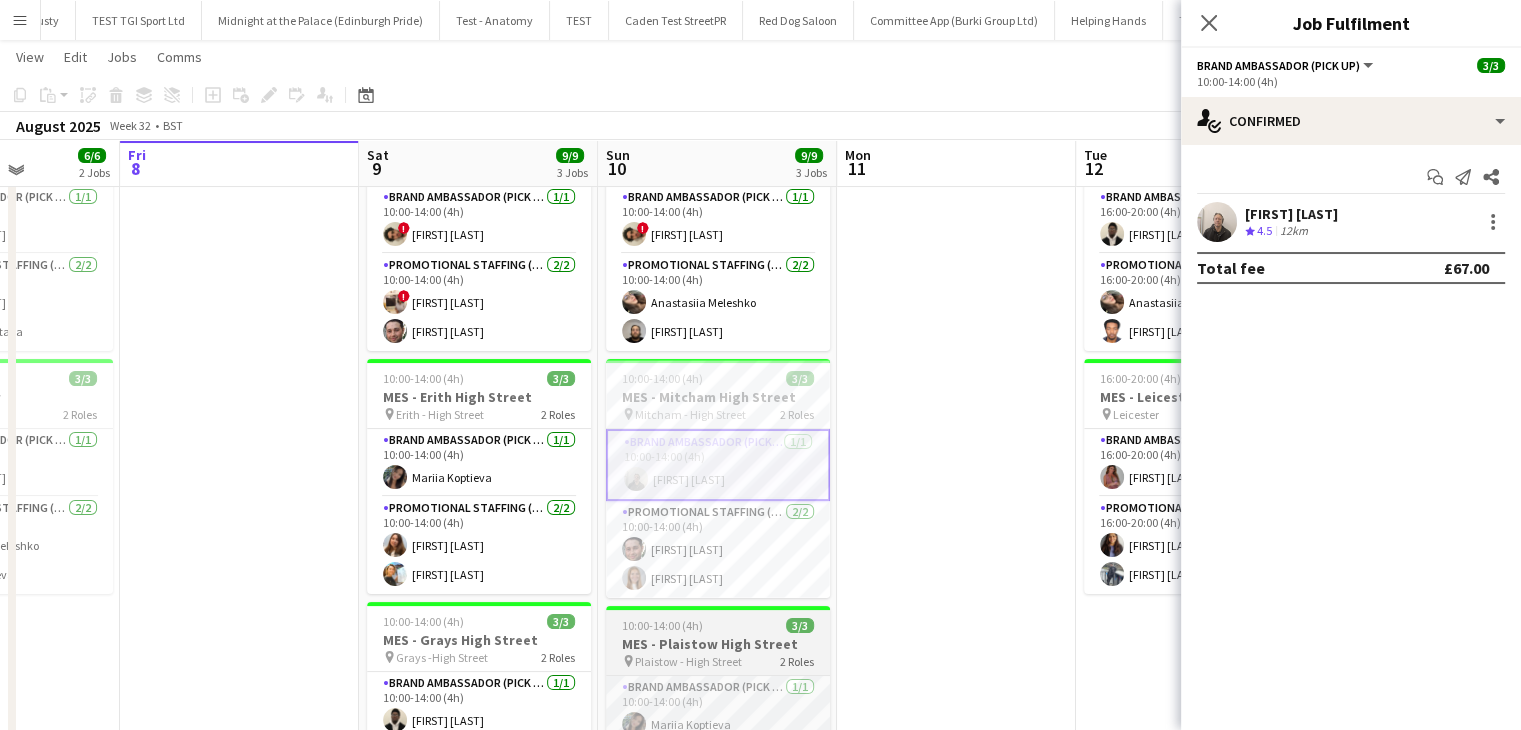 scroll, scrollTop: 207, scrollLeft: 0, axis: vertical 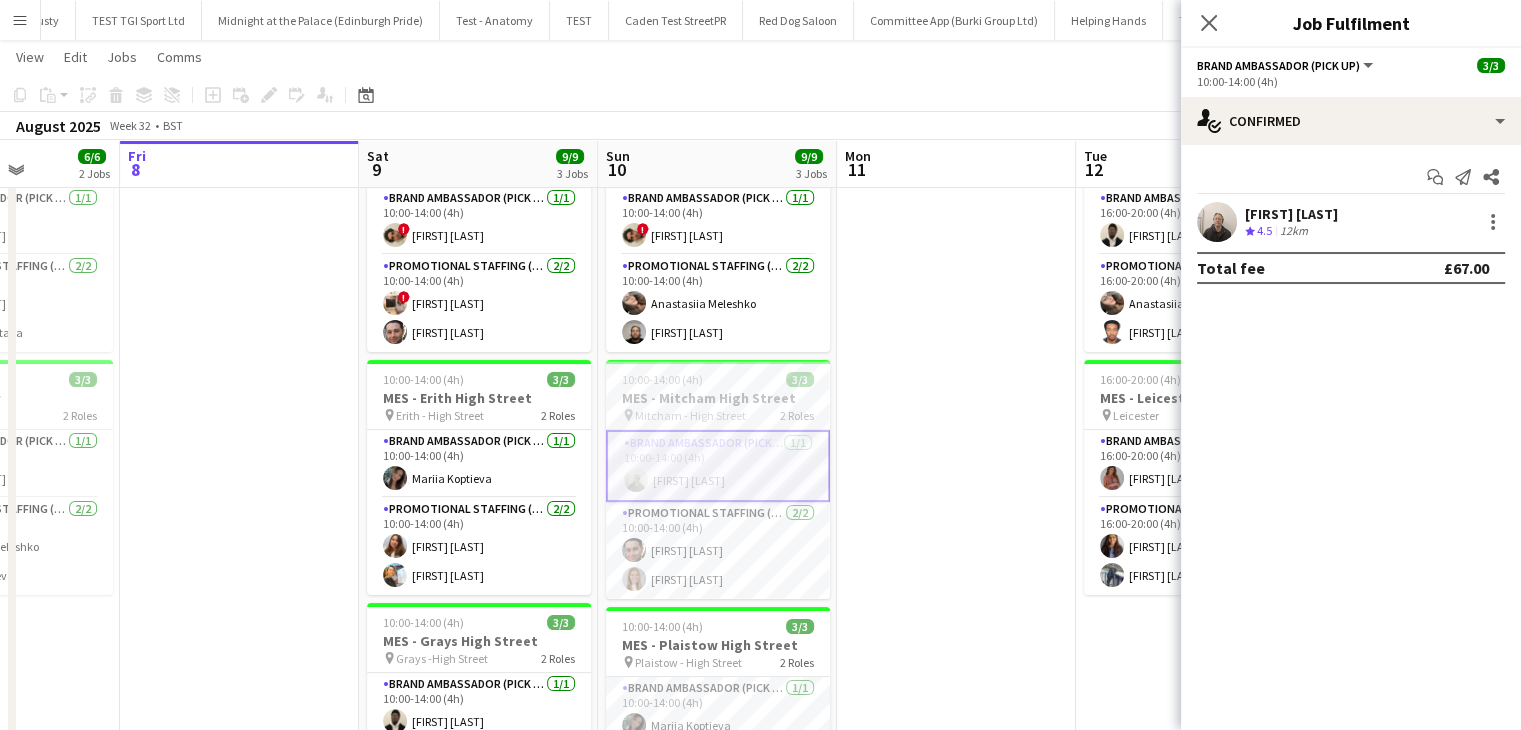 click at bounding box center (956, 523) 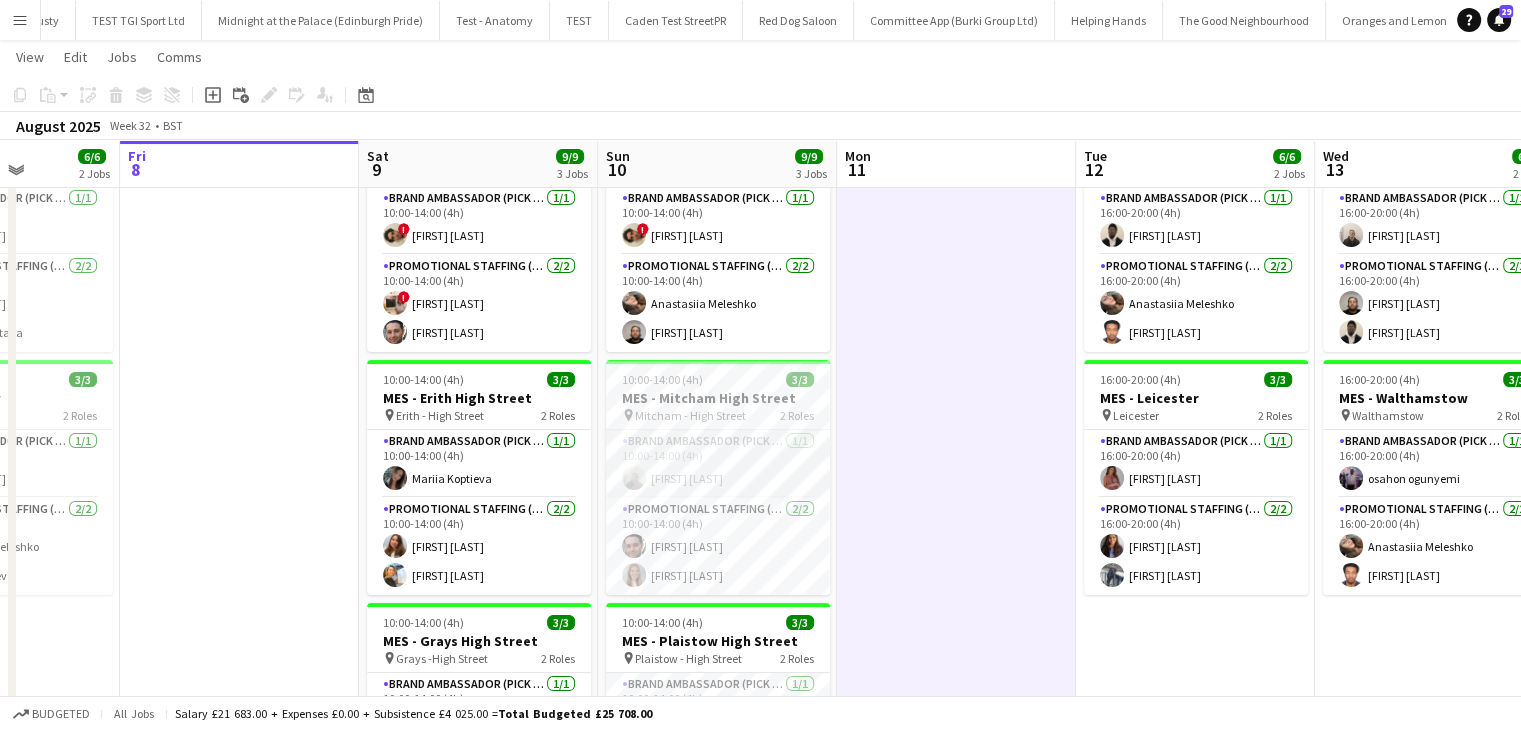 scroll, scrollTop: 0, scrollLeft: 0, axis: both 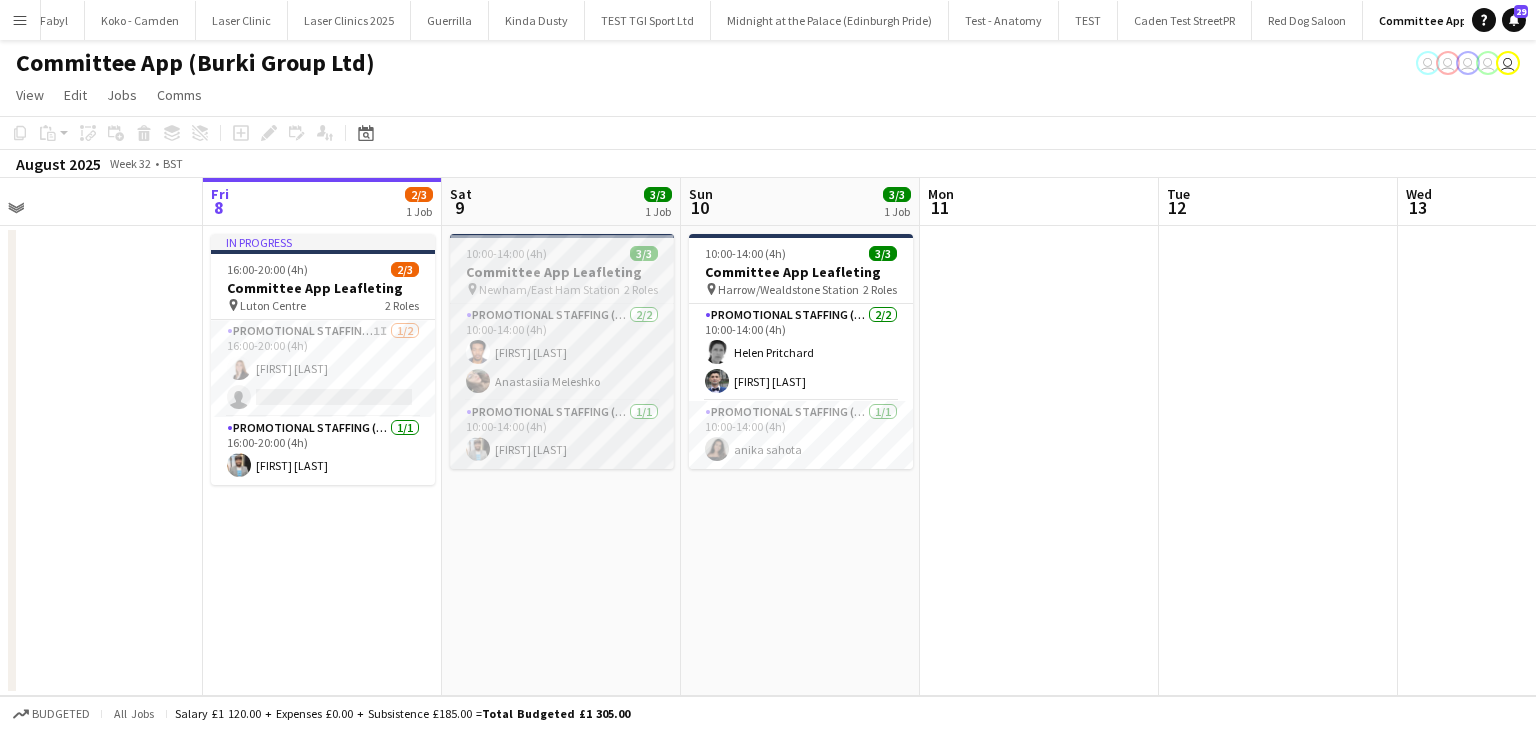 click on "Committee App Leafleting" 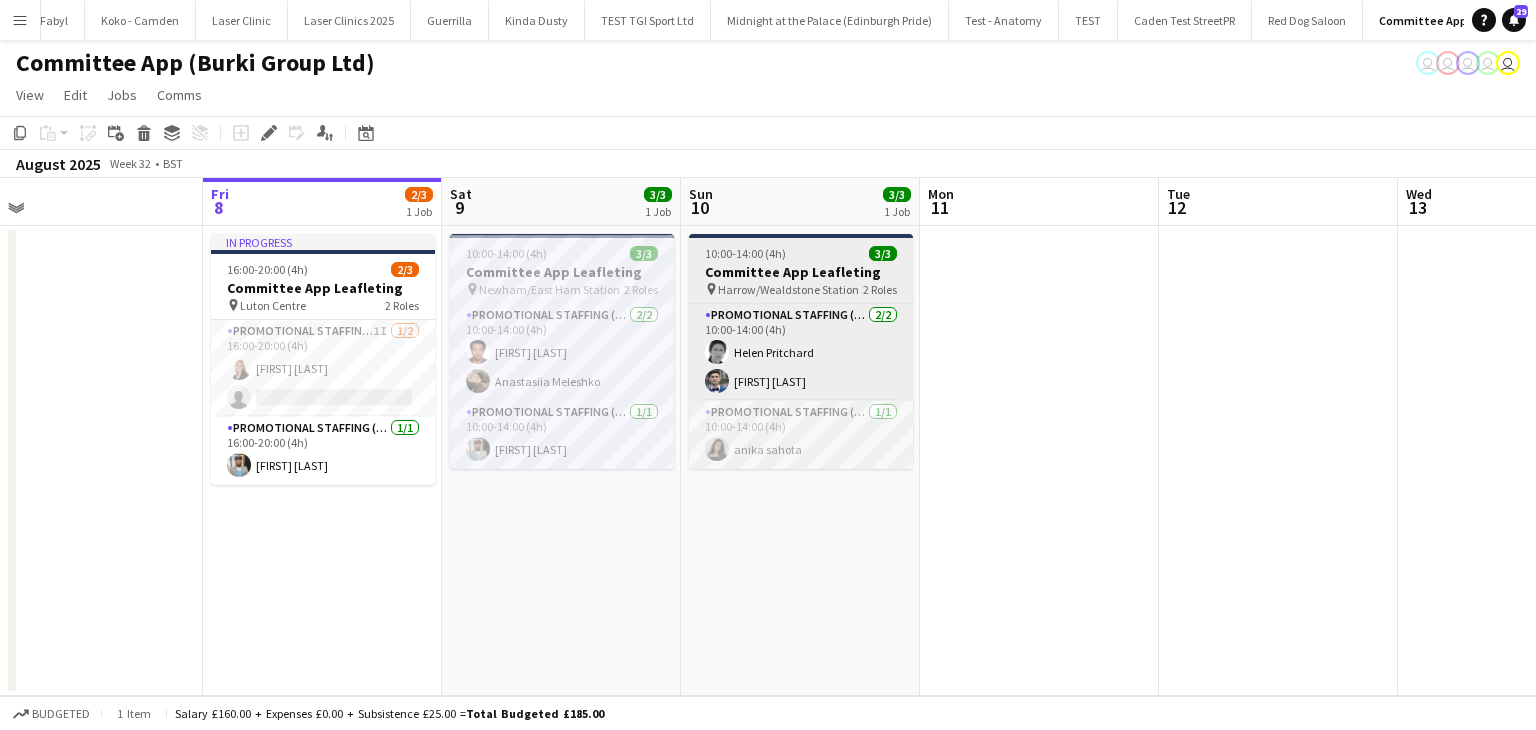 click on "Committee App Leafleting" 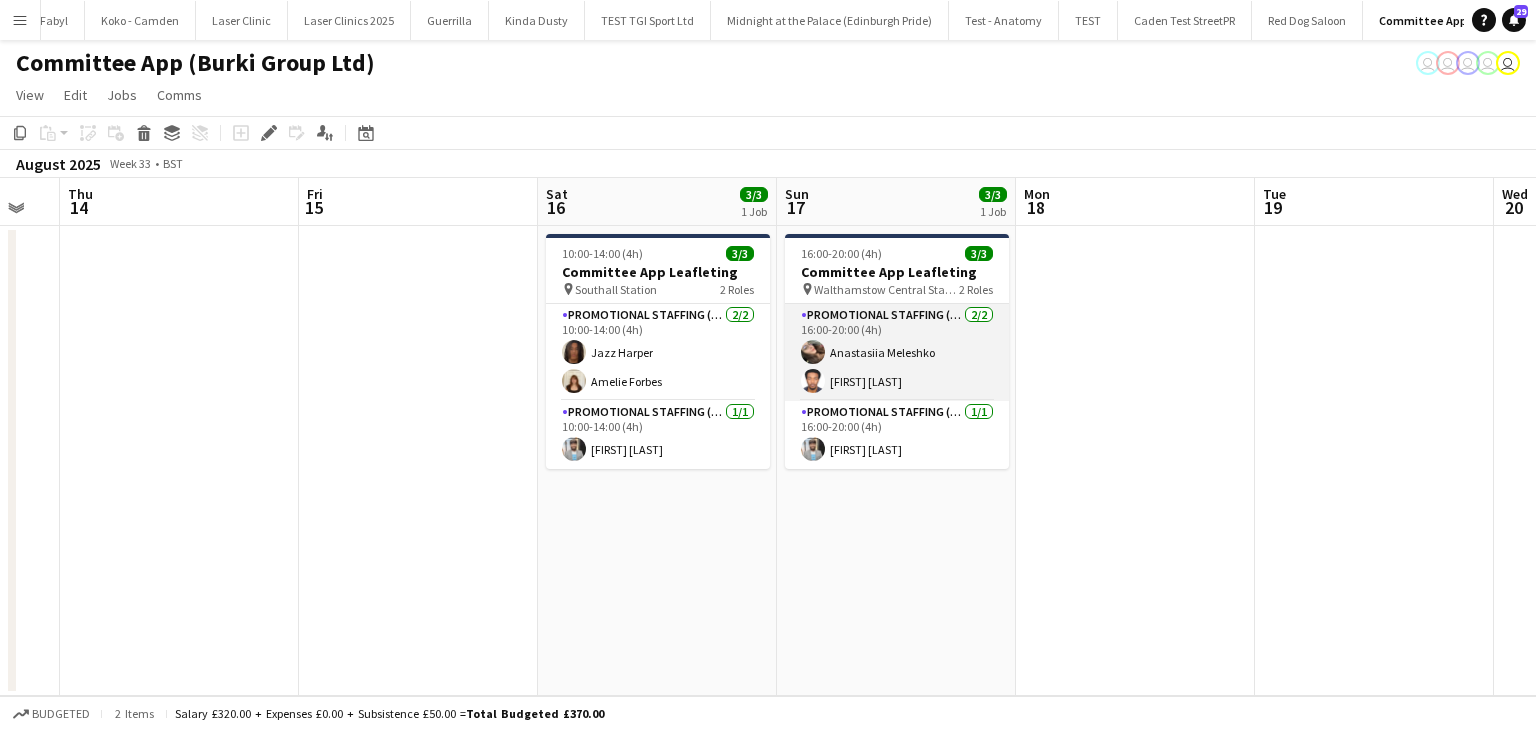 scroll, scrollTop: 0, scrollLeft: 673, axis: horizontal 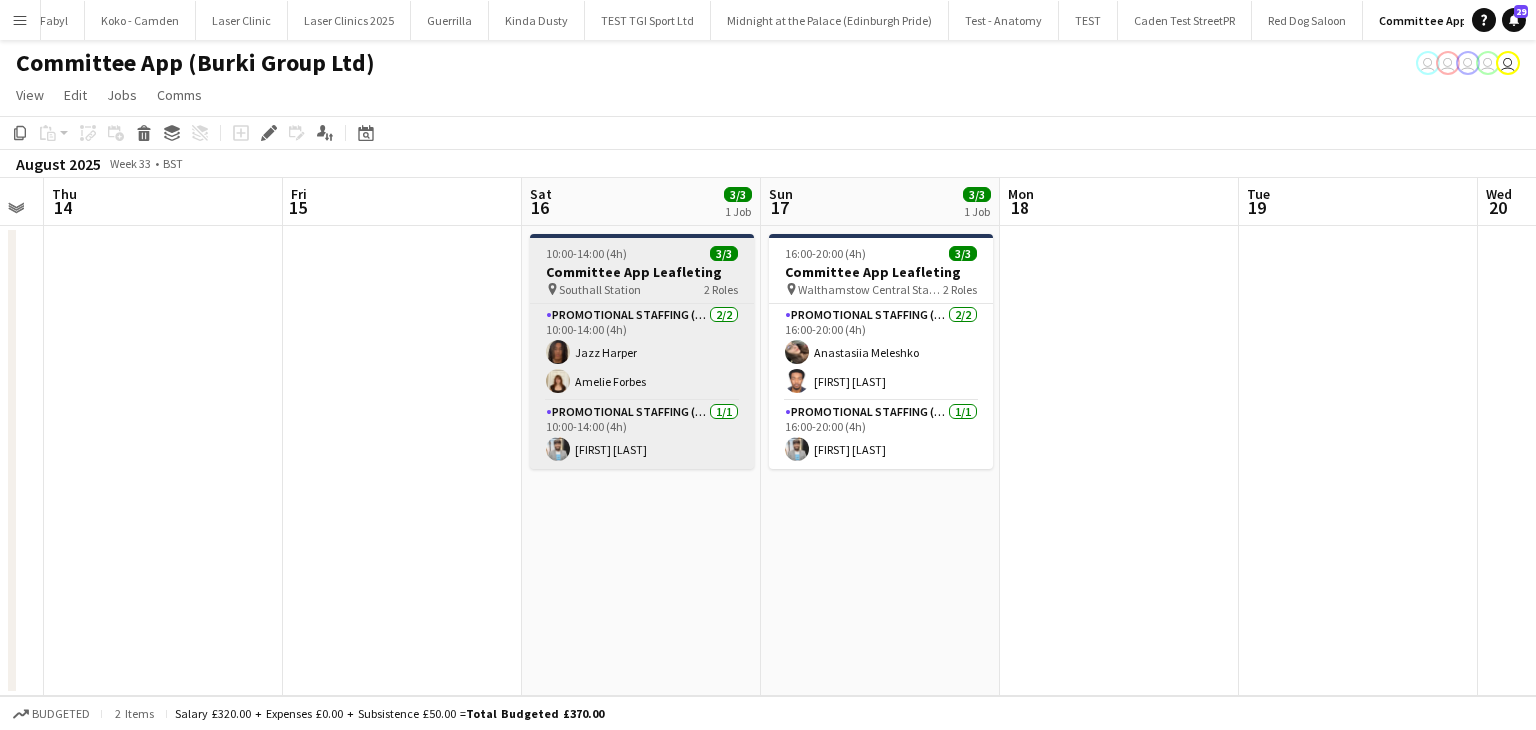 click on "pin
Southall Station   2 Roles" 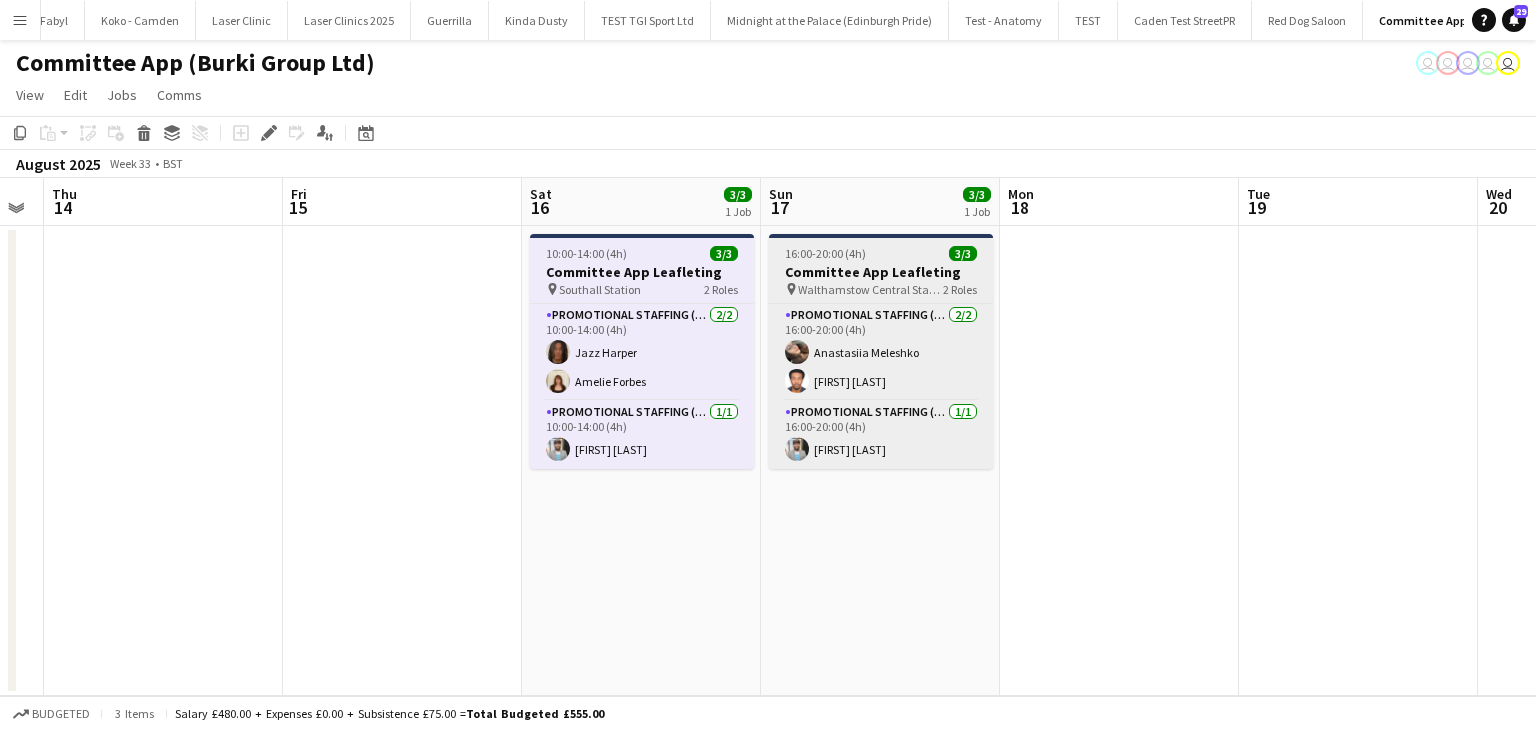click on "Committee App Leafleting" 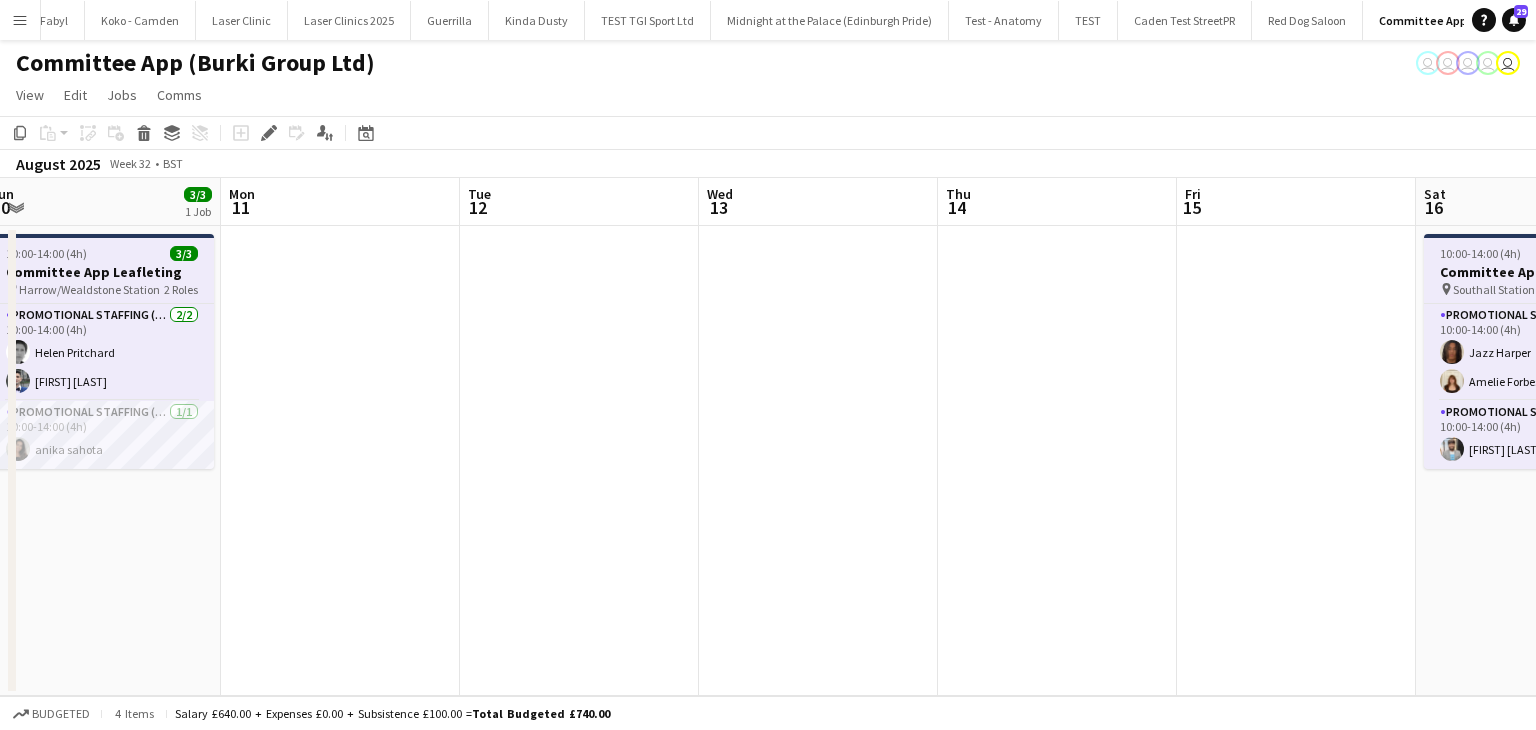 scroll, scrollTop: 0, scrollLeft: 436, axis: horizontal 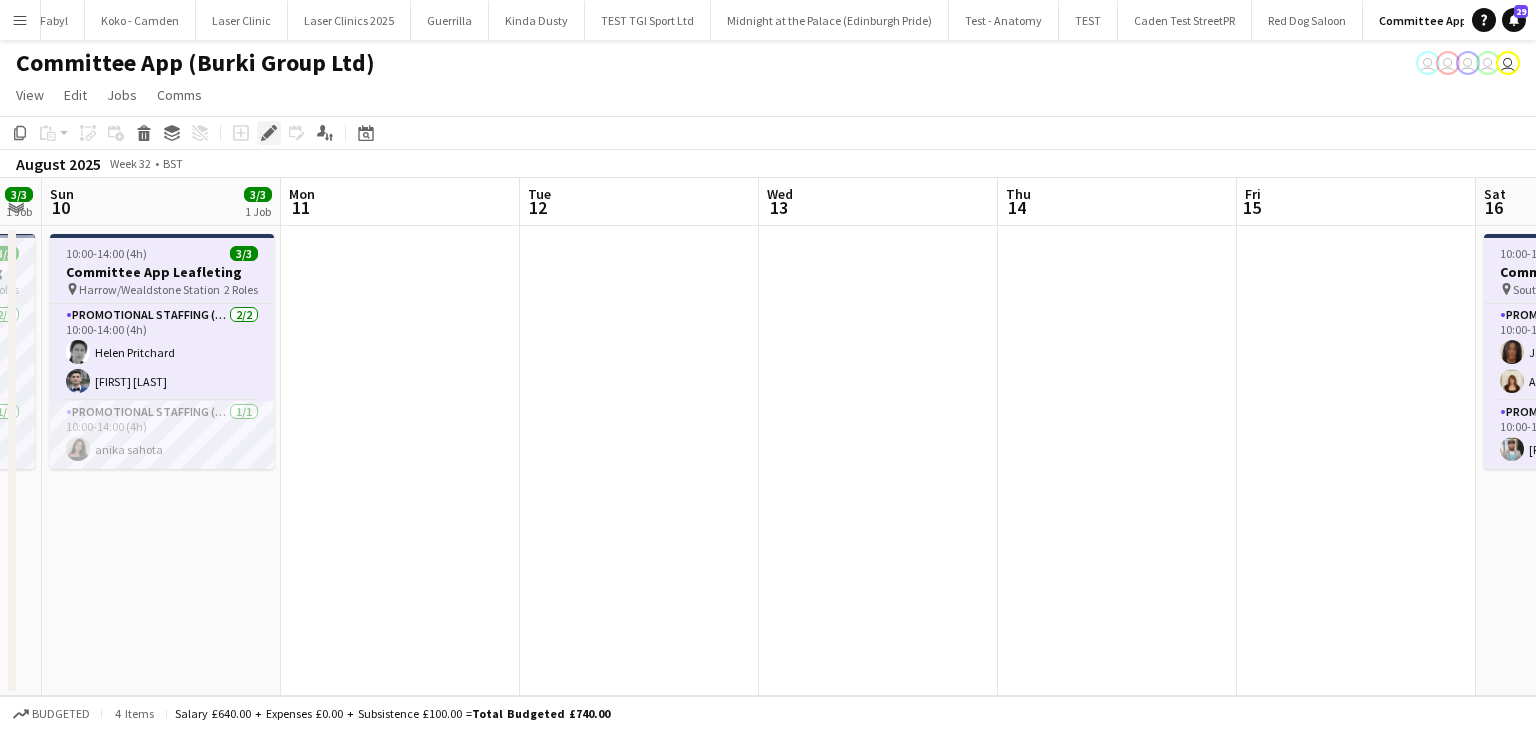 click 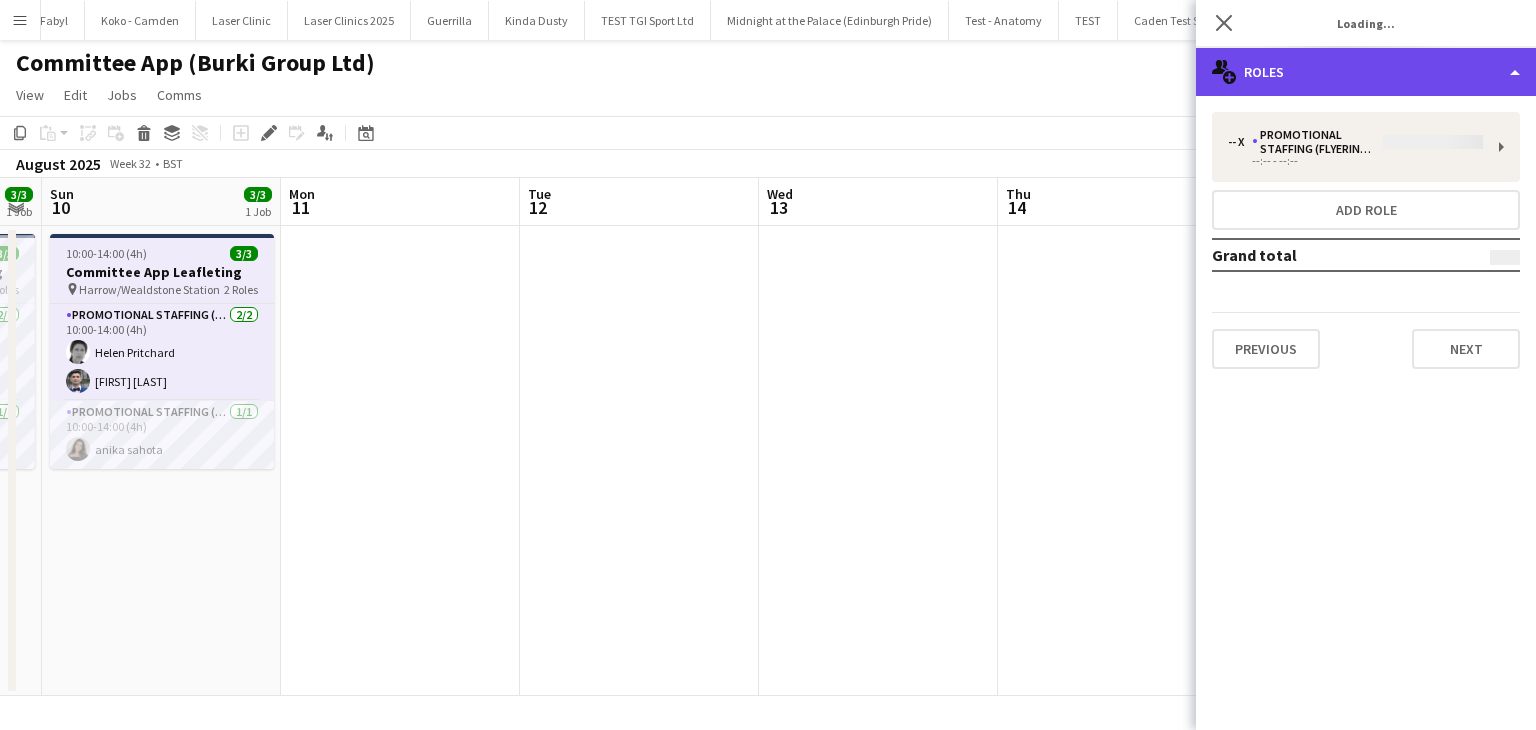 click on "multiple-users-add
Roles" 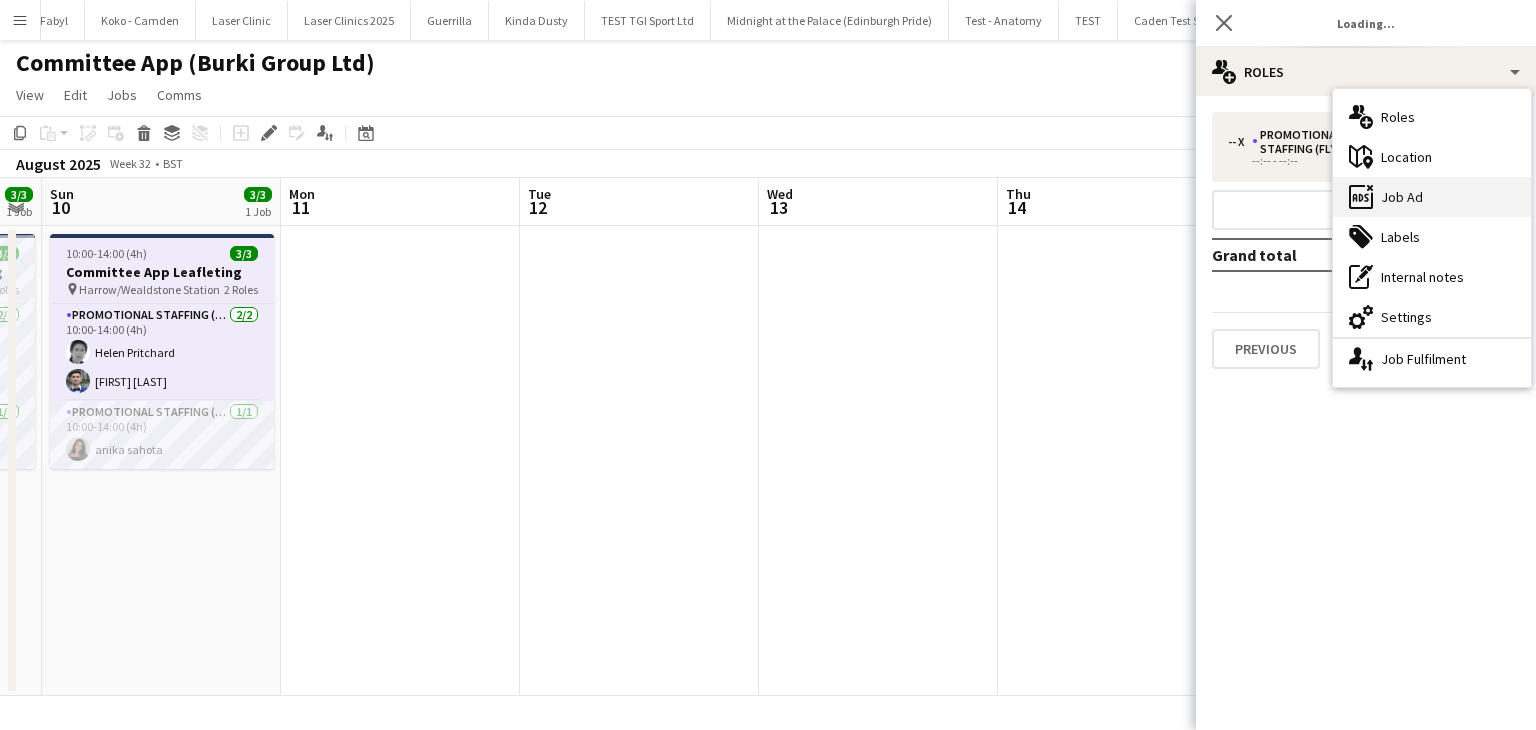click on "ads-window
Job Ad" at bounding box center (1432, 197) 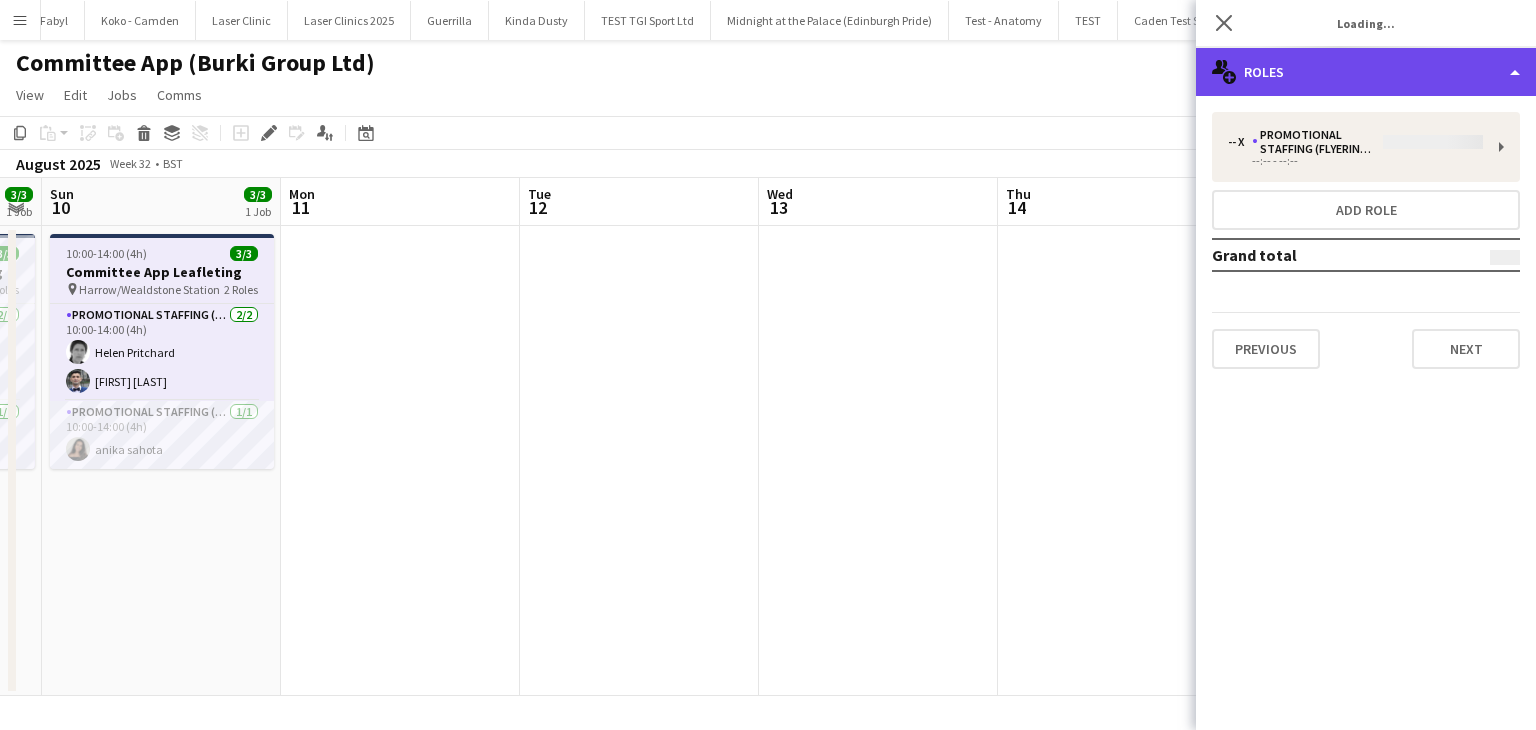 click on "multiple-users-add
Roles" 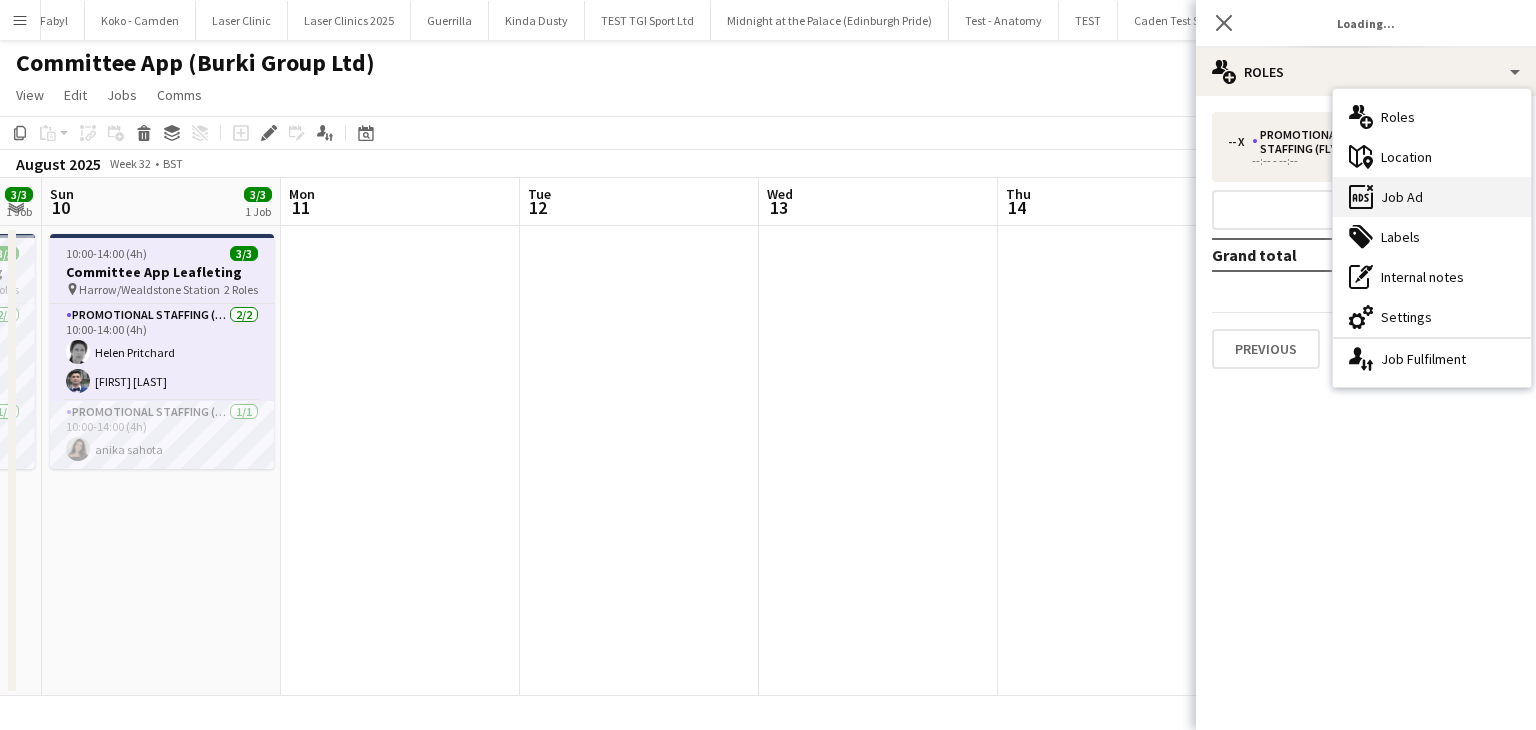 click on "ads-window
Job Ad" at bounding box center [1432, 197] 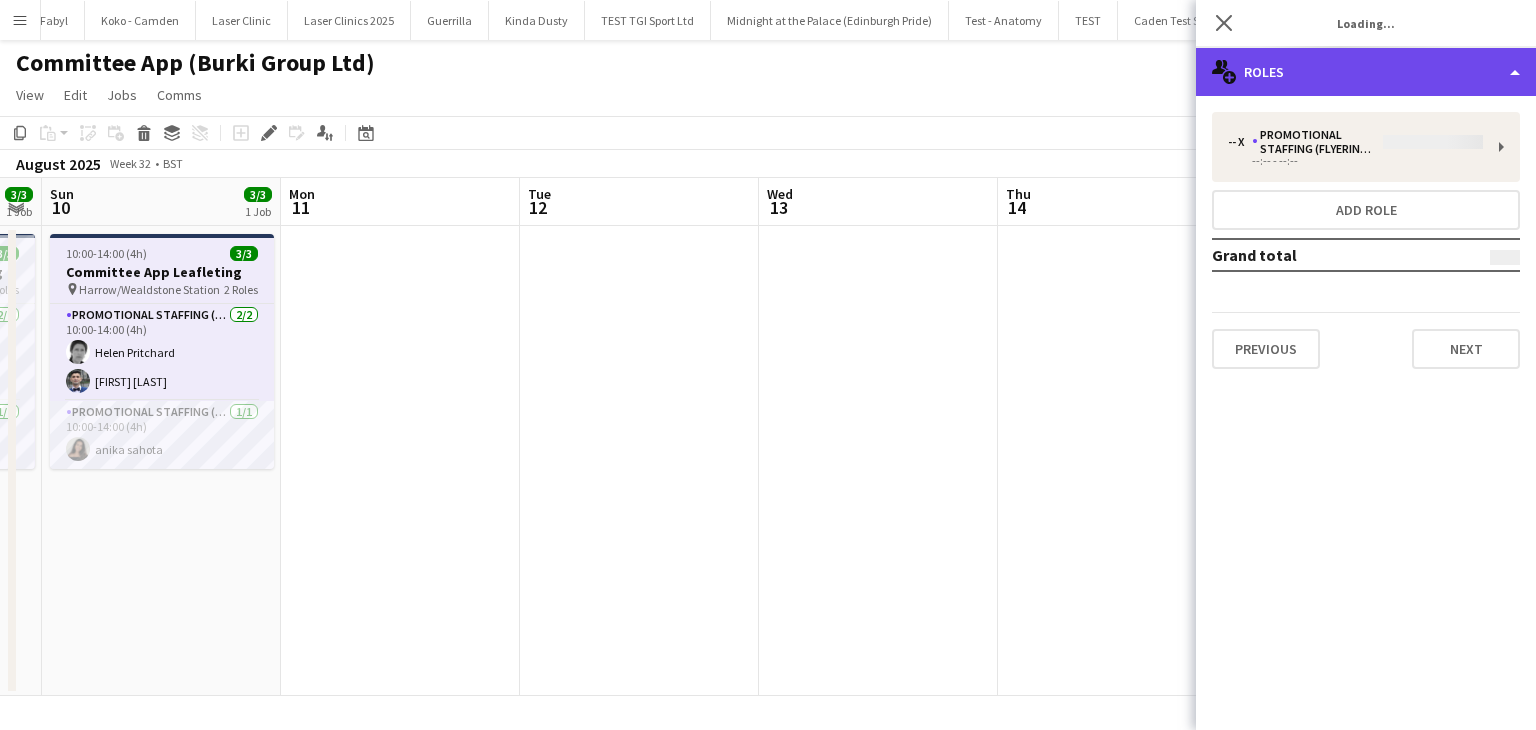 click on "multiple-users-add
Roles" 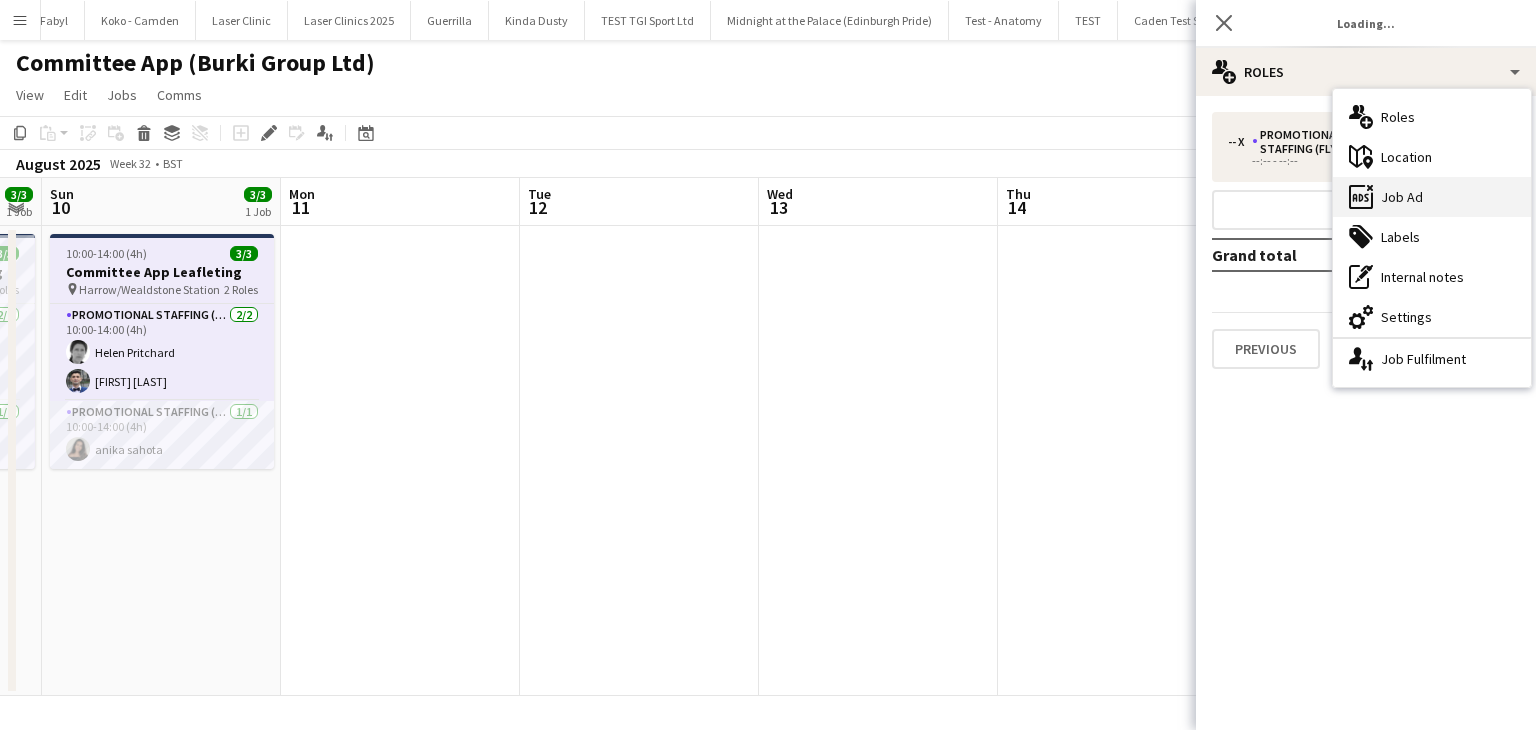 click on "ads-window
Job Ad" at bounding box center [1432, 197] 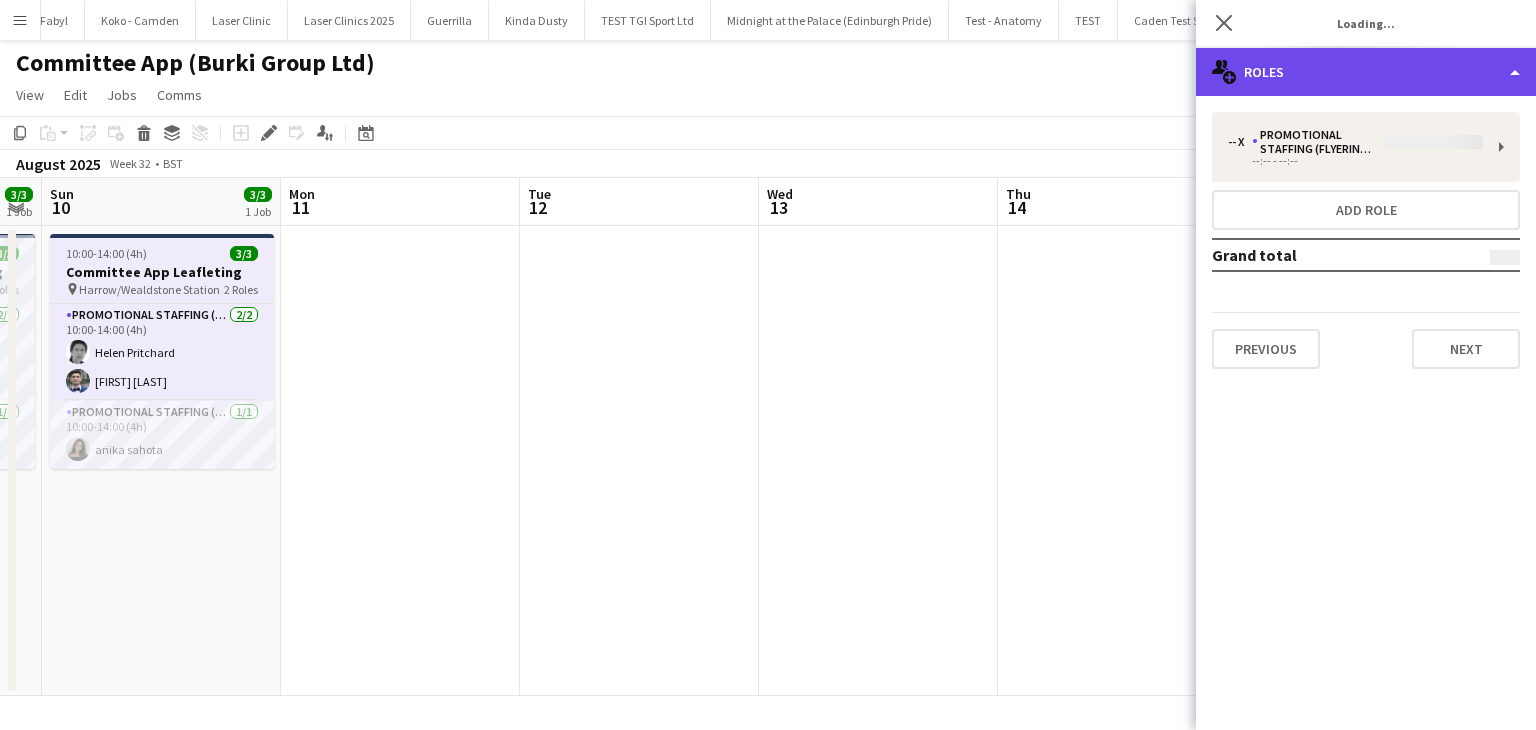 click on "multiple-users-add
Roles" 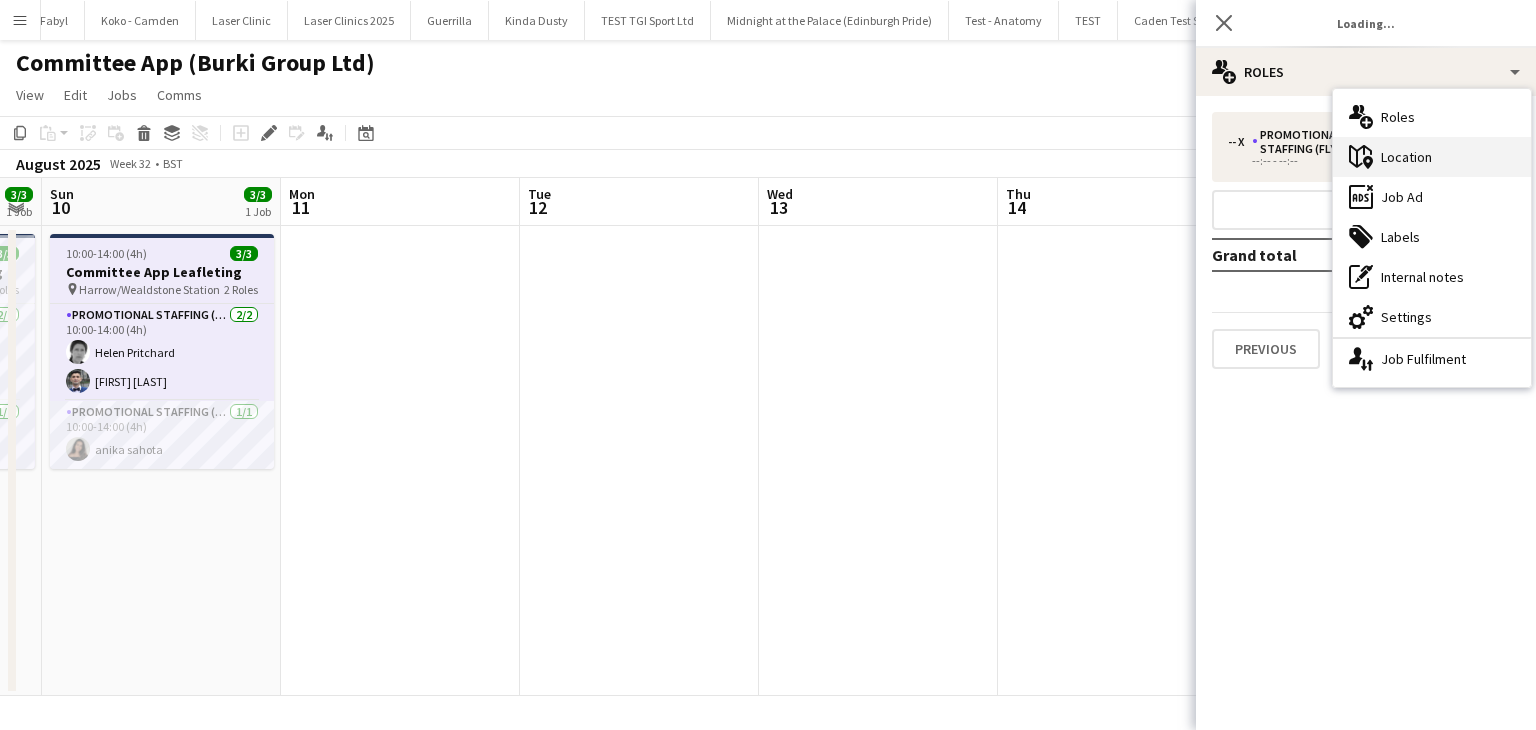 click on "maps-pin-1
Location" at bounding box center (1432, 157) 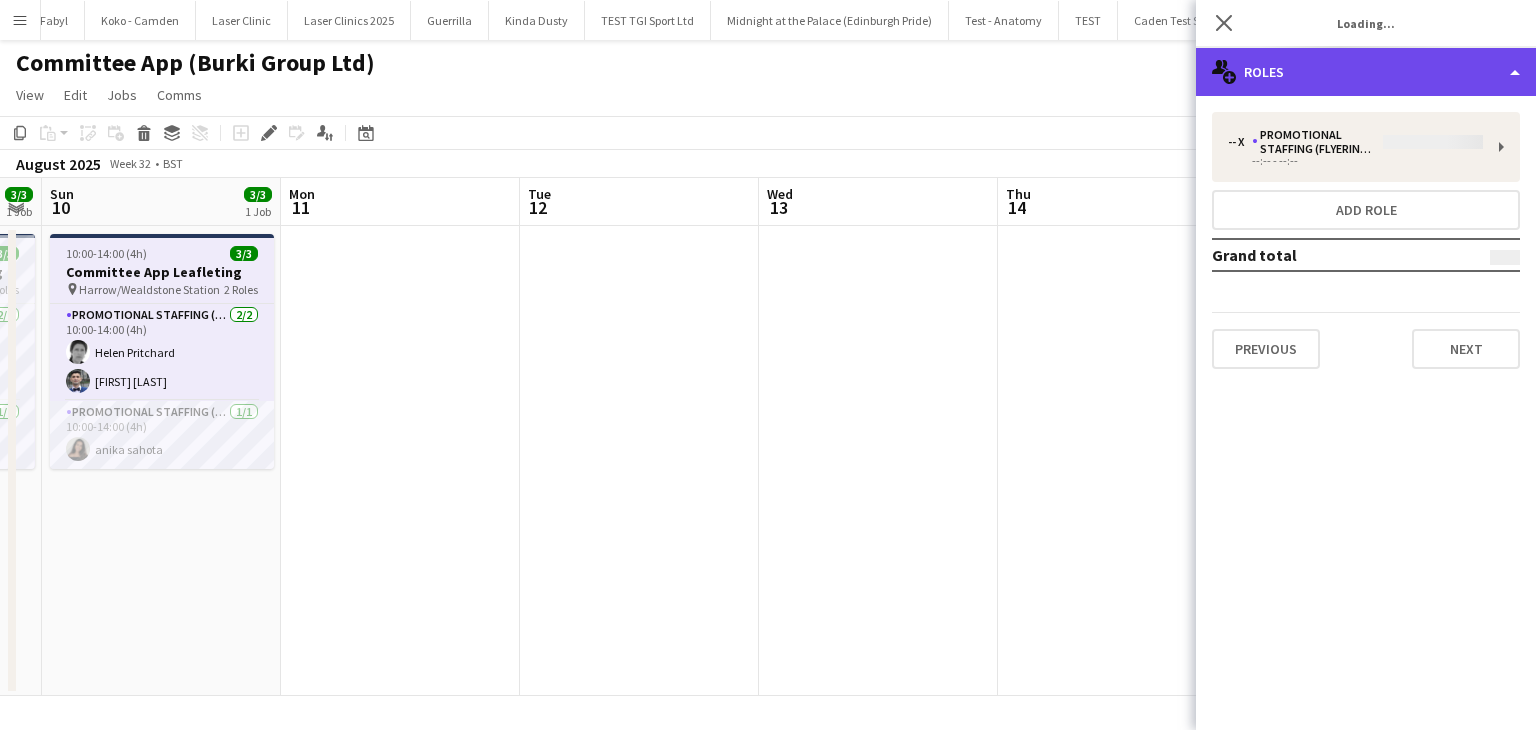 click on "multiple-users-add
Roles" 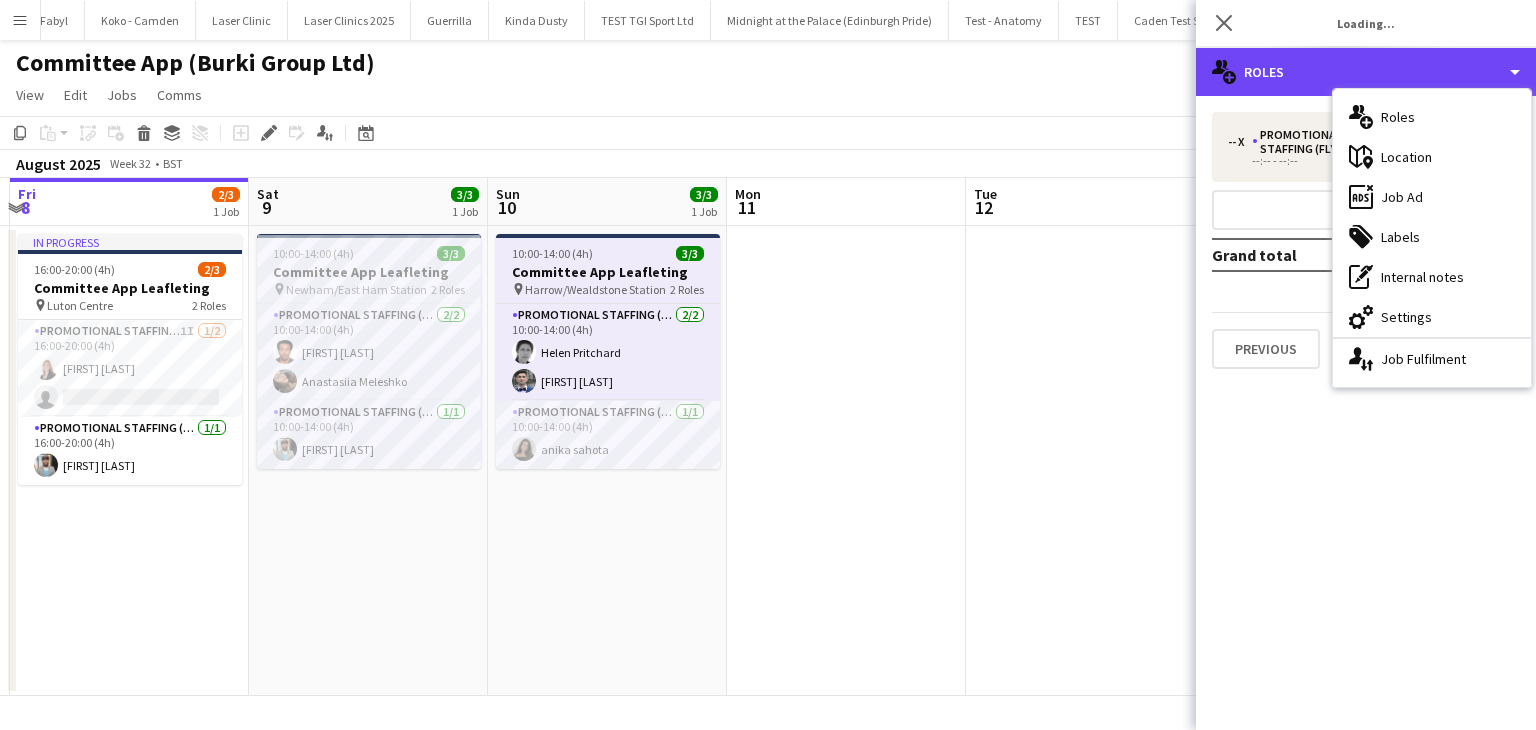scroll, scrollTop: 0, scrollLeft: 467, axis: horizontal 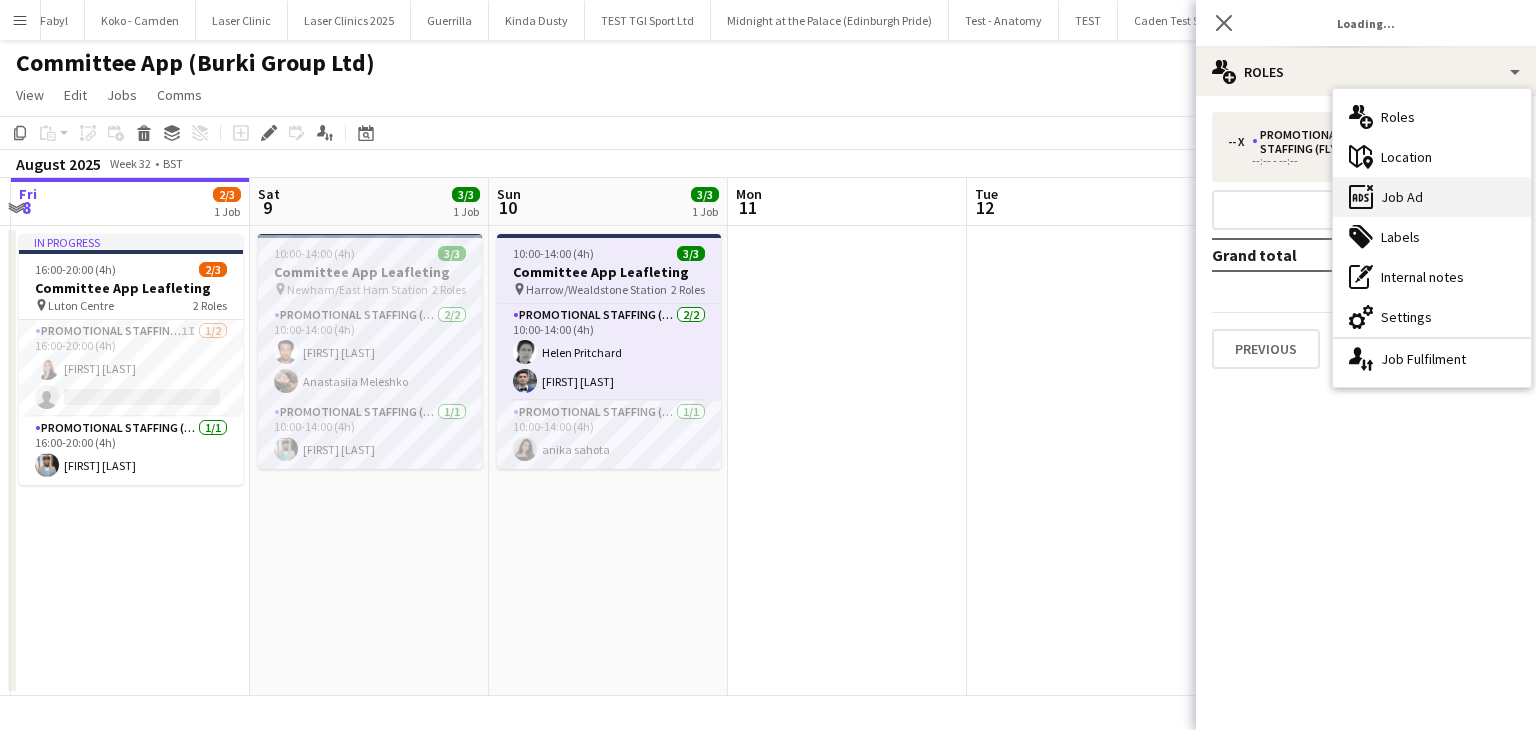 click on "ads-window
Job Ad" at bounding box center [1432, 197] 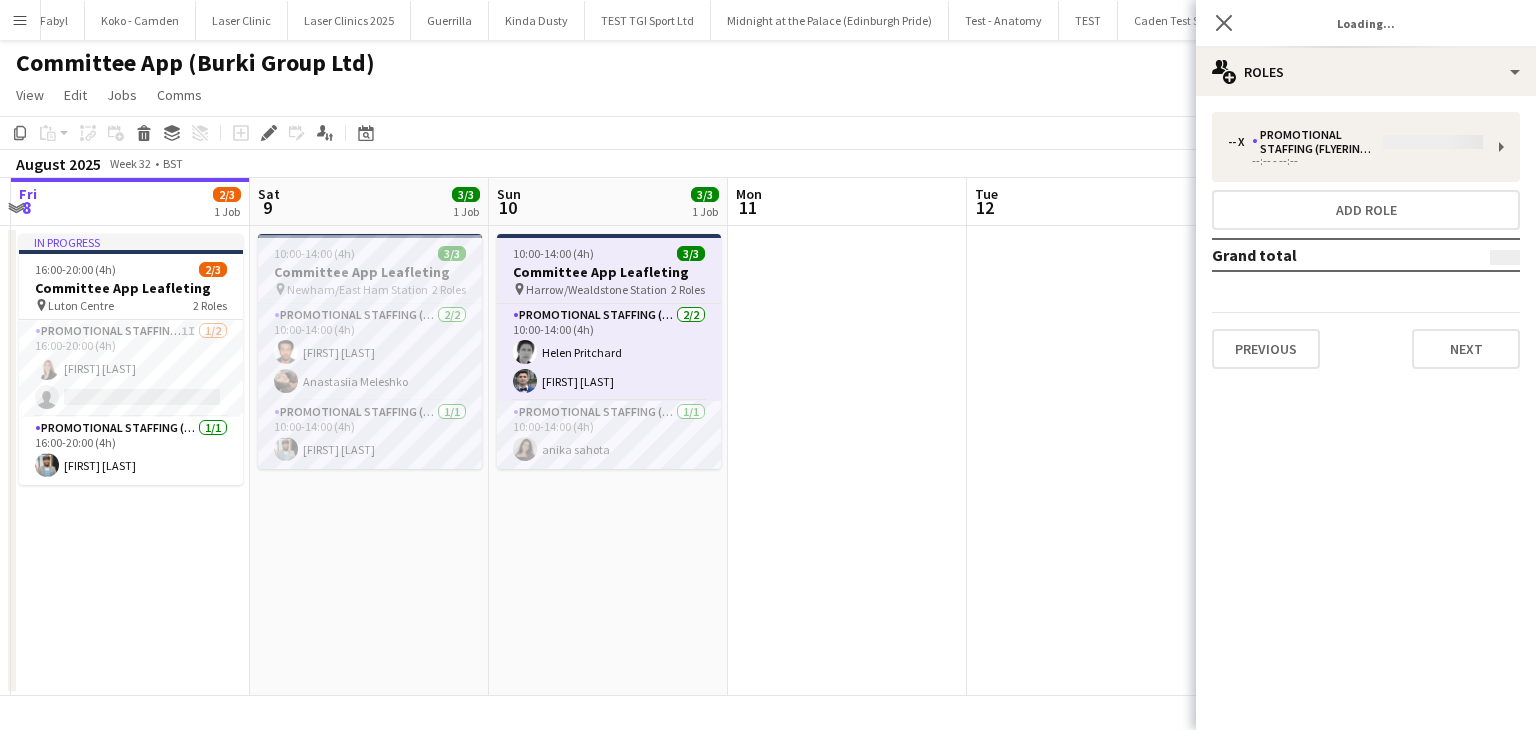 click 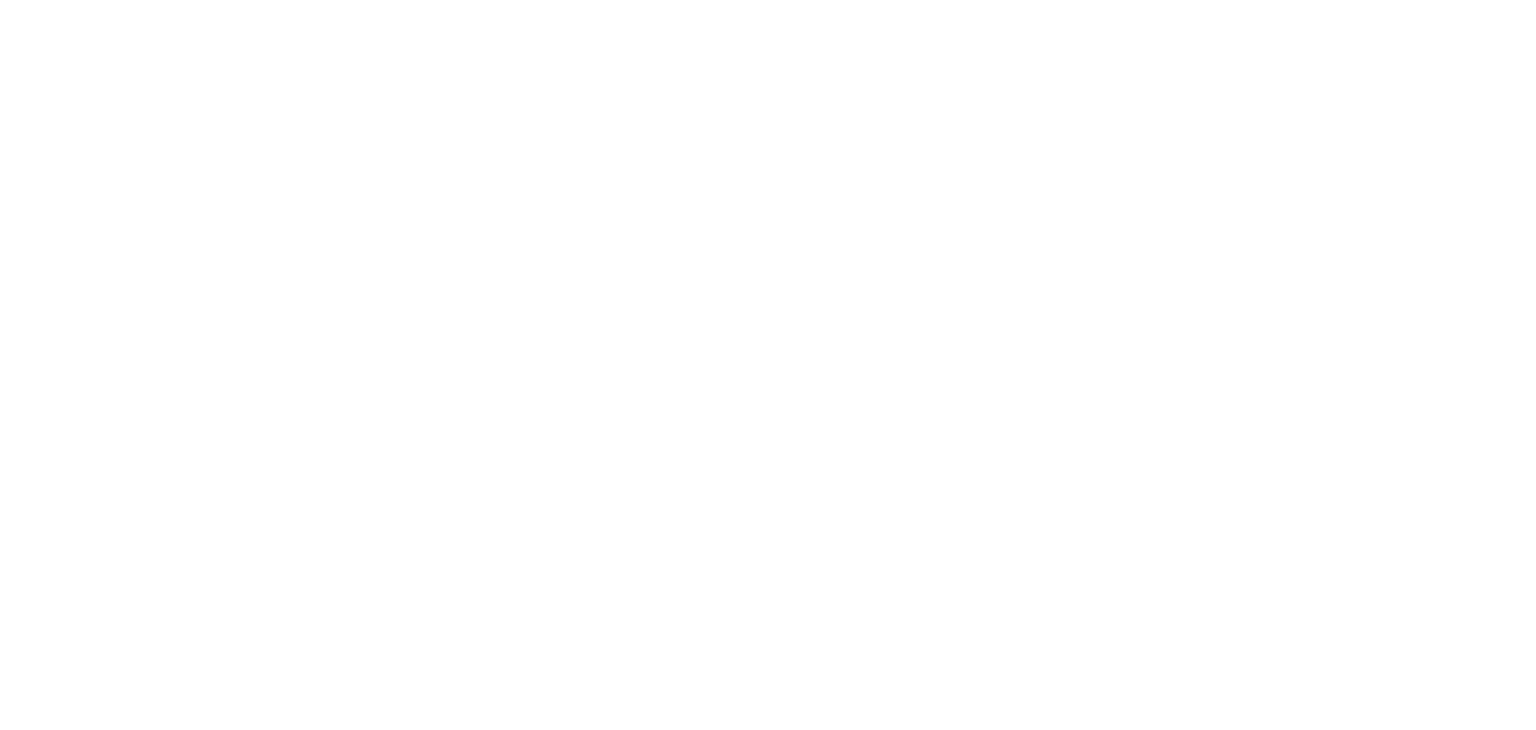 scroll, scrollTop: 0, scrollLeft: 0, axis: both 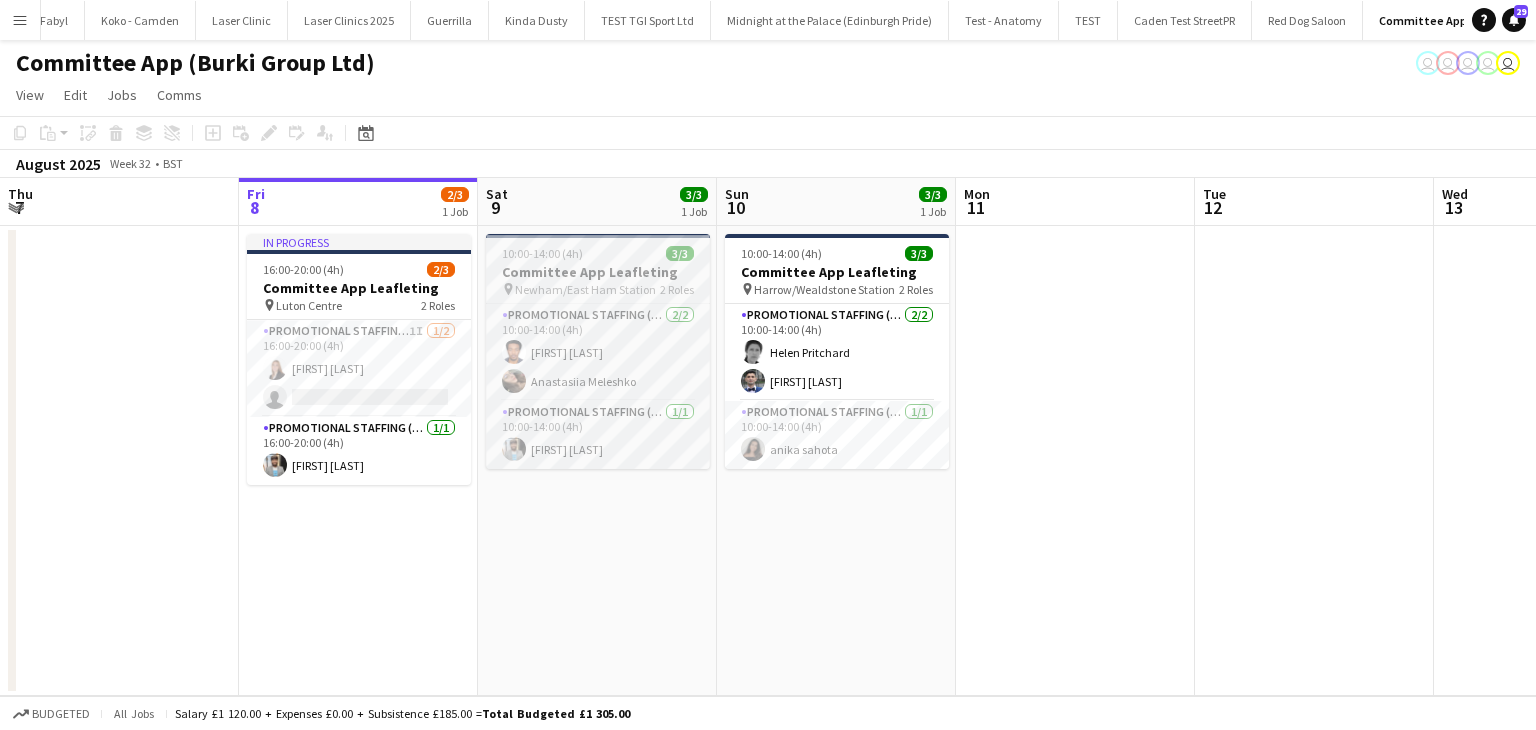 click on "Committee App Leafleting" at bounding box center (598, 272) 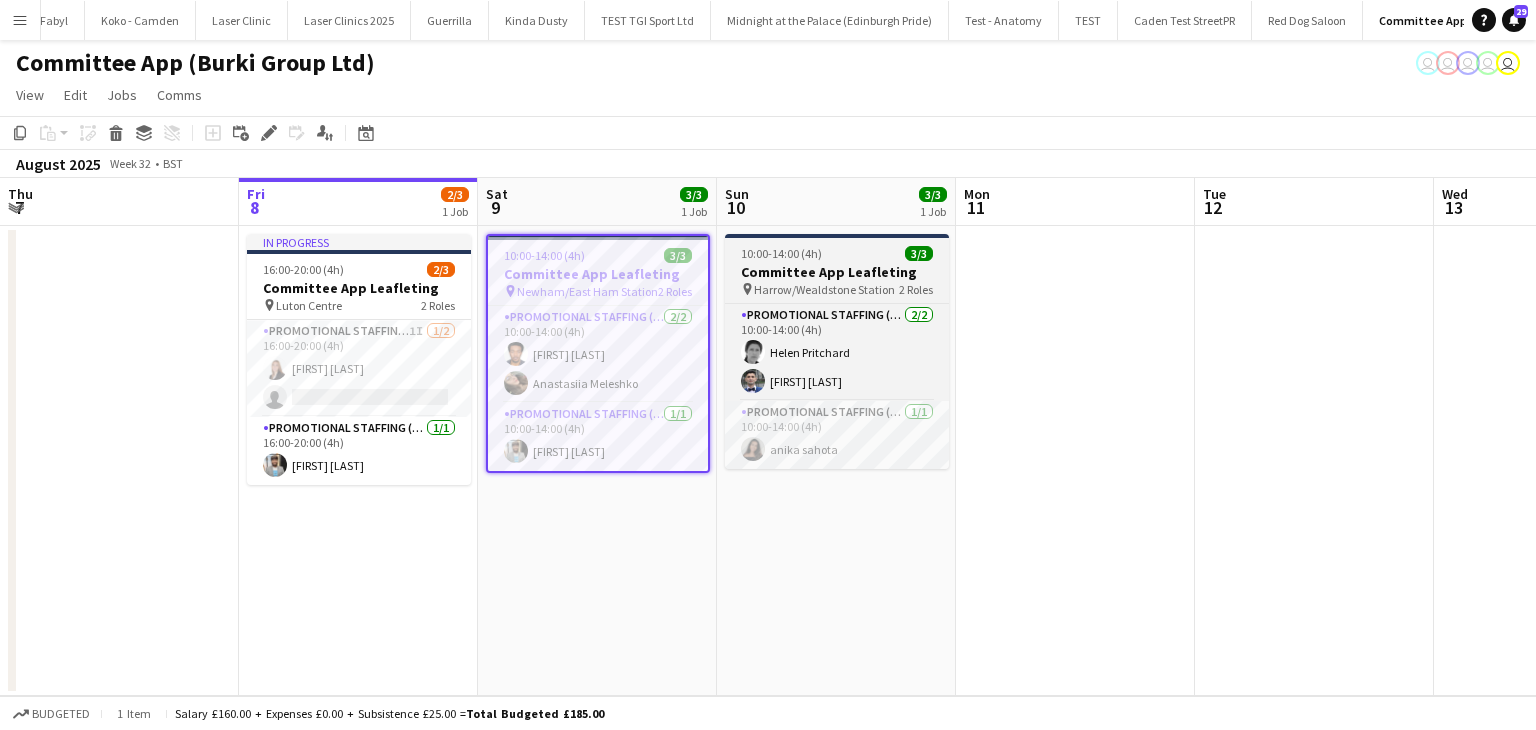 click on "Committee App Leafleting" at bounding box center [837, 272] 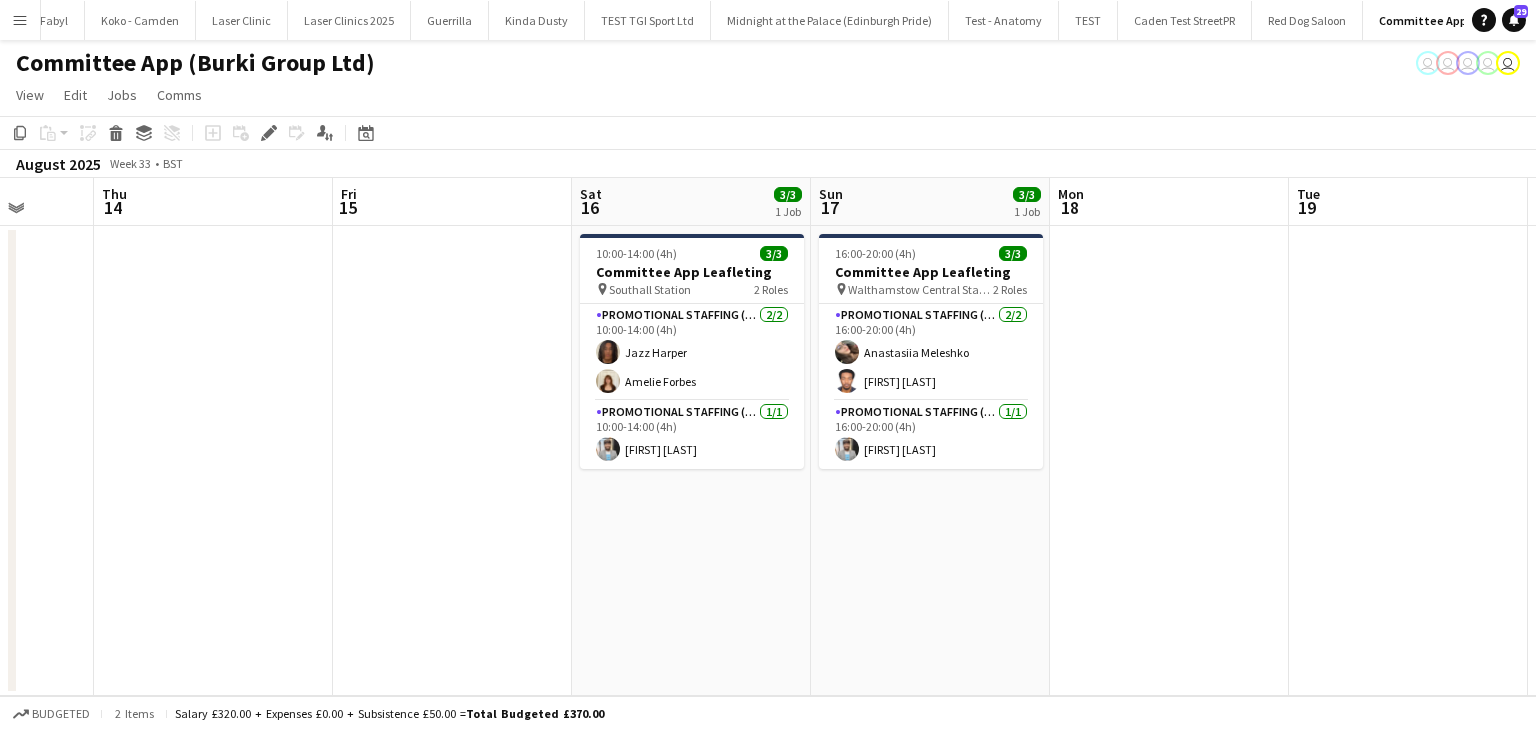 scroll, scrollTop: 0, scrollLeft: 863, axis: horizontal 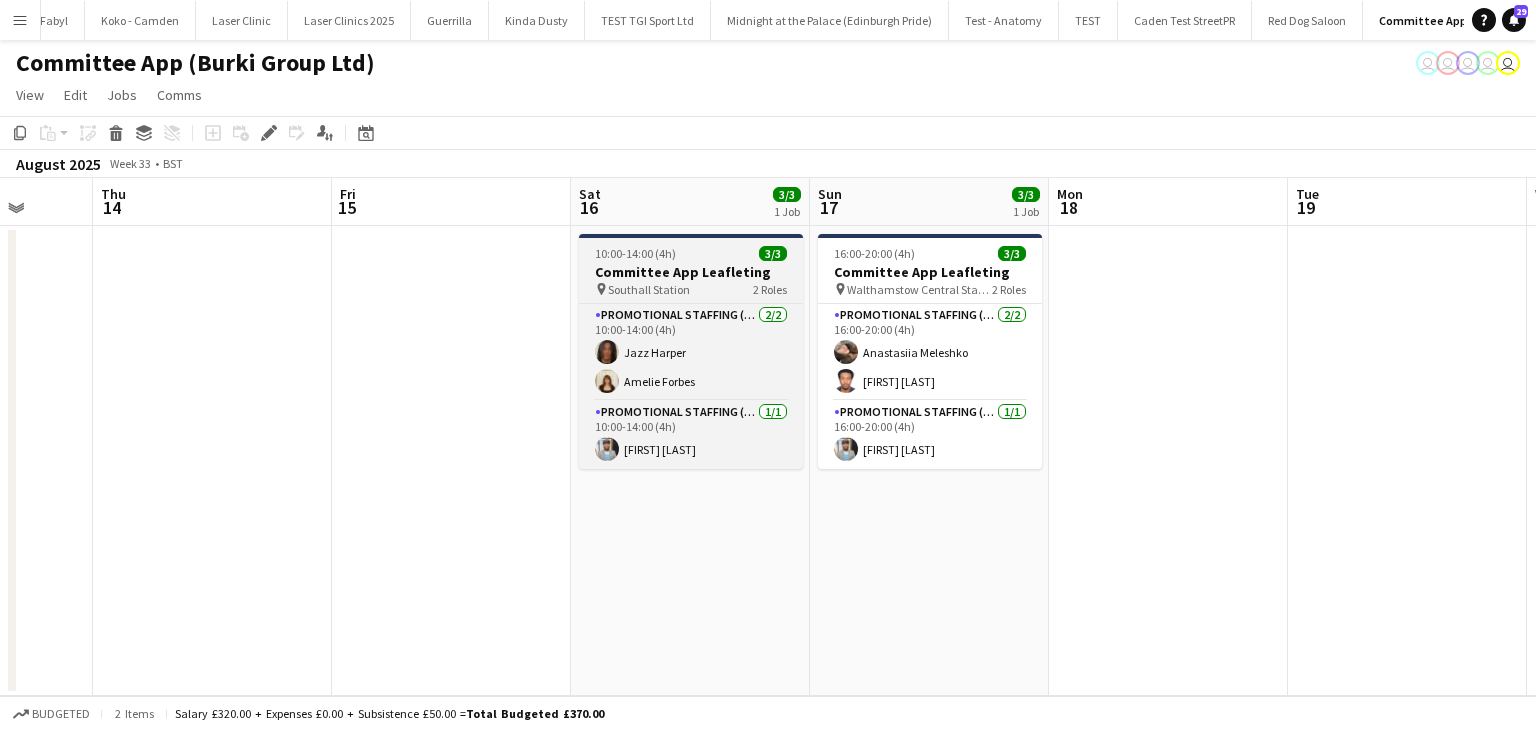 click on "Committee App Leafleting" at bounding box center (691, 272) 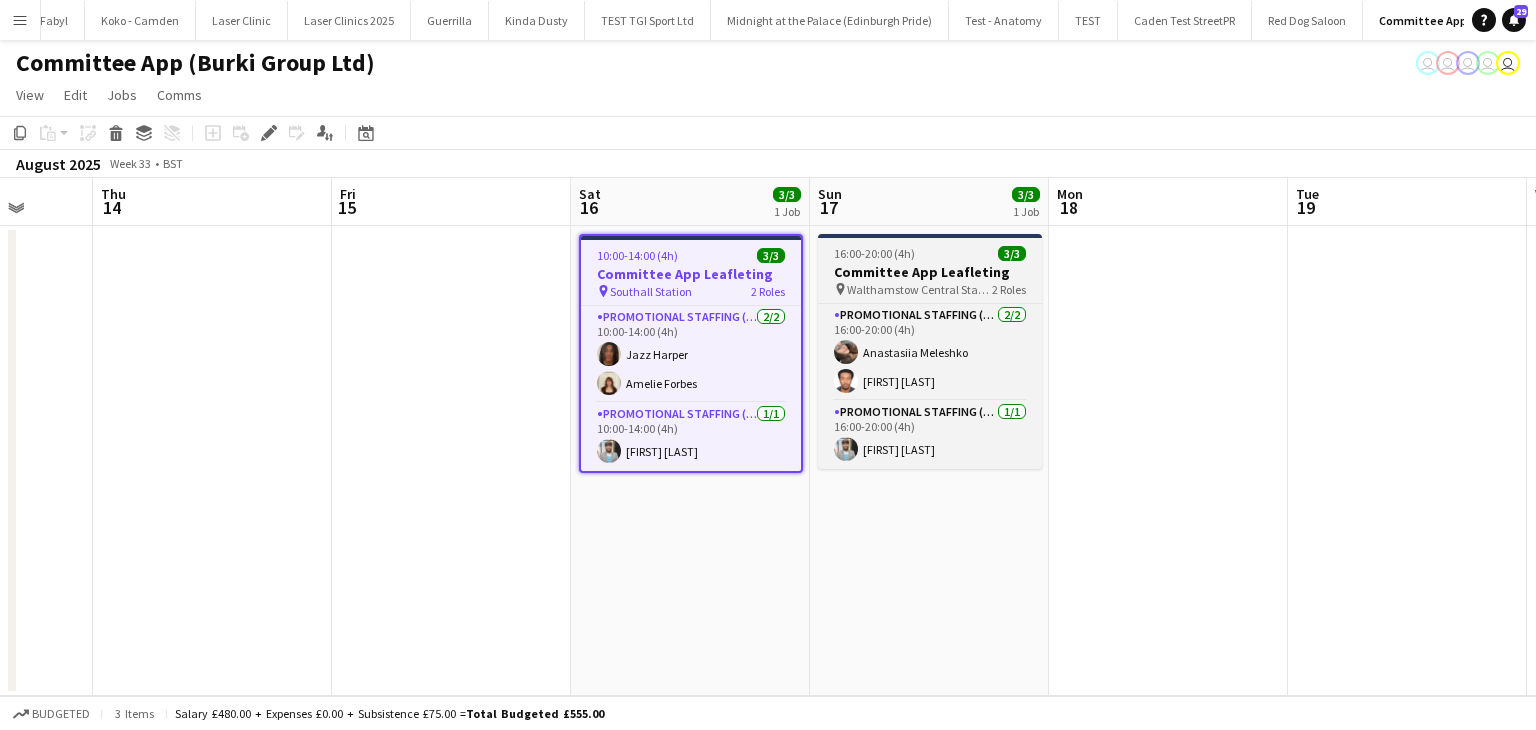 click on "Walthamstow Central Station (Hoe St)" at bounding box center [919, 289] 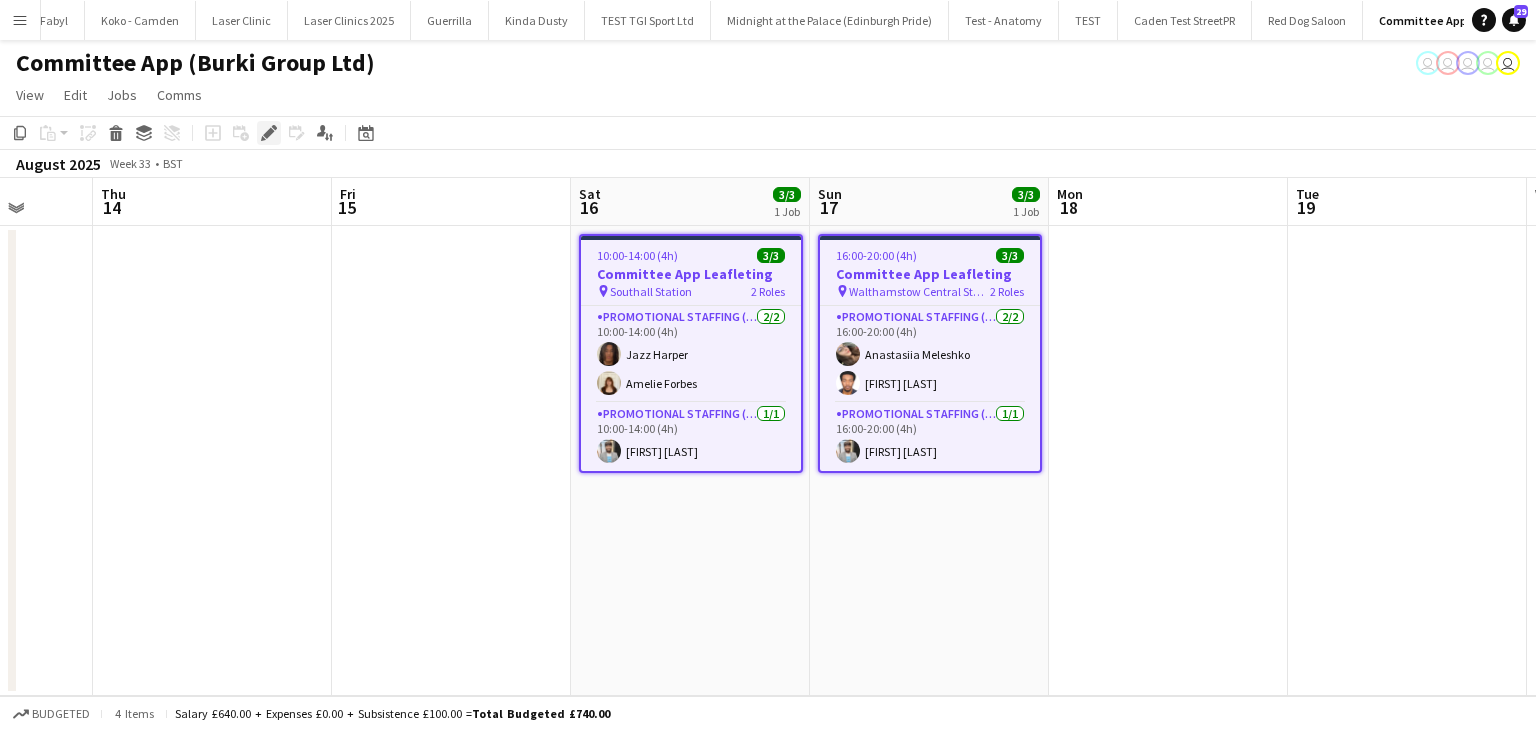 click on "Edit" 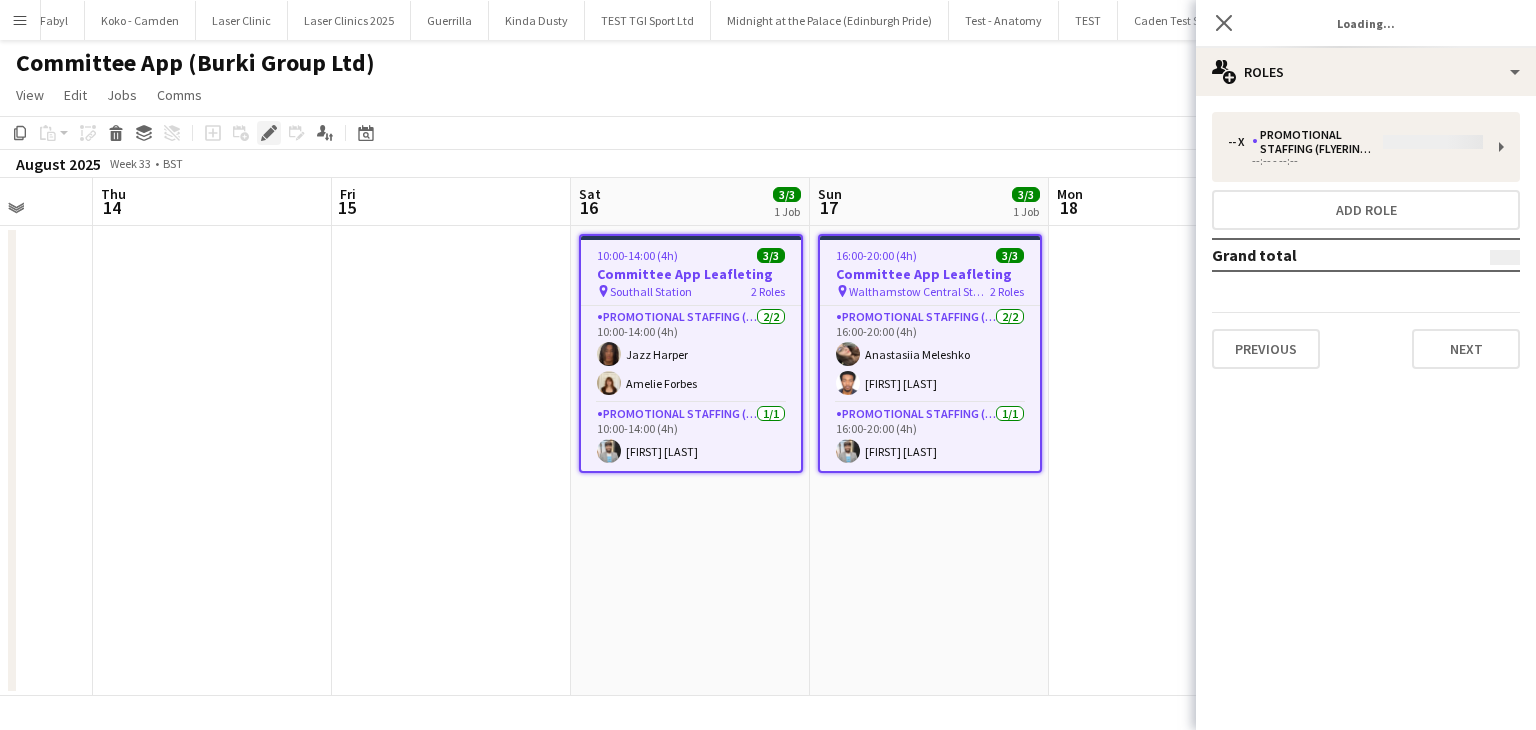 type on "**********" 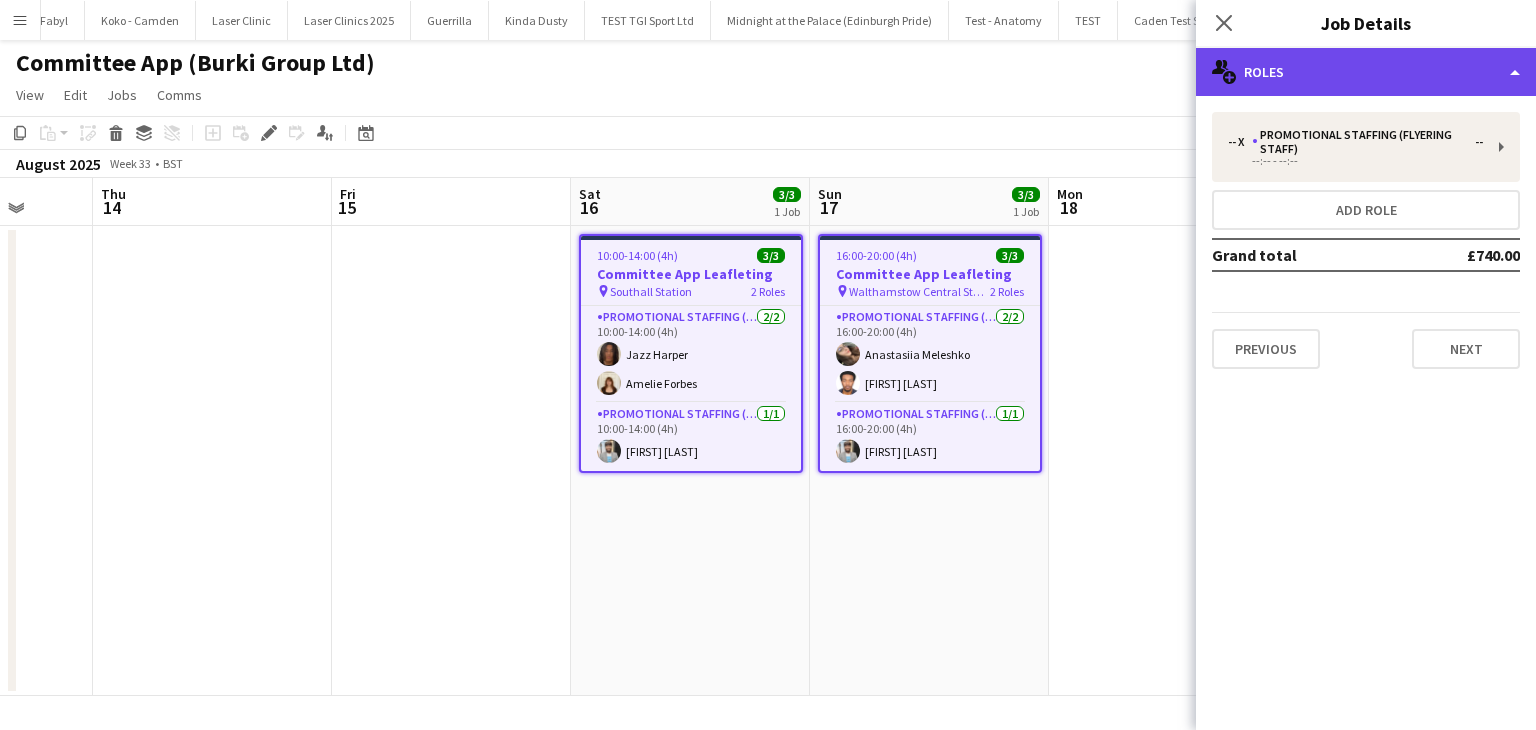 click on "multiple-users-add
Roles" 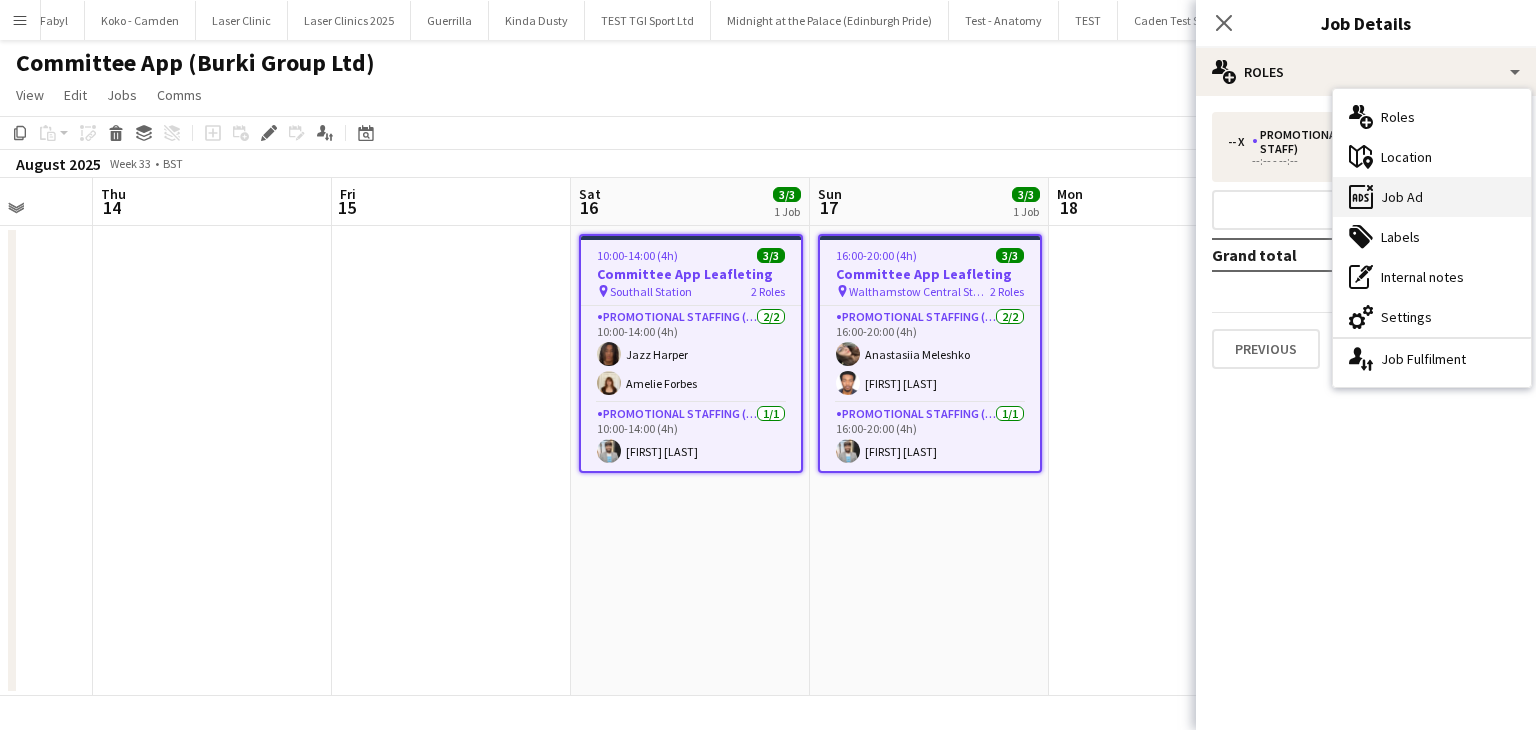 click on "ads-window
Job Ad" at bounding box center (1432, 197) 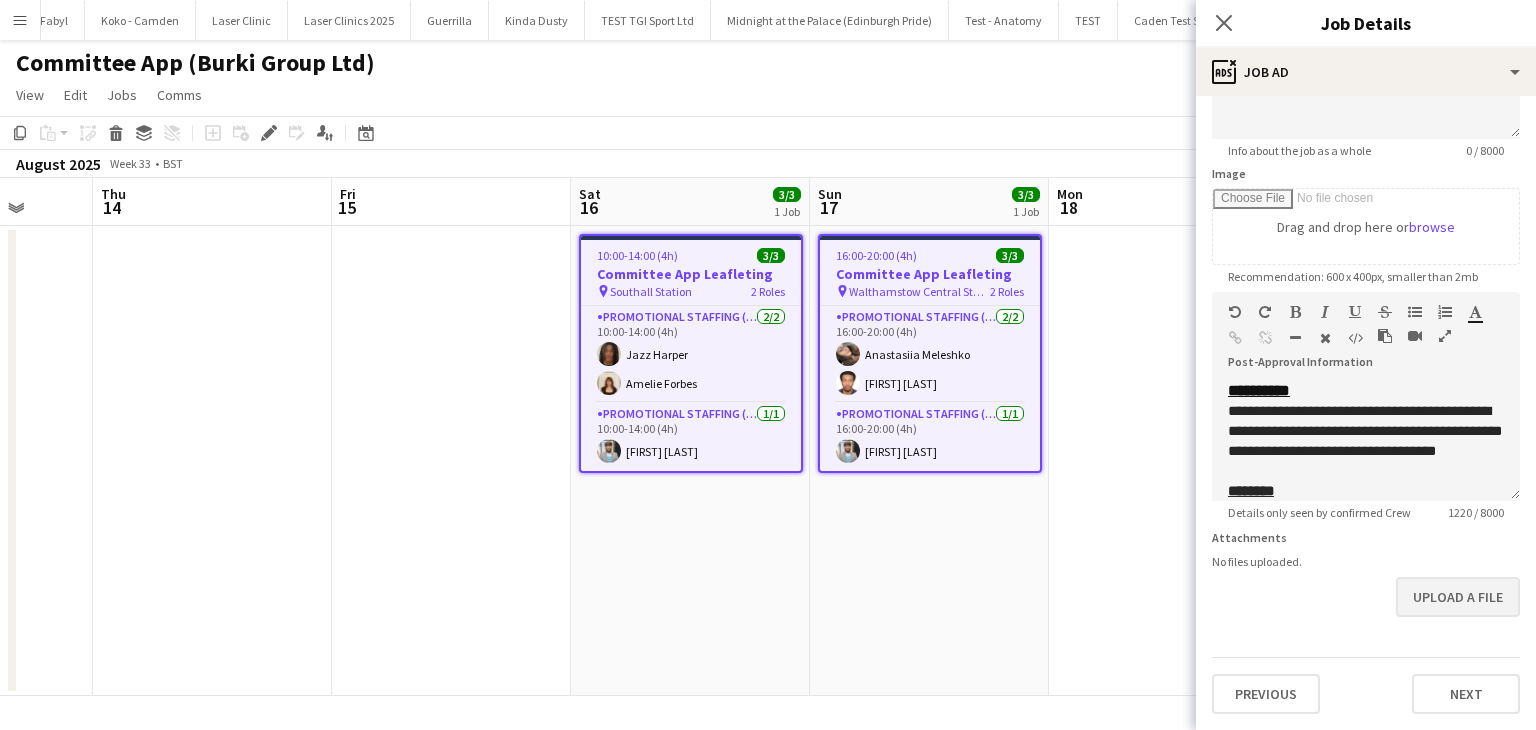 scroll, scrollTop: 271, scrollLeft: 0, axis: vertical 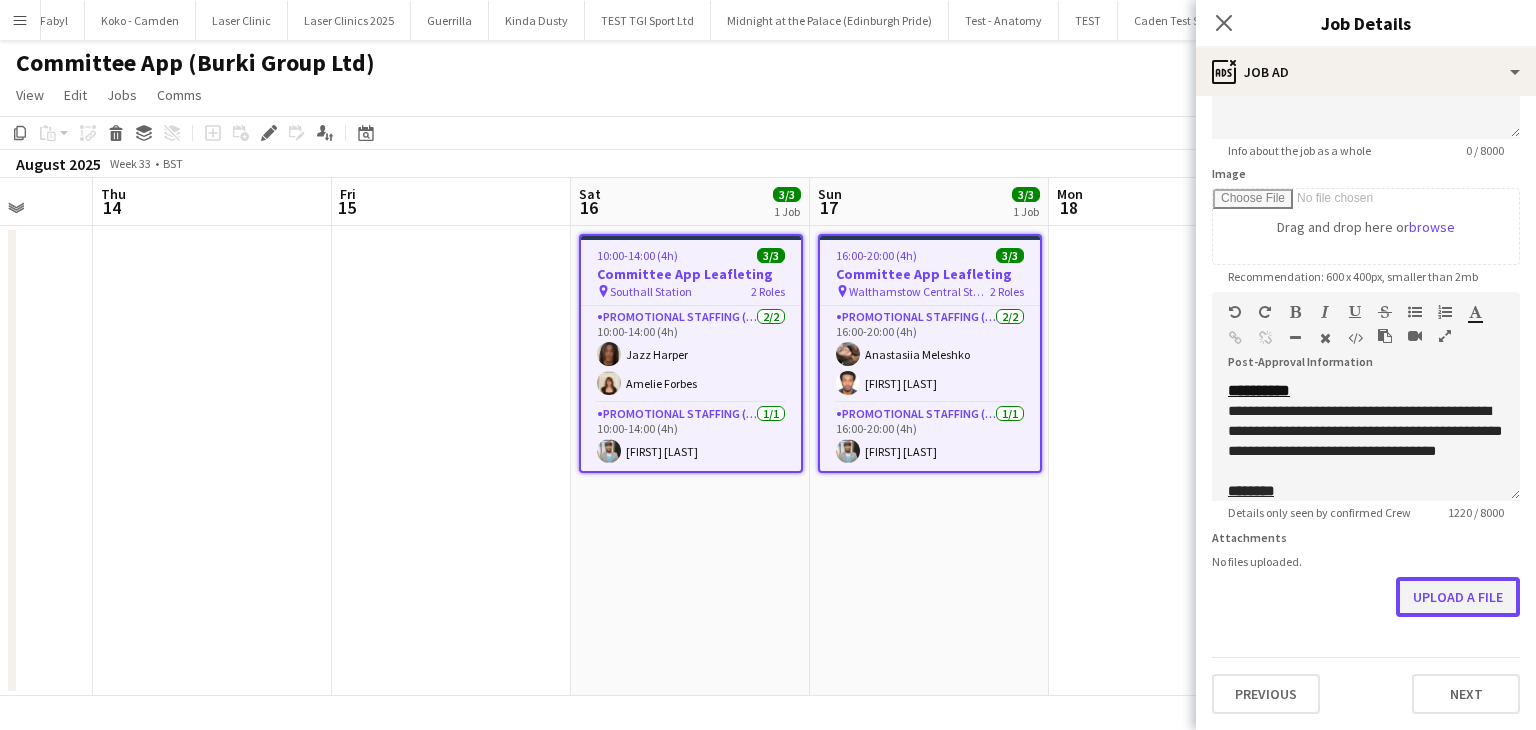 click on "Upload a file" at bounding box center (1458, 597) 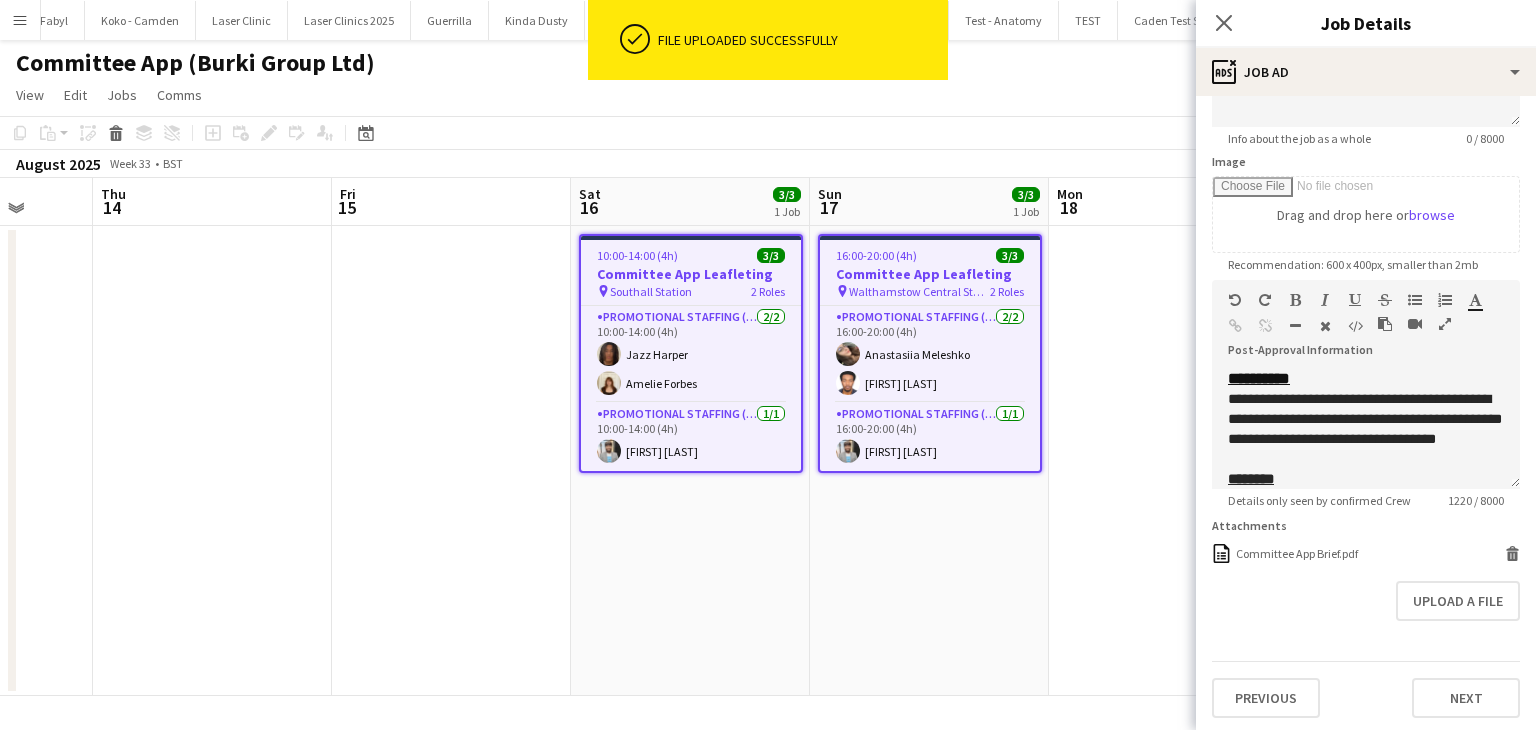 click on "16:00-20:00 (4h)    3/3   Committee App Leafleting
pin
Walthamstow Central Station (Hoe St)   2 Roles   Promotional Staffing (Flyering Staff)   2/2   16:00-20:00 (4h)
Anastasiia Meleshko Almodad I. Iliya  Promotional Staffing (Flyering Staff)   1/1   16:00-20:00 (4h)
Abhishek Rayewar" at bounding box center [929, 461] 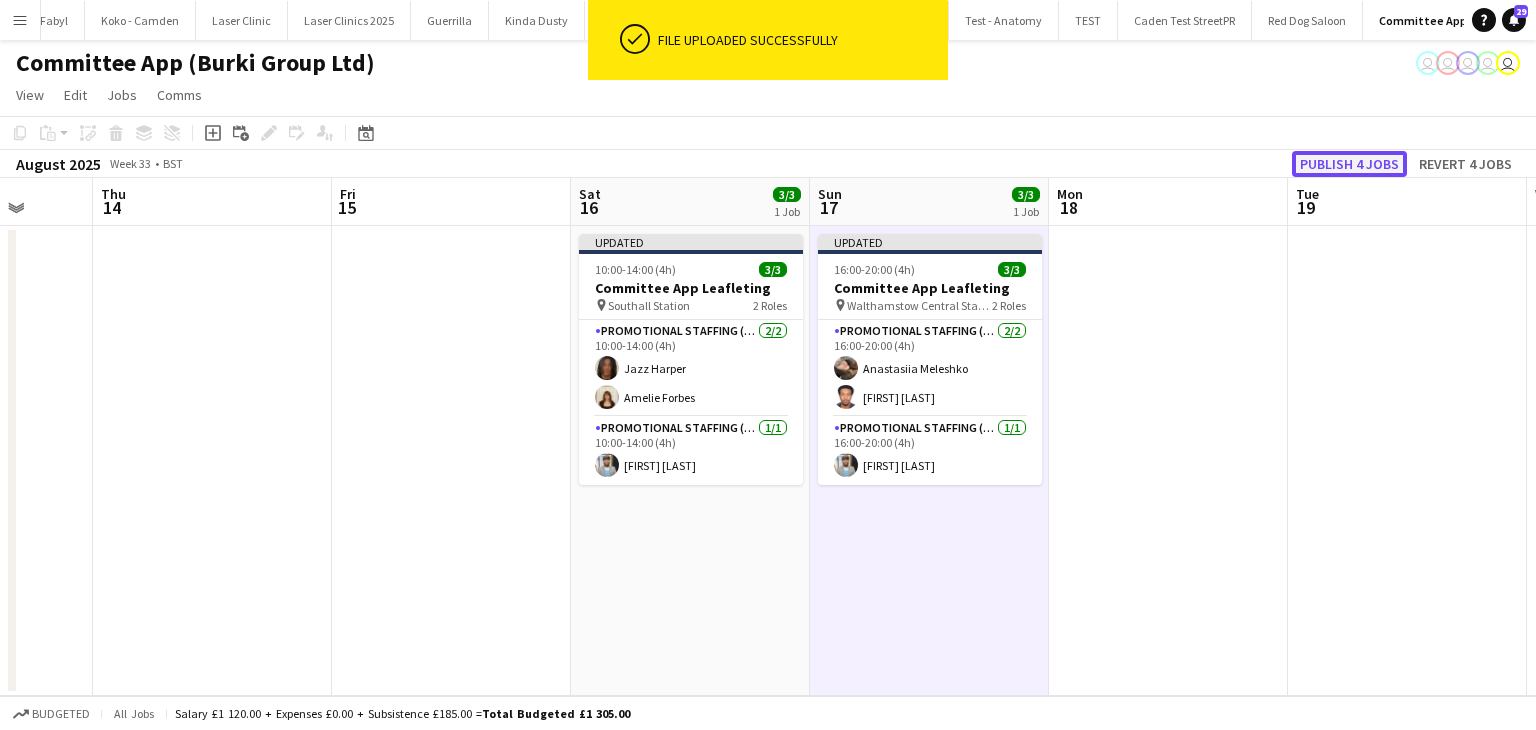 click on "Publish 4 jobs" 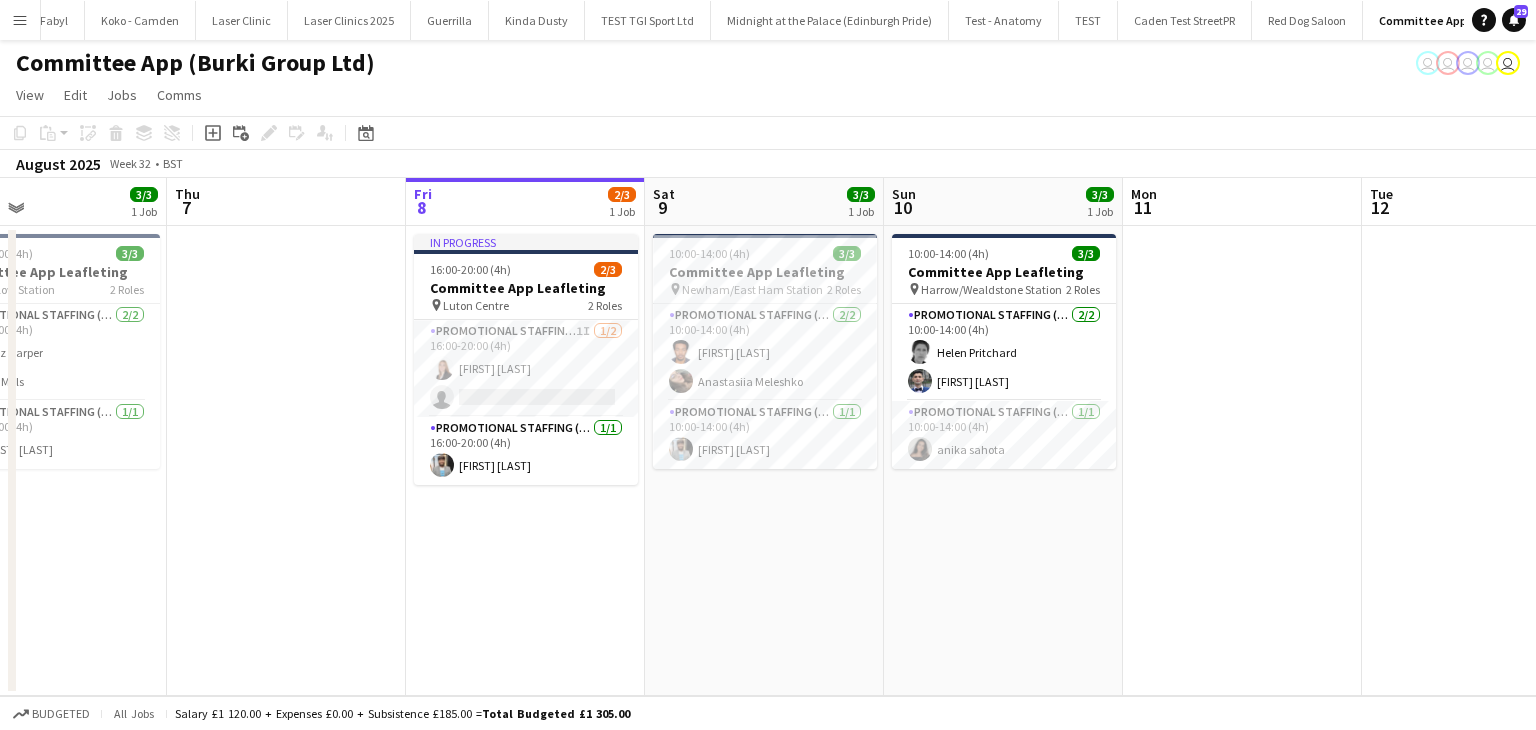 scroll, scrollTop: 0, scrollLeft: 551, axis: horizontal 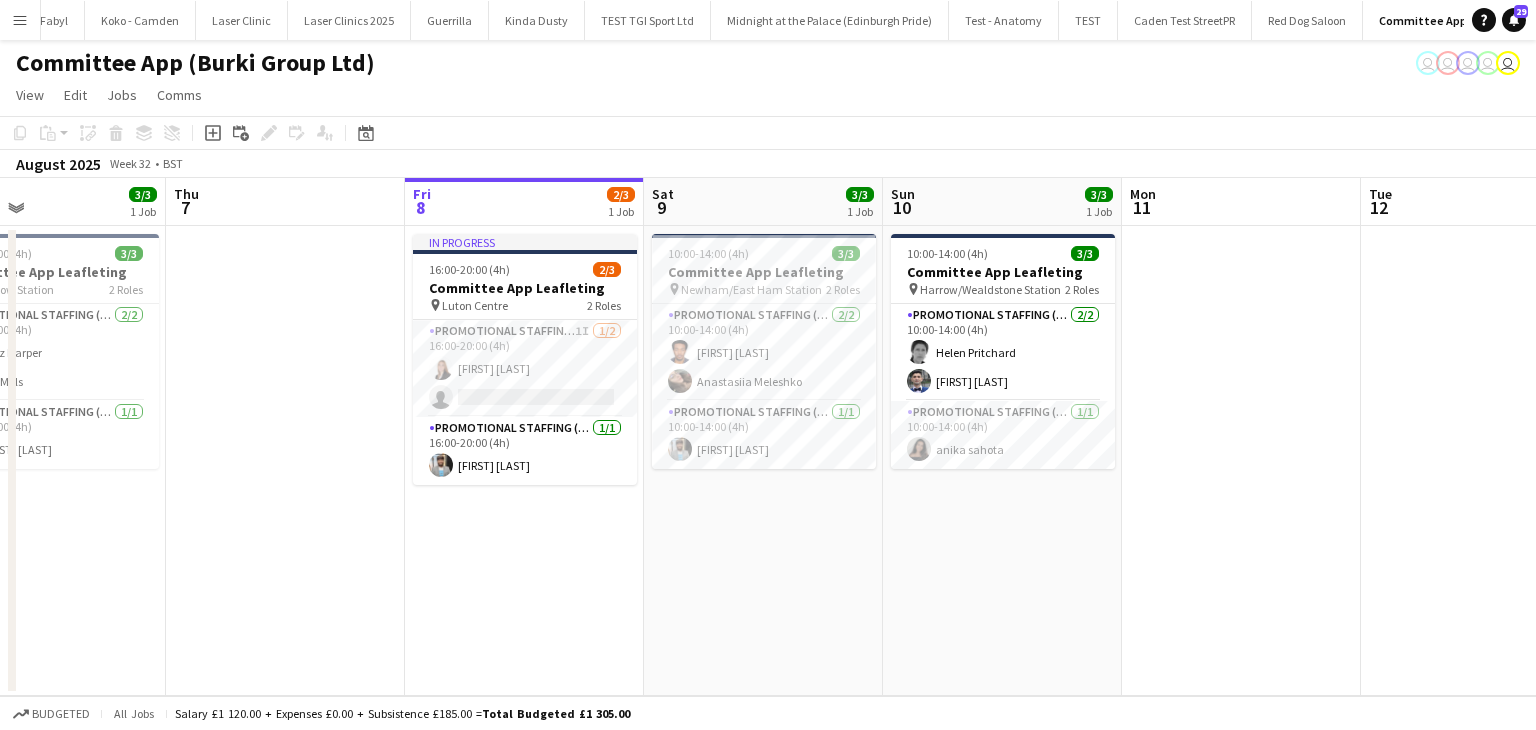 click on "Promotional Staffing (Flyering Staff)   1I   1/2   16:00-20:00 (4h)
dalma szigeti
single-neutral-actions" at bounding box center (525, 368) 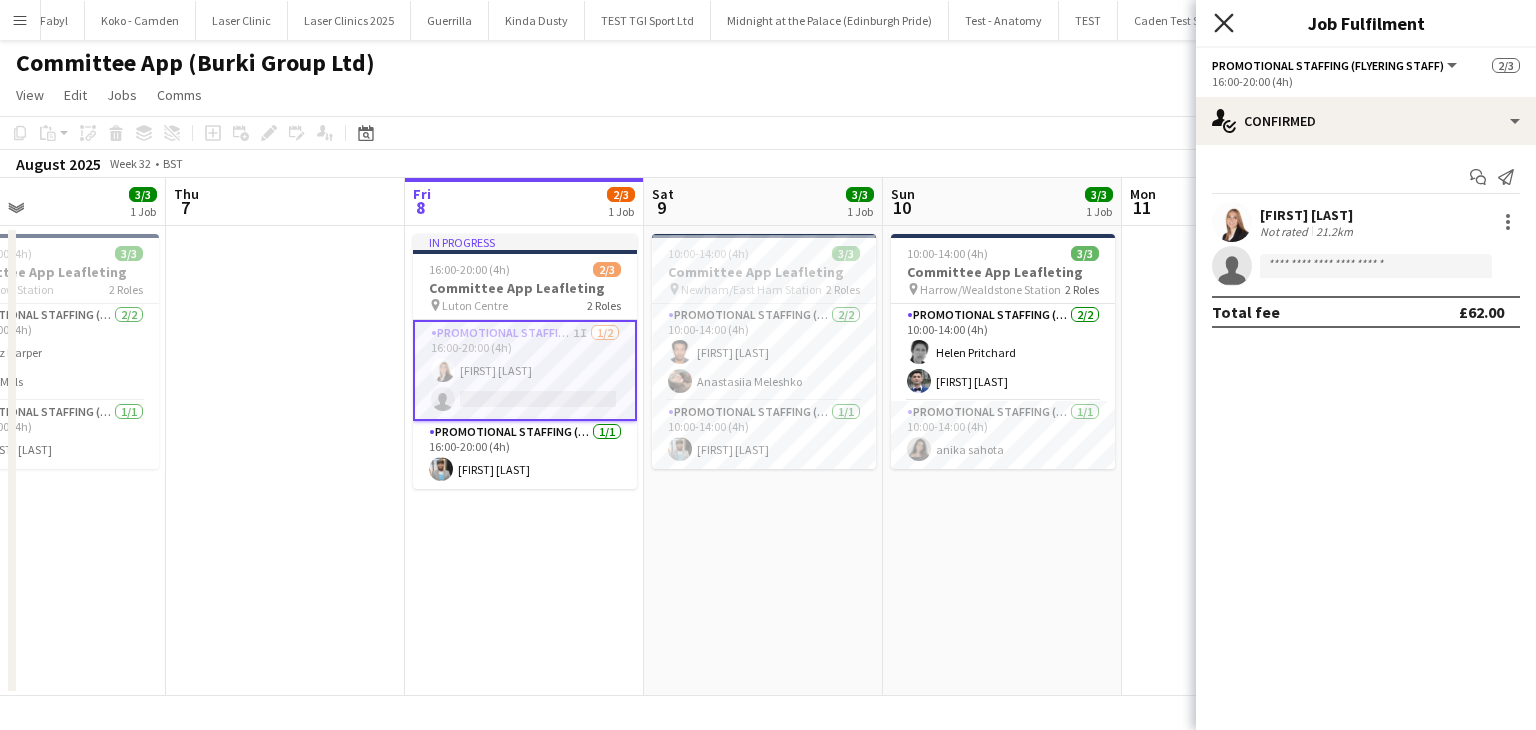 click 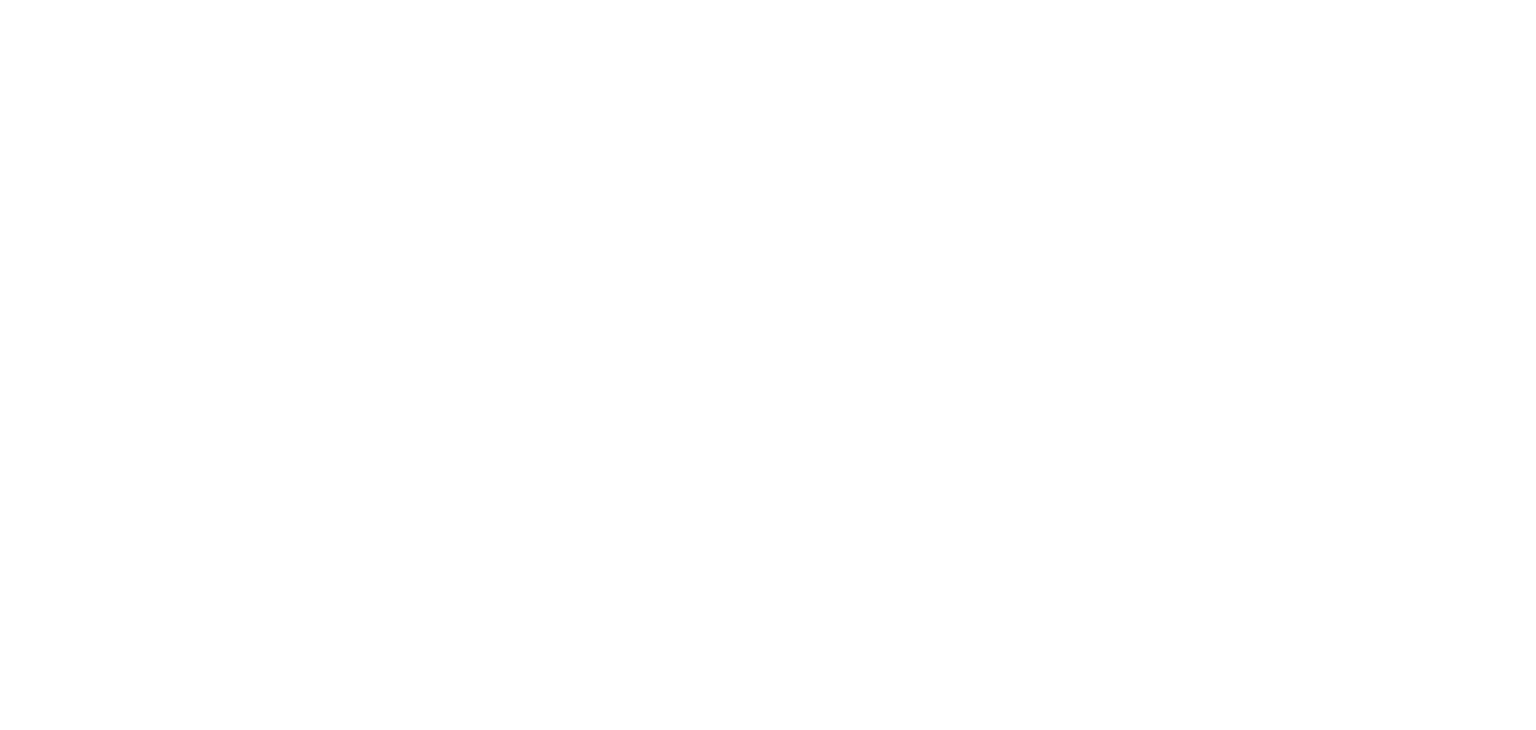 scroll, scrollTop: 0, scrollLeft: 0, axis: both 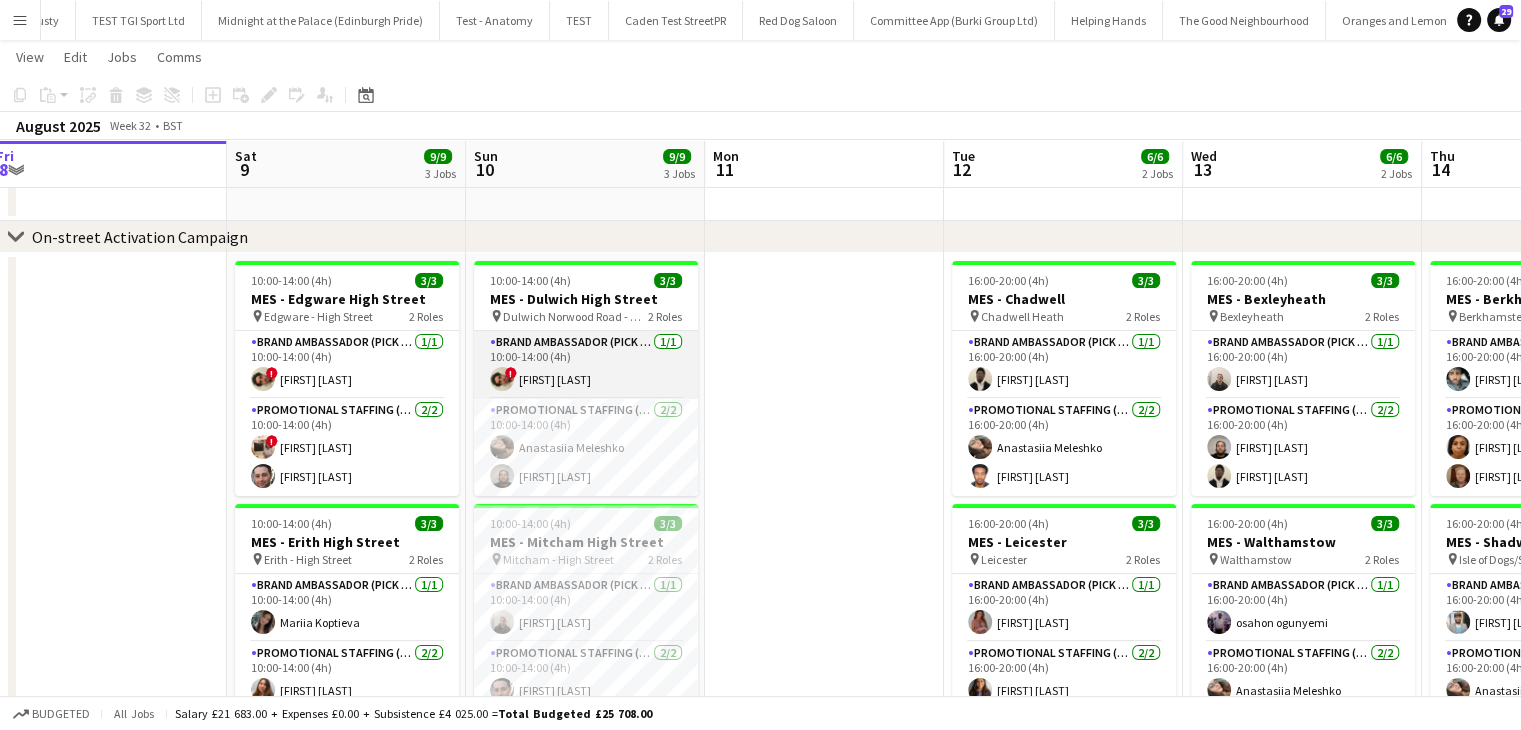 click on "Brand Ambassador (Pick up)   1/1   10:00-14:00 (4h)
! [FIRST] [LAST]" at bounding box center (586, 365) 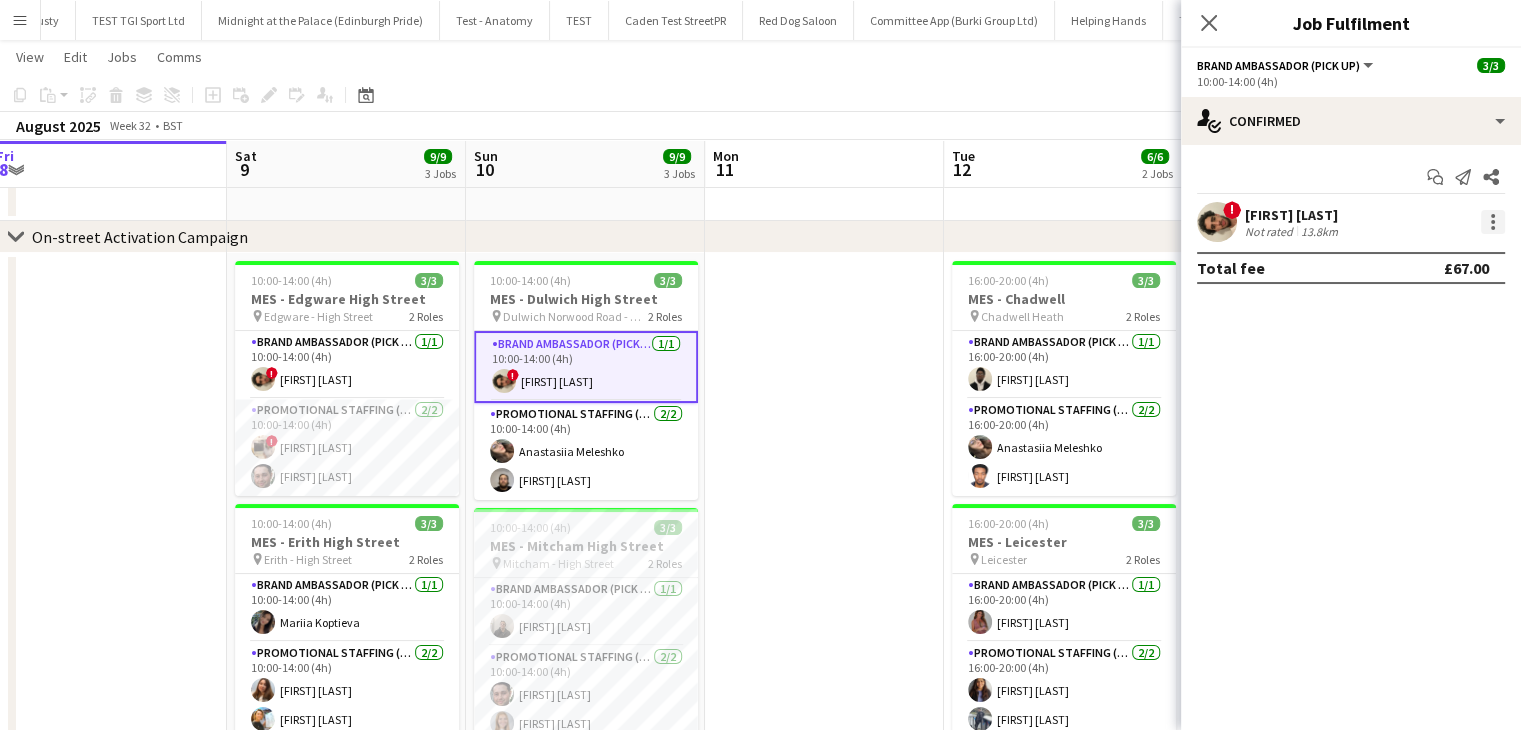 click at bounding box center [1493, 222] 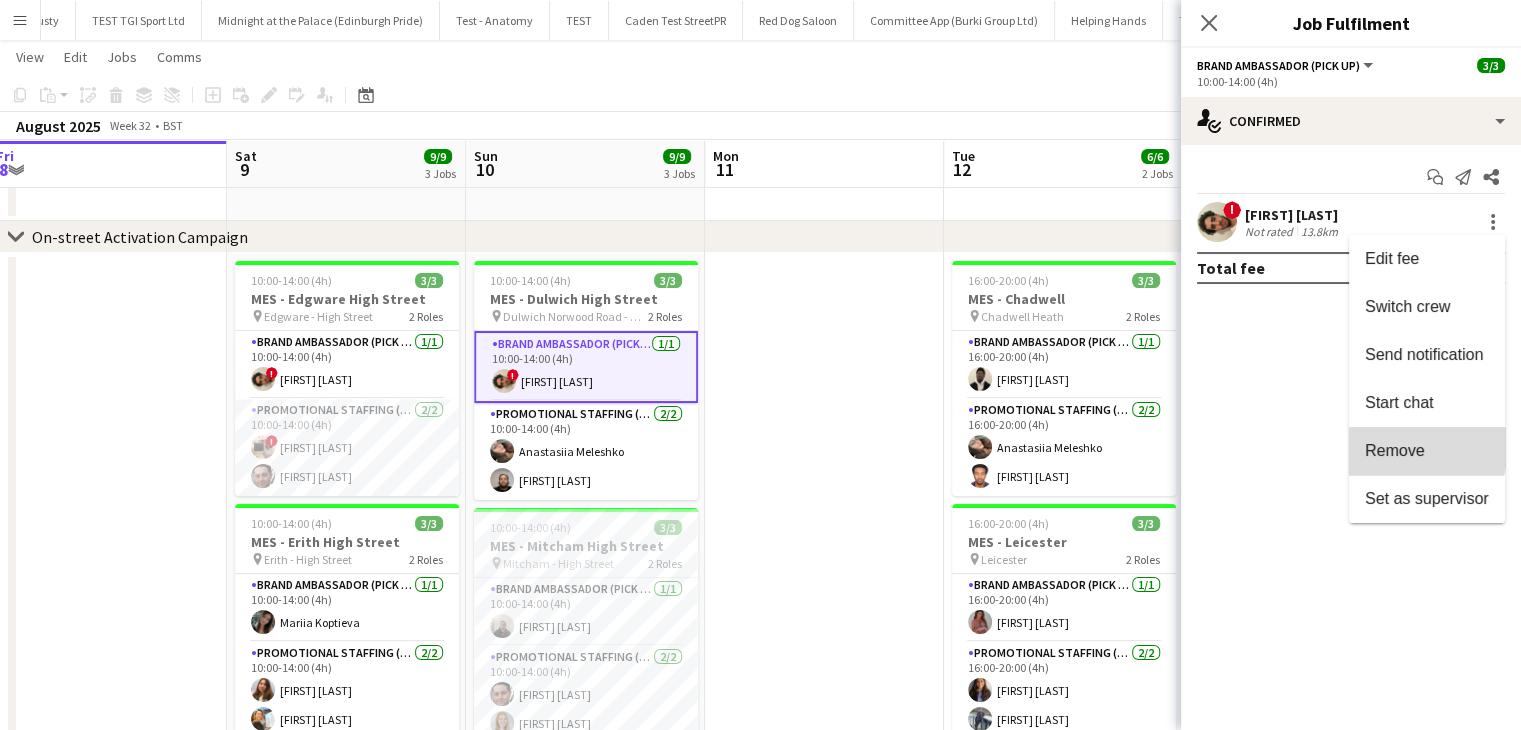 click on "Remove" at bounding box center [1395, 450] 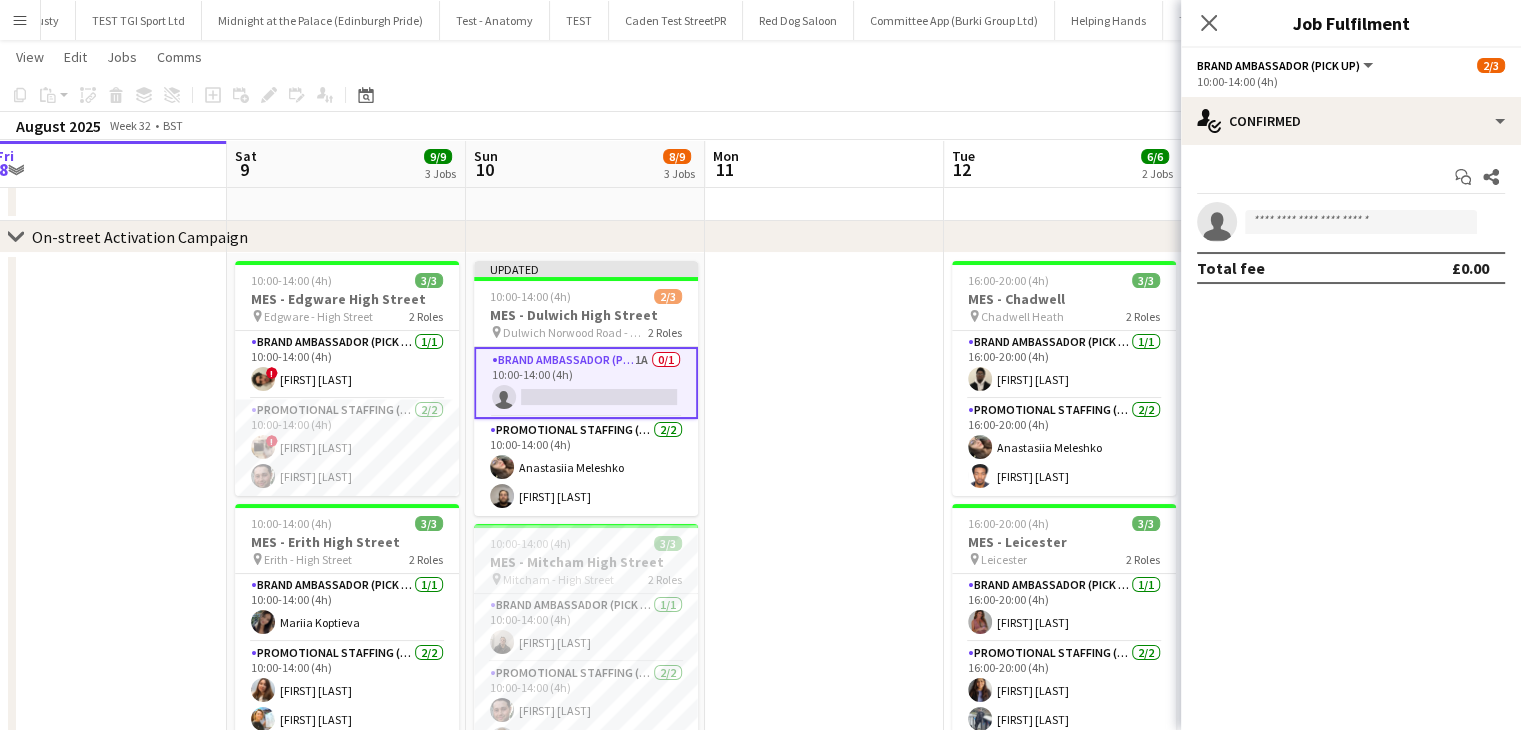 click at bounding box center [824, 667] 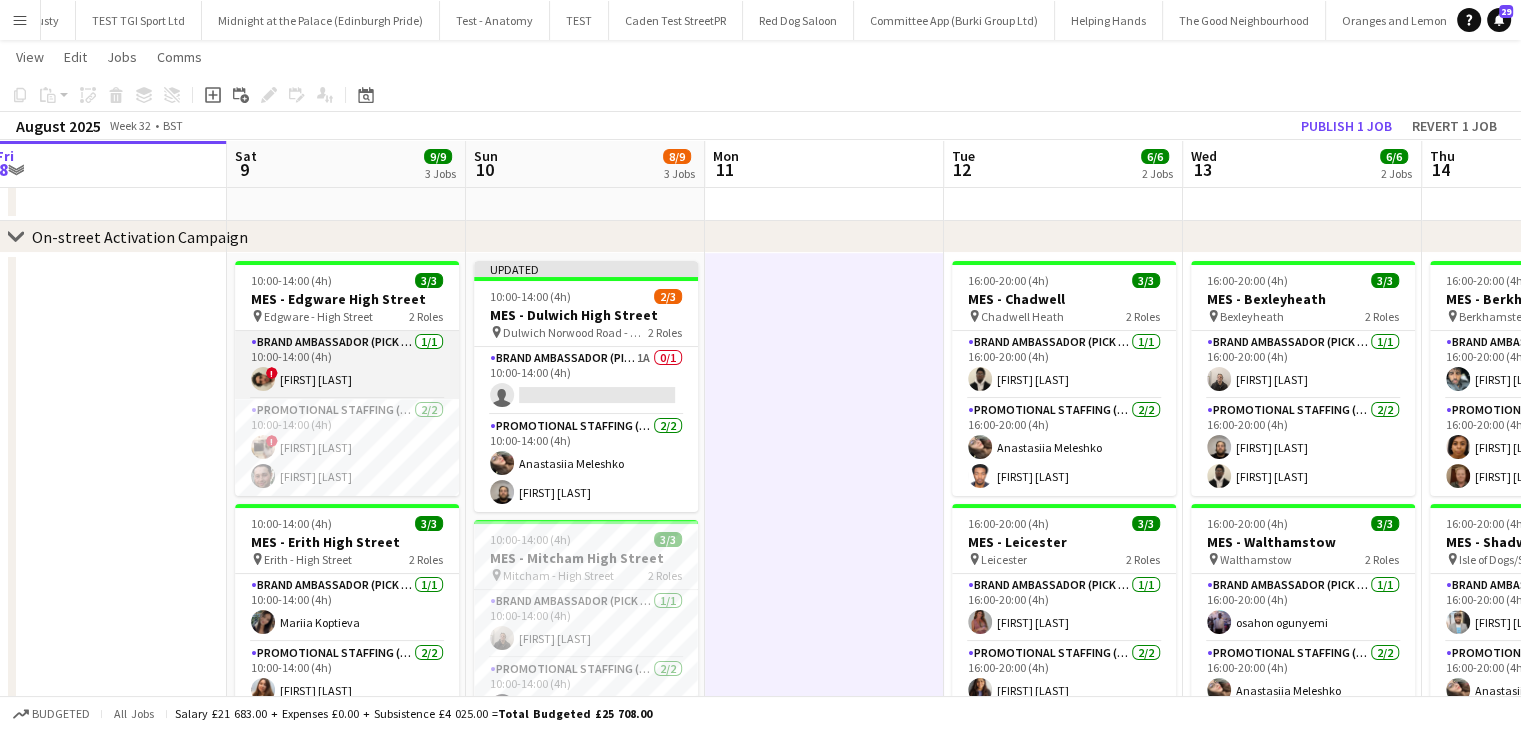 click on "Brand Ambassador (Pick up)   1/1   10:00-14:00 (4h)
! [FIRST] [LAST]" at bounding box center [347, 365] 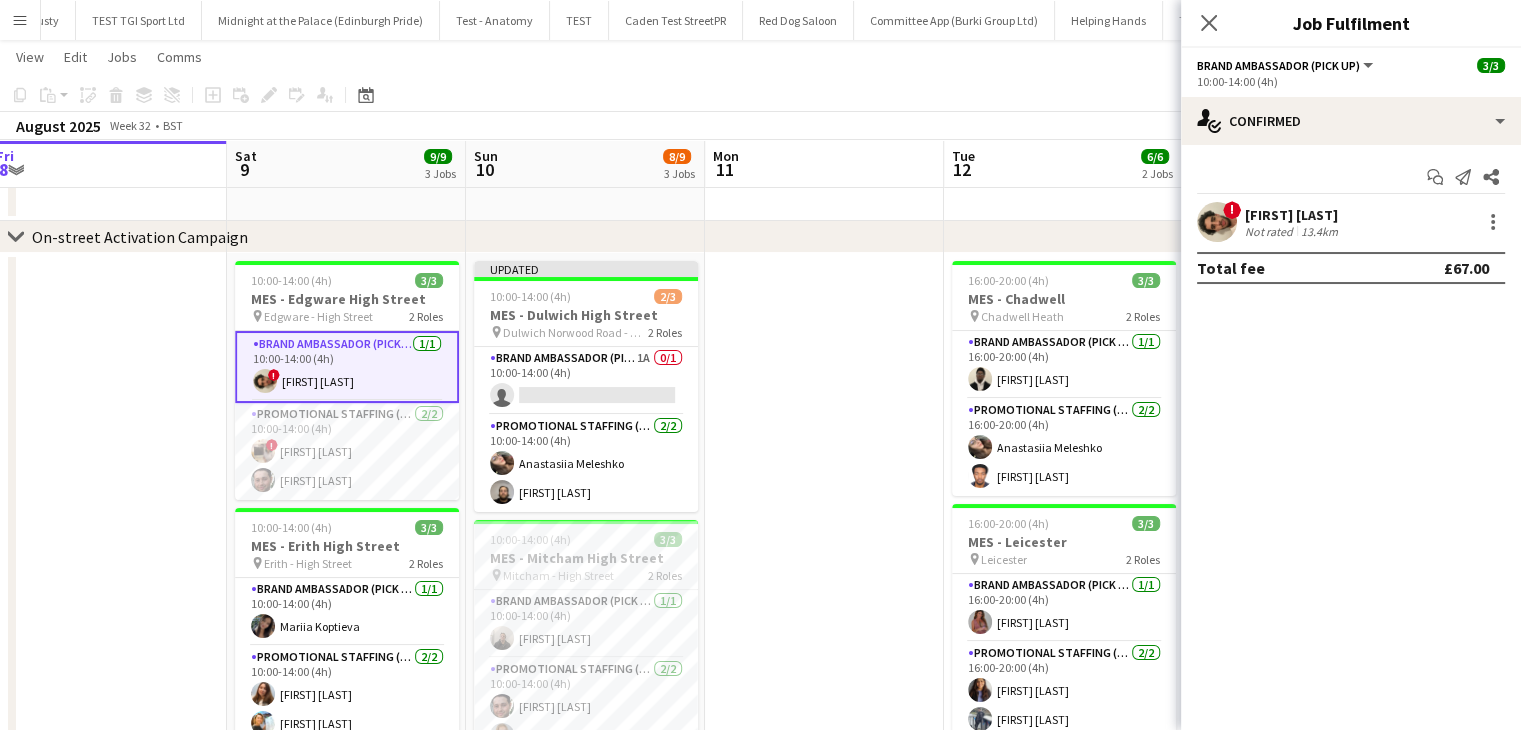 click on "Start chat
Send notification
Share
!  [NAME]   Not rated   13.4km   Total fee   £67.00" at bounding box center (1351, 222) 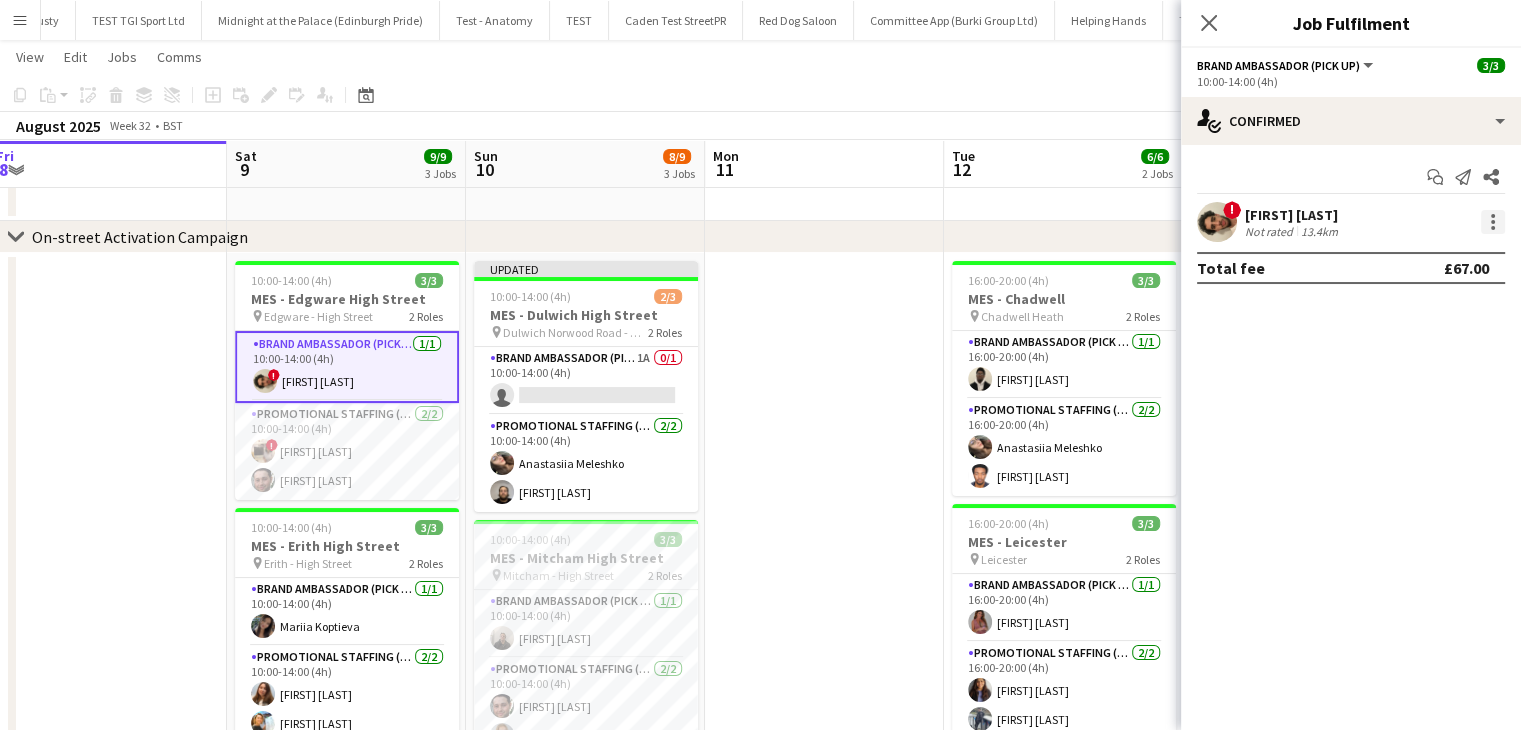 click at bounding box center (1493, 216) 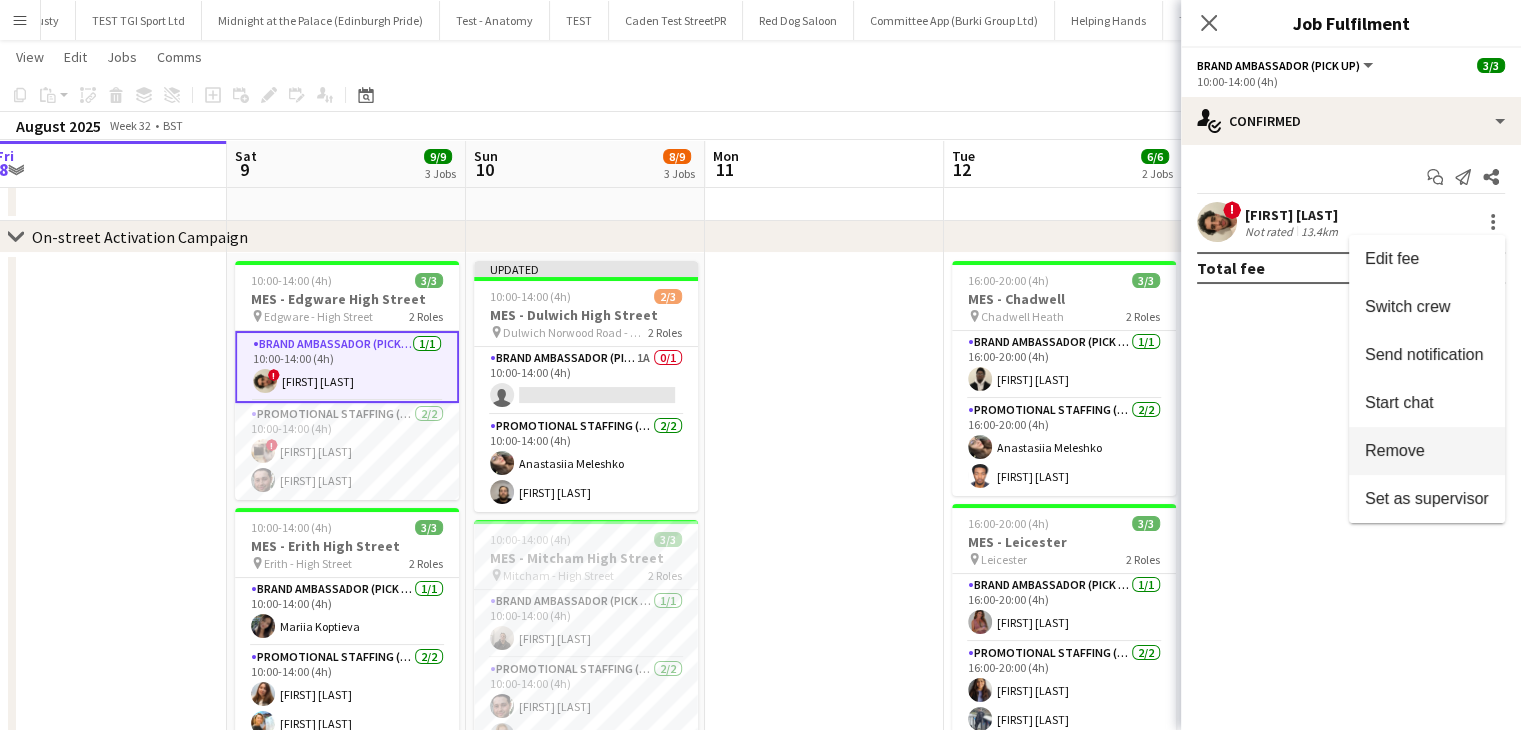 click on "Remove" at bounding box center [1395, 450] 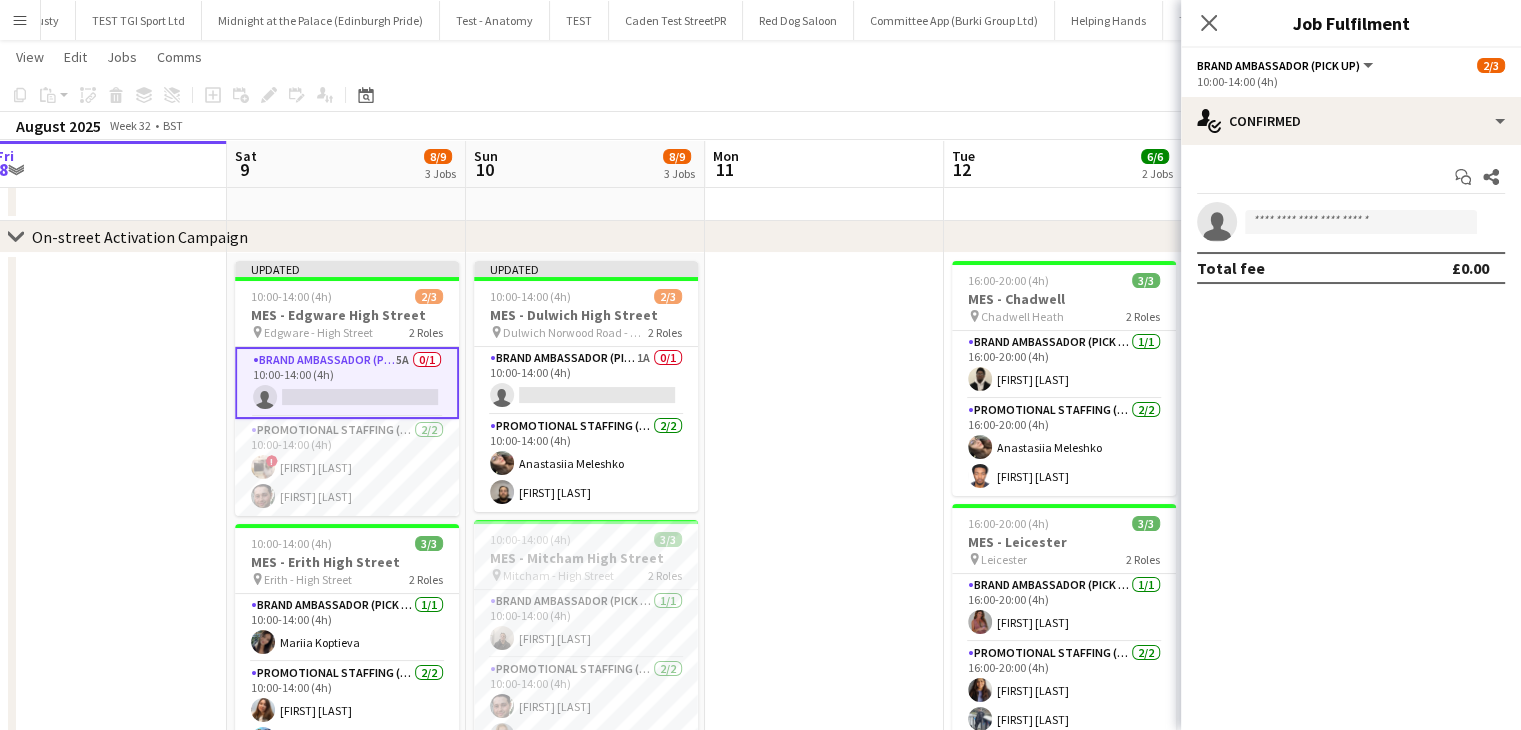 click at bounding box center [824, 667] 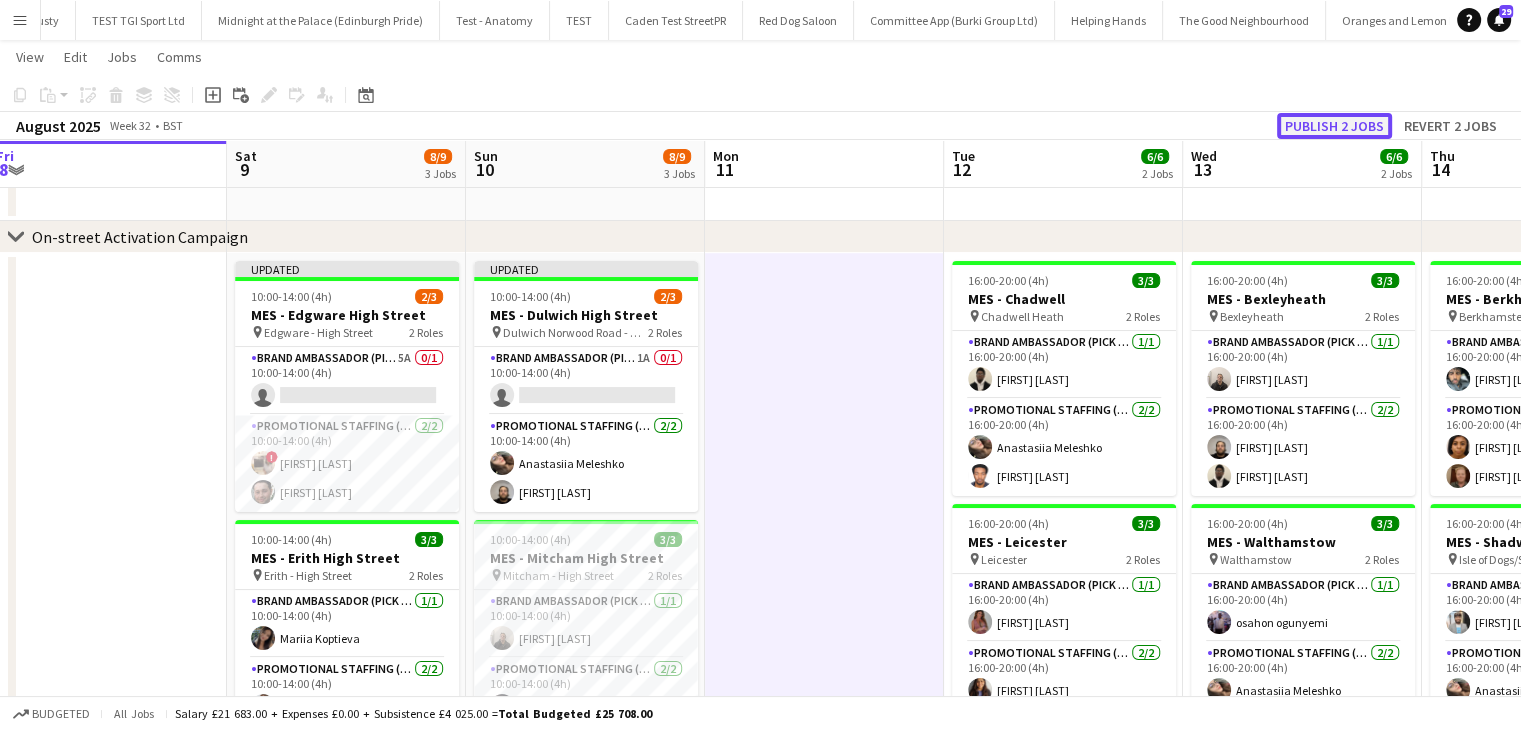 click on "Publish 2 jobs" 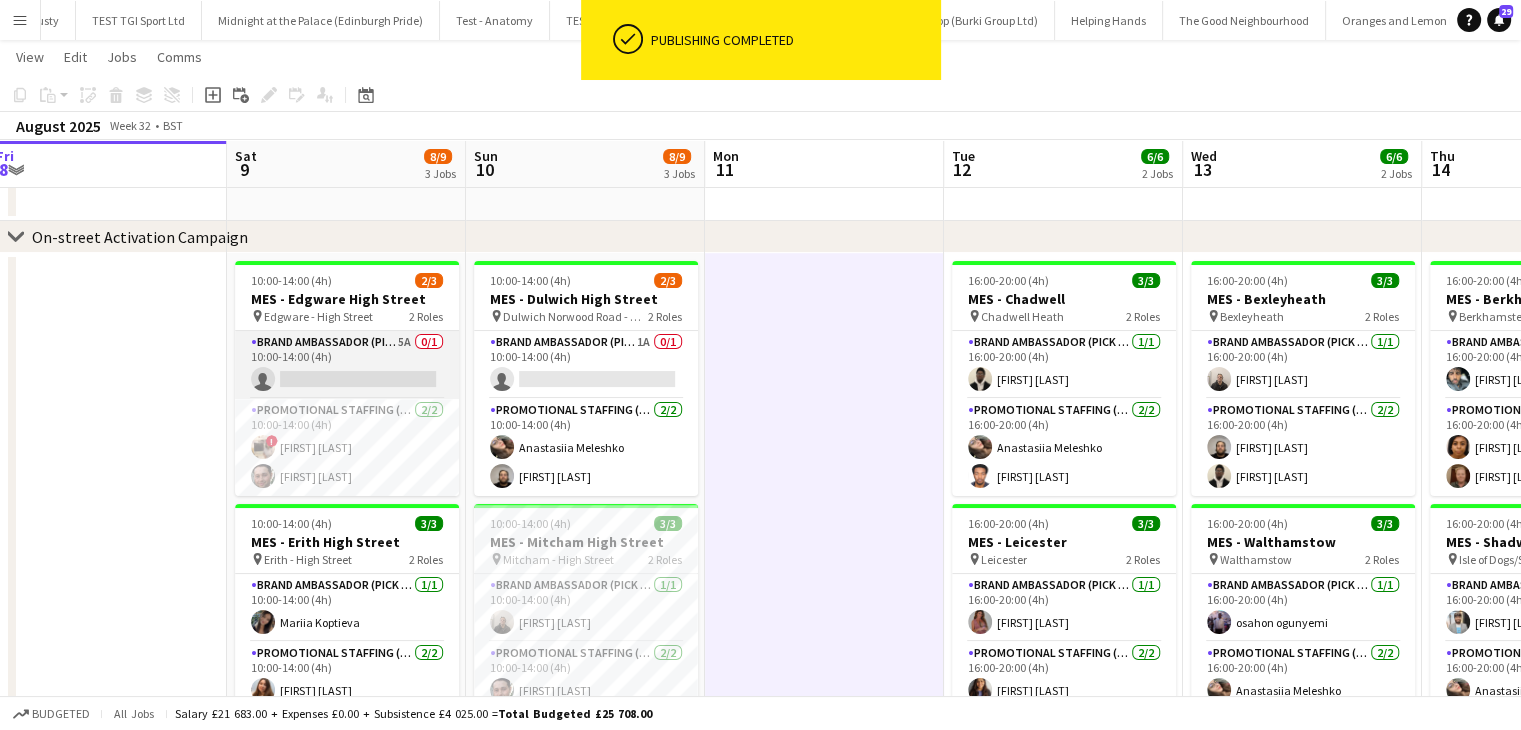 click on "Brand Ambassador (Pick up)   5A   0/1   10:00-14:00 (4h)
single-neutral-actions" at bounding box center (347, 365) 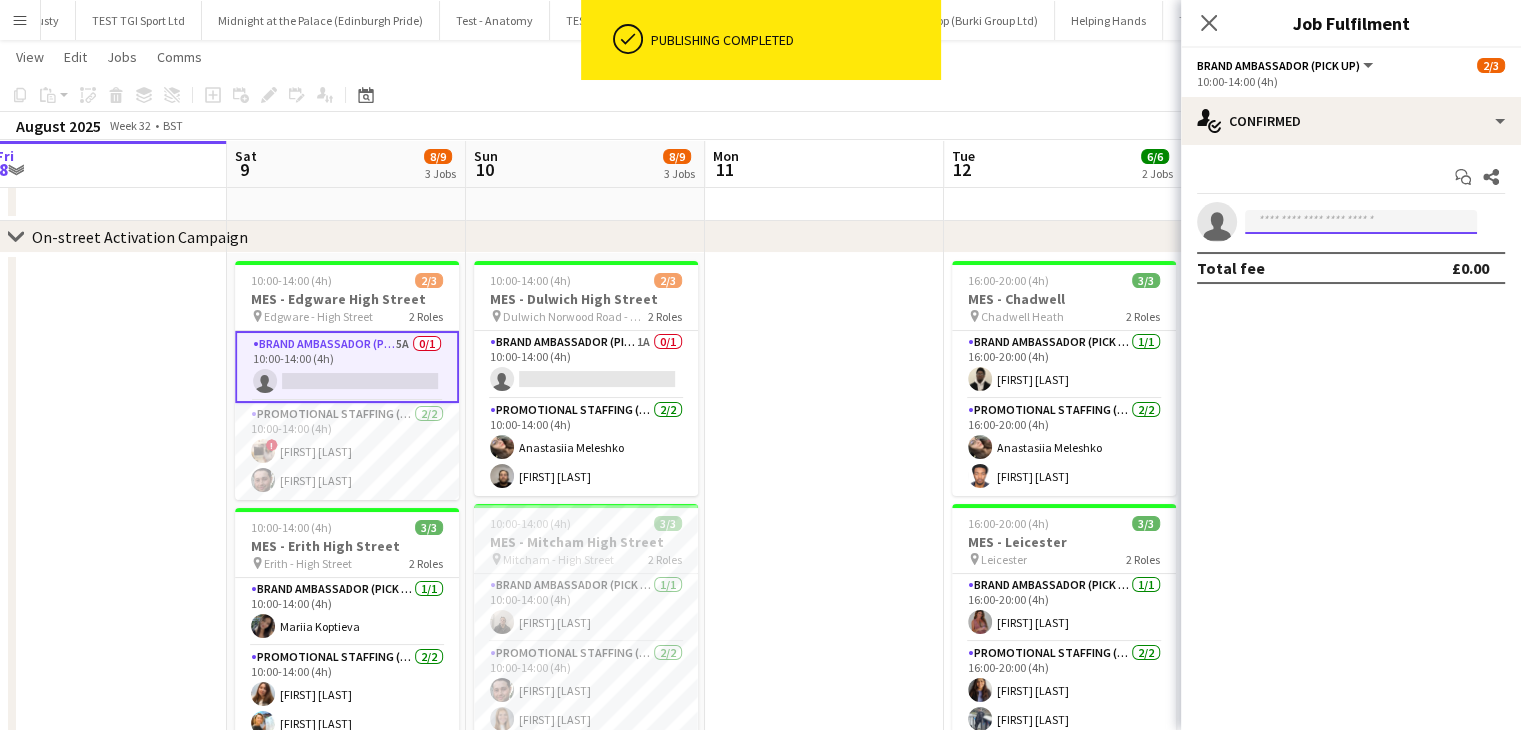 click at bounding box center [1361, 222] 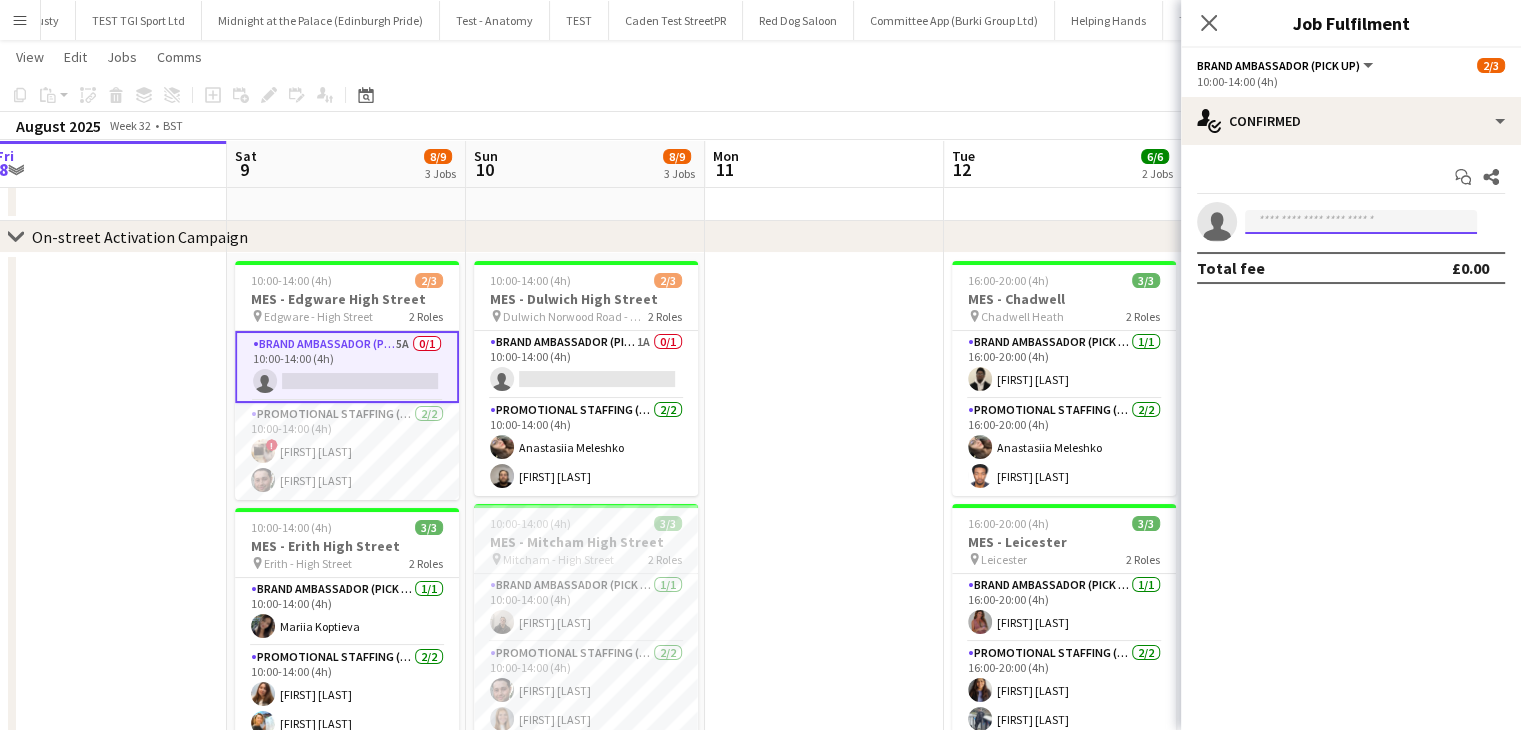 type on "*" 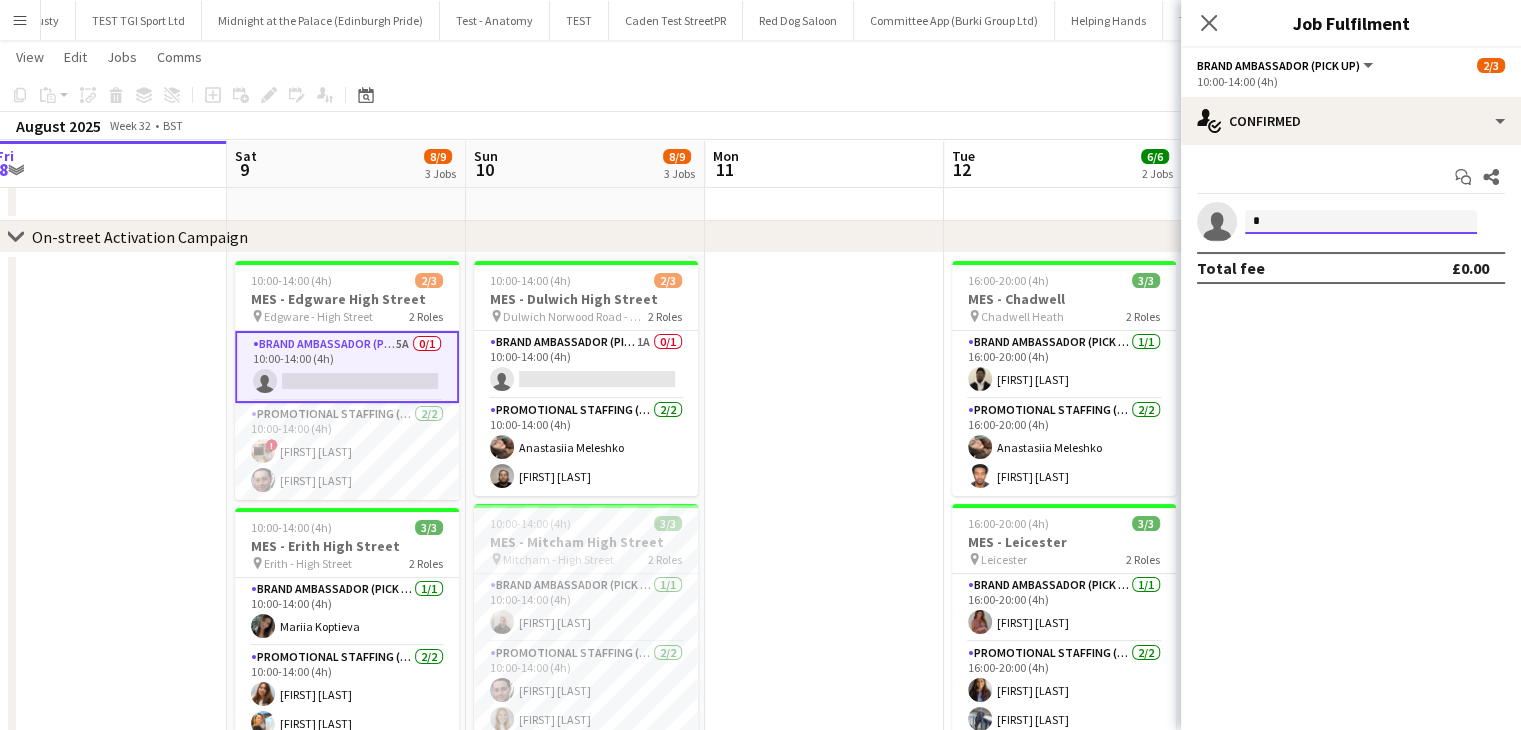 type 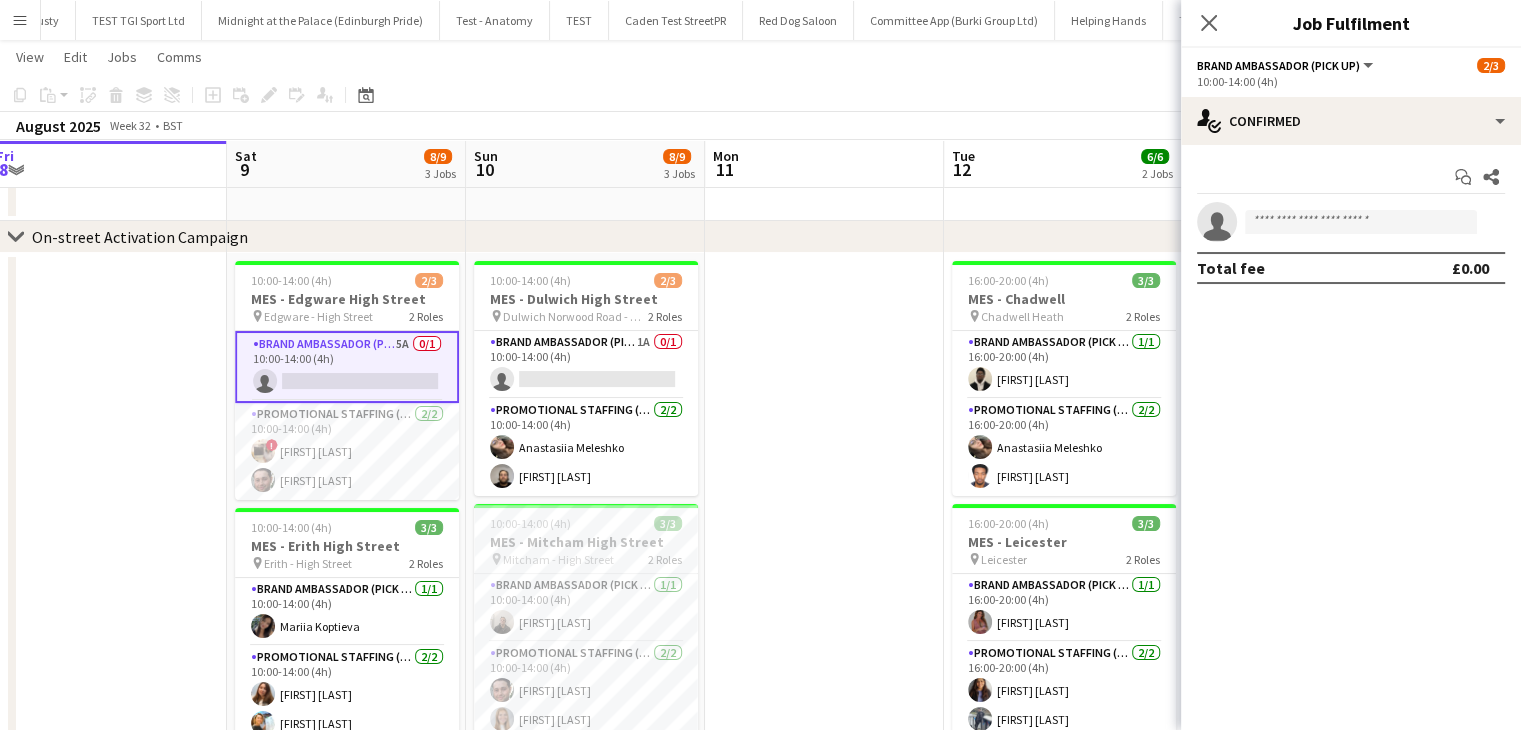 click on "10:00-14:00 (4h)    2/3   MES - Dulwich High Street
pin
Dulwich Norwood Road - High Street   2 Roles   Brand Ambassador (Pick up)   1A   0/1   10:00-14:00 (4h)
single-neutral-actions
Promotional Staffing (Brand Ambassadors)   2/2   10:00-14:00 (4h)
[NAME] [NAME]     10:00-14:00 (4h)    3/3   MES - Mitcham High Street
pin
Mitcham - High Street   2 Roles   Brand Ambassador (Pick up)   1/1   10:00-14:00 (4h)
[NAME]  Promotional Staffing (Brand Ambassadors)   2/2   10:00-14:00 (4h)
[NAME] [NAME]     10:00-14:00 (4h)    3/3   MES - Plaistow High Street
pin
Plaistow - High Street   2 Roles   Brand Ambassador (Pick up)   1/1   10:00-14:00 (4h)
[NAME]  Promotional Staffing (Brand Ambassadors)   2/2   10:00-14:00 (4h)
[NAME] [NAME]" at bounding box center (585, 667) 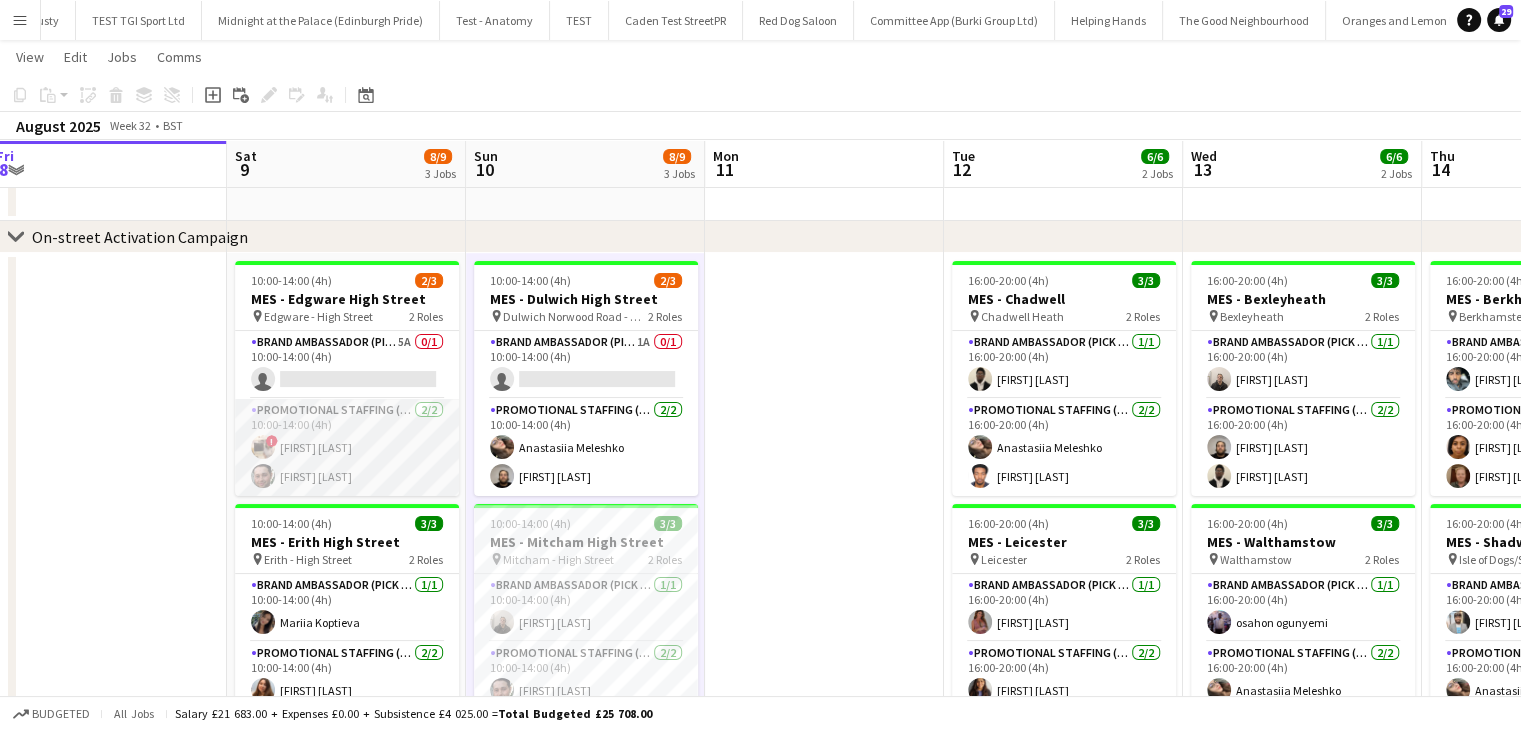 click on "Promotional Staffing (Brand Ambassadors)   2/2   10:00-14:00 (4h)
[NAME] [NAME] [NAME]" at bounding box center (347, 447) 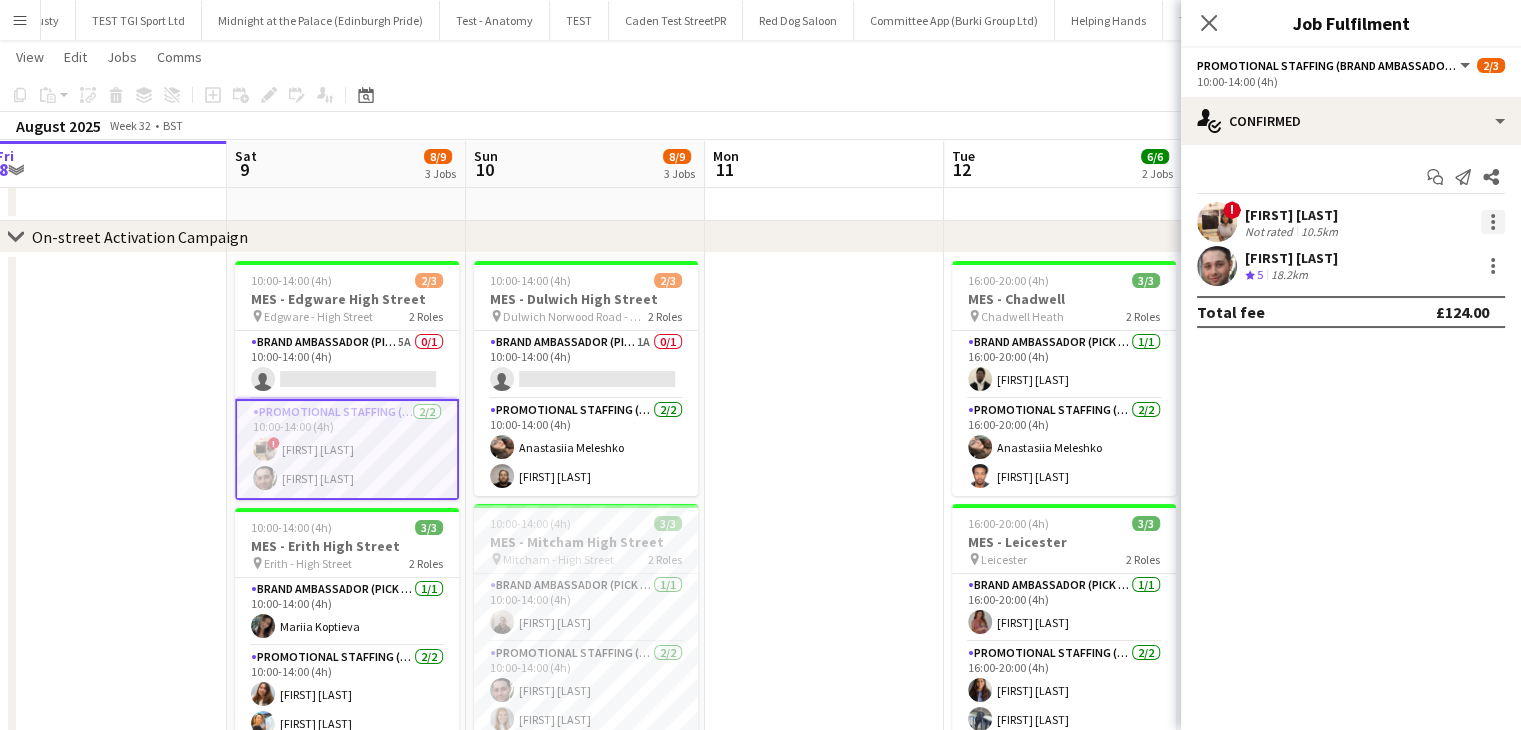 click at bounding box center [1493, 222] 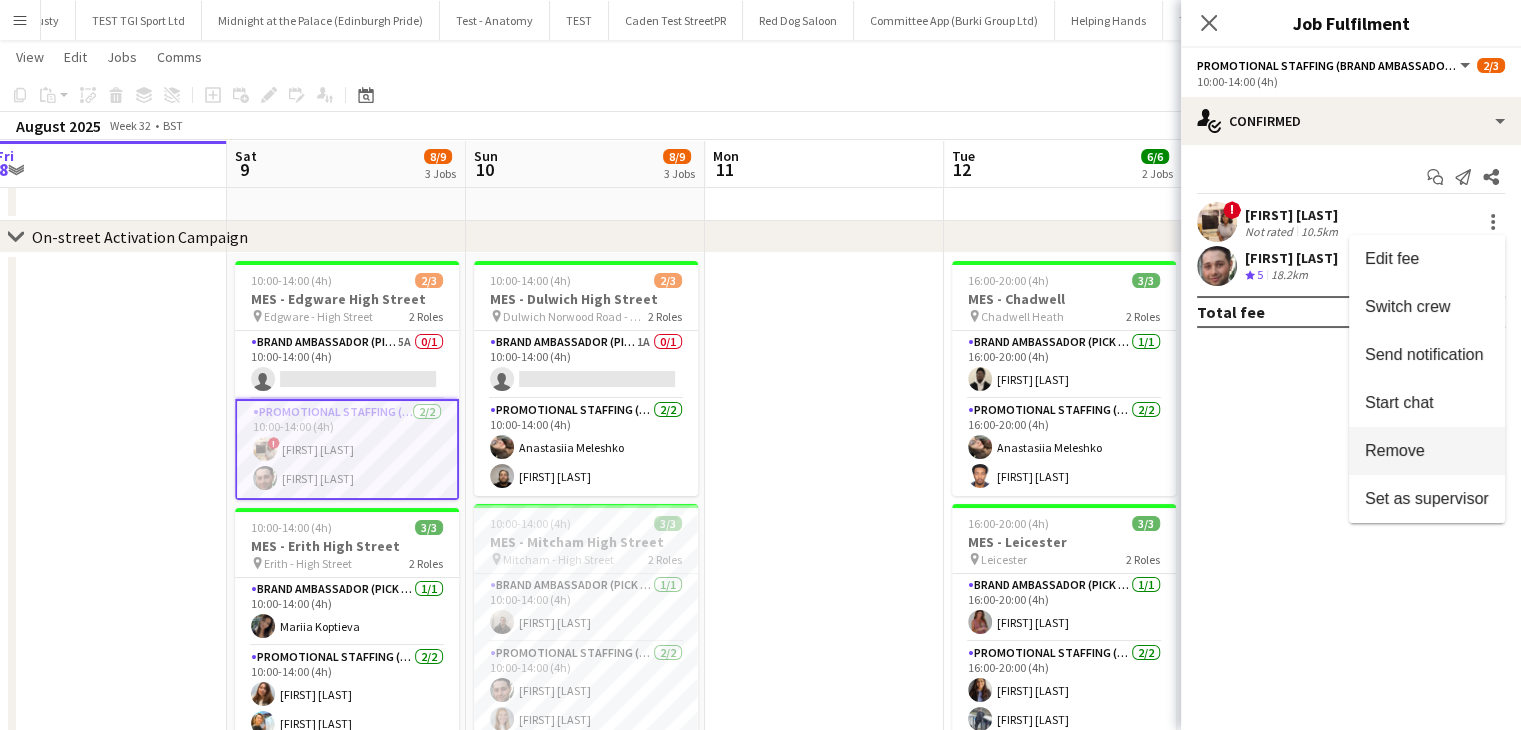 click on "Remove" at bounding box center (1395, 450) 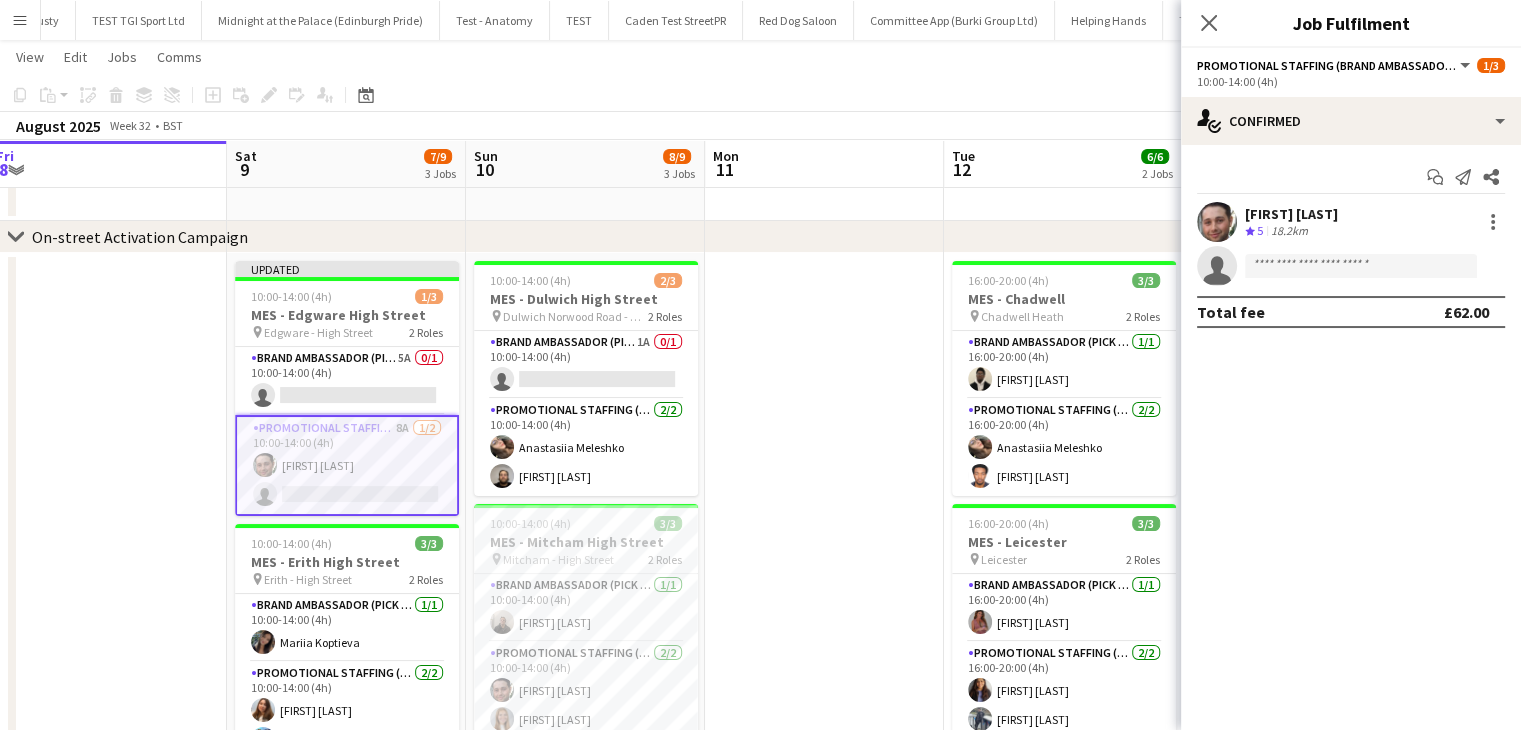 click at bounding box center (824, 667) 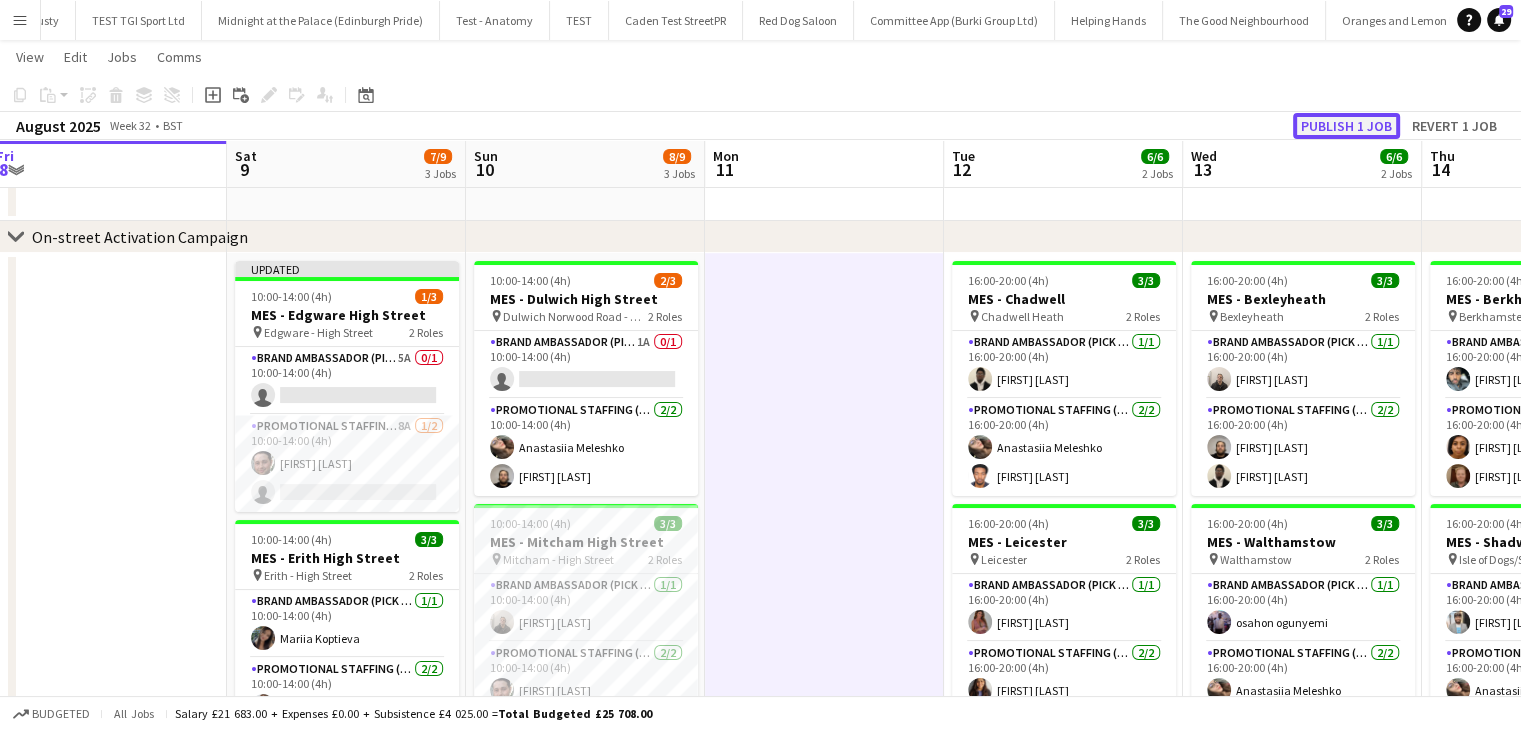 click on "Publish 1 job" 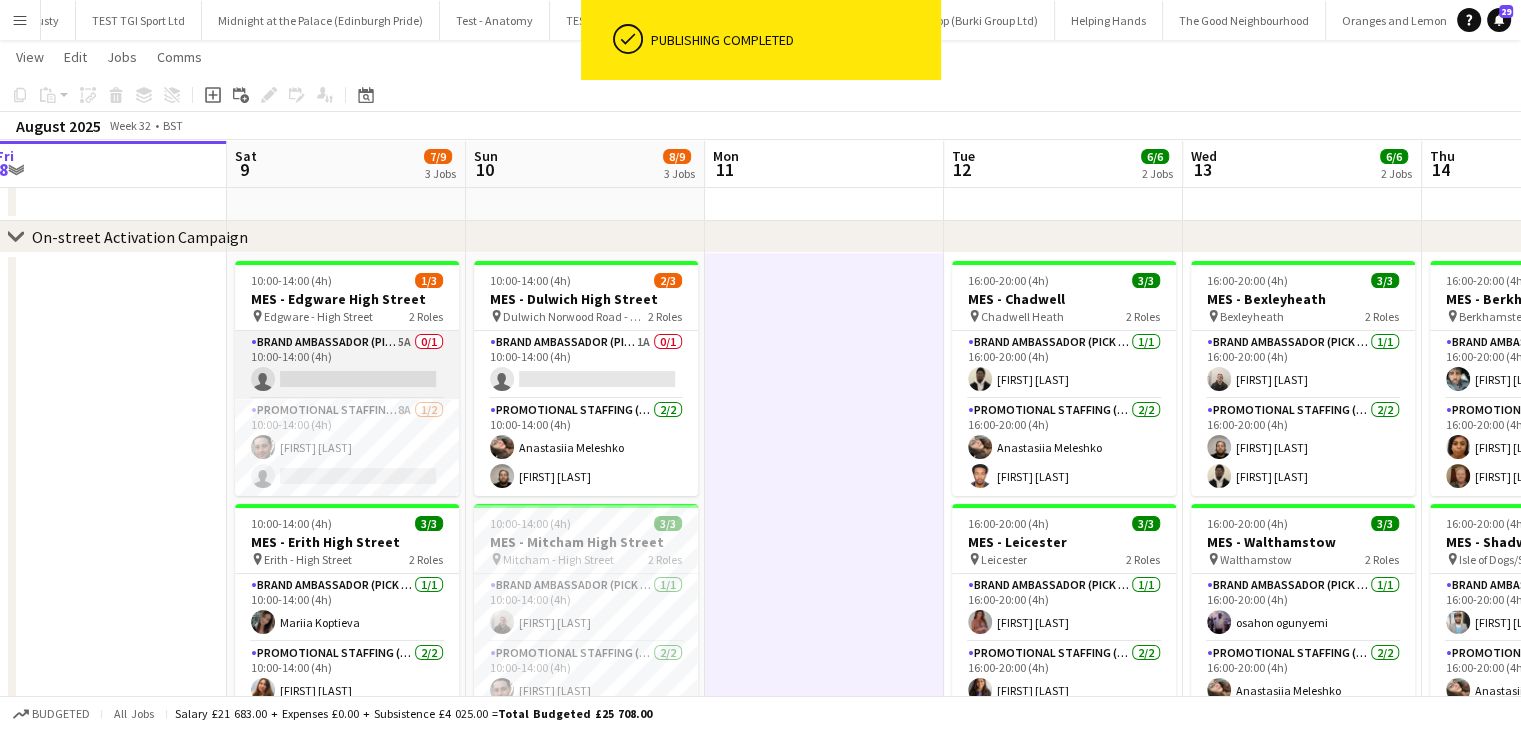 click on "Brand Ambassador (Pick up)   5A   0/1   10:00-14:00 (4h)
single-neutral-actions" at bounding box center [347, 365] 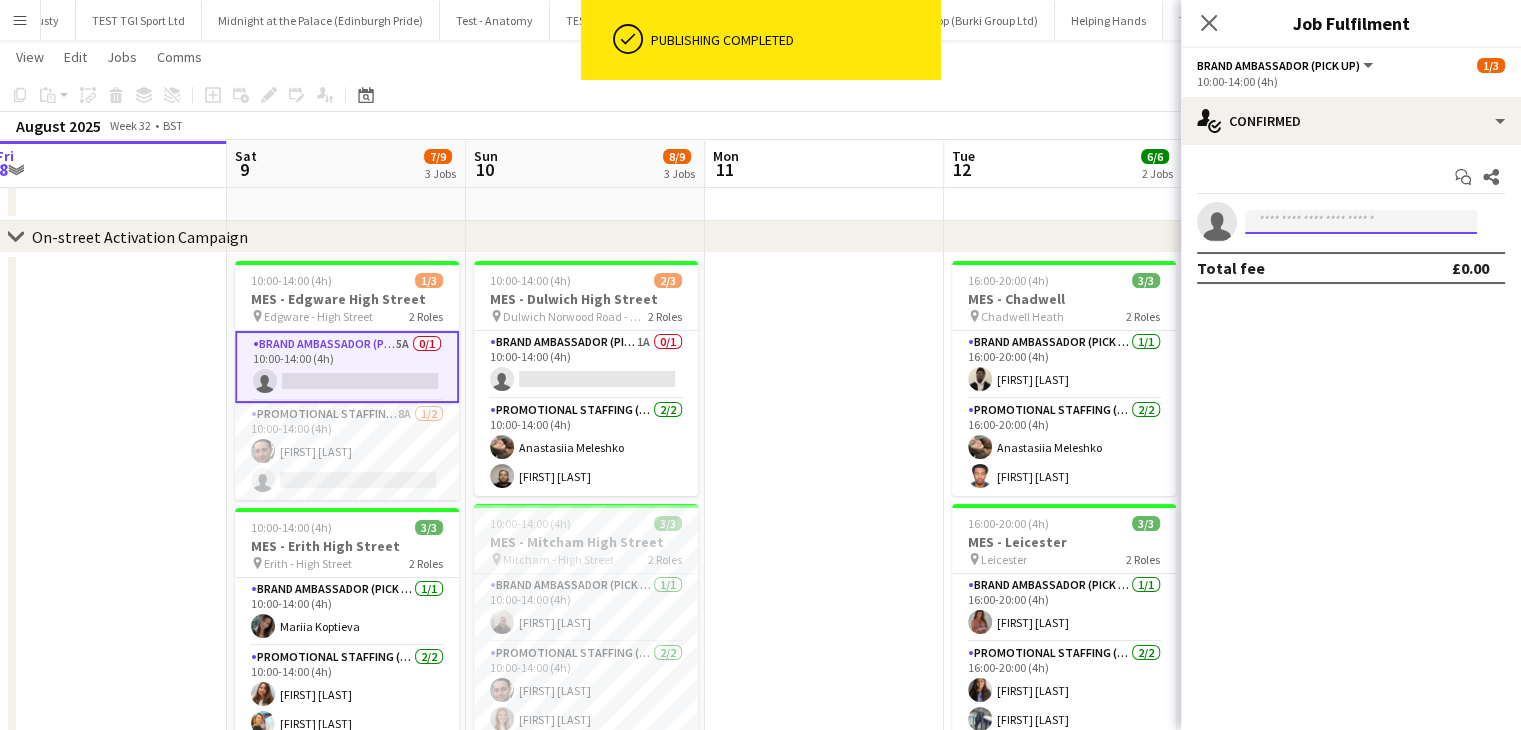 click at bounding box center [1361, 222] 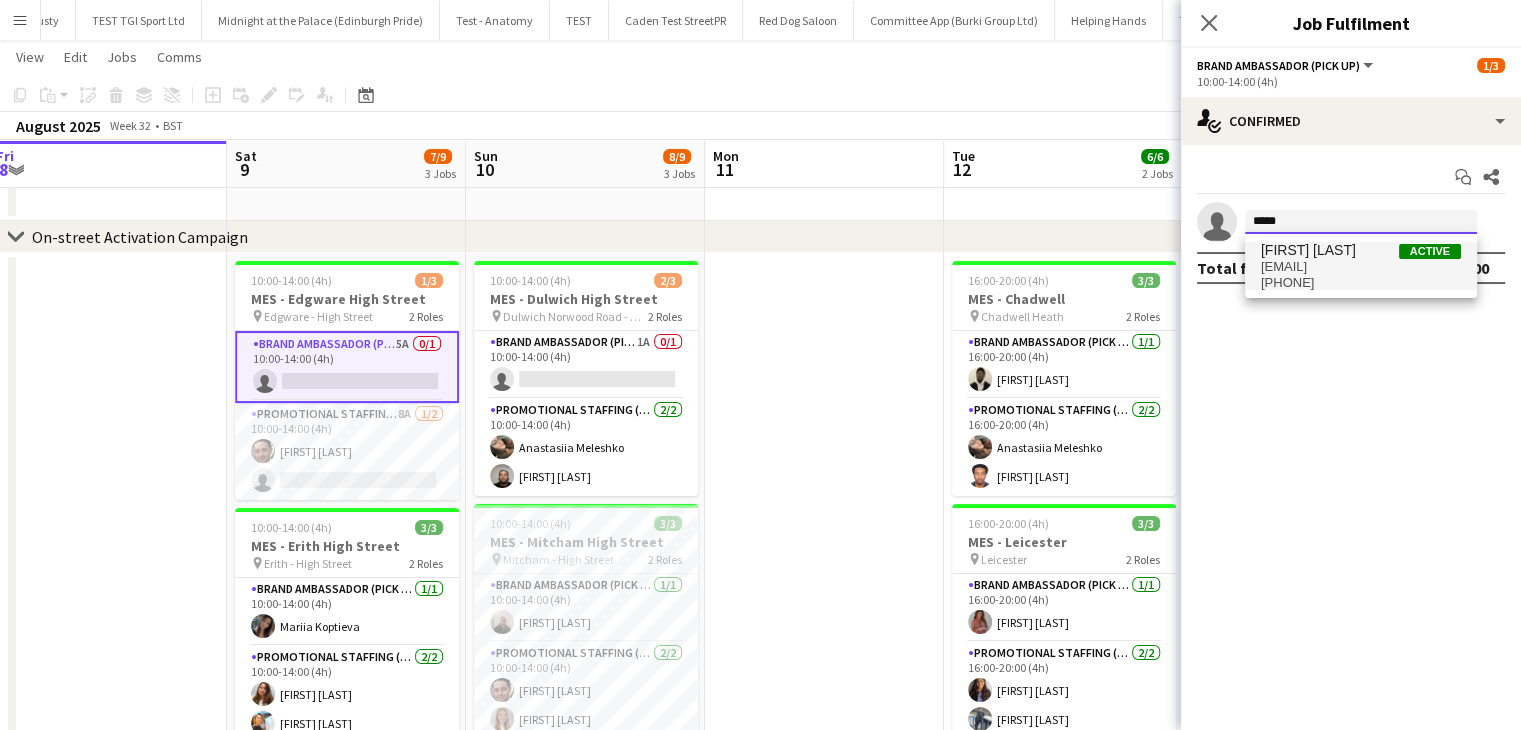 type on "*****" 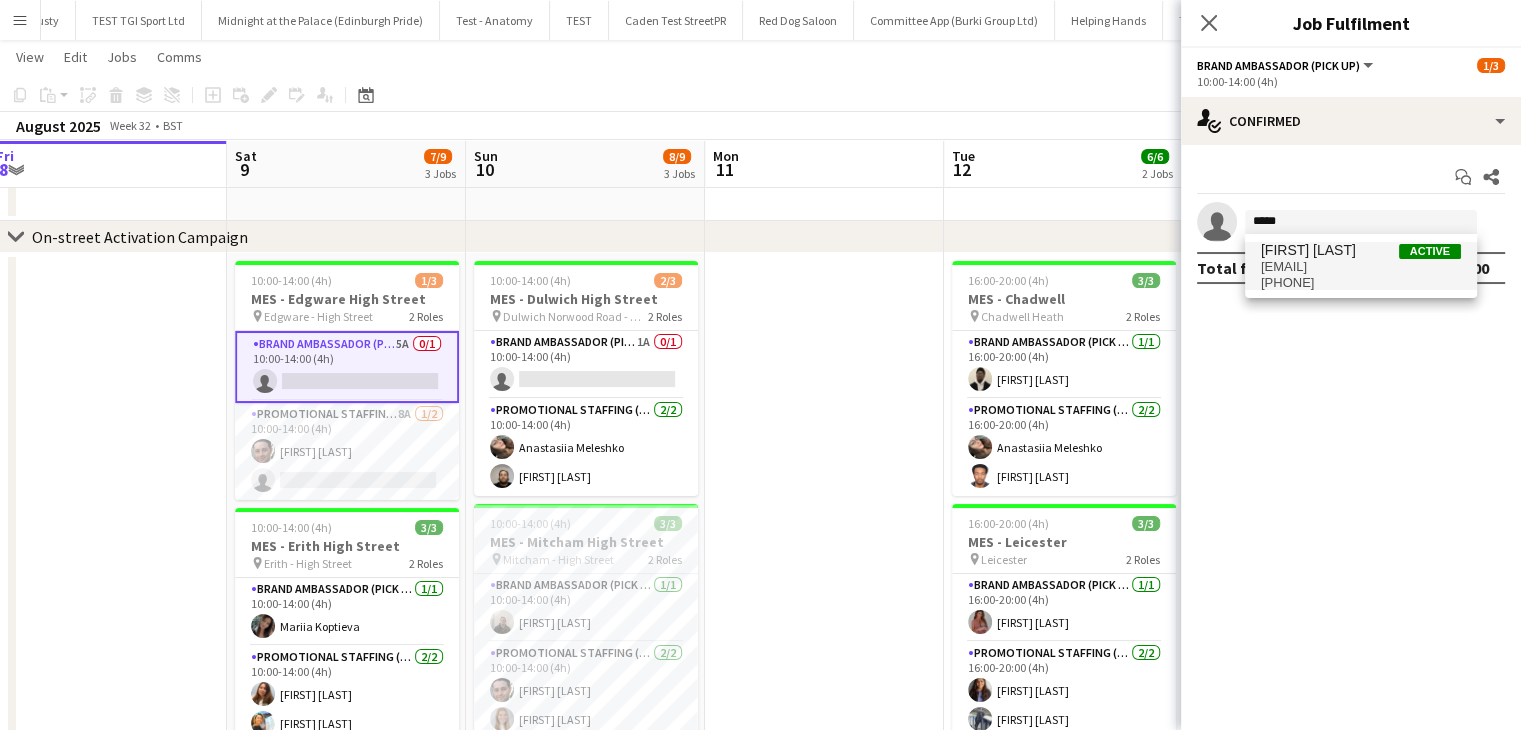 click on "[EMAIL]" at bounding box center [1361, 267] 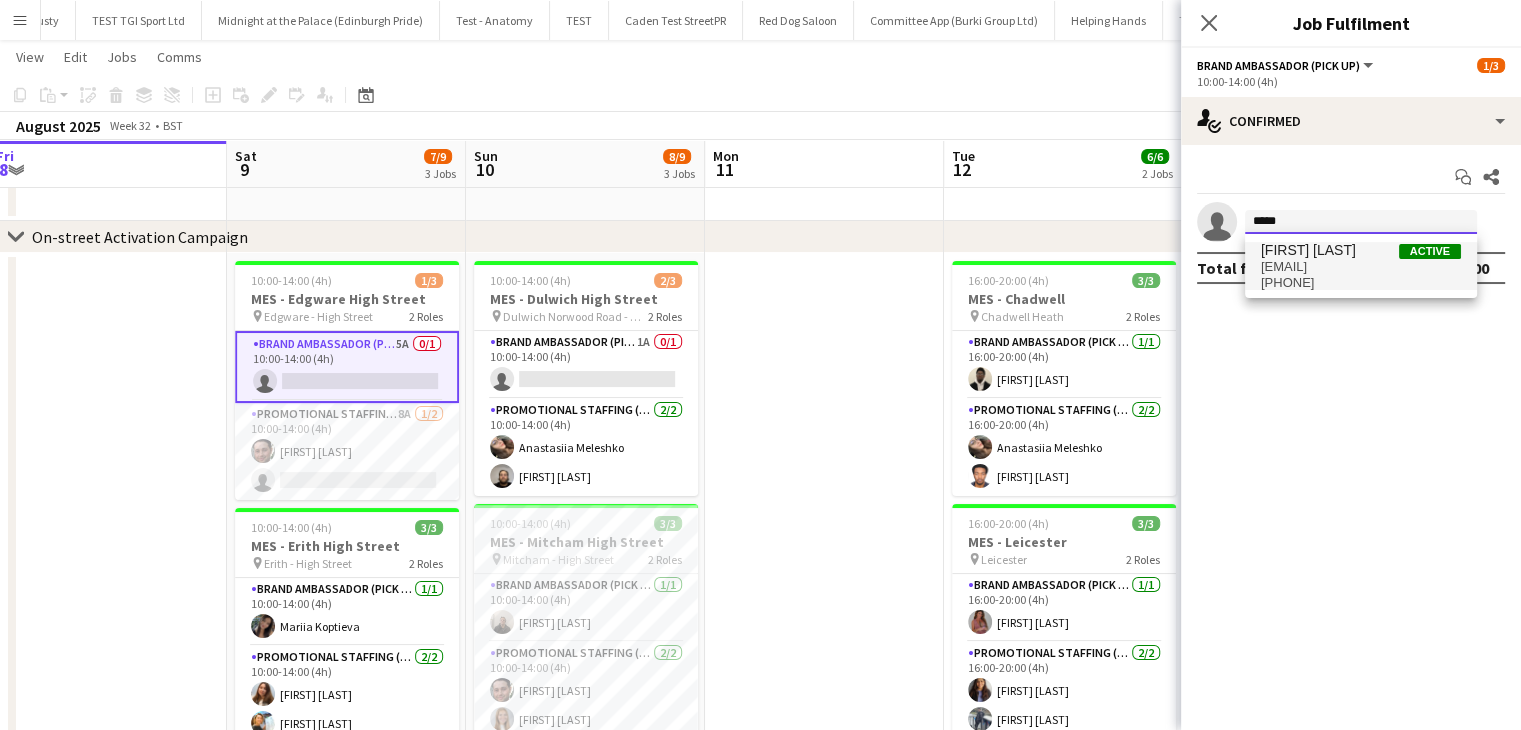type 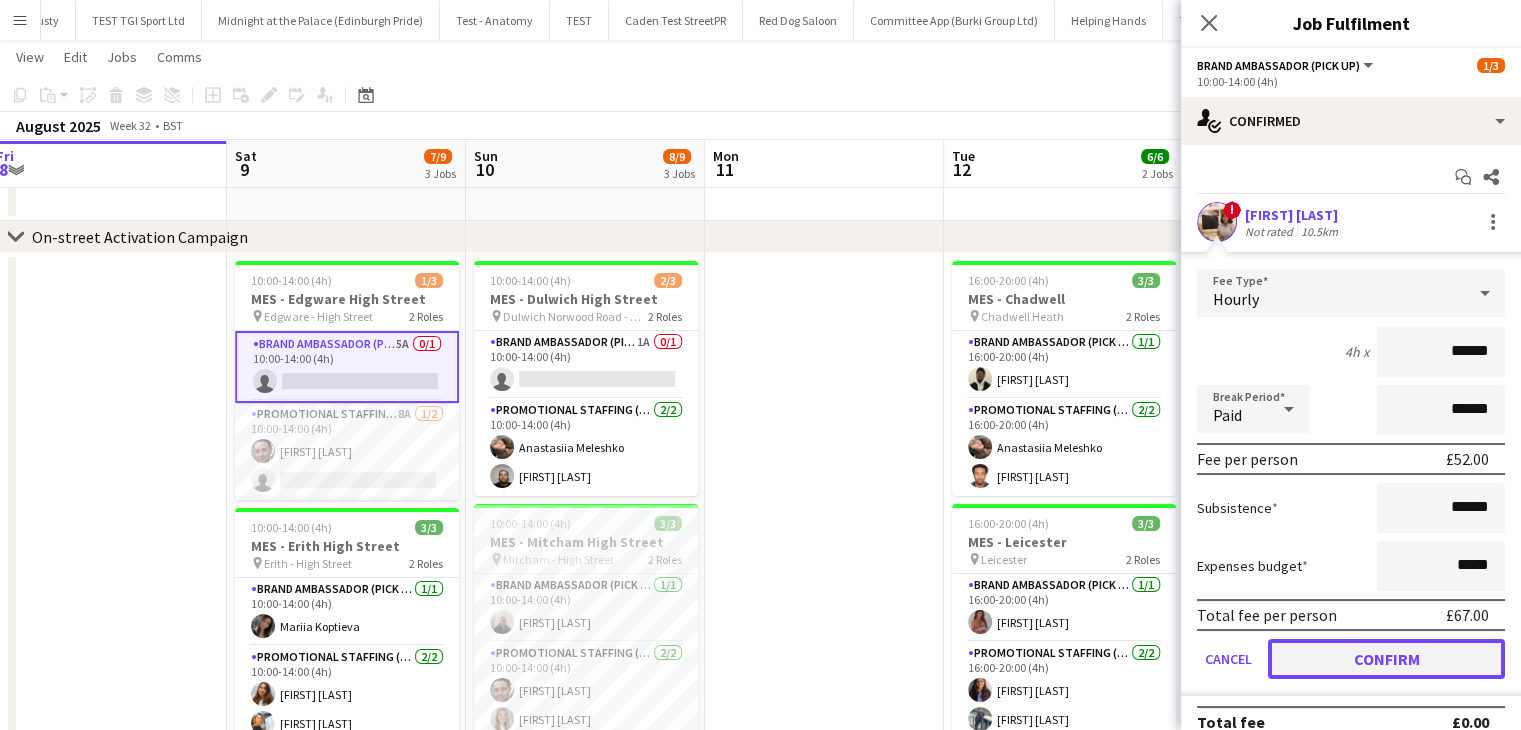 click on "Confirm" at bounding box center [1386, 659] 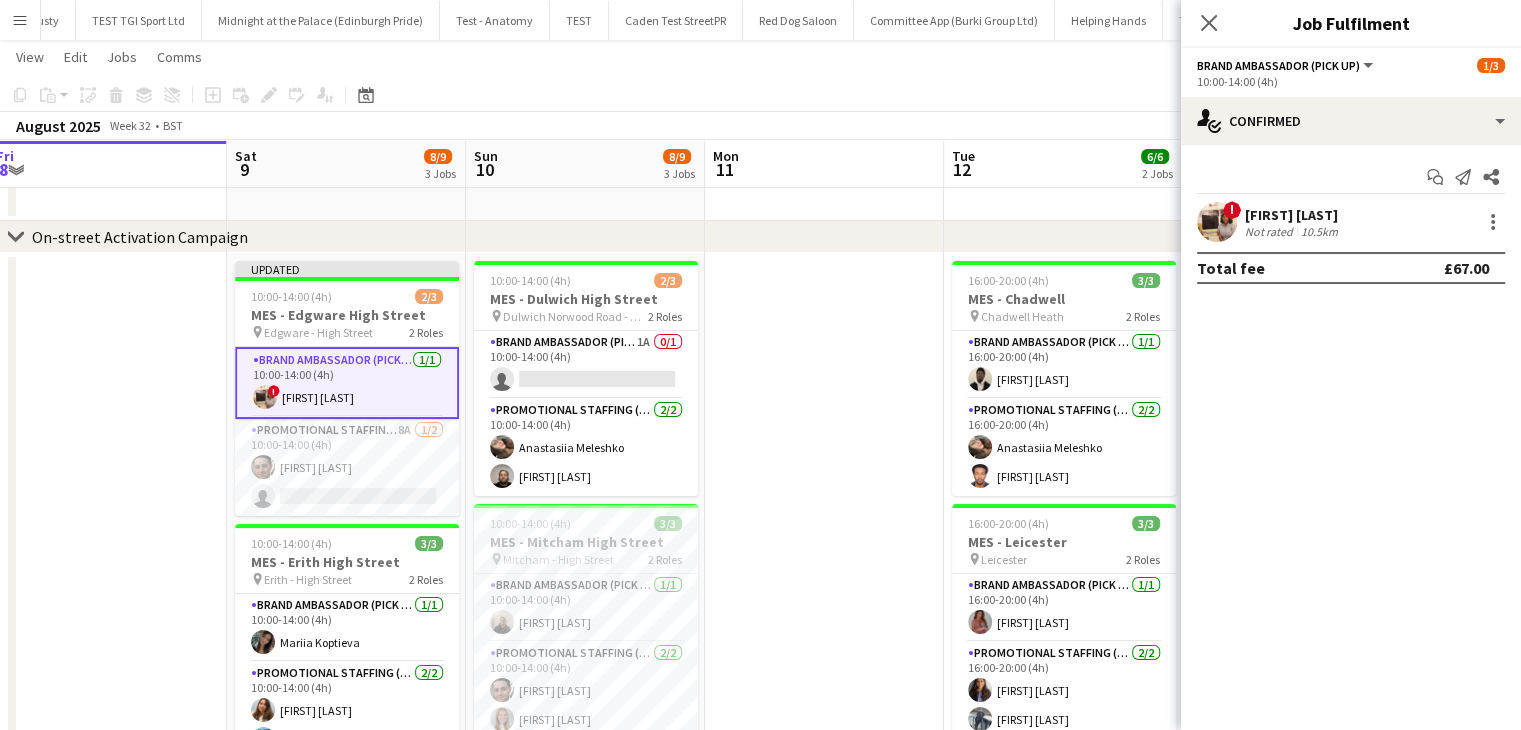 click at bounding box center [824, 667] 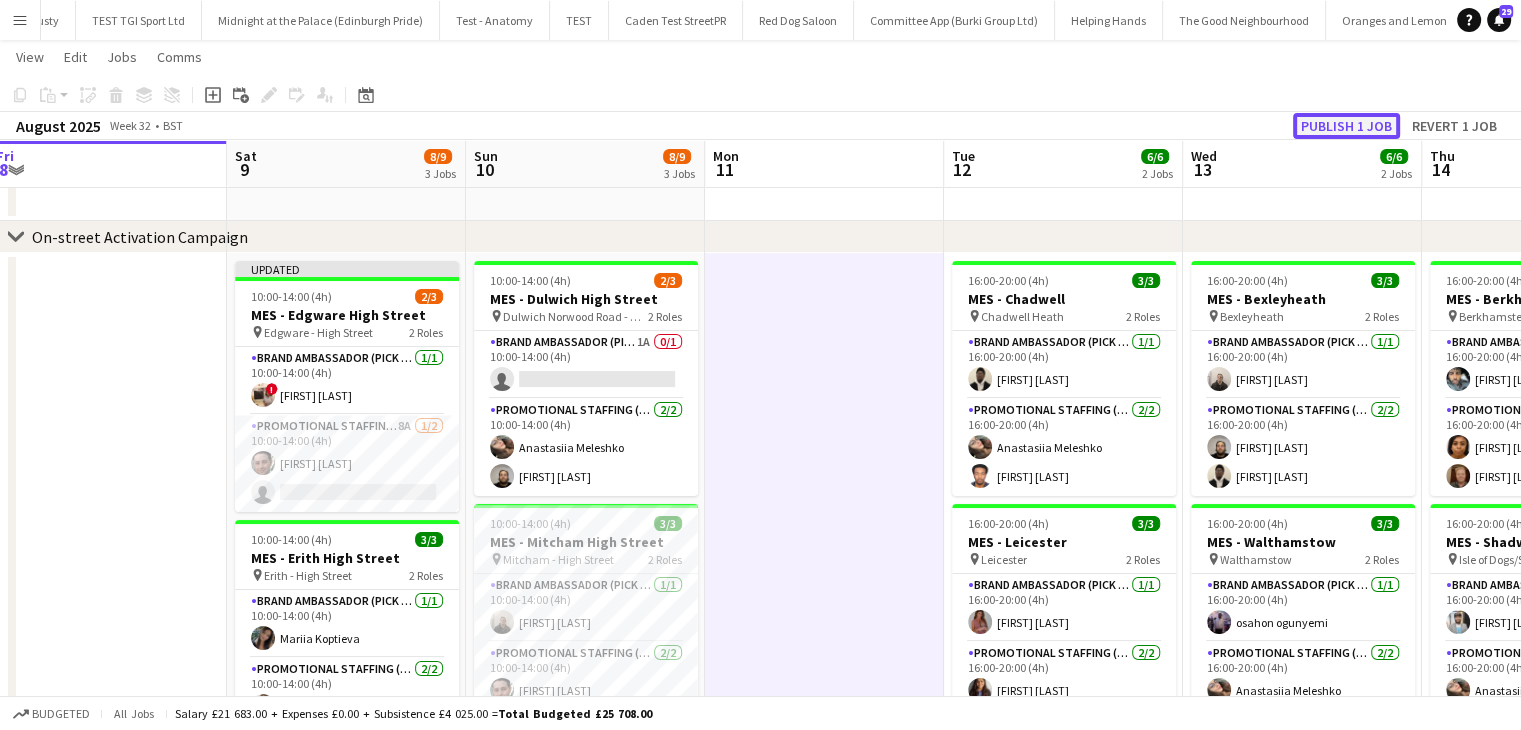 click on "Publish 1 job" 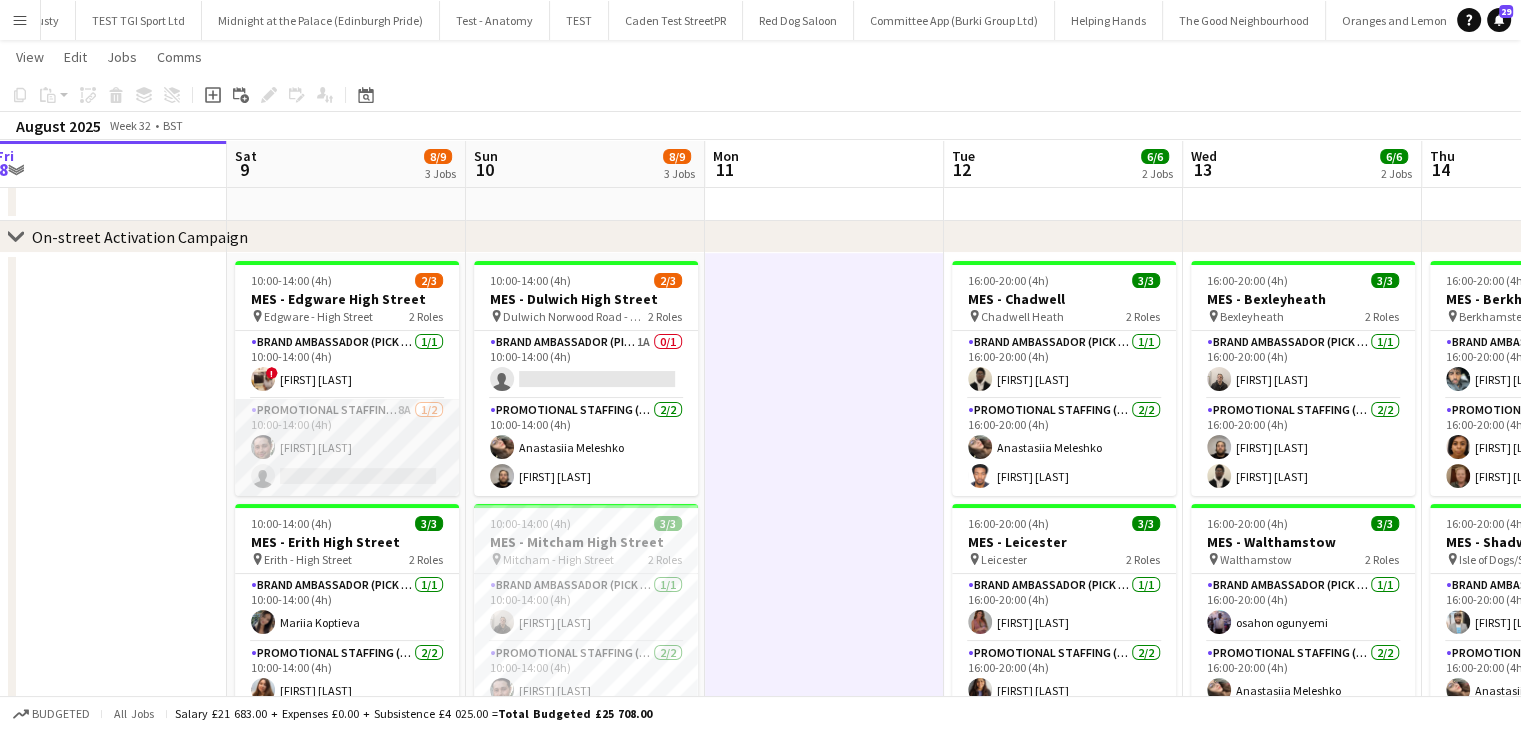click on "Promotional Staffing (Brand Ambassadors)   8A   1/2   10:00-14:00 (4h)
[NAME]
single-neutral-actions" at bounding box center [347, 447] 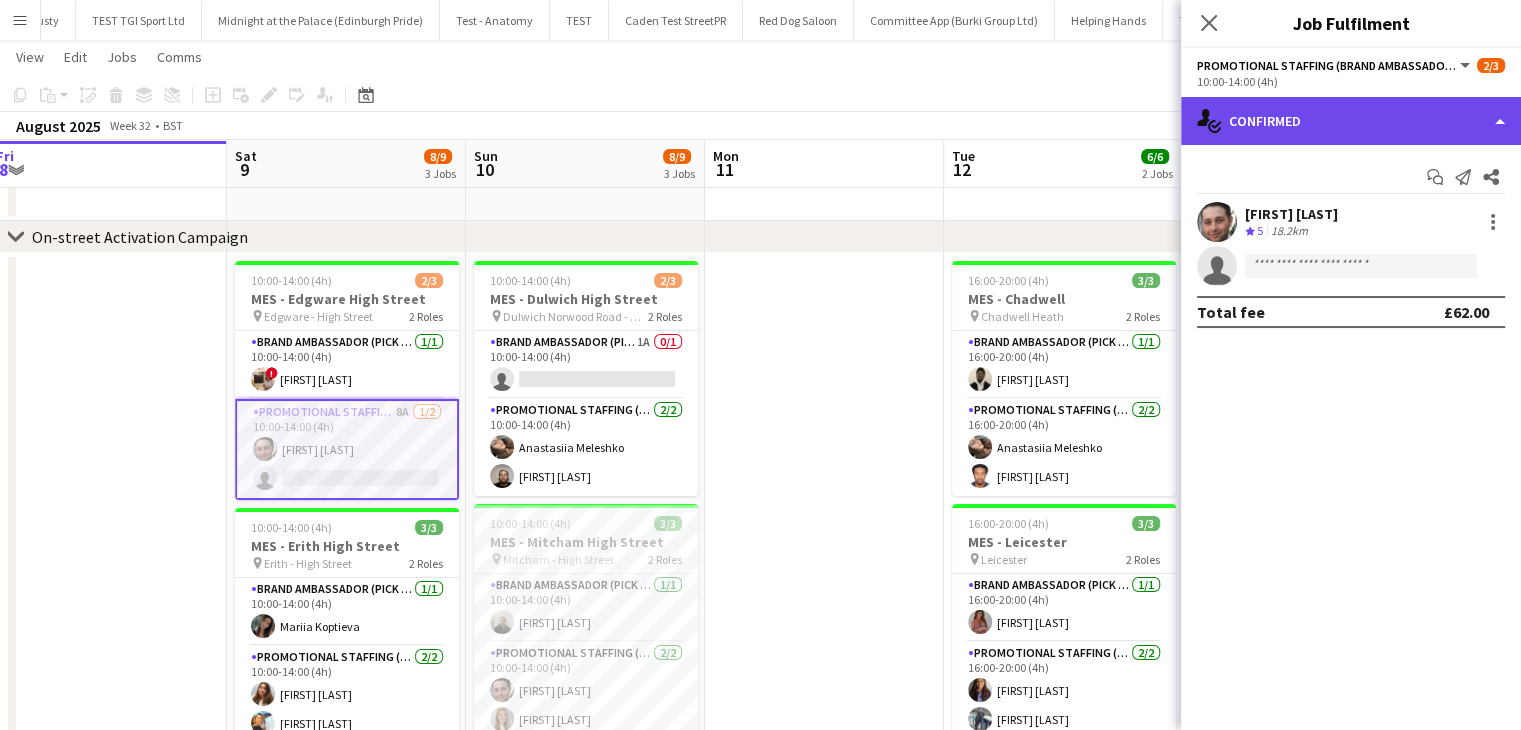 click on "single-neutral-actions-check-2
Confirmed" 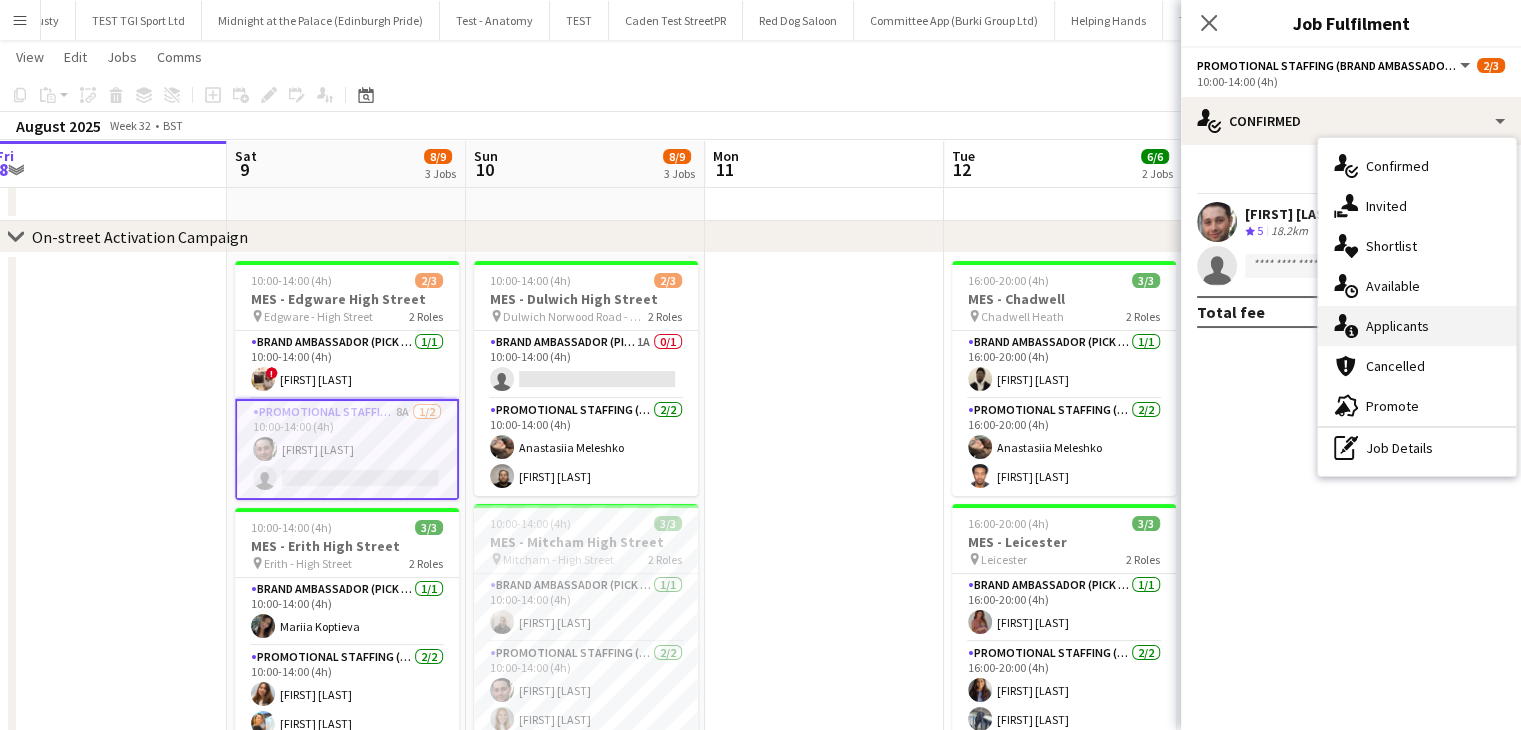 click on "single-neutral-actions-information
Applicants" at bounding box center (1417, 326) 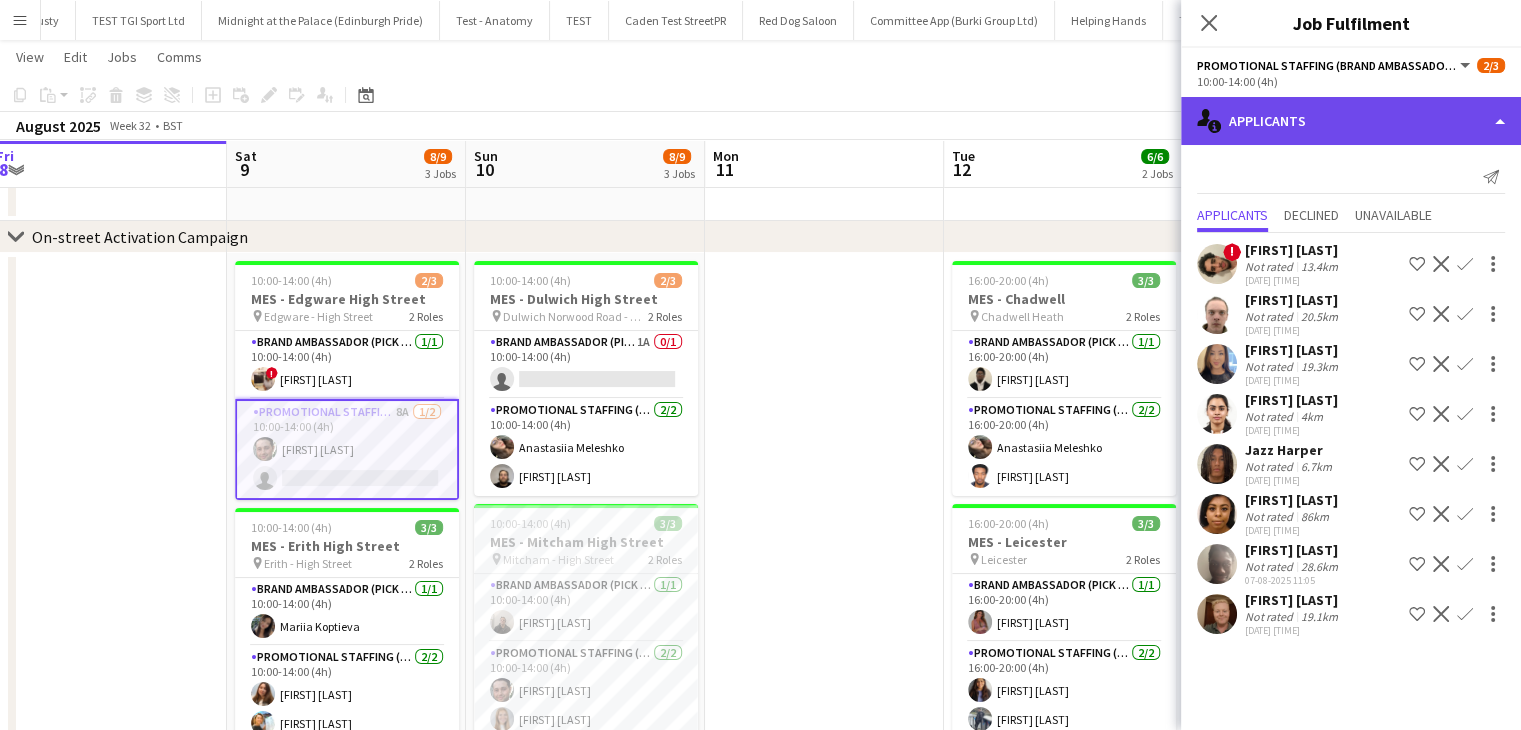 click on "single-neutral-actions-information
Applicants" 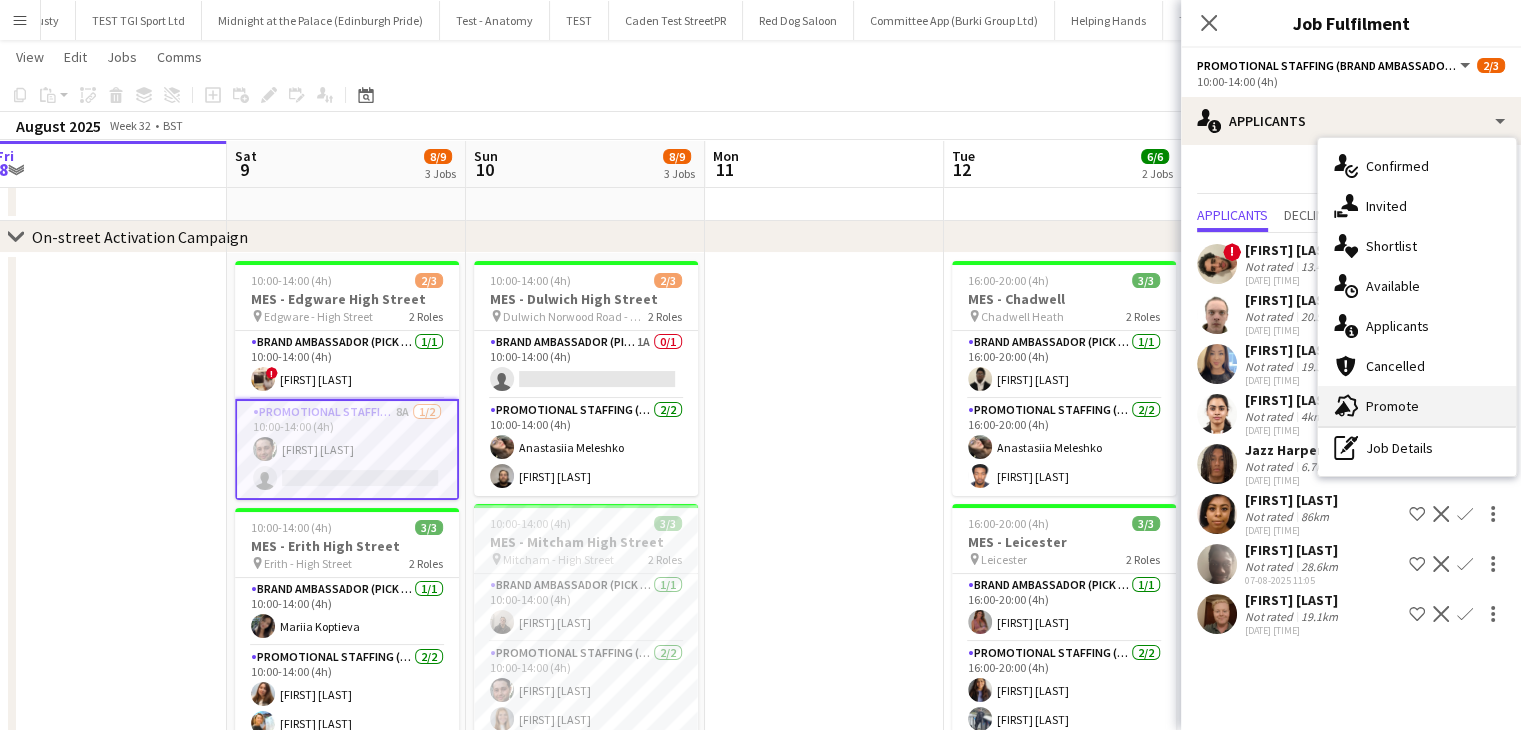 click on "advertising-megaphone
Promote" at bounding box center [1417, 406] 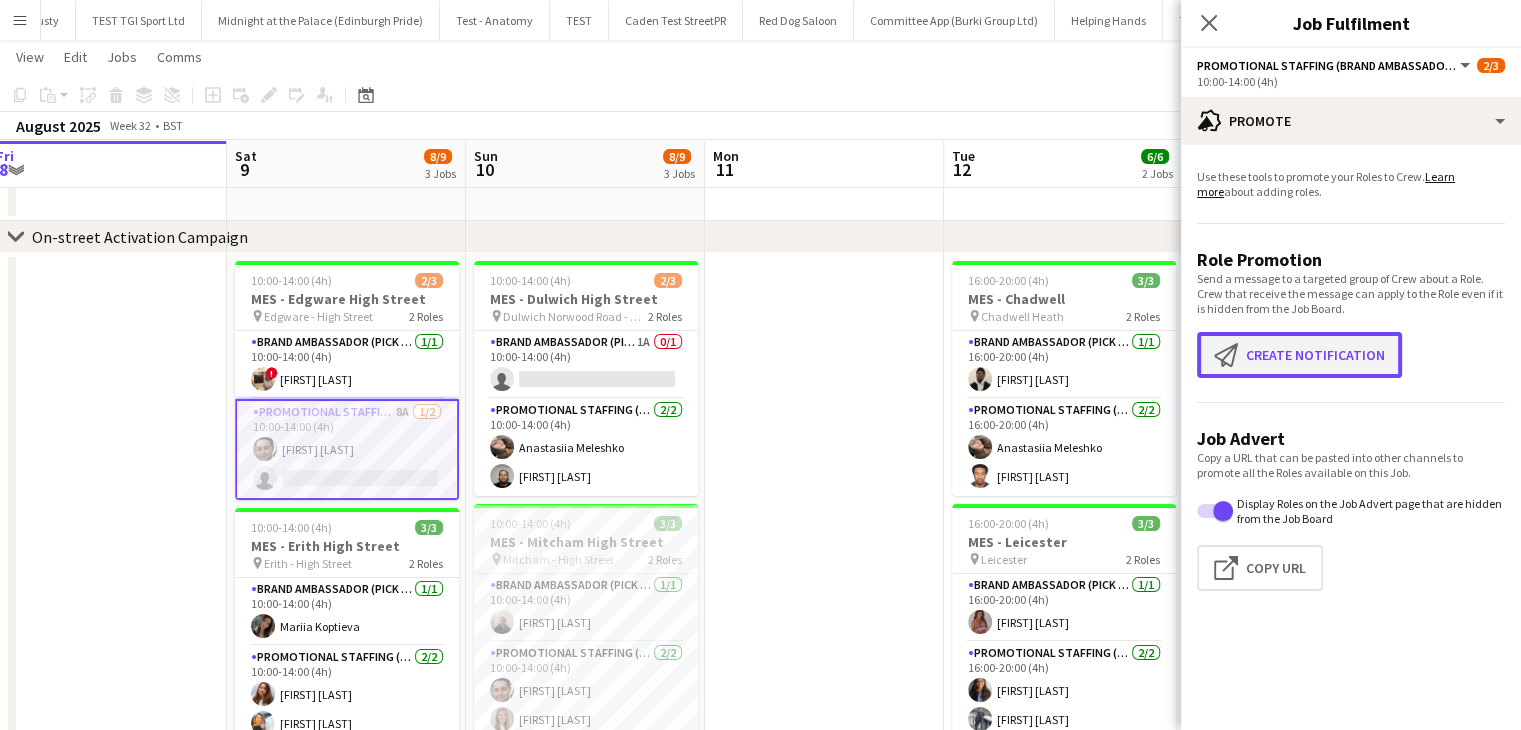 click on "Create notification
Create notification" at bounding box center (1299, 355) 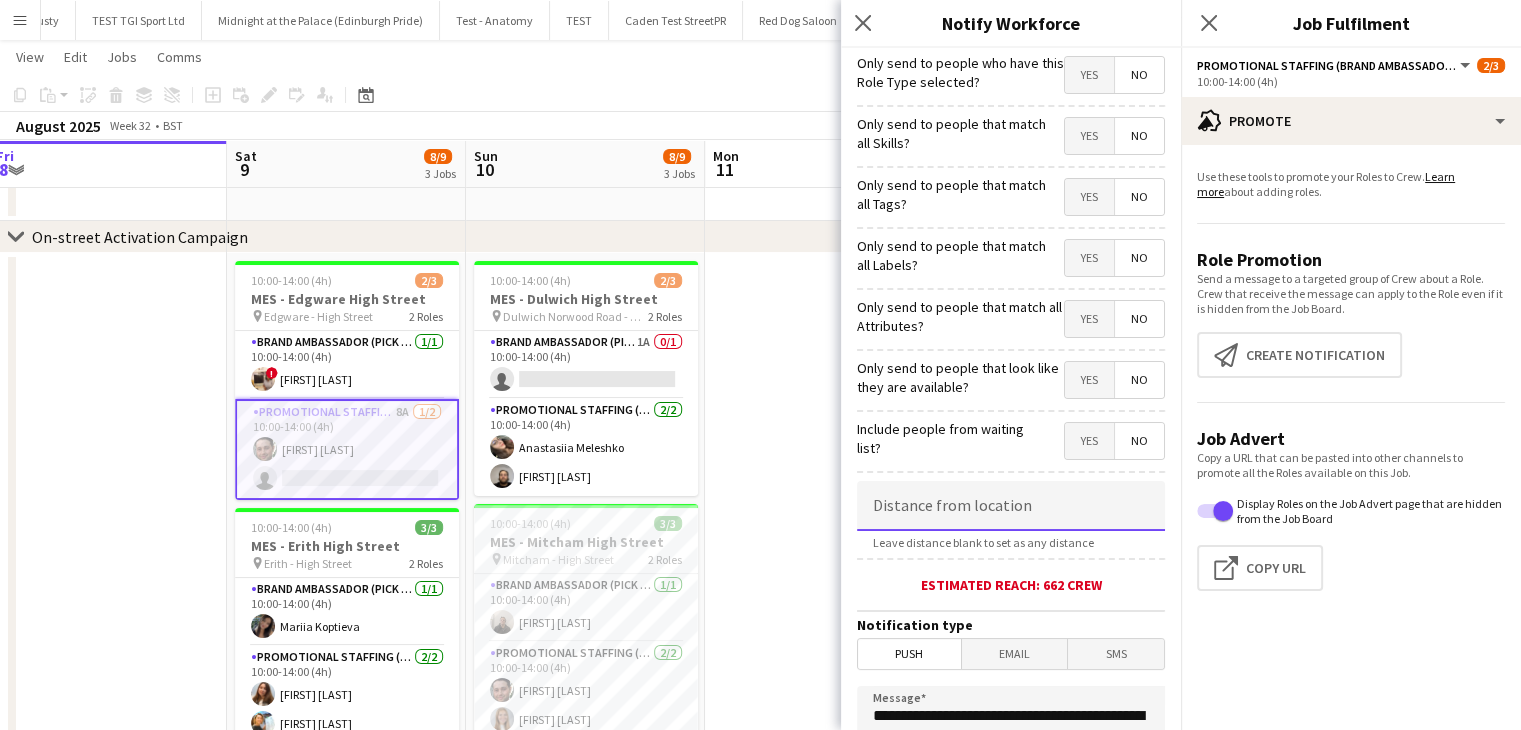 click 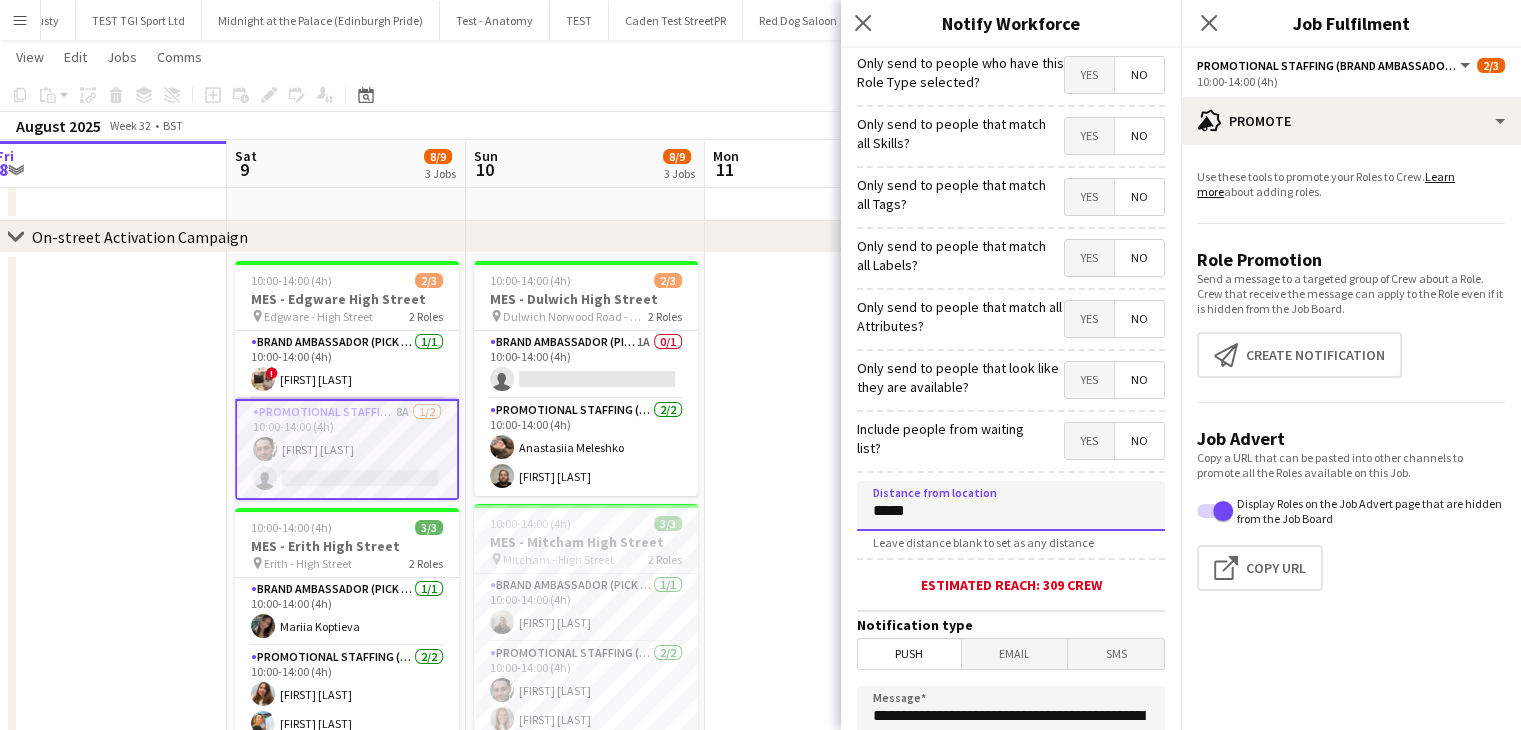 scroll, scrollTop: 371, scrollLeft: 0, axis: vertical 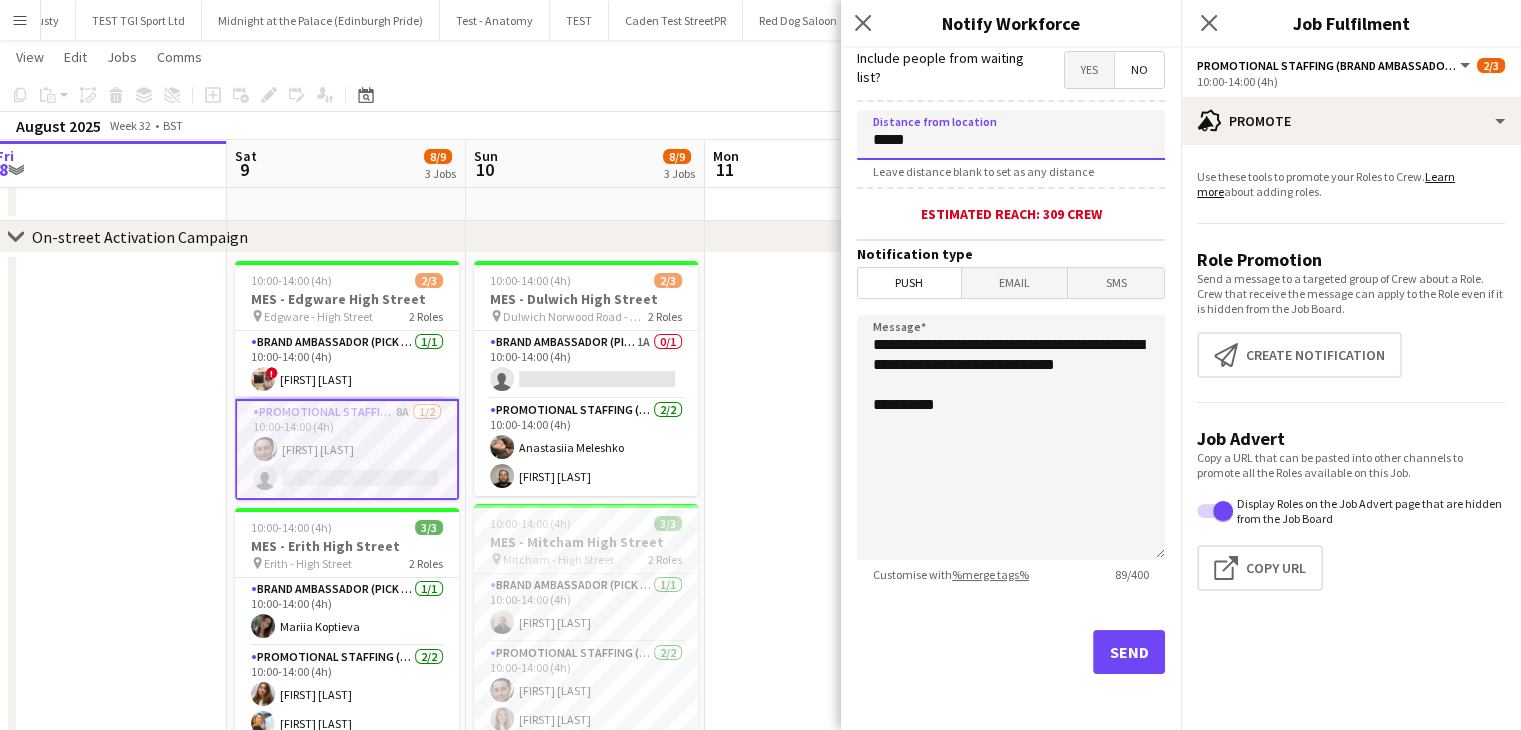 type on "*****" 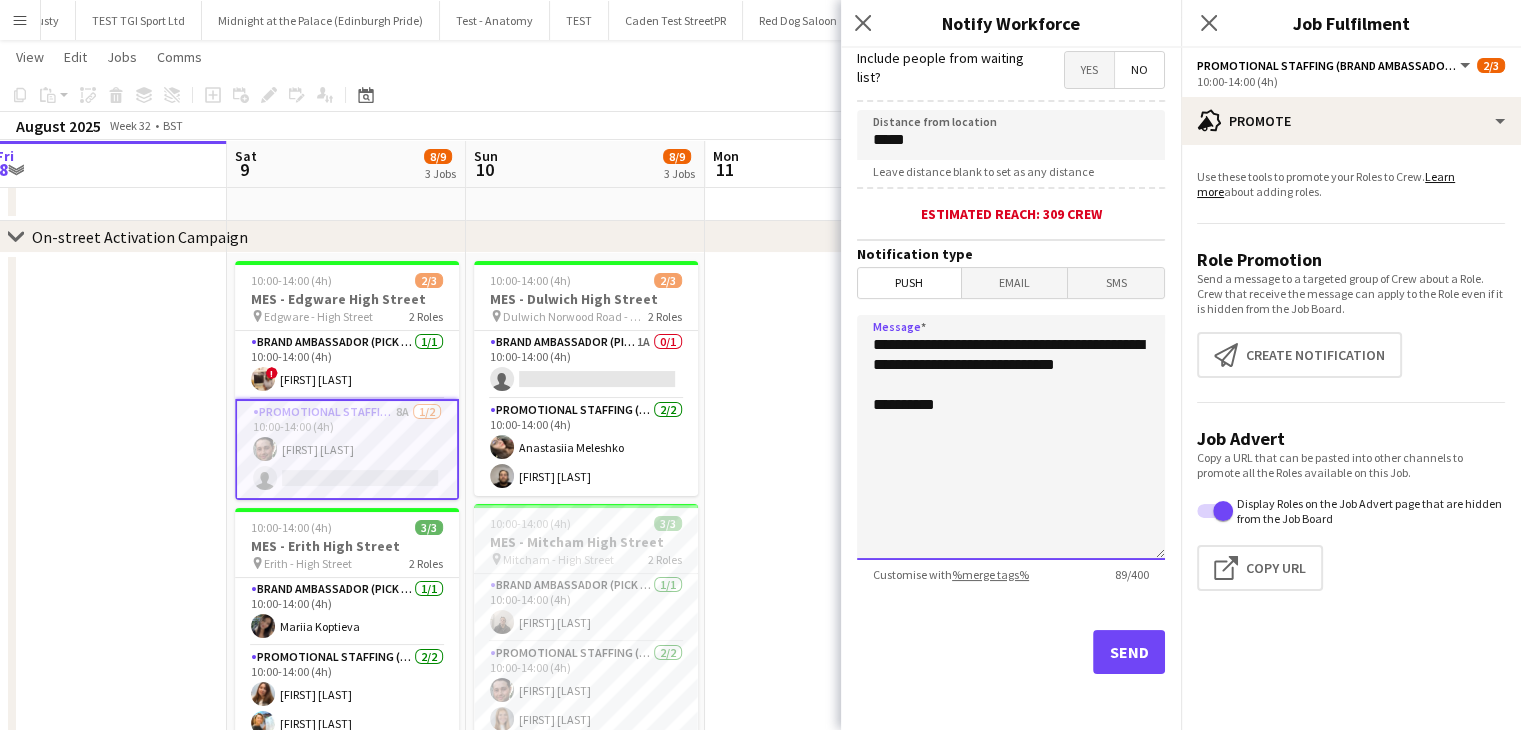 drag, startPoint x: 969, startPoint y: 384, endPoint x: 852, endPoint y: 349, distance: 122.12289 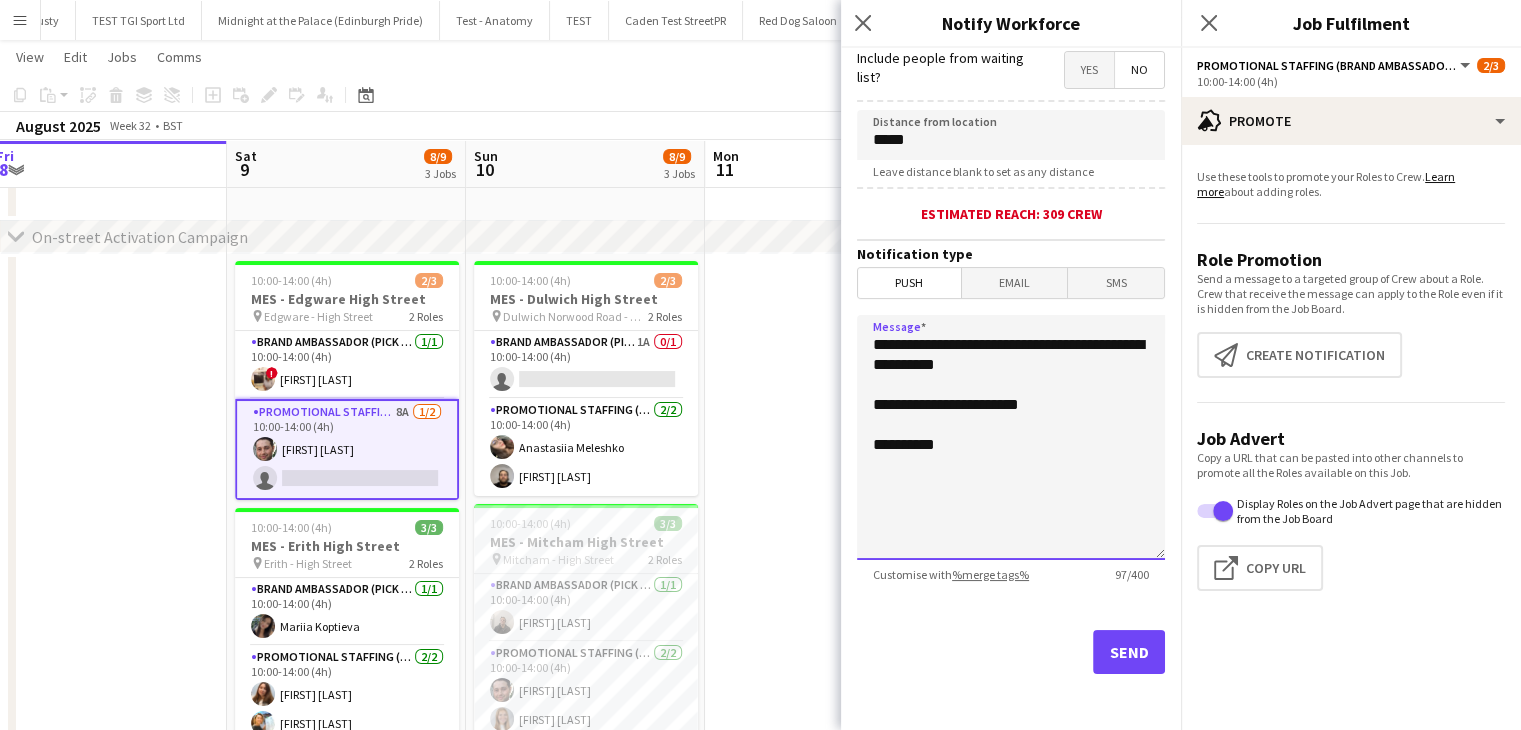 type on "**********" 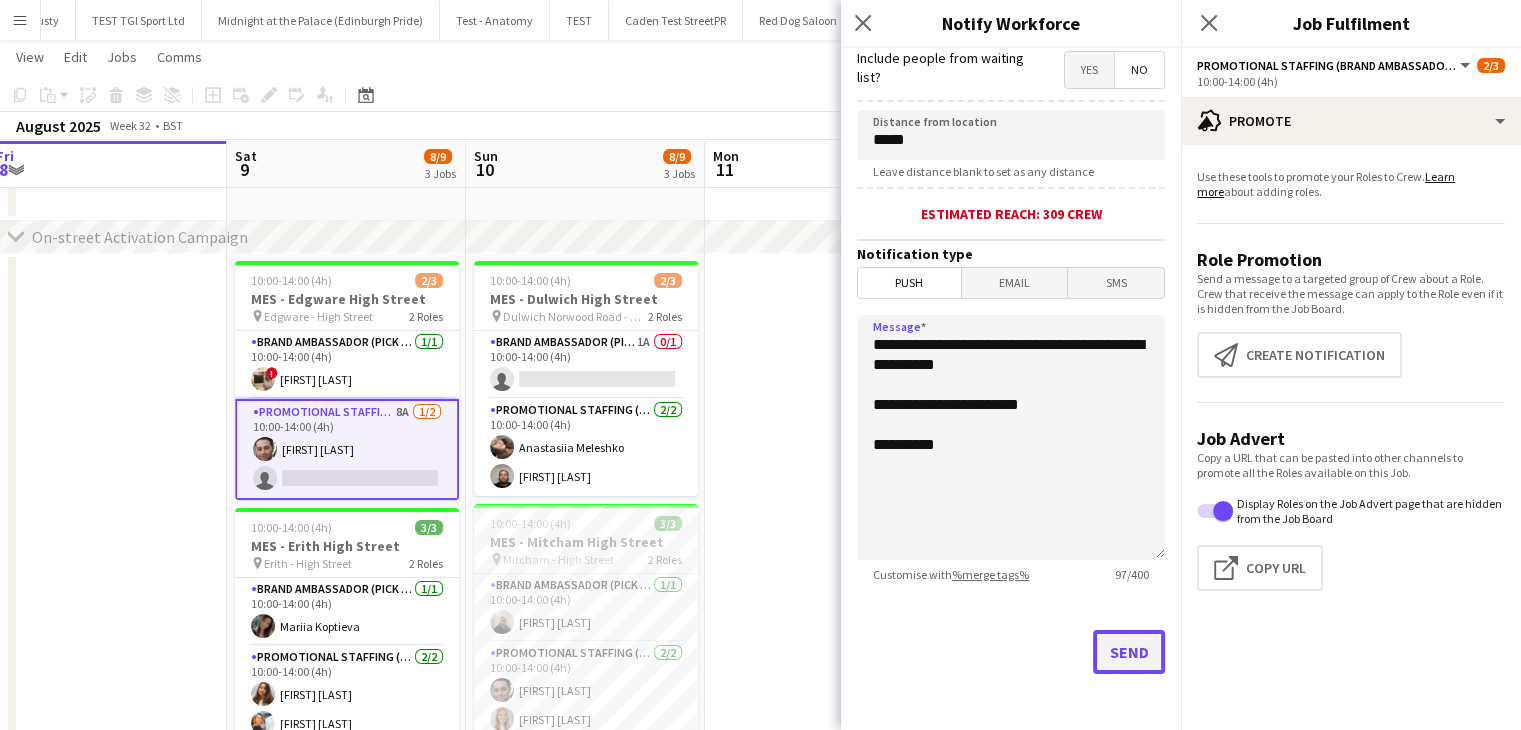 click on "Send" 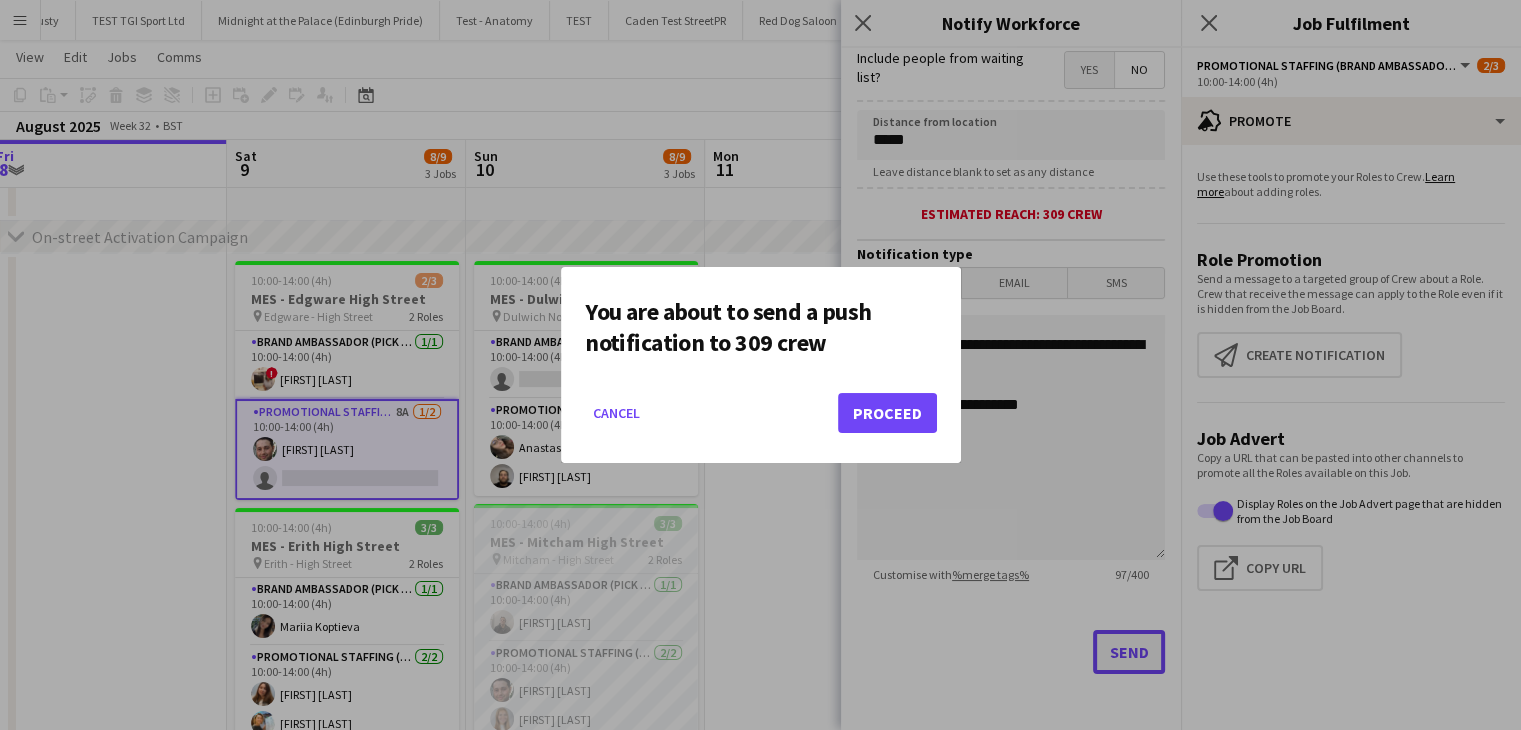 scroll, scrollTop: 0, scrollLeft: 0, axis: both 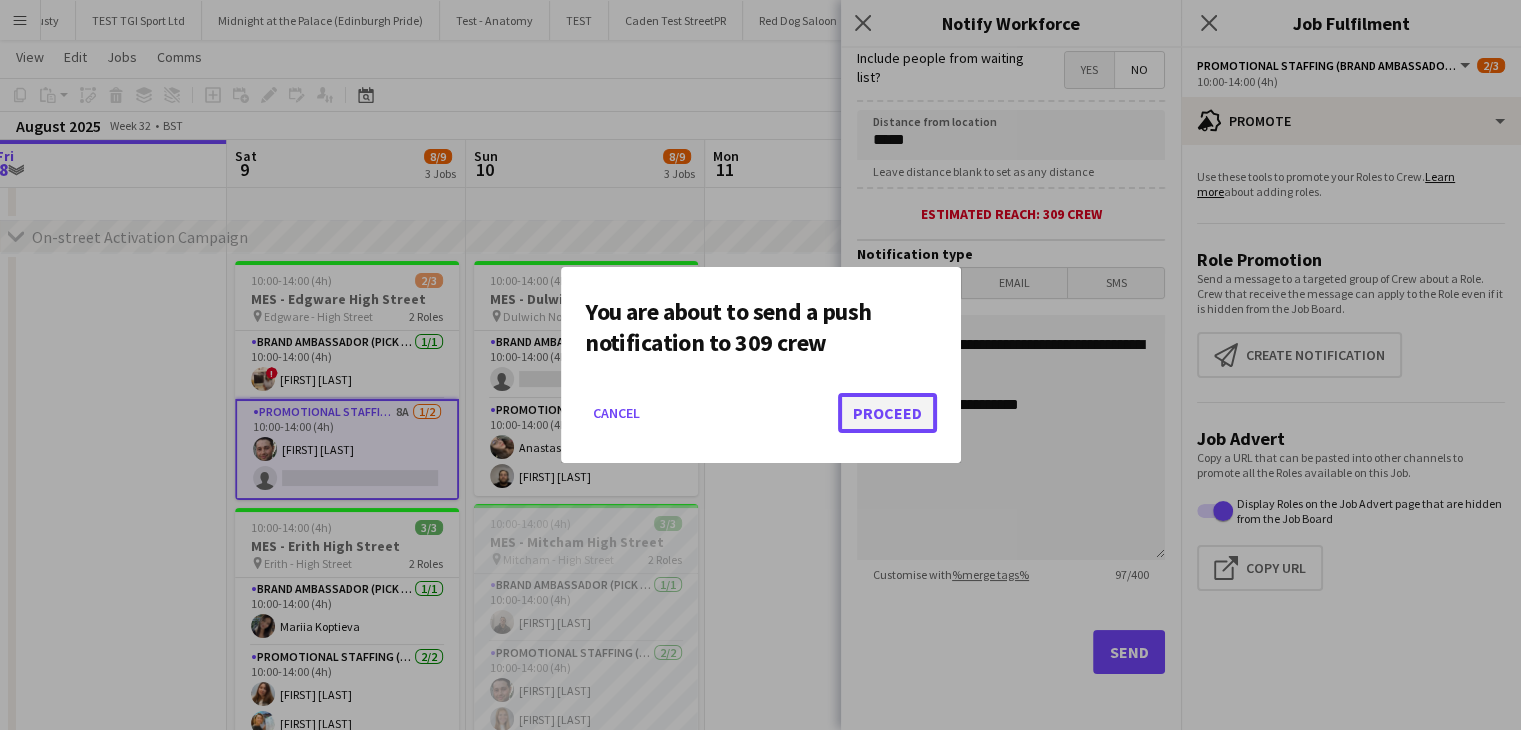 click on "Proceed" 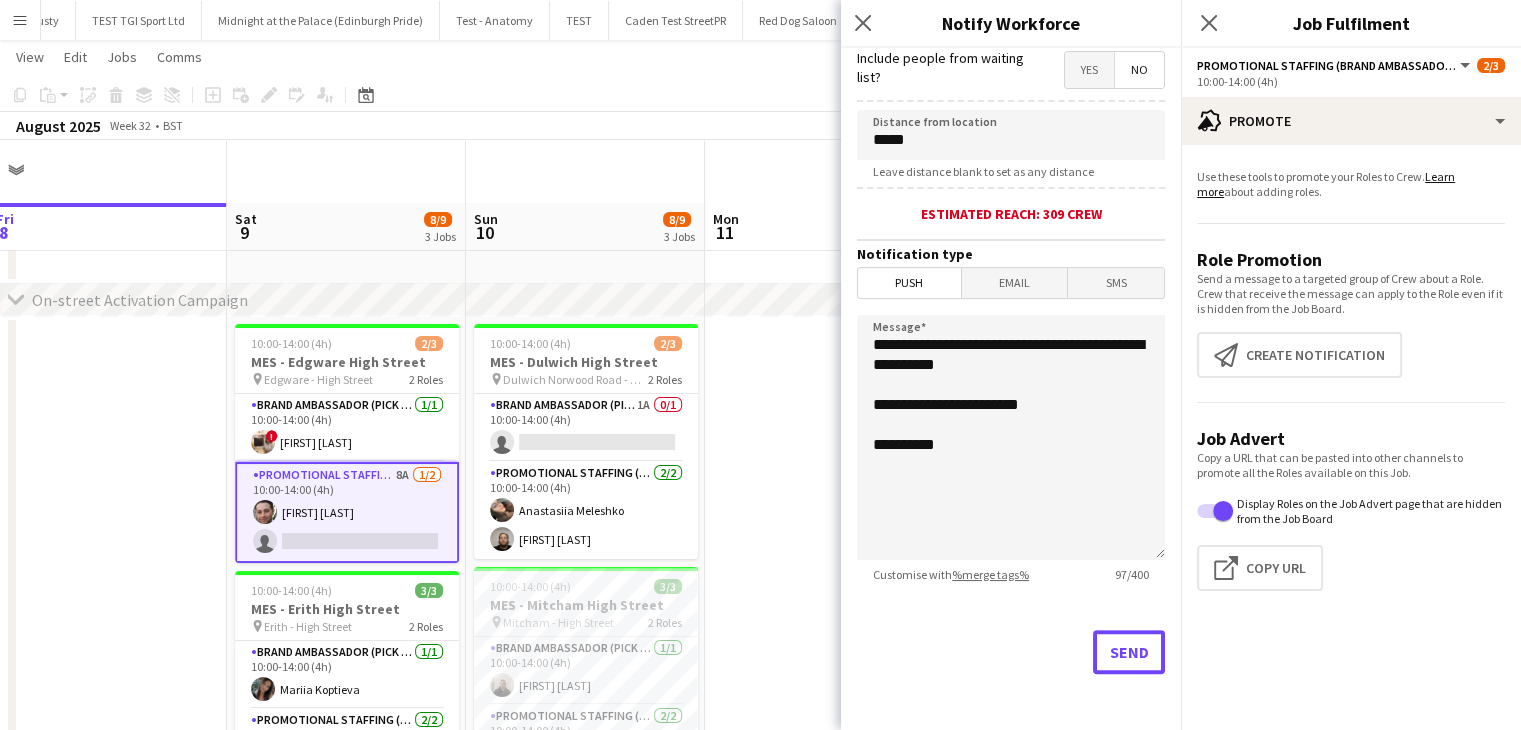 scroll, scrollTop: 63, scrollLeft: 0, axis: vertical 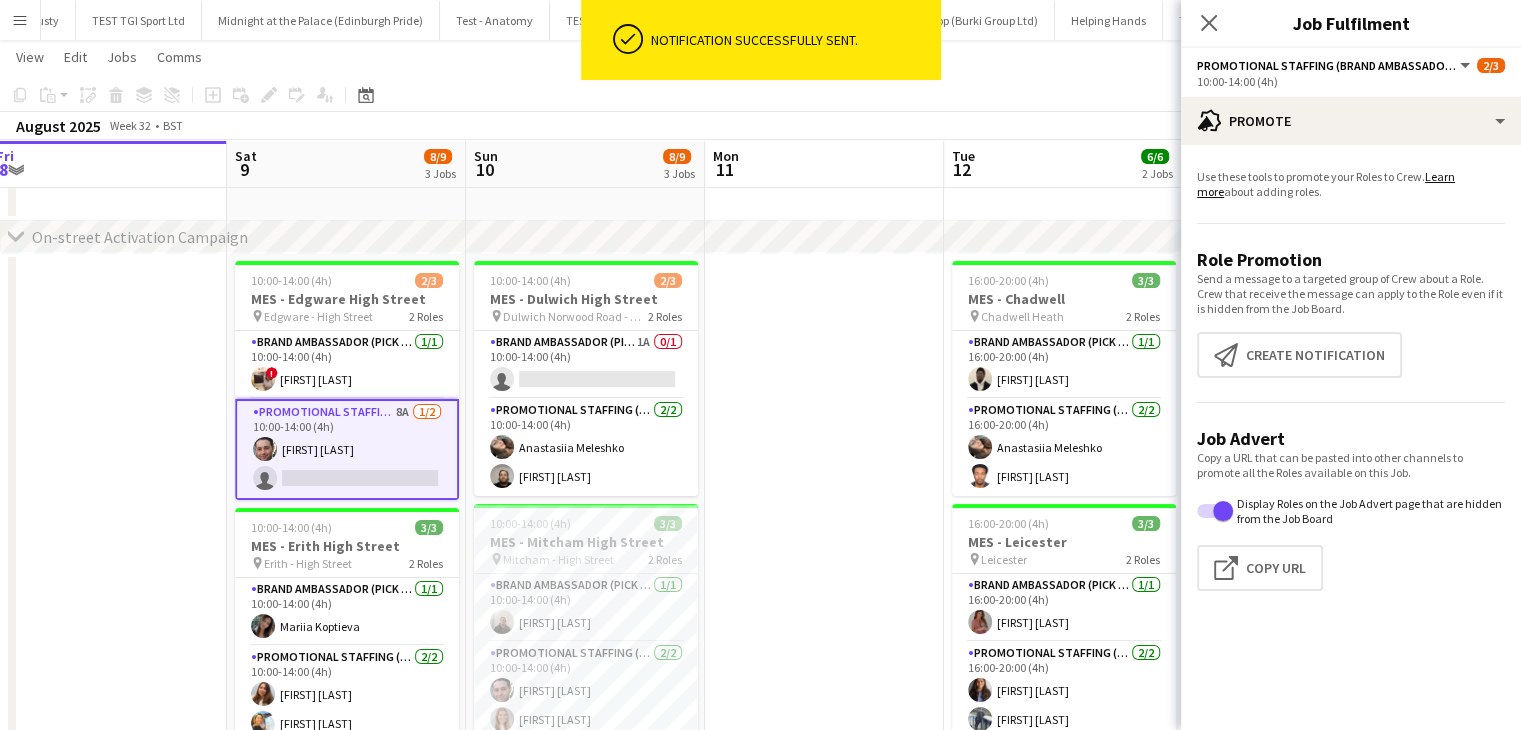 click at bounding box center (824, 667) 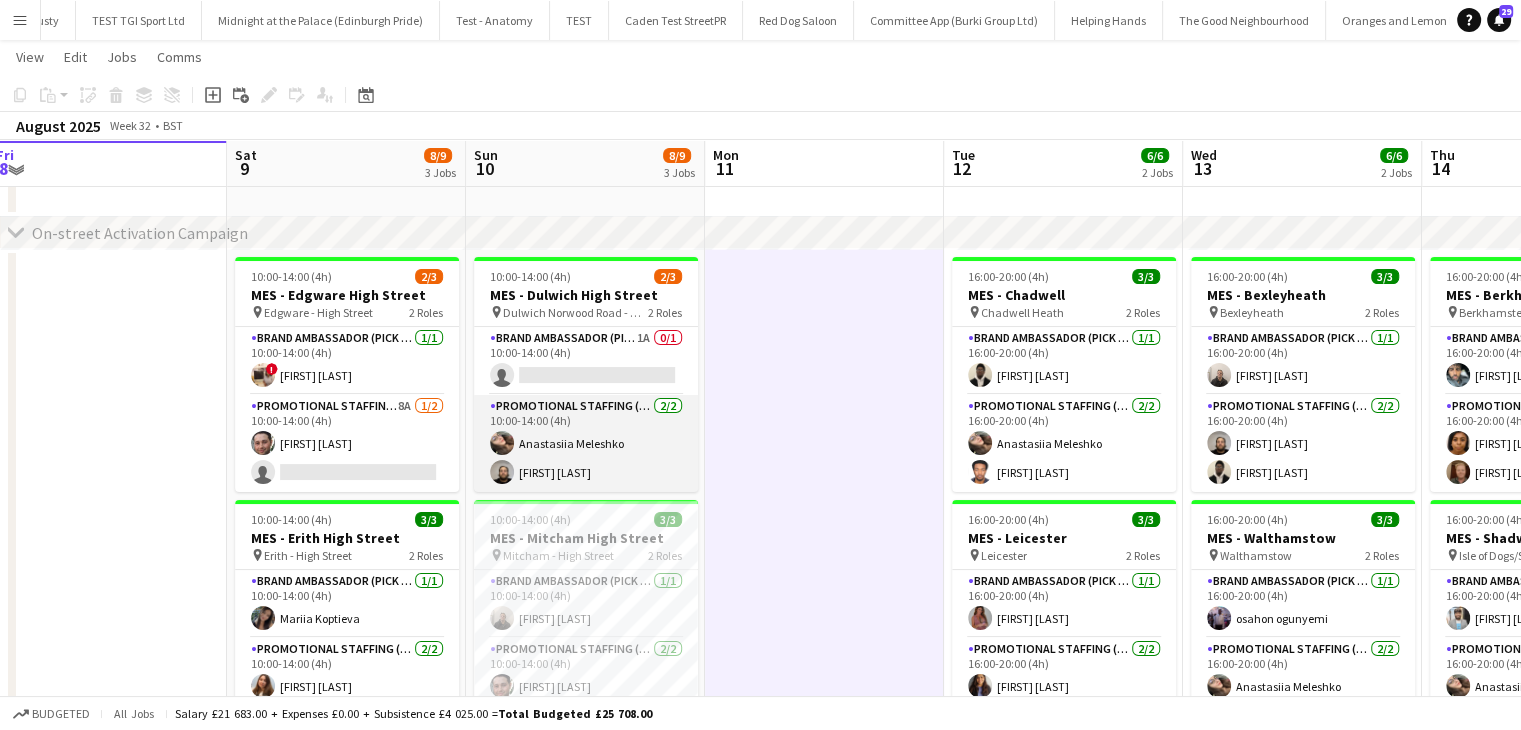 scroll, scrollTop: 66, scrollLeft: 0, axis: vertical 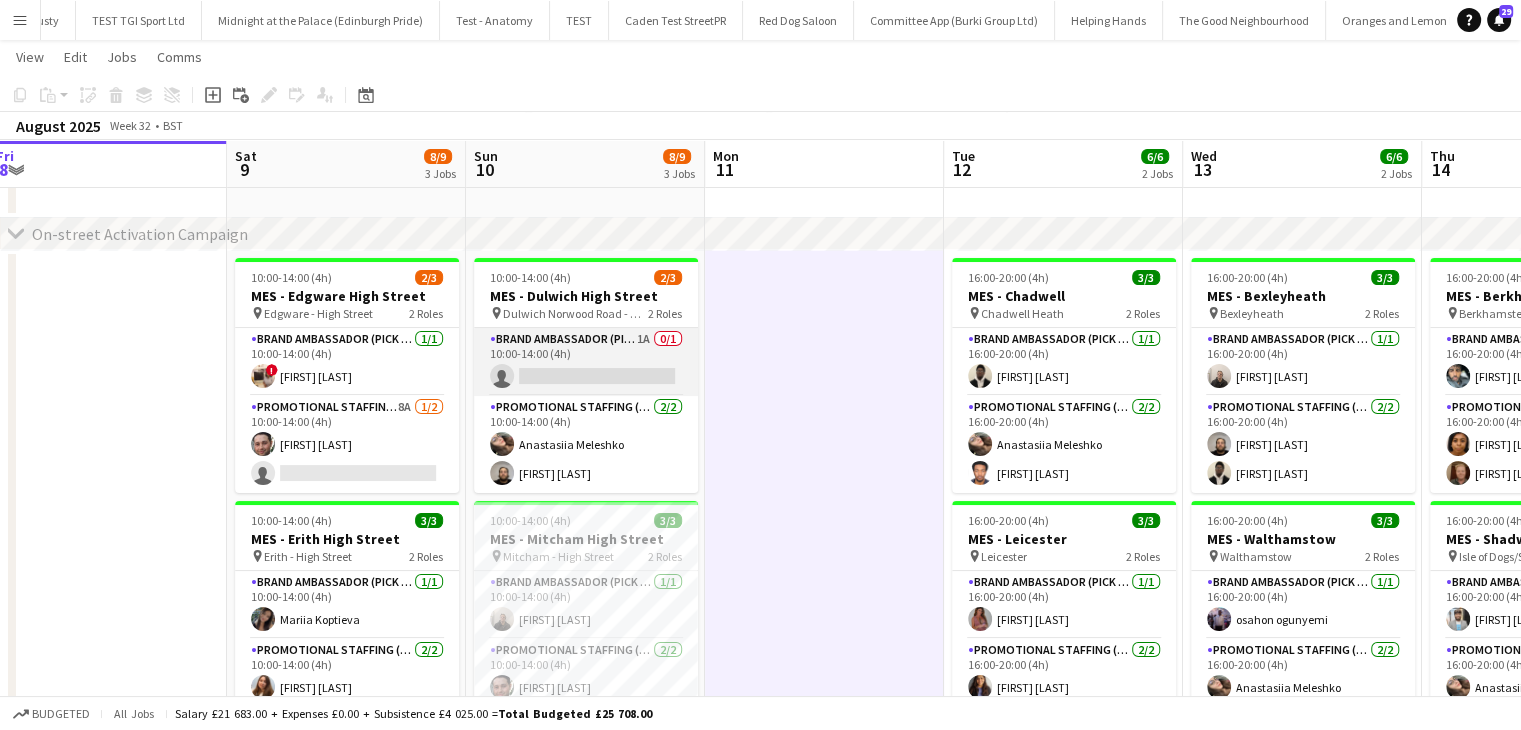 click on "Brand Ambassador (Pick up)   1A   0/1   10:00-14:00 (4h)
single-neutral-actions" at bounding box center [586, 362] 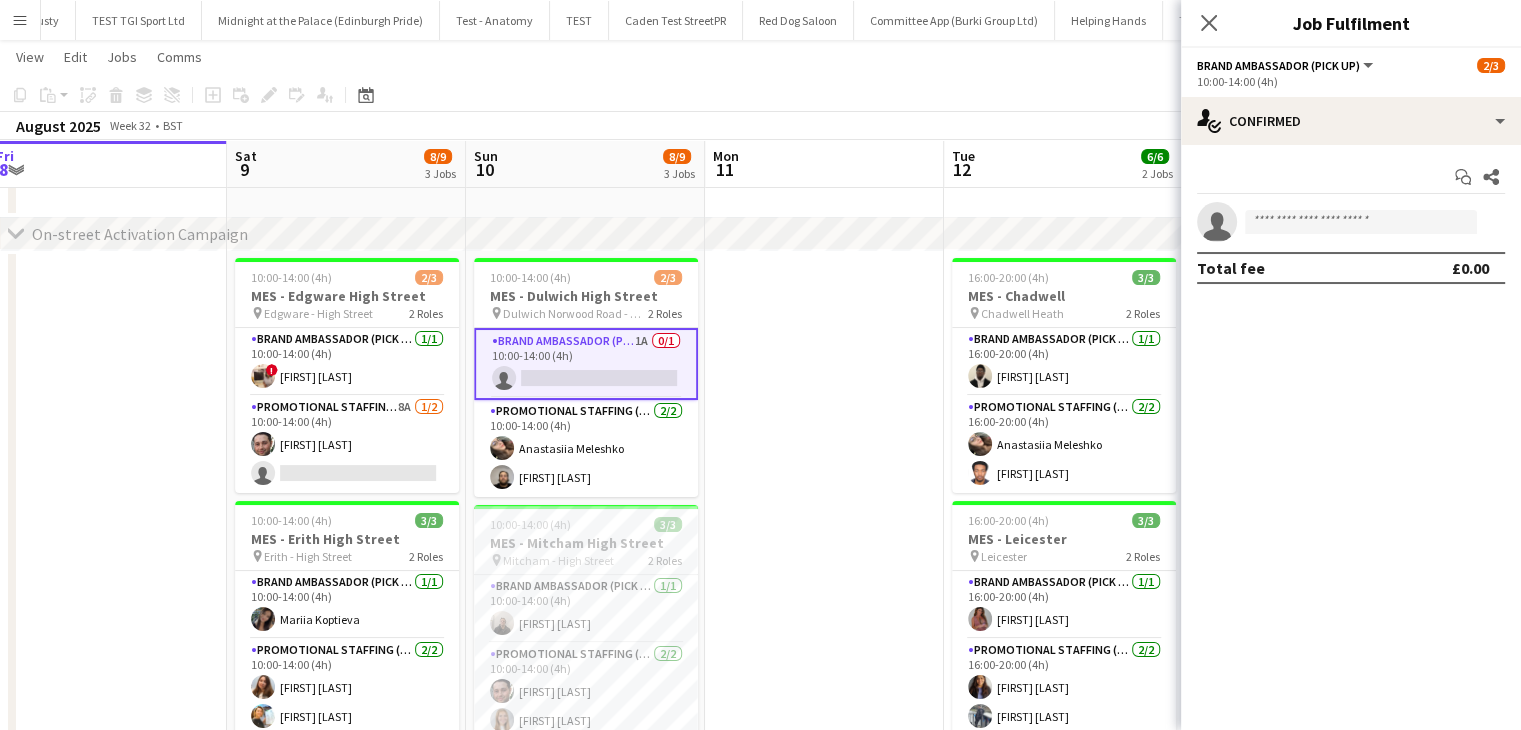 click at bounding box center [824, 664] 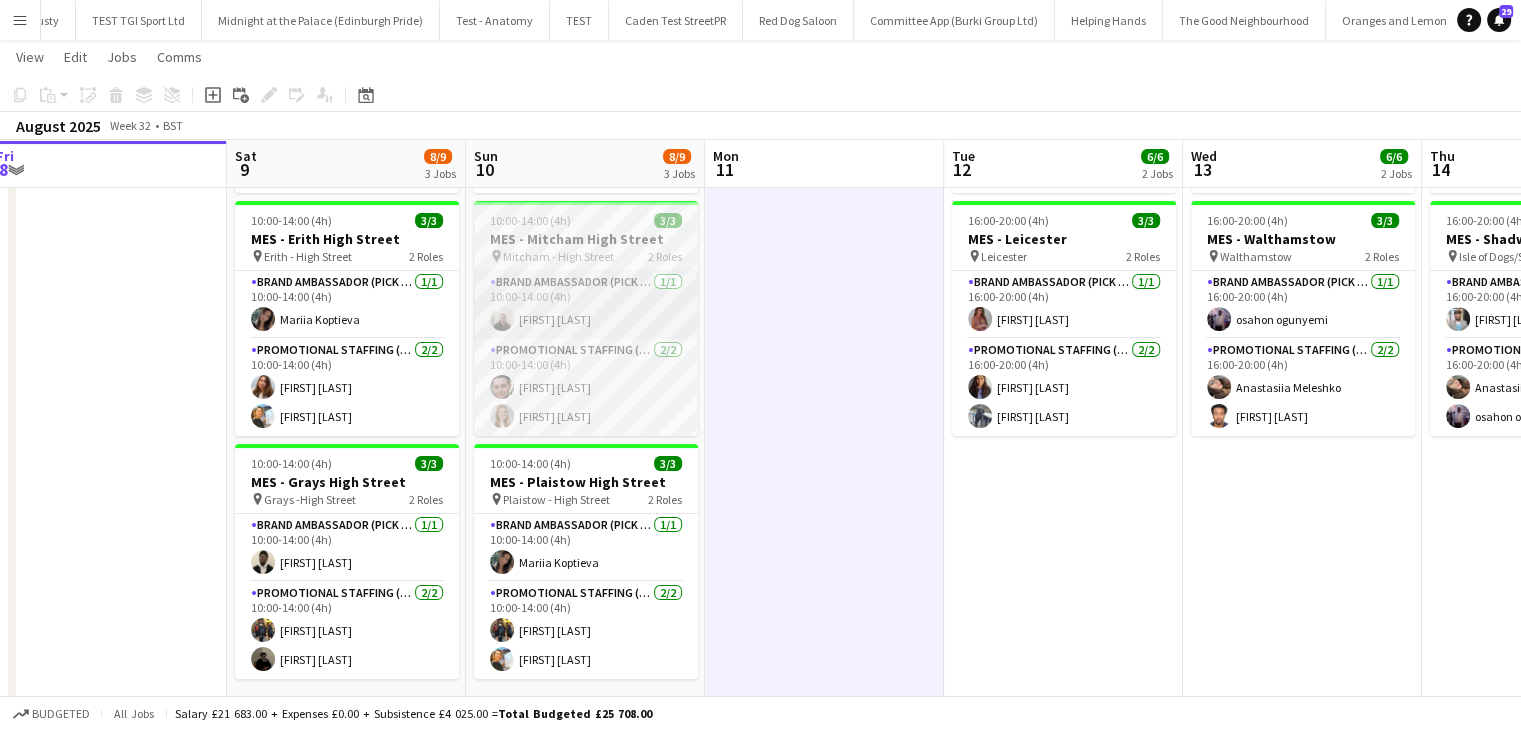 scroll, scrollTop: 0, scrollLeft: 0, axis: both 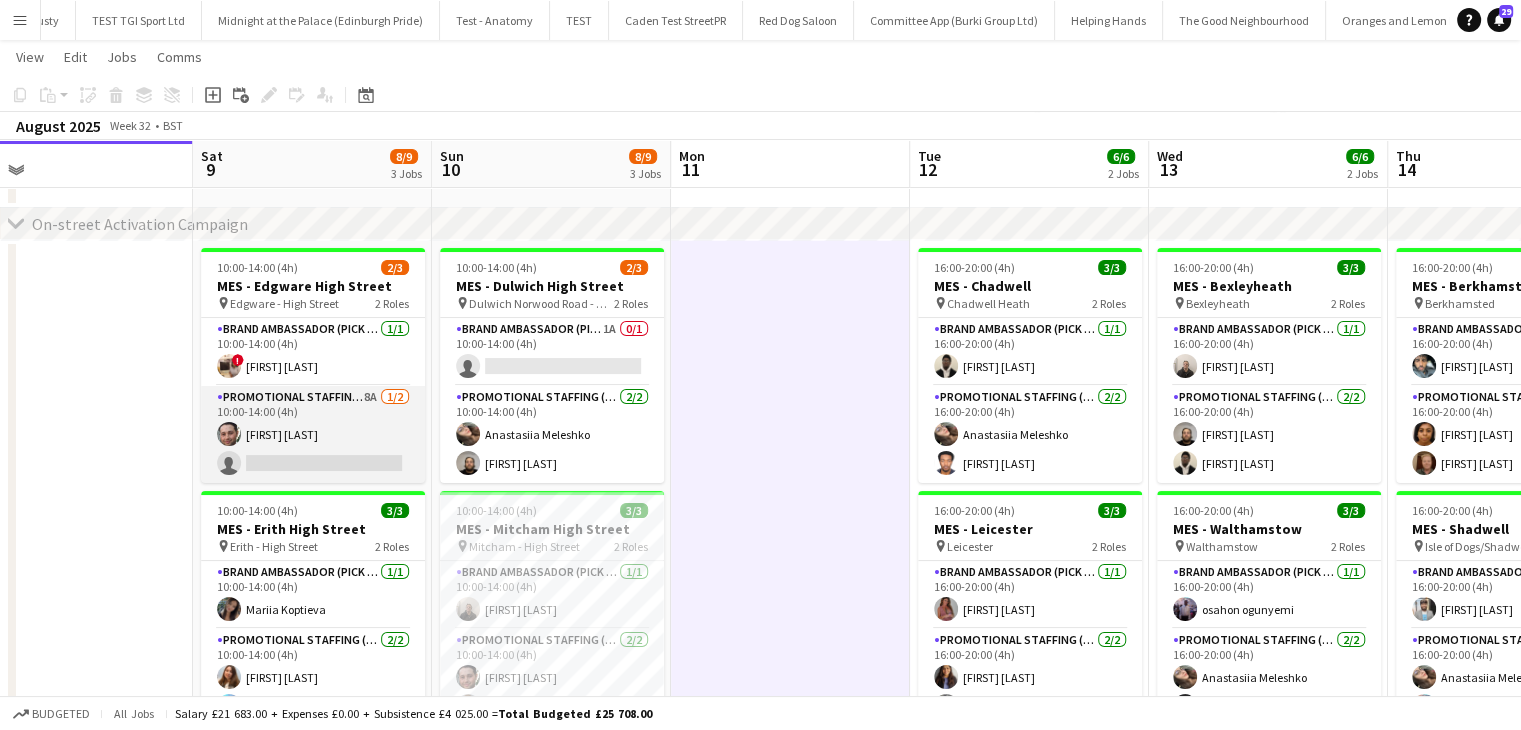 click on "Promotional Staffing (Brand Ambassadors)   8A   1/2   10:00-14:00 (4h)
[NAME]
single-neutral-actions" at bounding box center (313, 434) 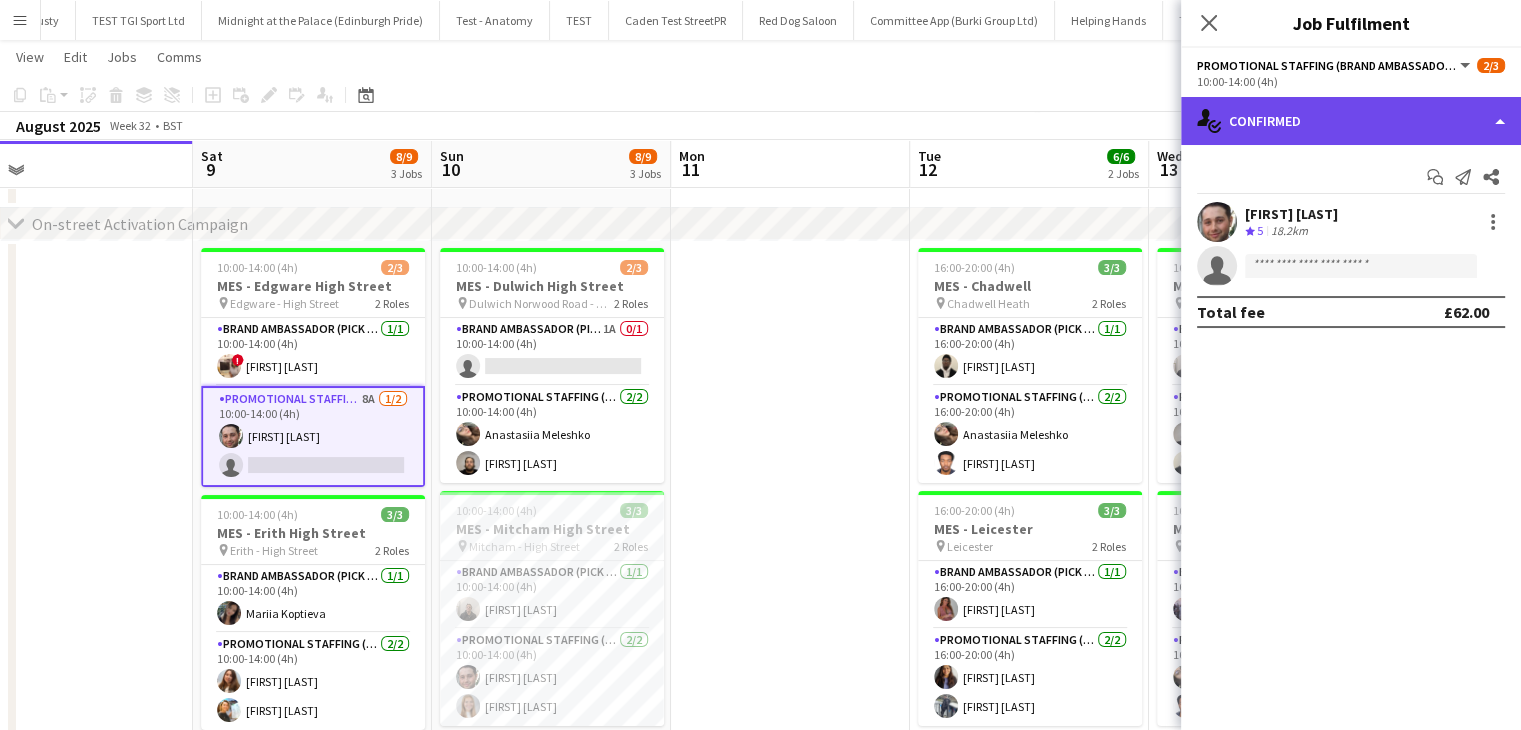click on "single-neutral-actions-check-2
Confirmed" 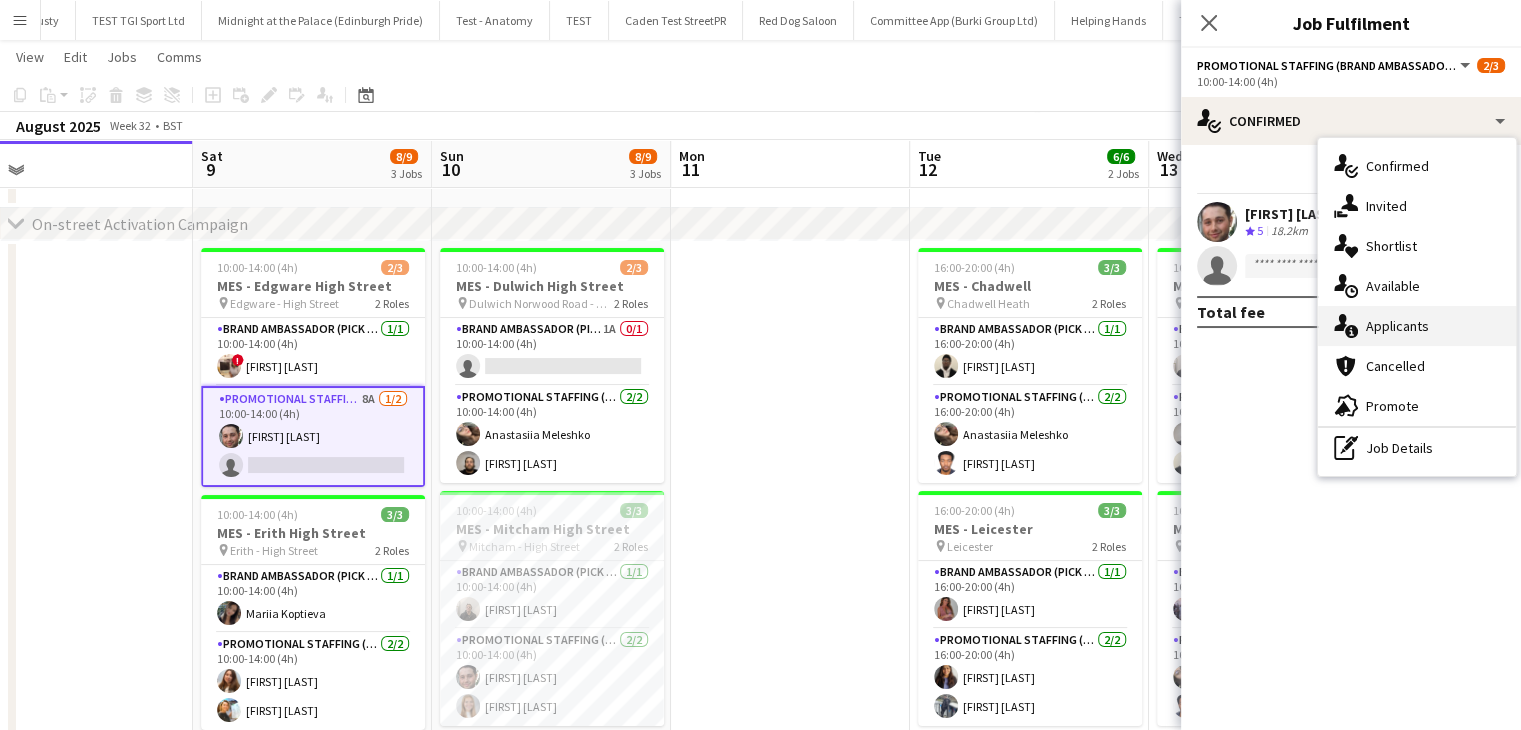 click on "single-neutral-actions-information
Applicants" at bounding box center [1417, 326] 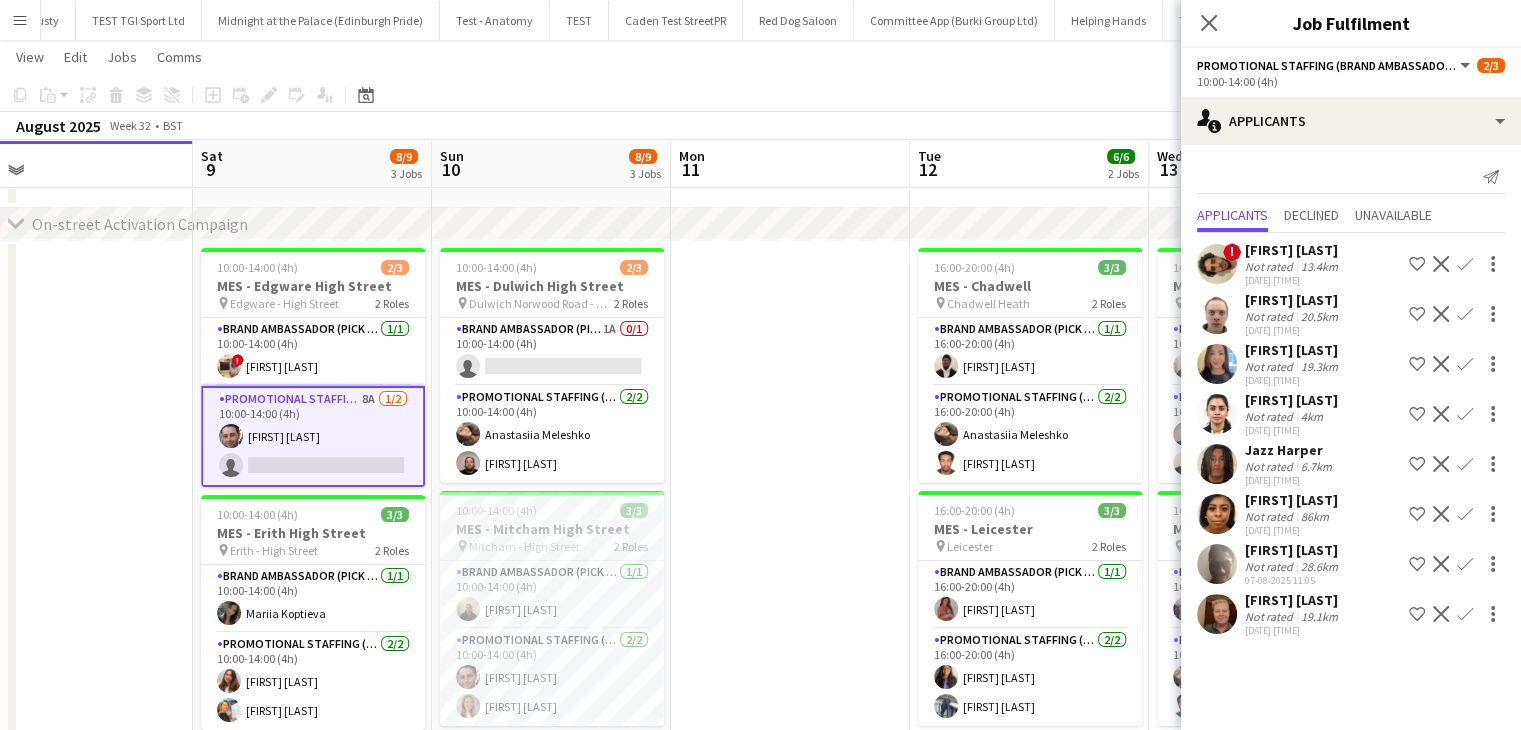 click 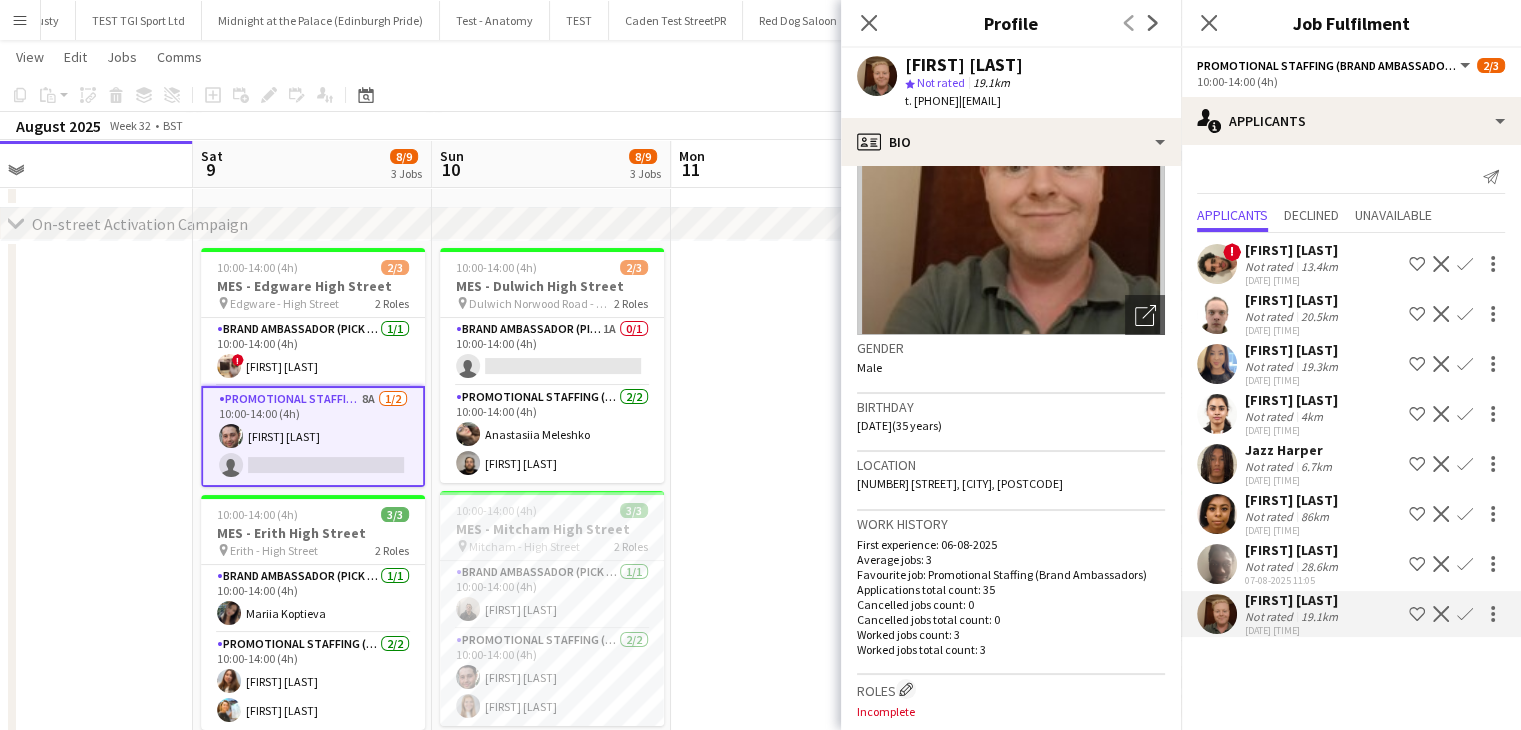 scroll, scrollTop: 0, scrollLeft: 0, axis: both 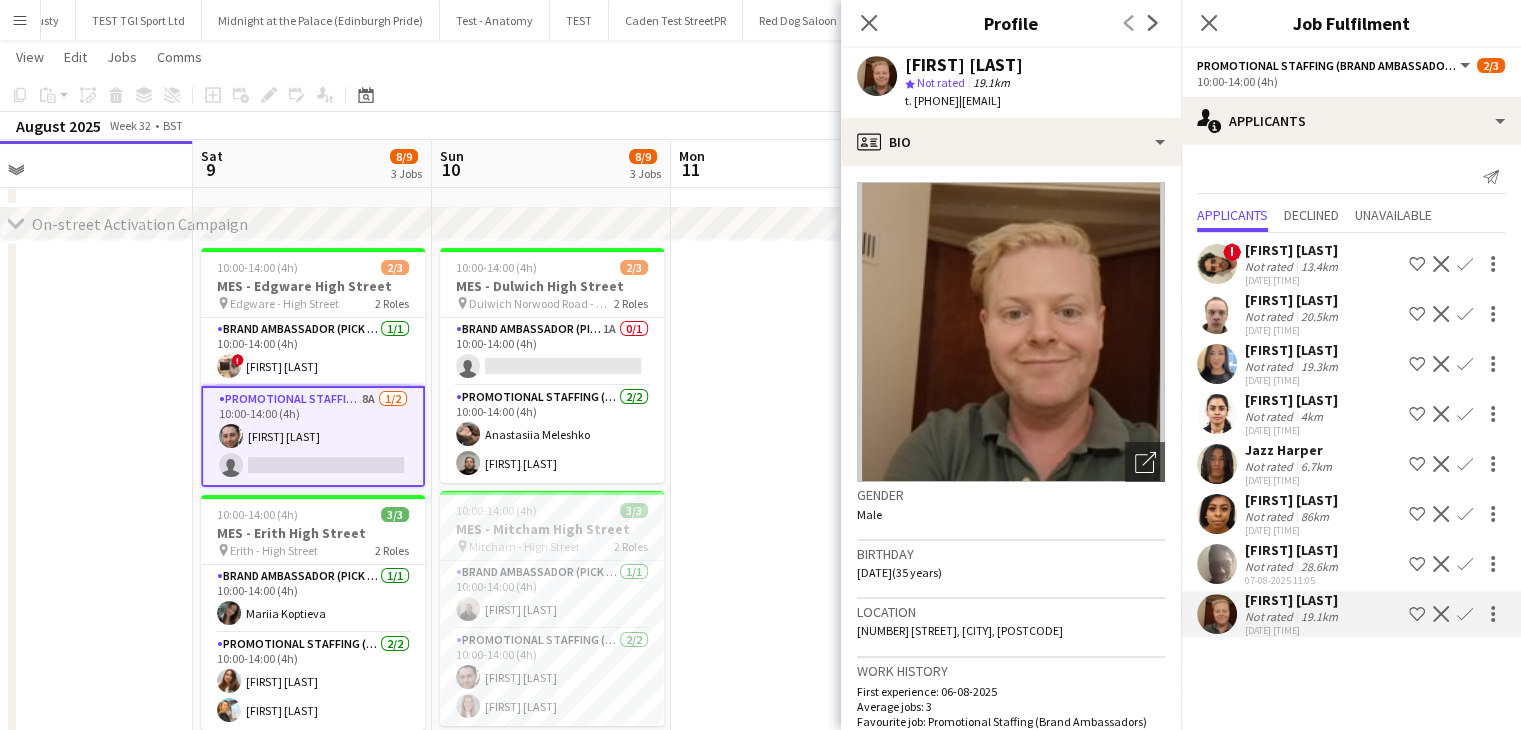 click on "t. [PHONE]" 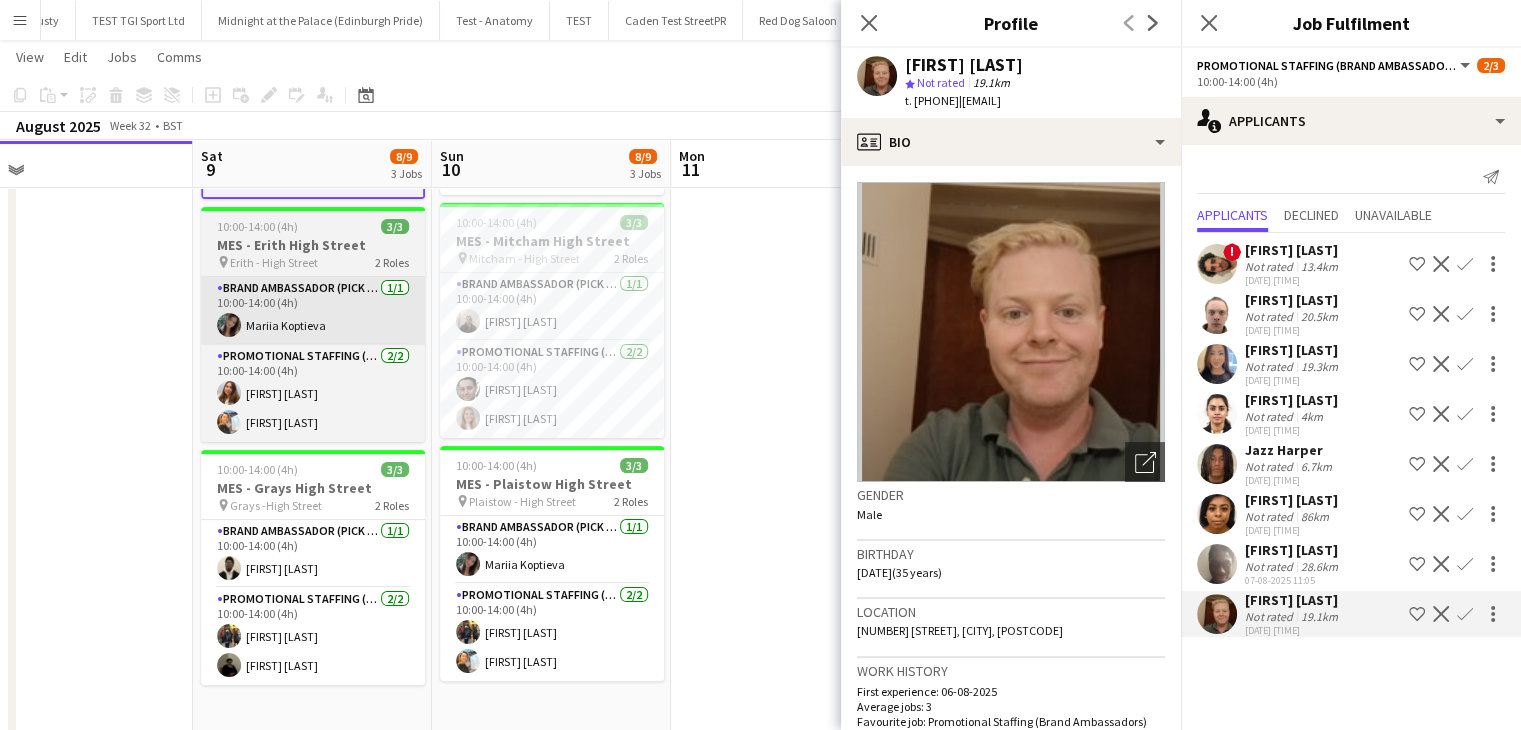 scroll, scrollTop: 366, scrollLeft: 0, axis: vertical 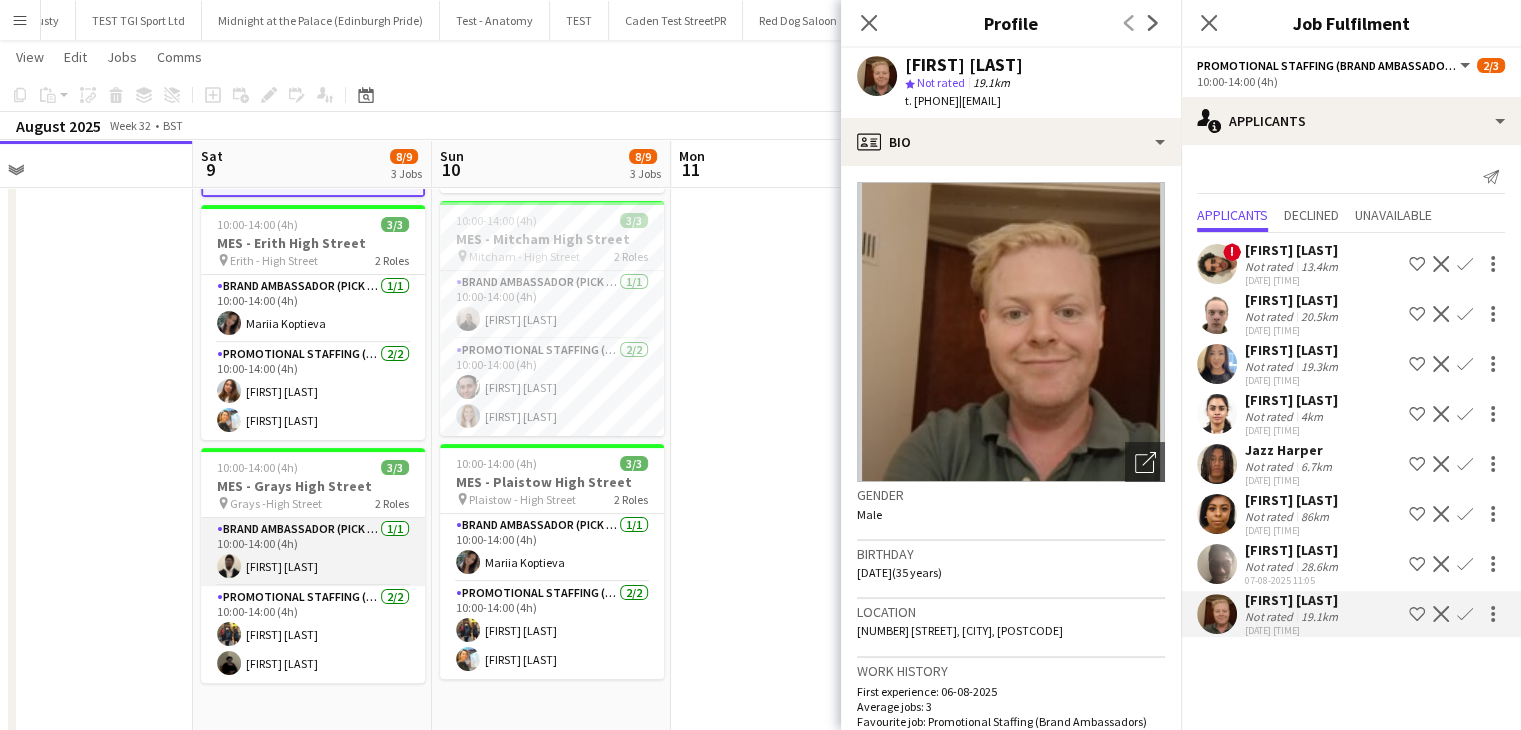 click on "Brand Ambassador (Pick up)   1/1   10:00-14:00 (4h)
[FIRST] [LAST]" at bounding box center (313, 552) 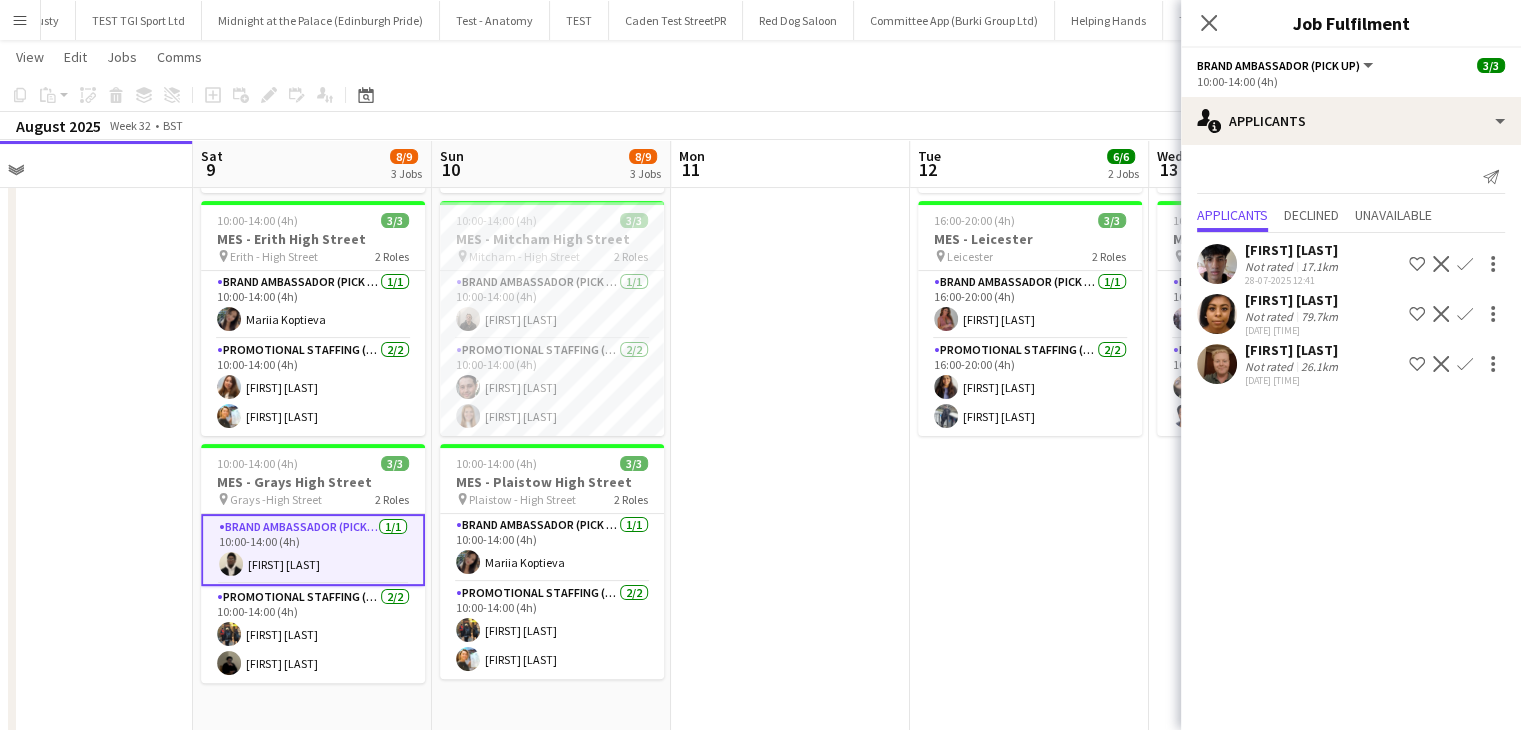 click on "Brand Ambassador (Pick up)   1/1   10:00-14:00 (4h)
[FIRST] [LAST]" at bounding box center (313, 550) 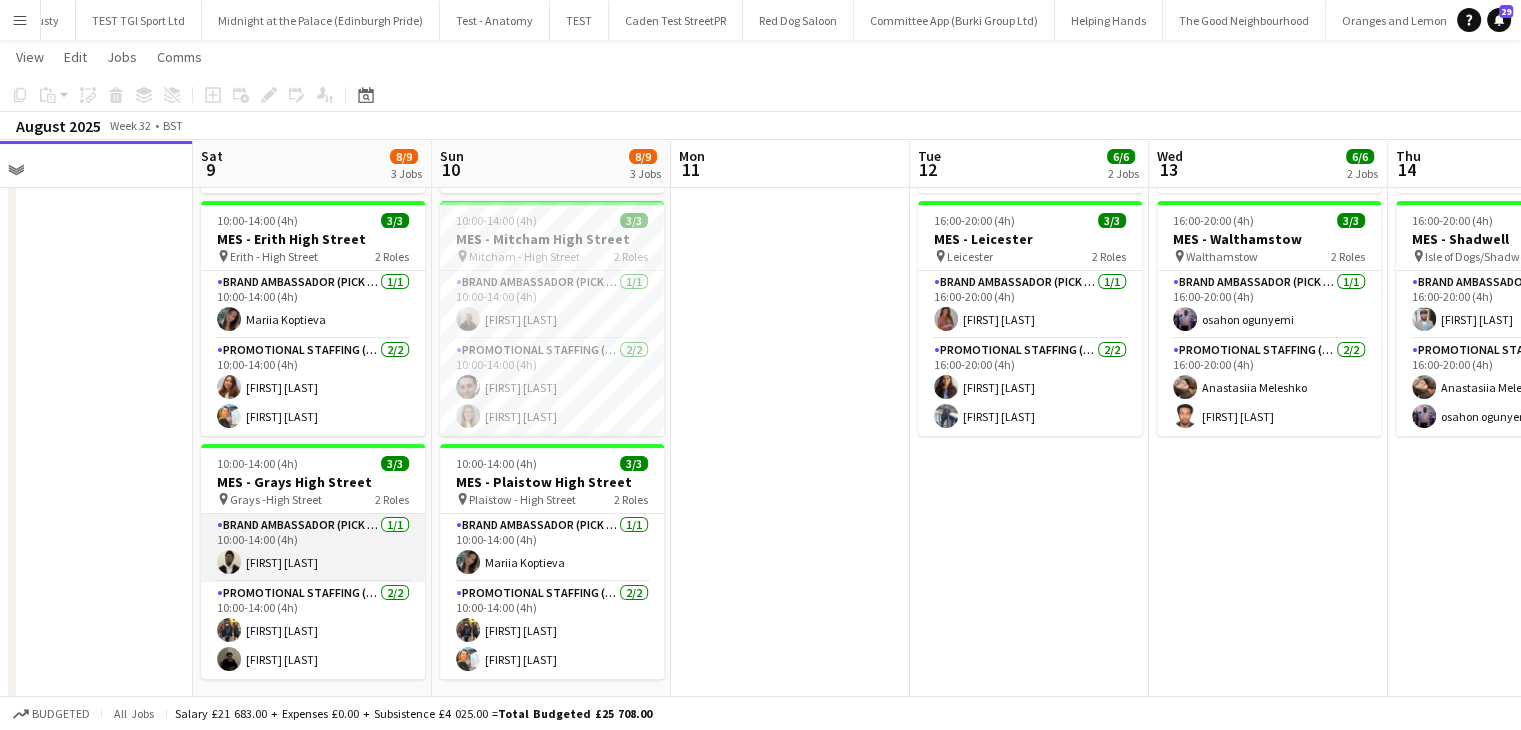 click on "Brand Ambassador (Pick up)   1/1   10:00-14:00 (4h)
[FIRST] [LAST]" at bounding box center (313, 548) 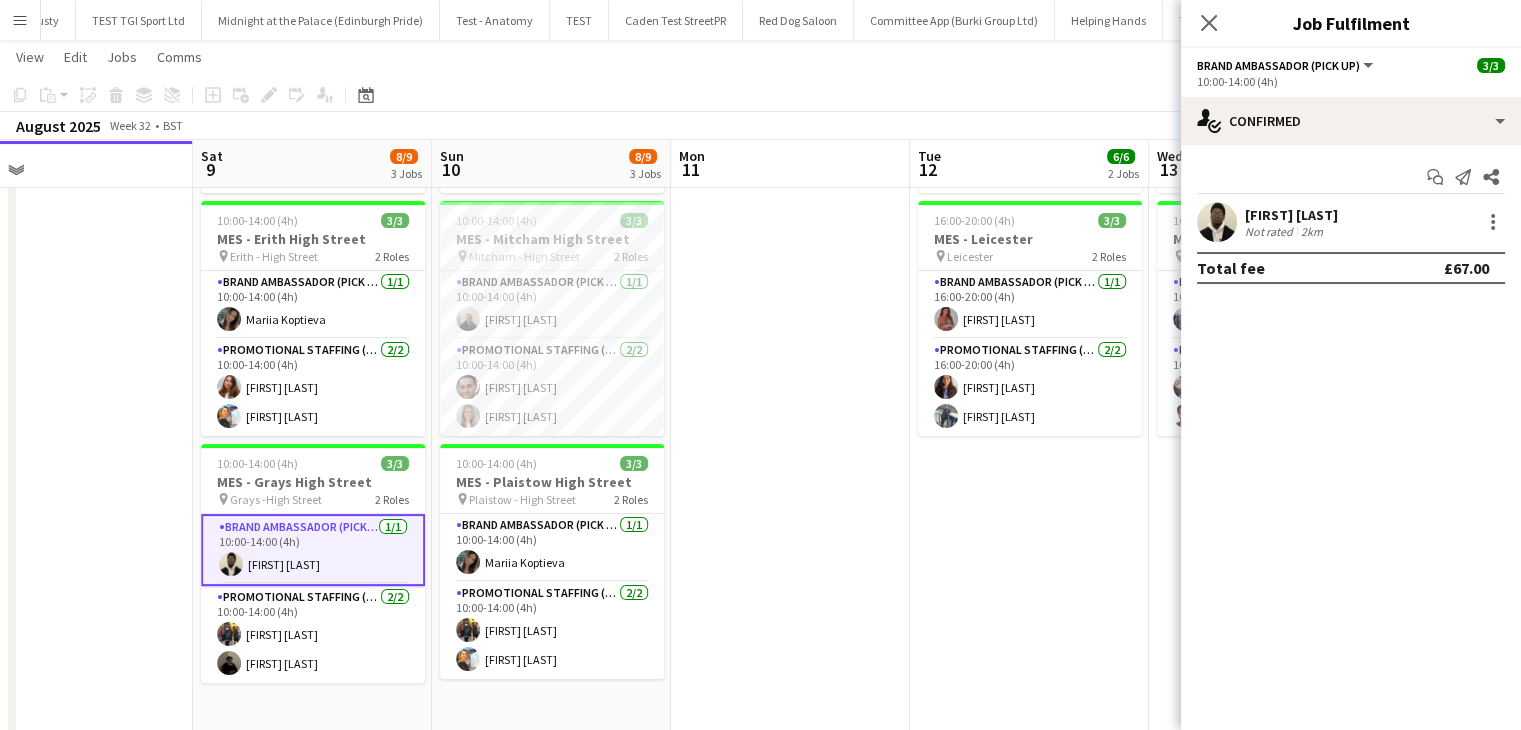 click at bounding box center (1217, 222) 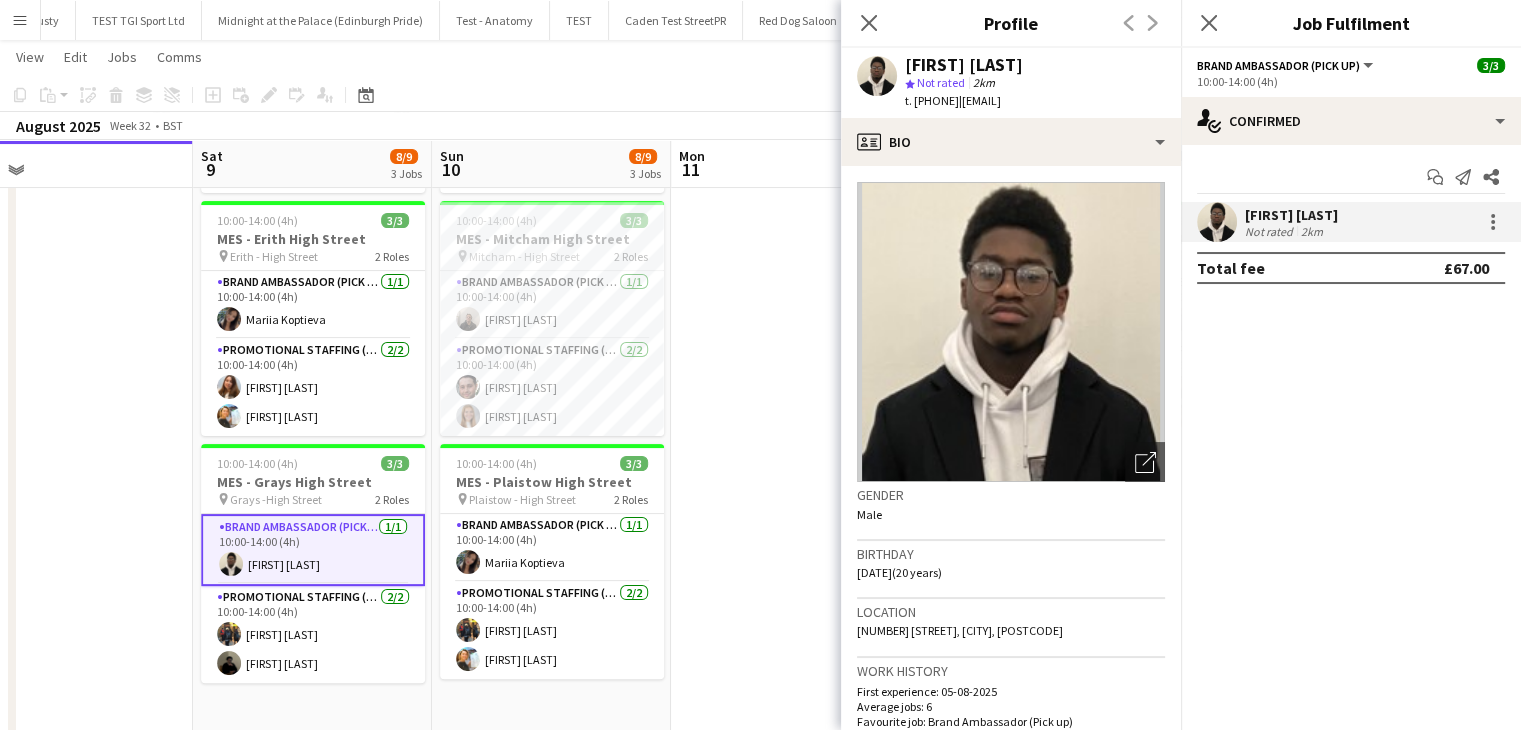click on "t. [PHONE]" 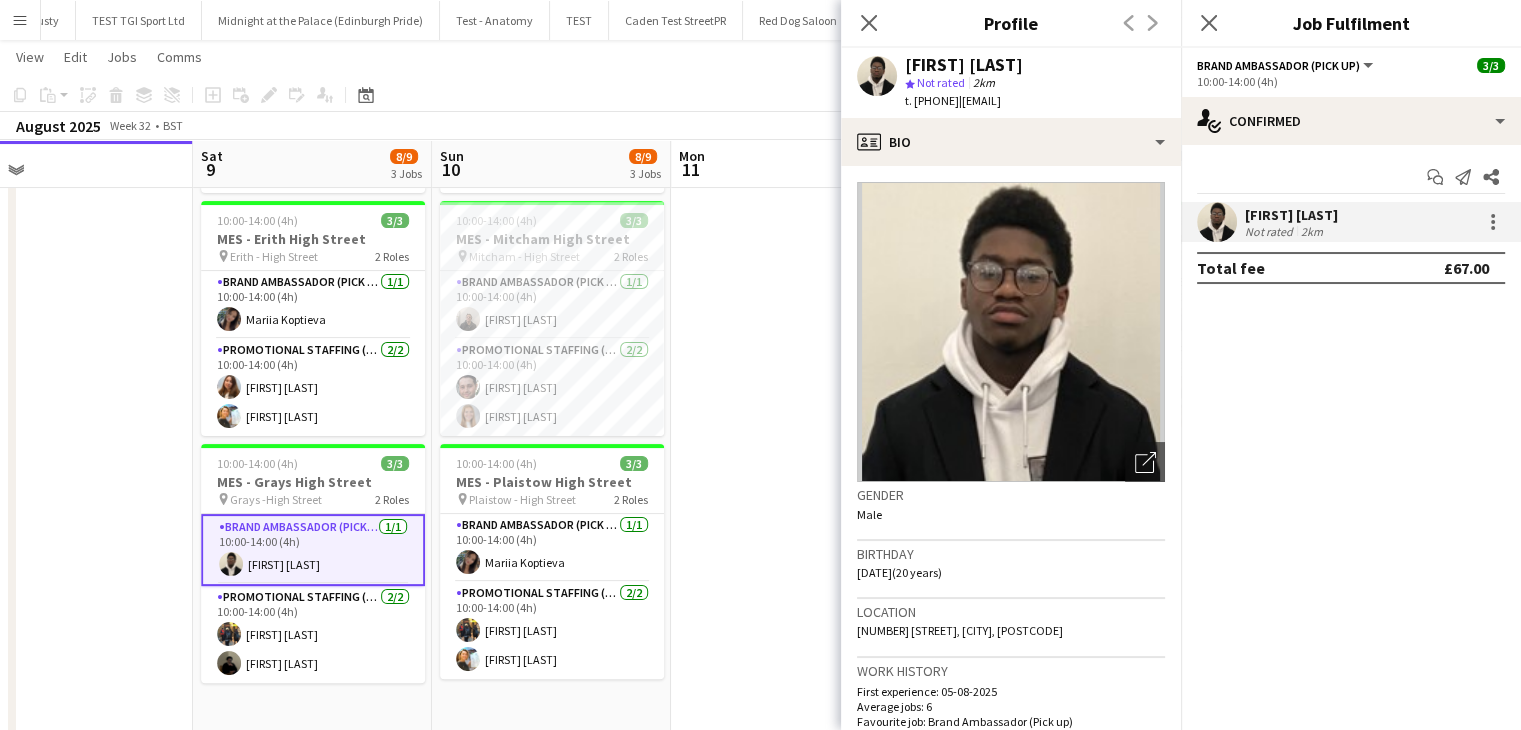 click at bounding box center (790, 364) 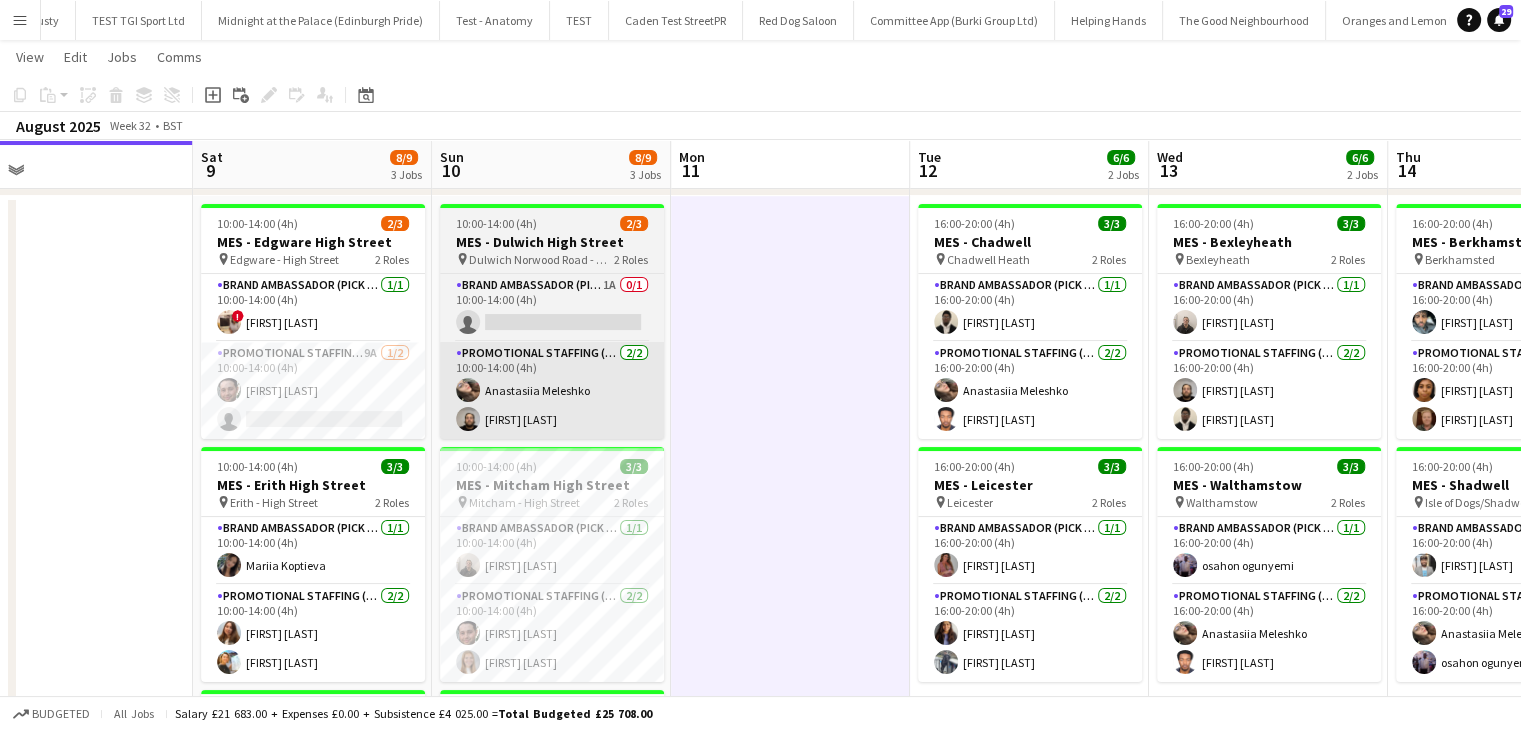 scroll, scrollTop: 120, scrollLeft: 0, axis: vertical 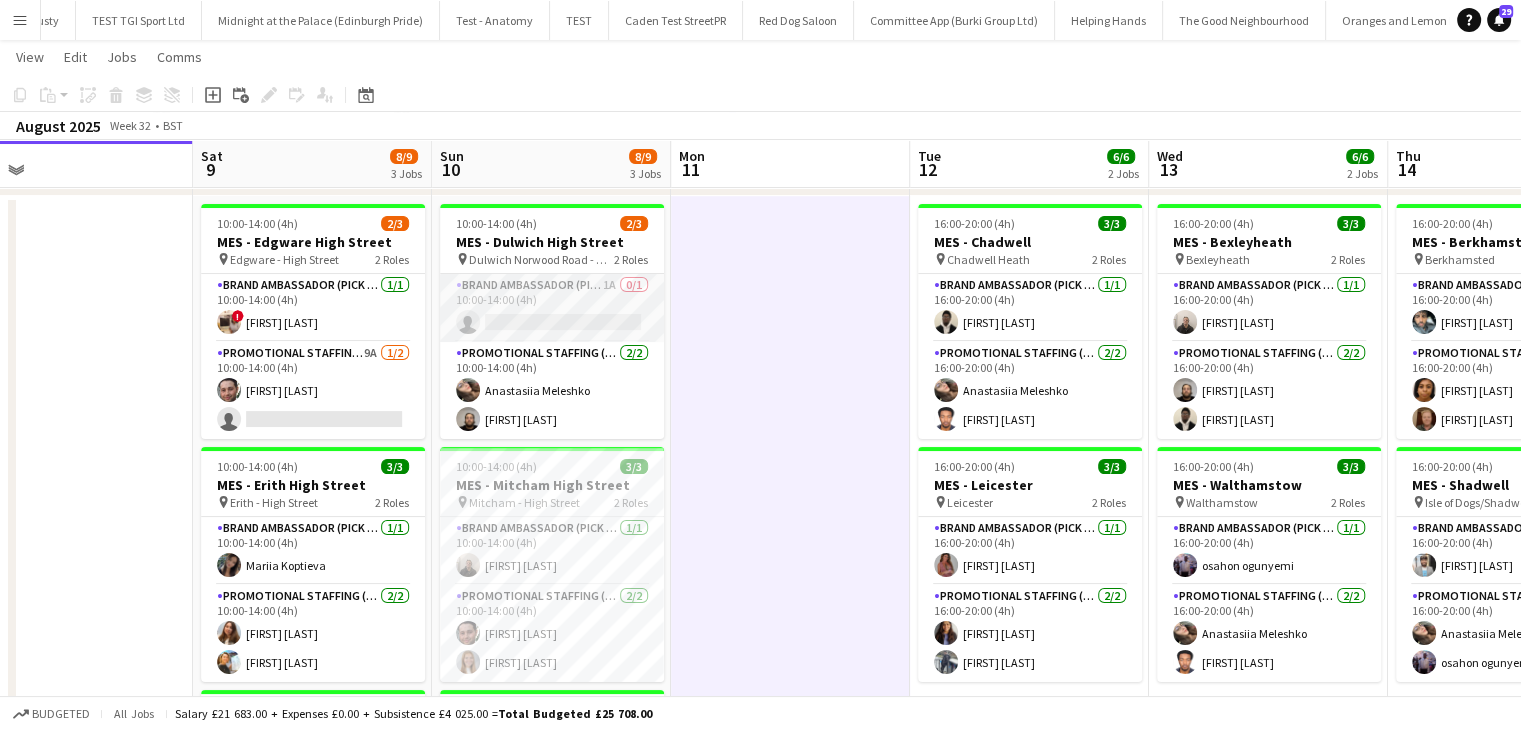 click on "Brand Ambassador (Pick up)   1A   0/1   10:00-14:00 (4h)
single-neutral-actions" at bounding box center [552, 308] 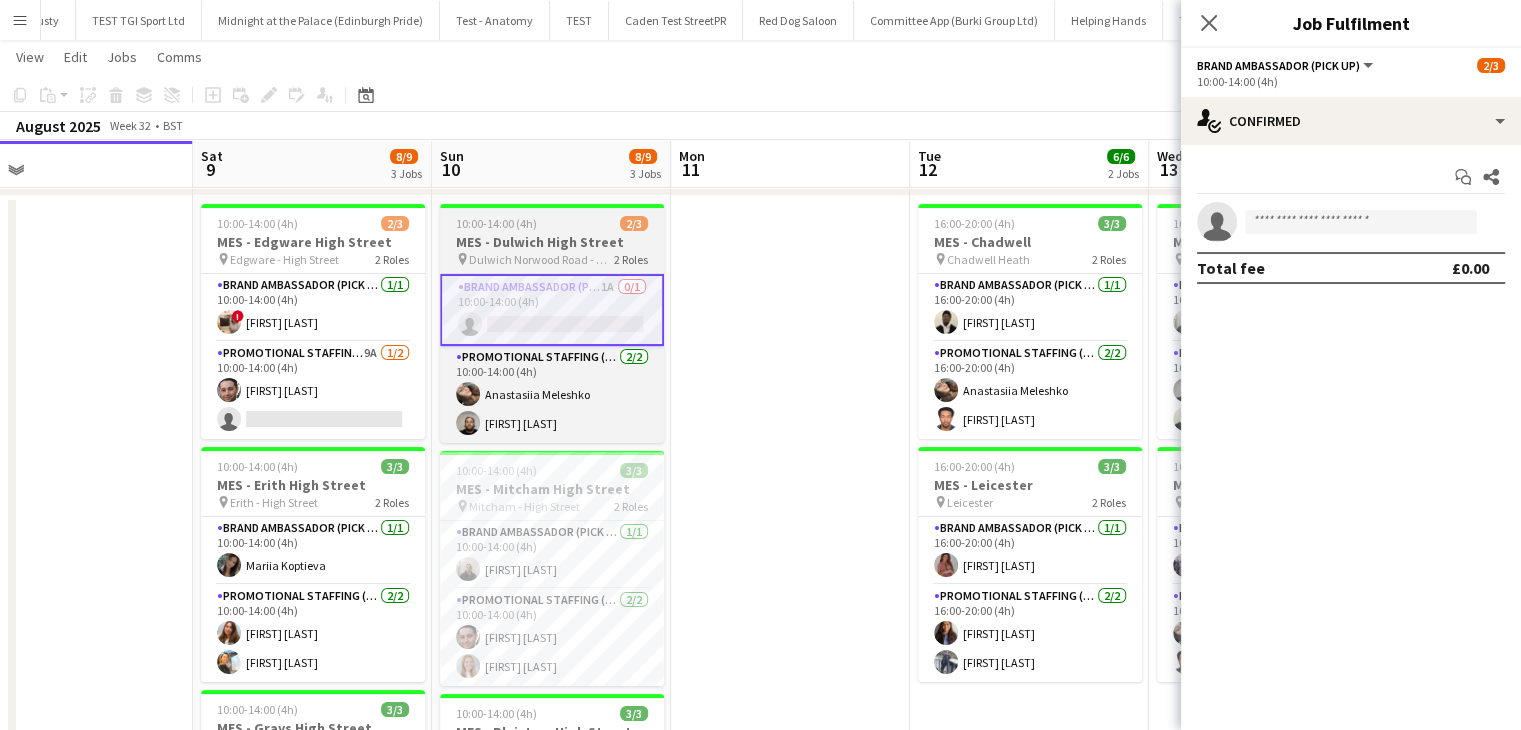 click on "Dulwich Norwood Road - High Street" at bounding box center (541, 259) 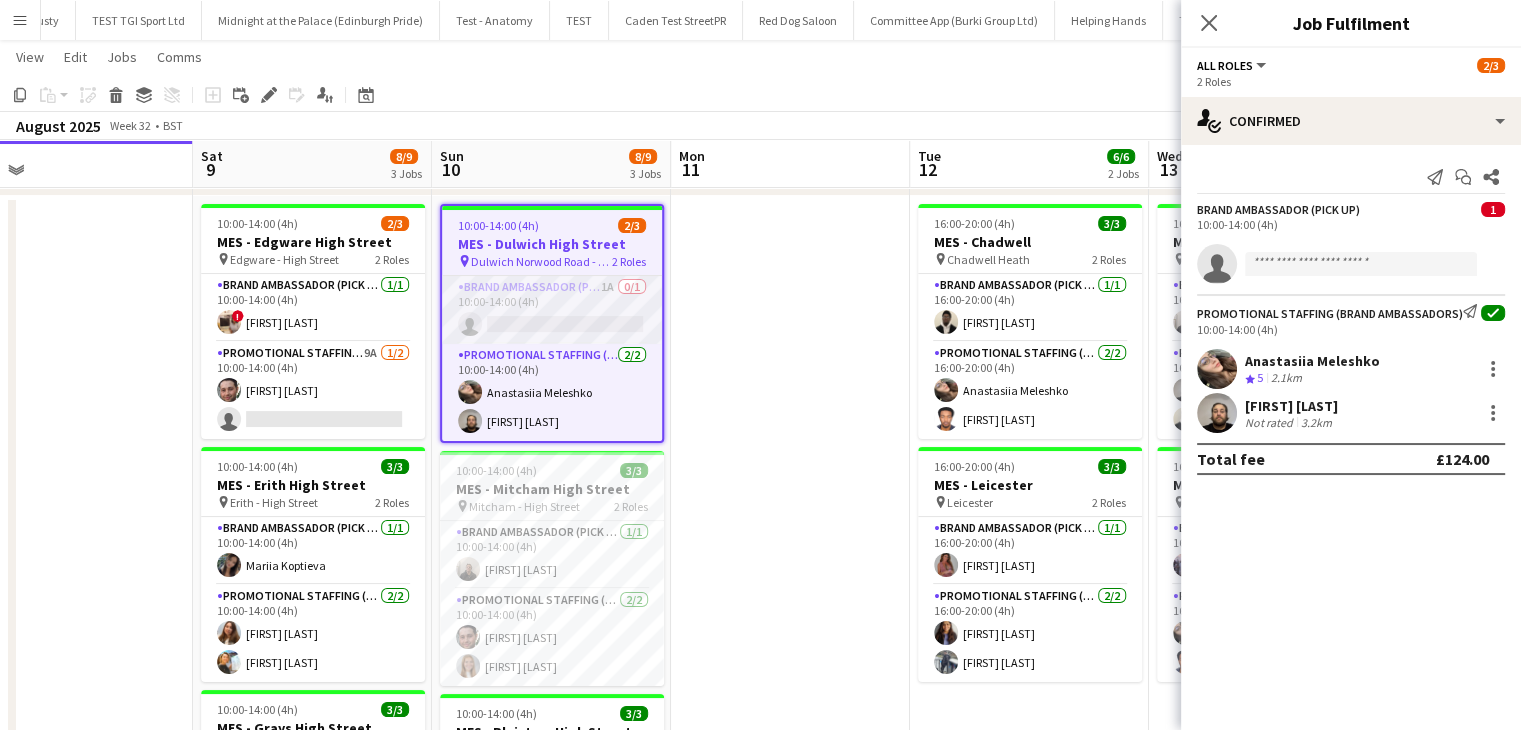 click on "Brand Ambassador (Pick up)   1A   0/1   10:00-14:00 (4h)
single-neutral-actions" at bounding box center [552, 310] 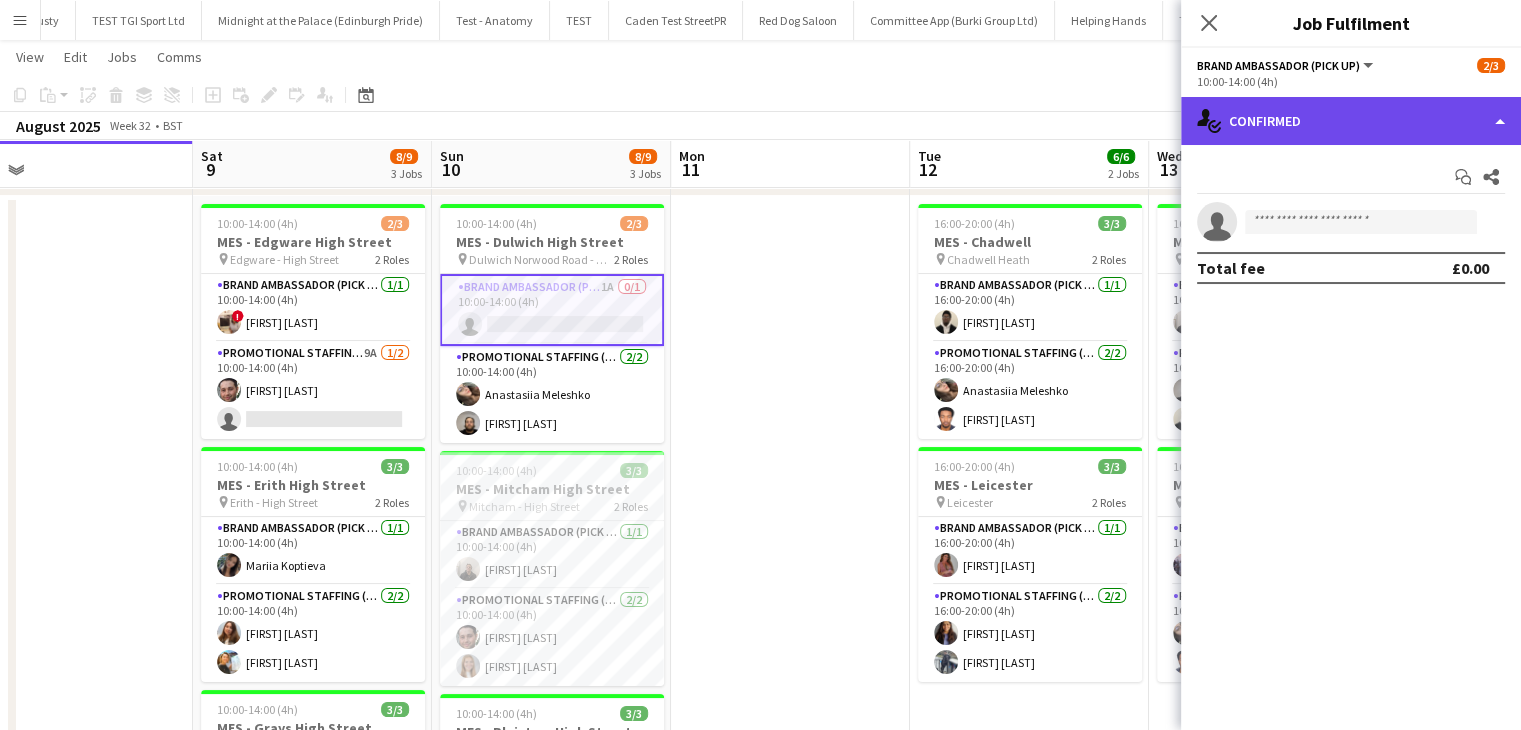 click on "single-neutral-actions-check-2
Confirmed" 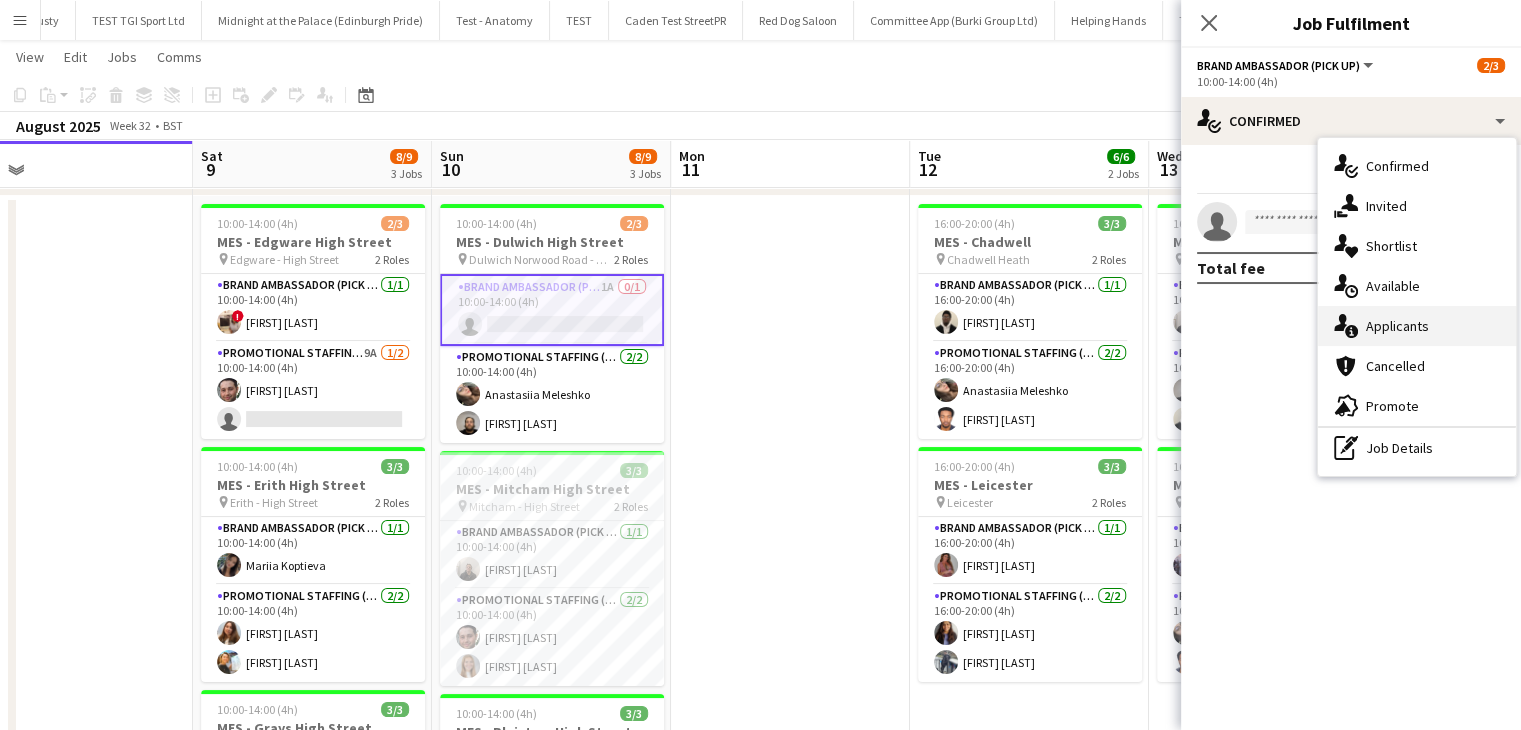 click on "single-neutral-actions-information
Applicants" at bounding box center [1417, 326] 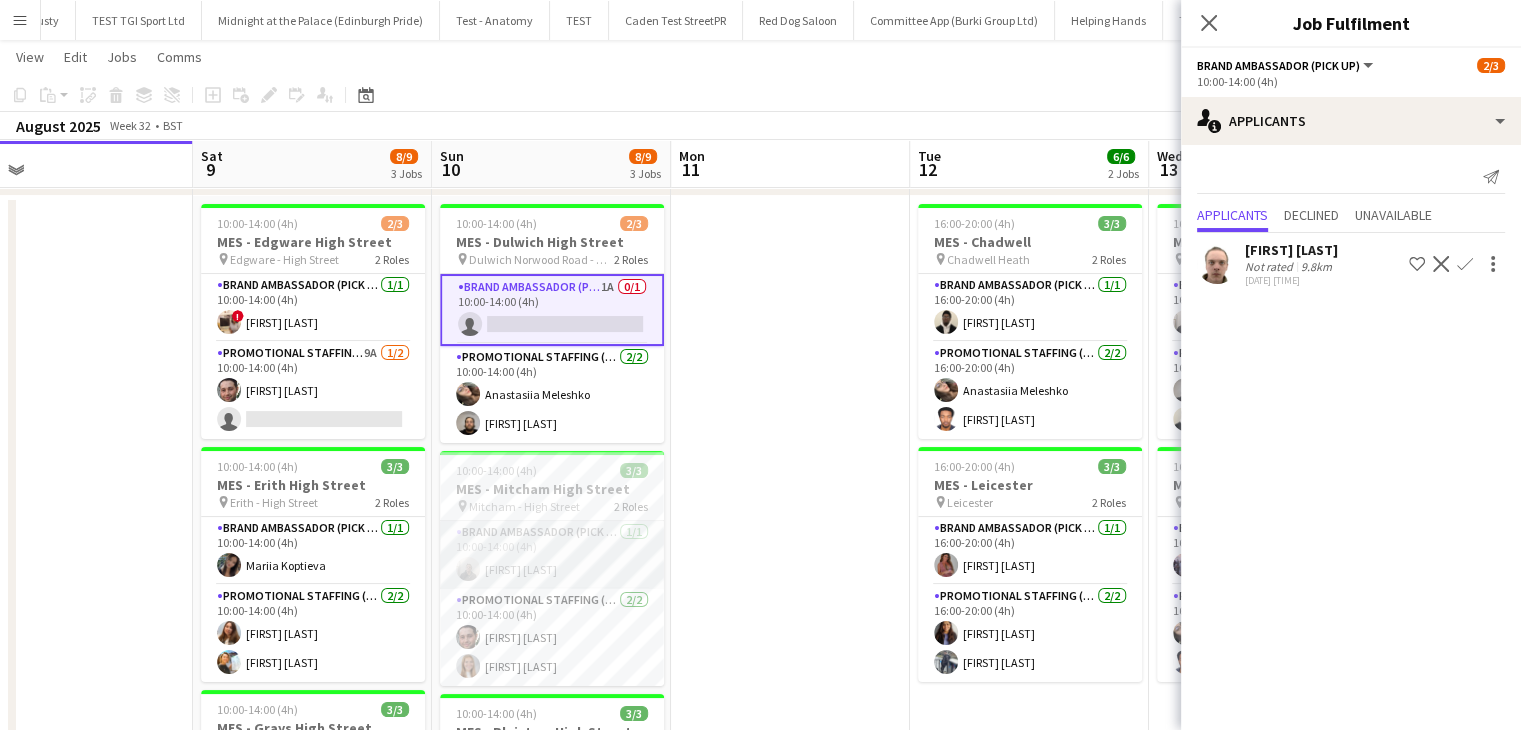 click on "Brand Ambassador (Pick up)   1/1   10:00-14:00 (4h)
[NAME]" at bounding box center (552, 555) 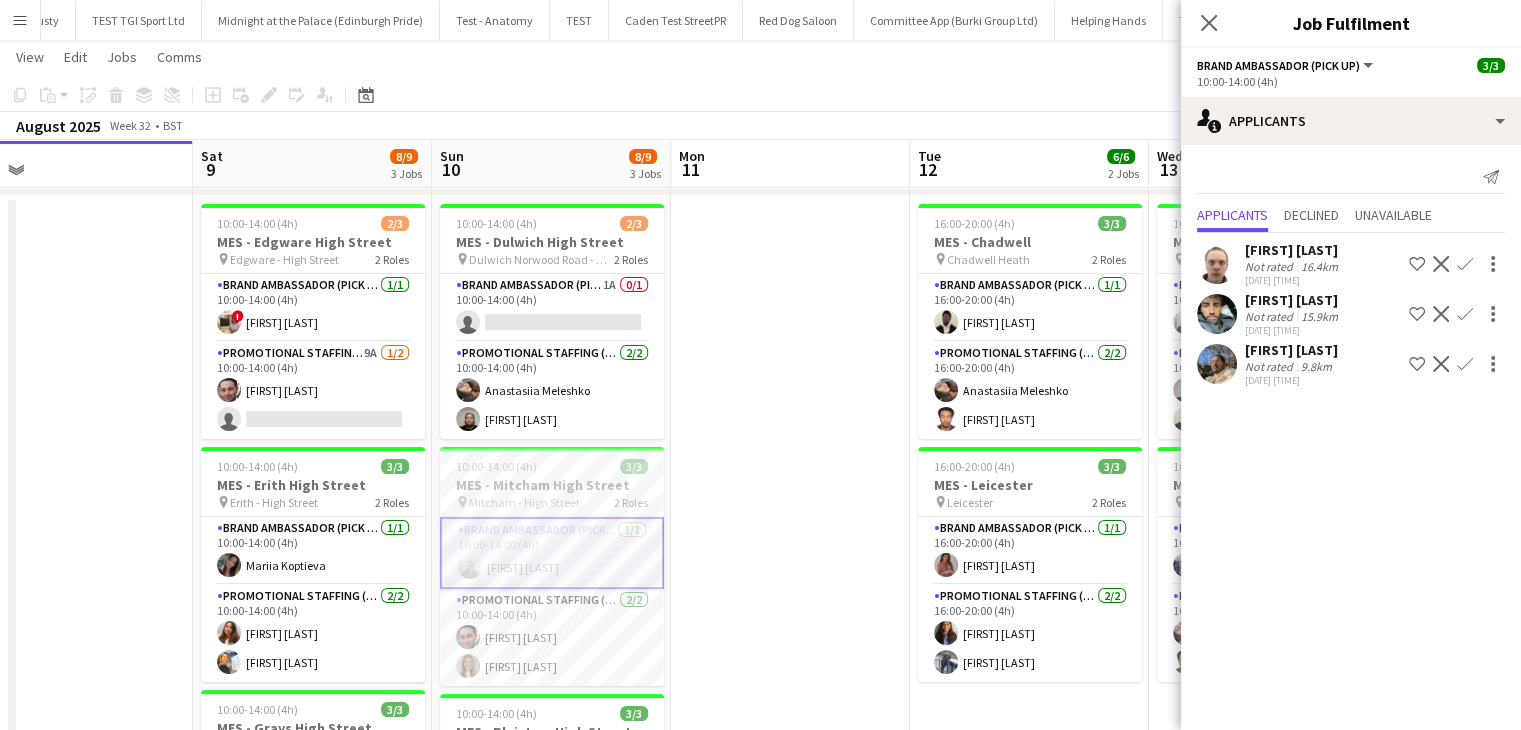 click at bounding box center [790, 610] 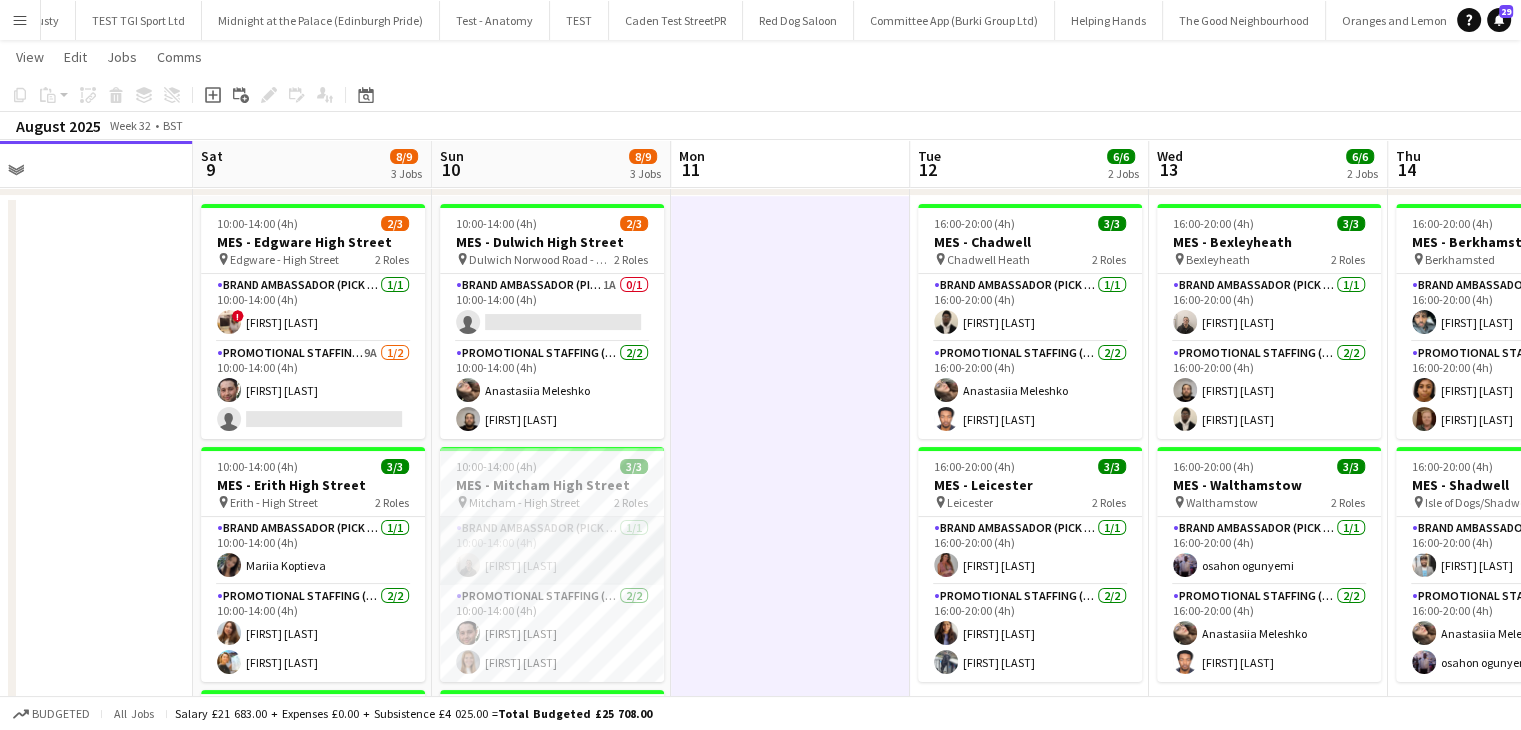 click on "Brand Ambassador (Pick up)   1/1   10:00-14:00 (4h)
[NAME]" at bounding box center [552, 551] 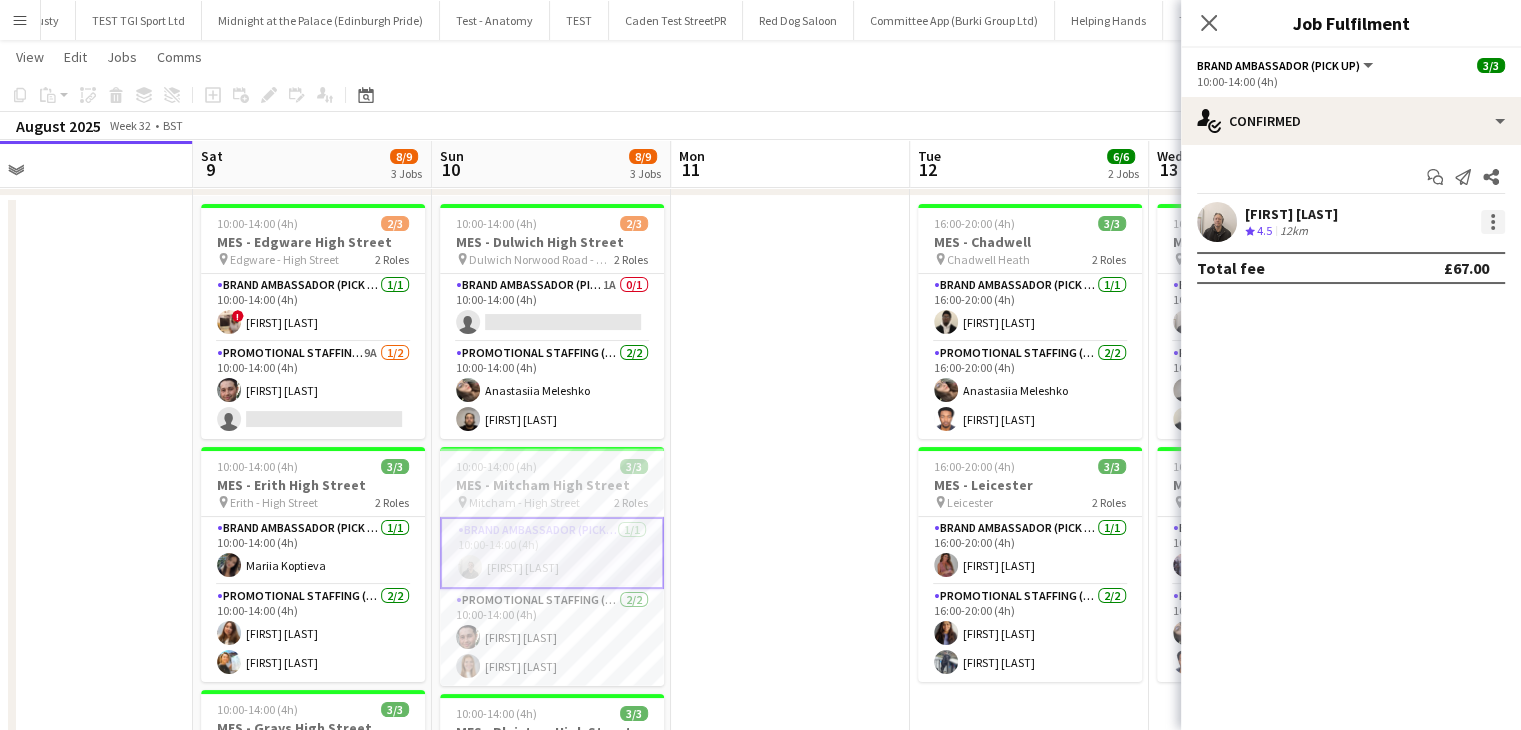 click at bounding box center (1493, 222) 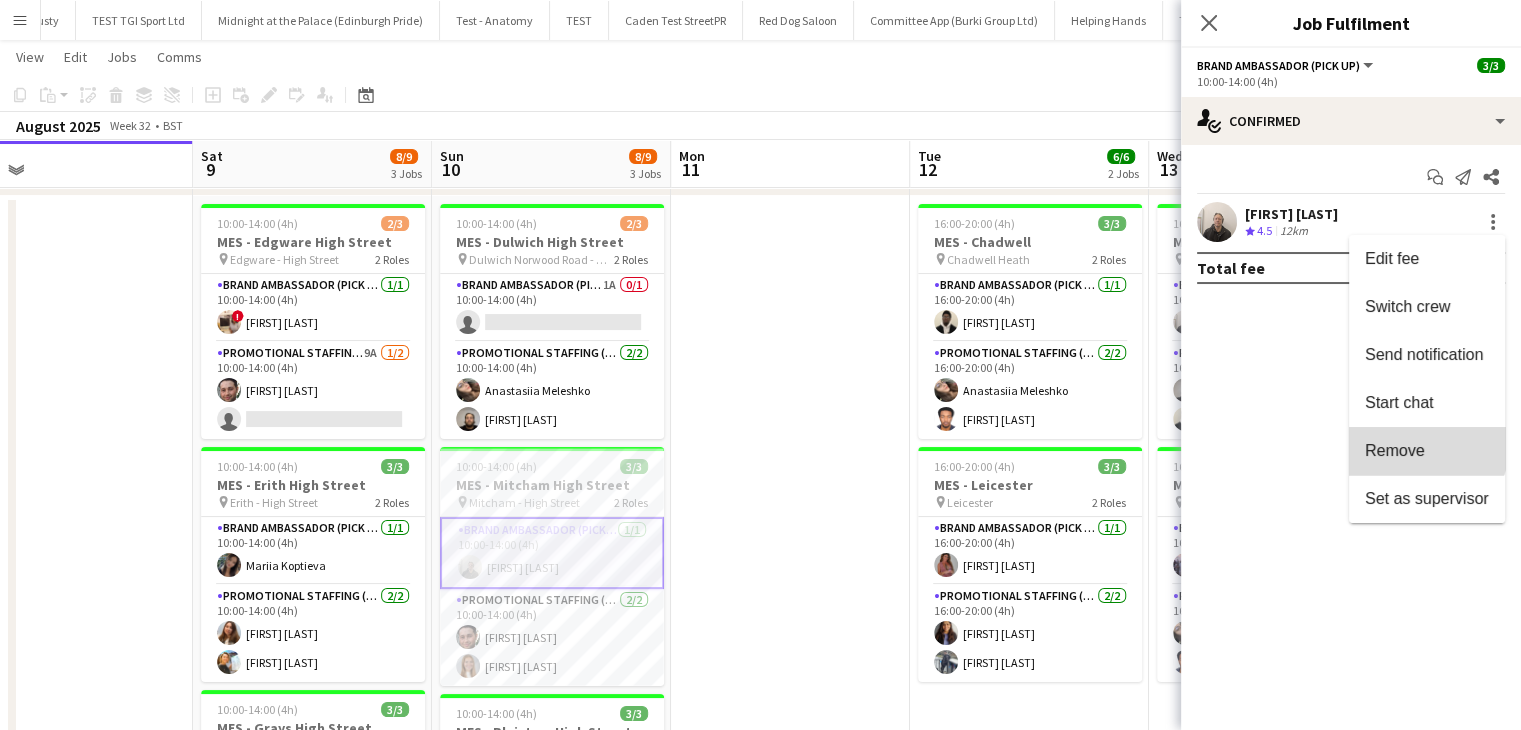 click on "Remove" at bounding box center (1395, 450) 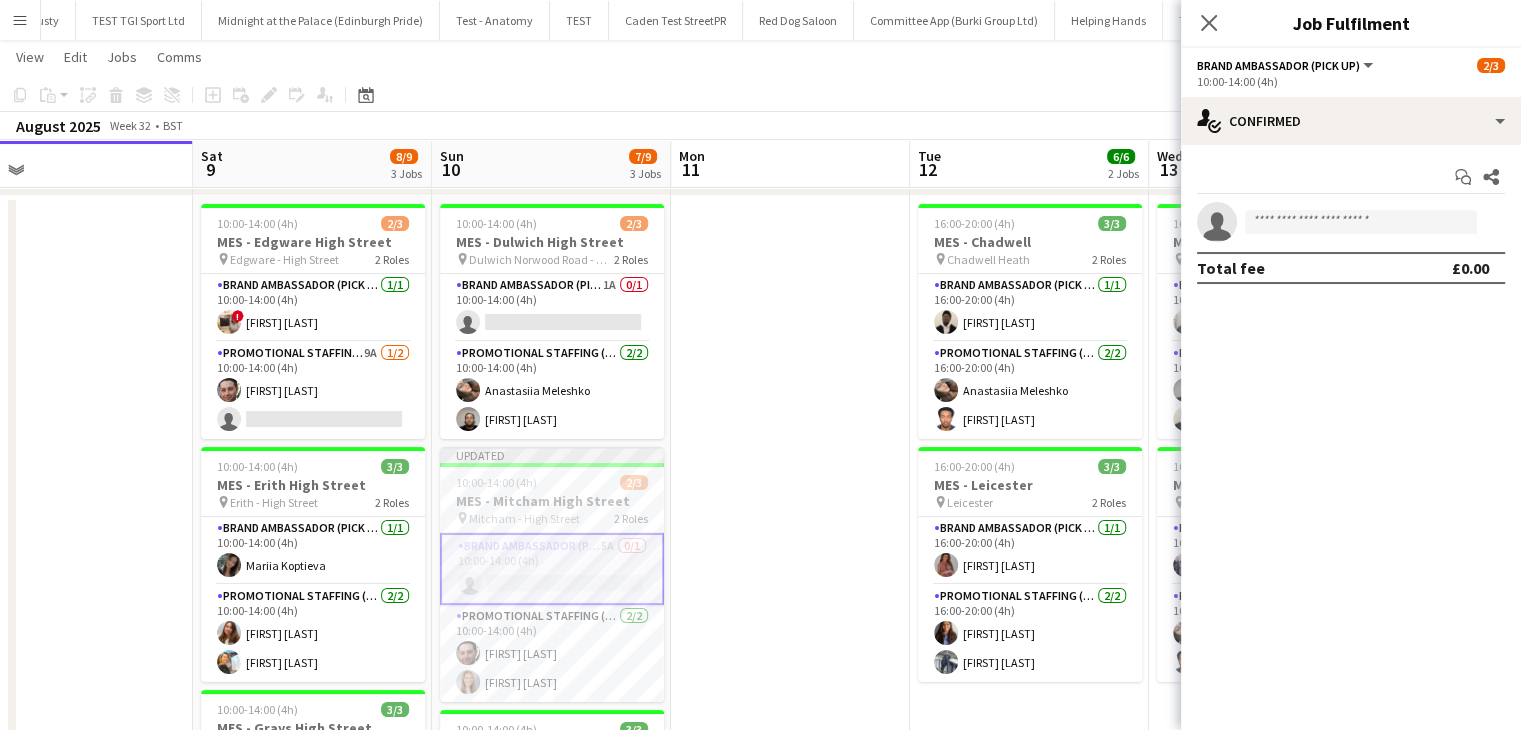 click at bounding box center (790, 610) 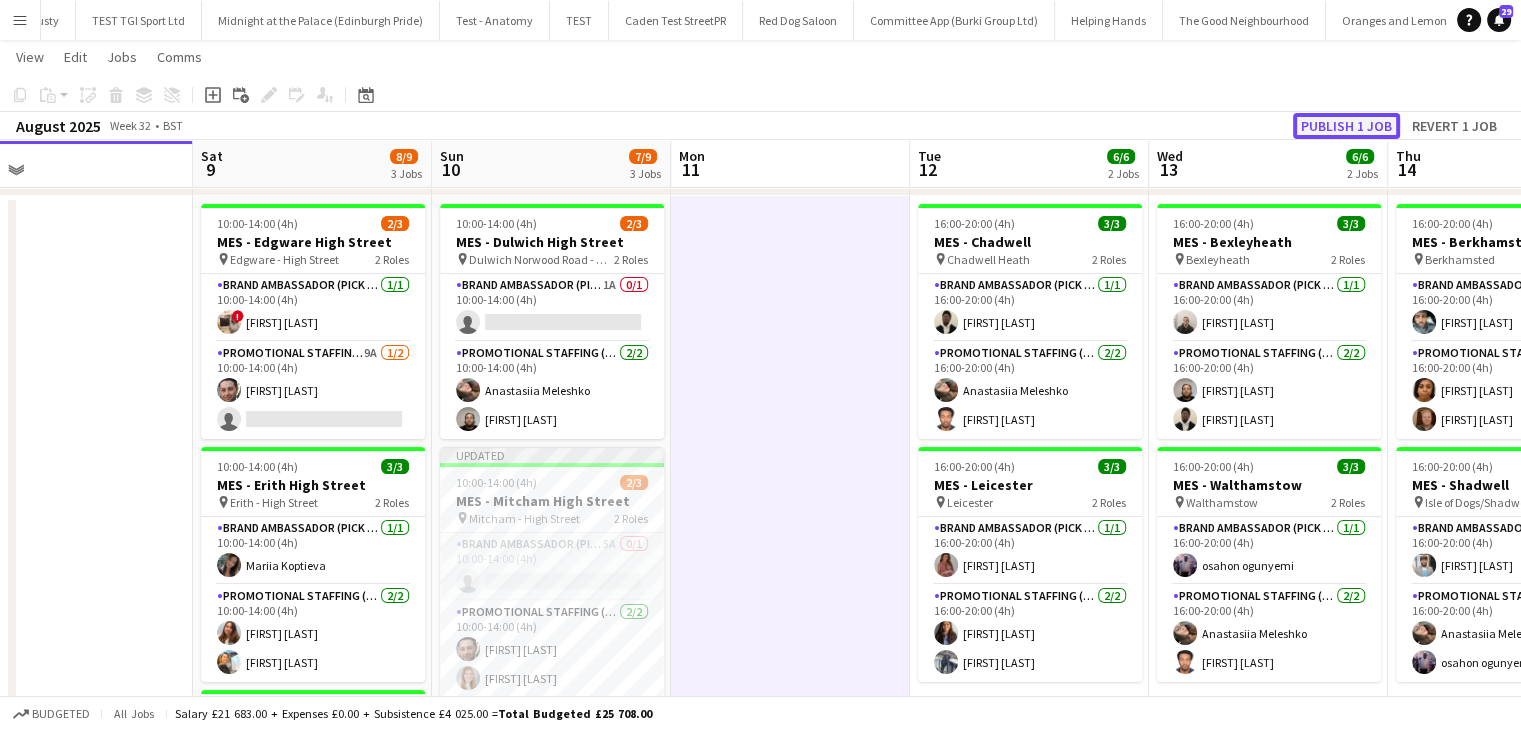 click on "Publish 1 job" 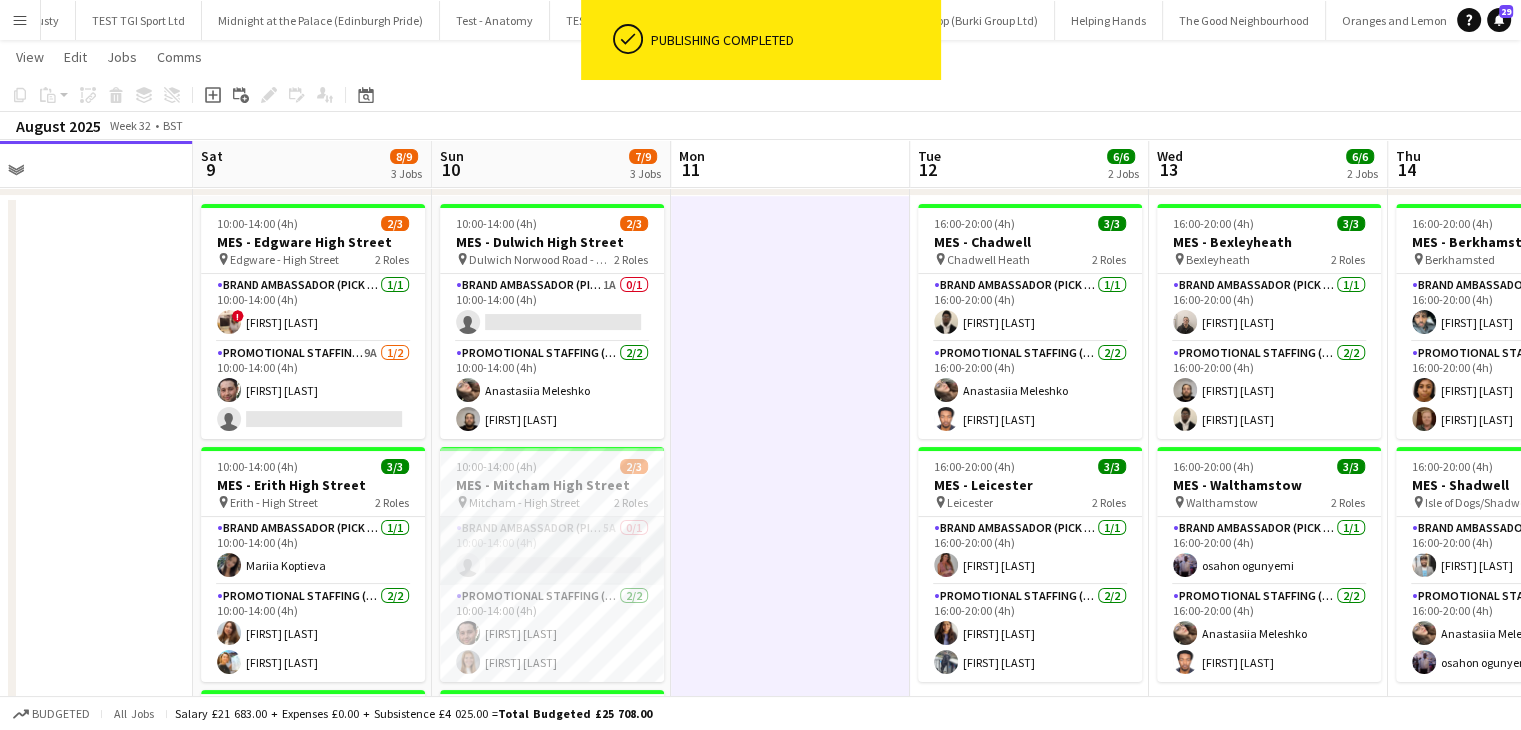 click on "Brand Ambassador (Pick up)   5A   0/1   10:00-14:00 (4h)
single-neutral-actions" at bounding box center (552, 551) 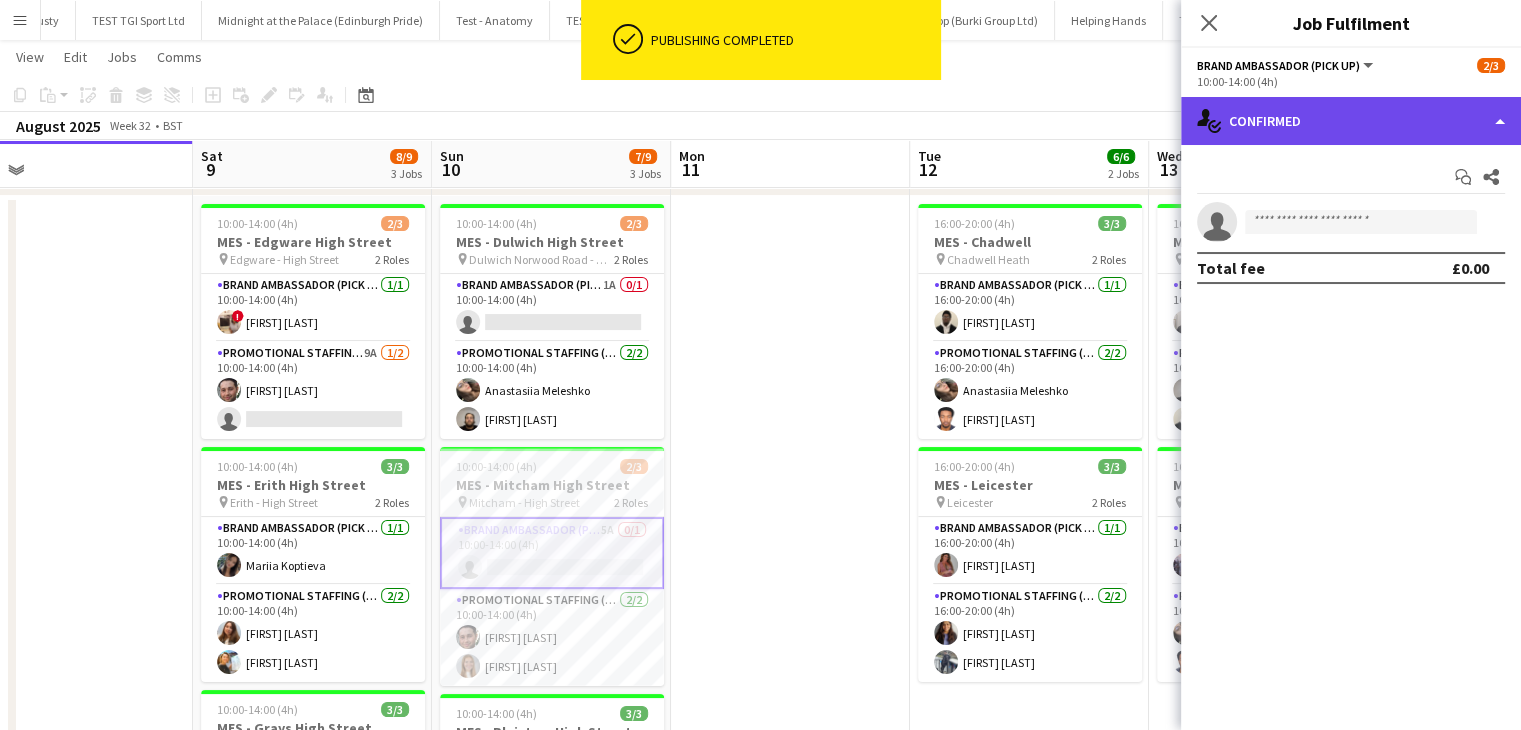 click on "single-neutral-actions-check-2
Confirmed" 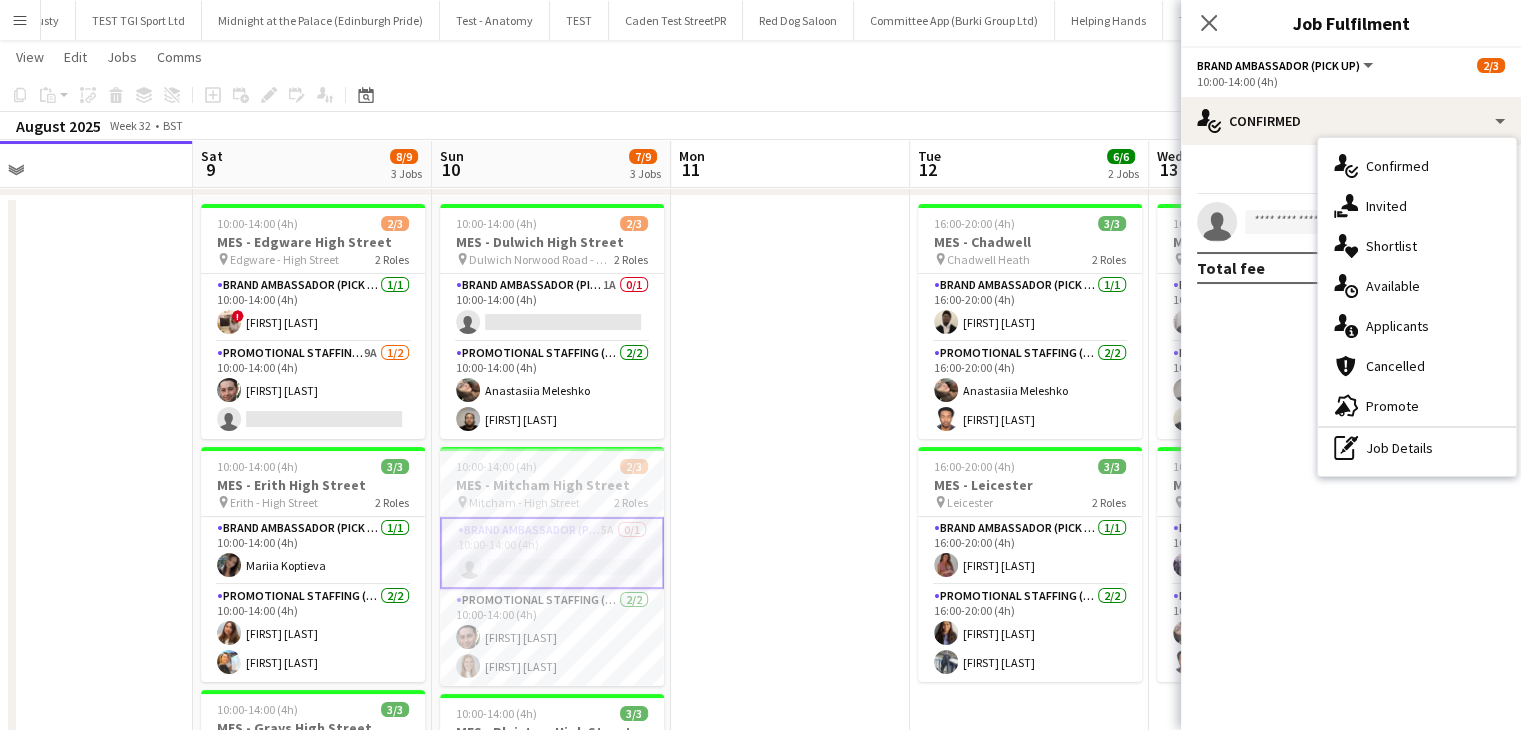 click on "Brand Ambassador (Pick up)   5A   0/1   10:00-14:00 (4h)
single-neutral-actions" at bounding box center [552, 553] 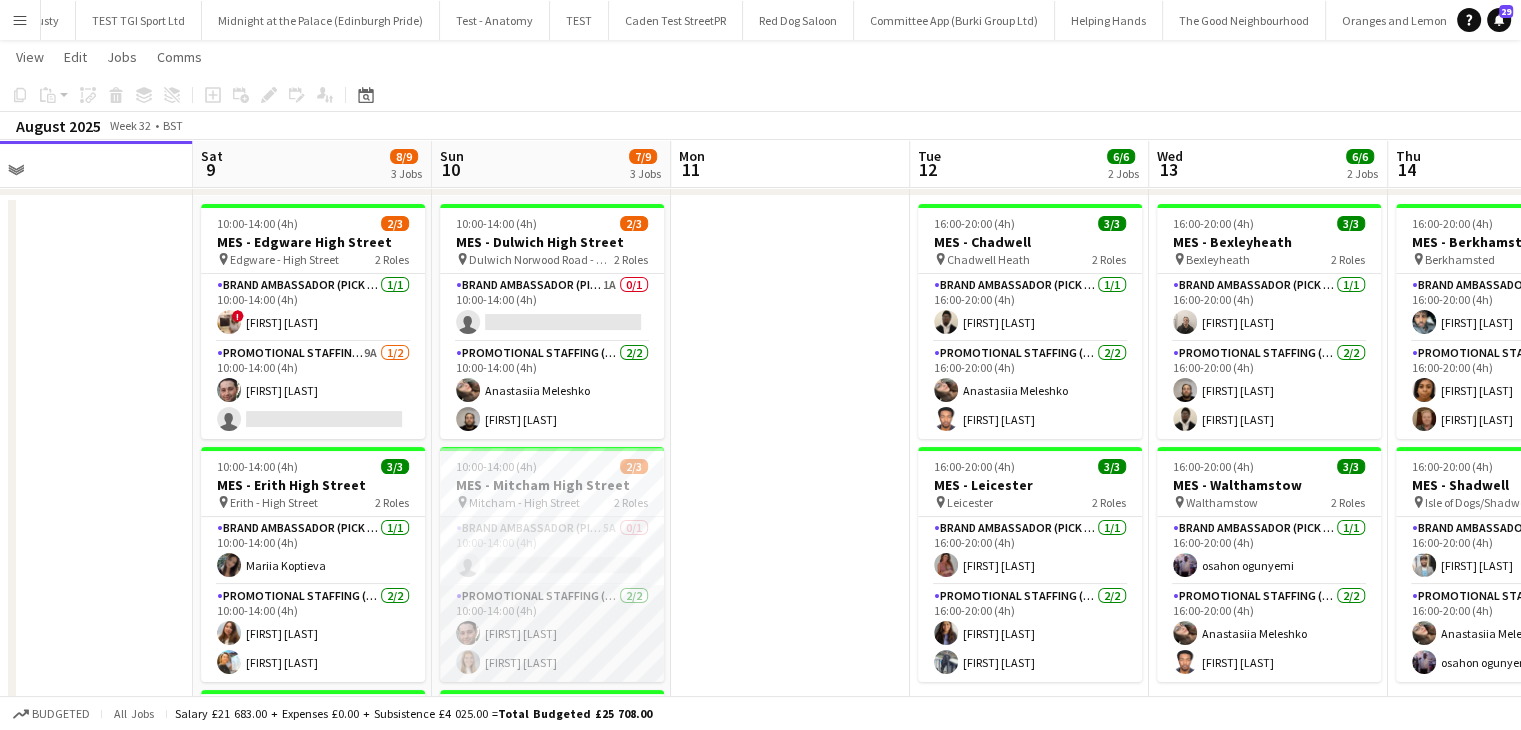 click on "Promotional Staffing (Brand Ambassadors)   2/2   10:00-14:00 (4h)
[NAME] [NAME]" at bounding box center (552, 633) 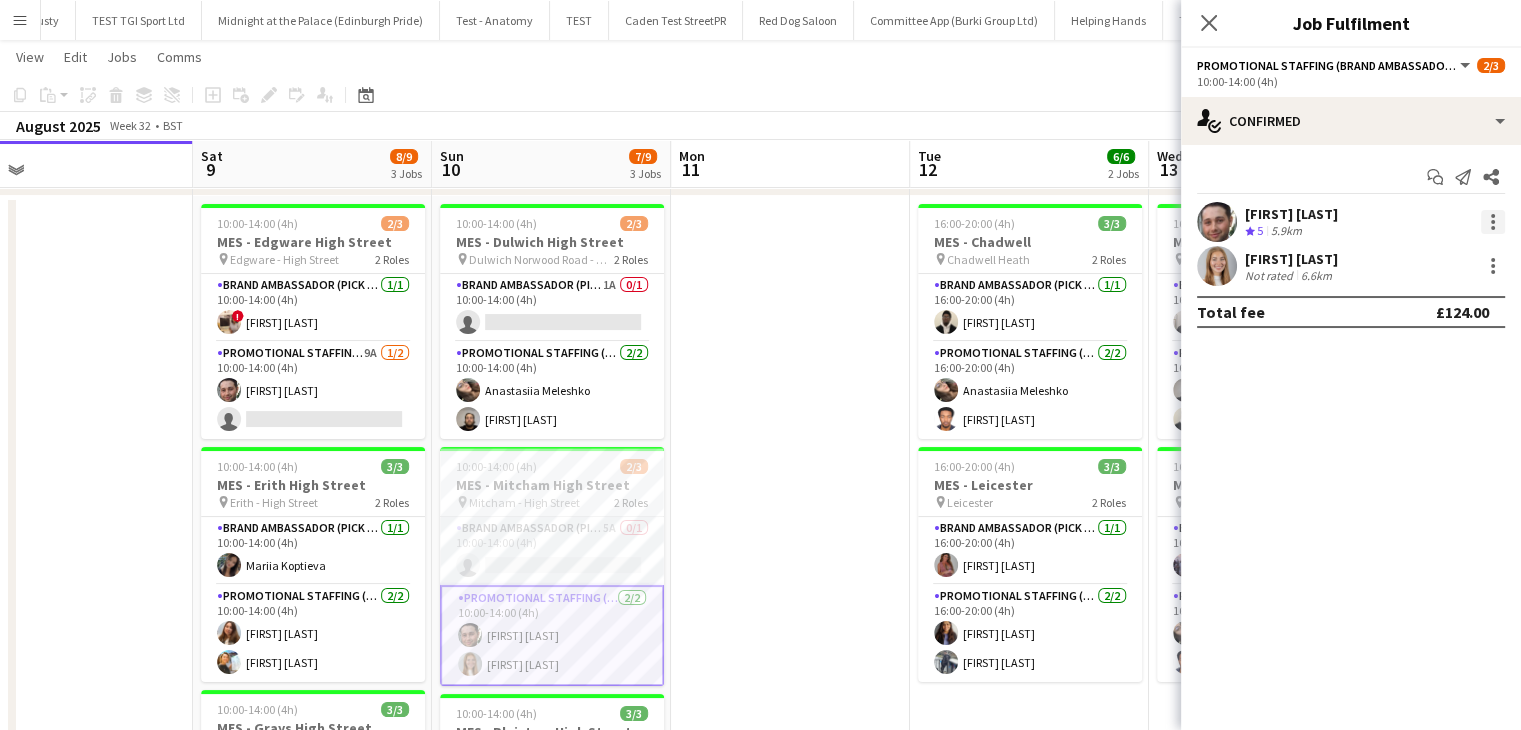 click at bounding box center [1493, 222] 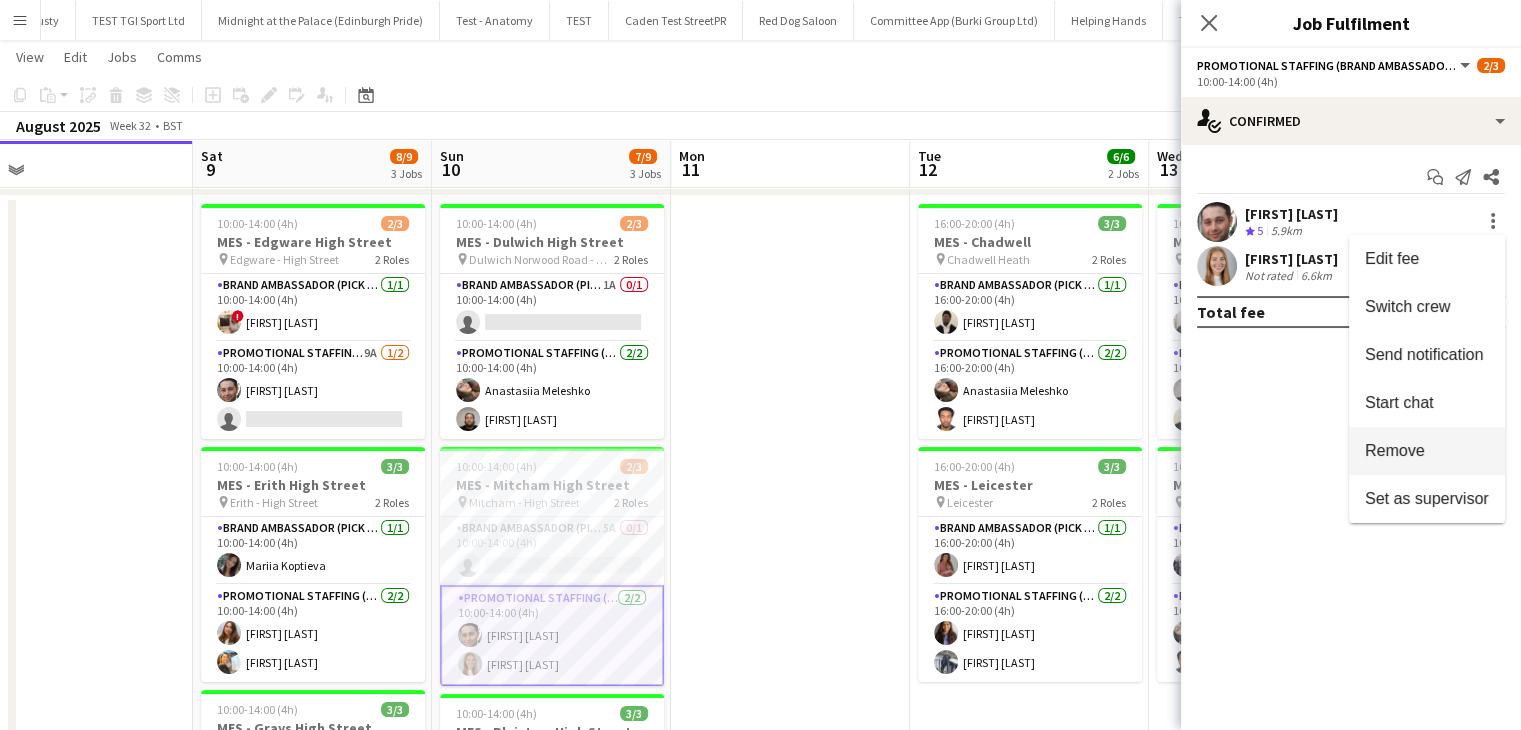 click on "Remove" at bounding box center [1427, 451] 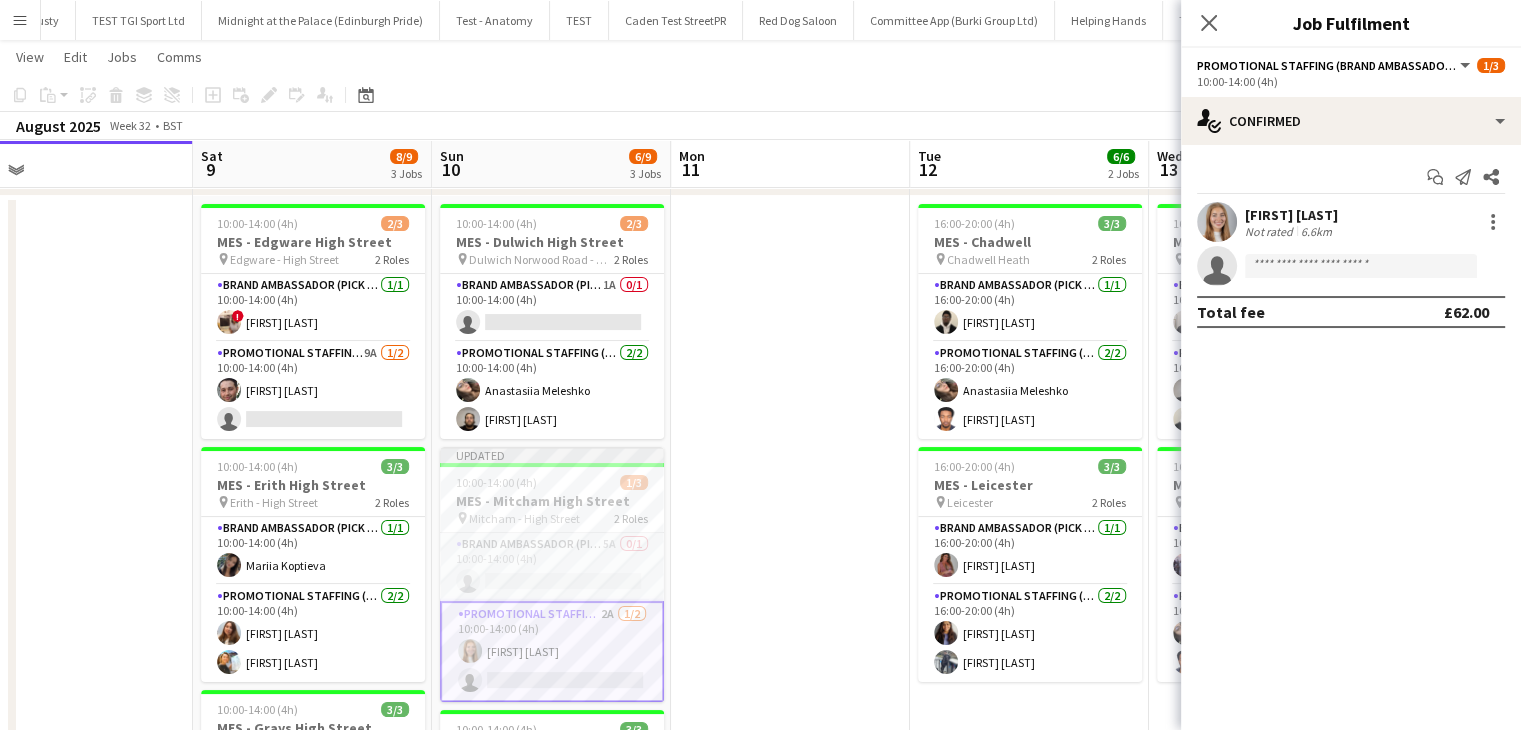 click at bounding box center (790, 610) 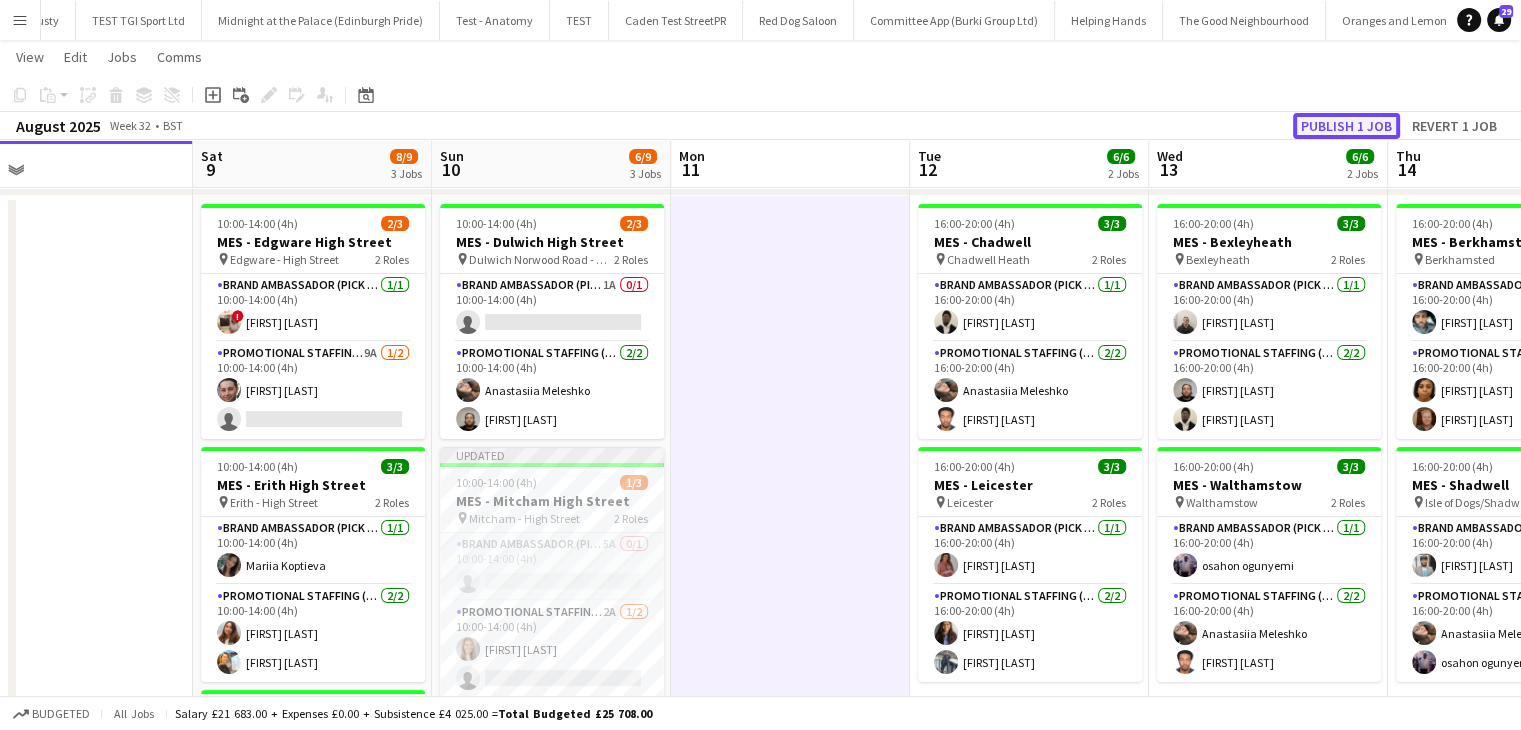 click on "Publish 1 job" 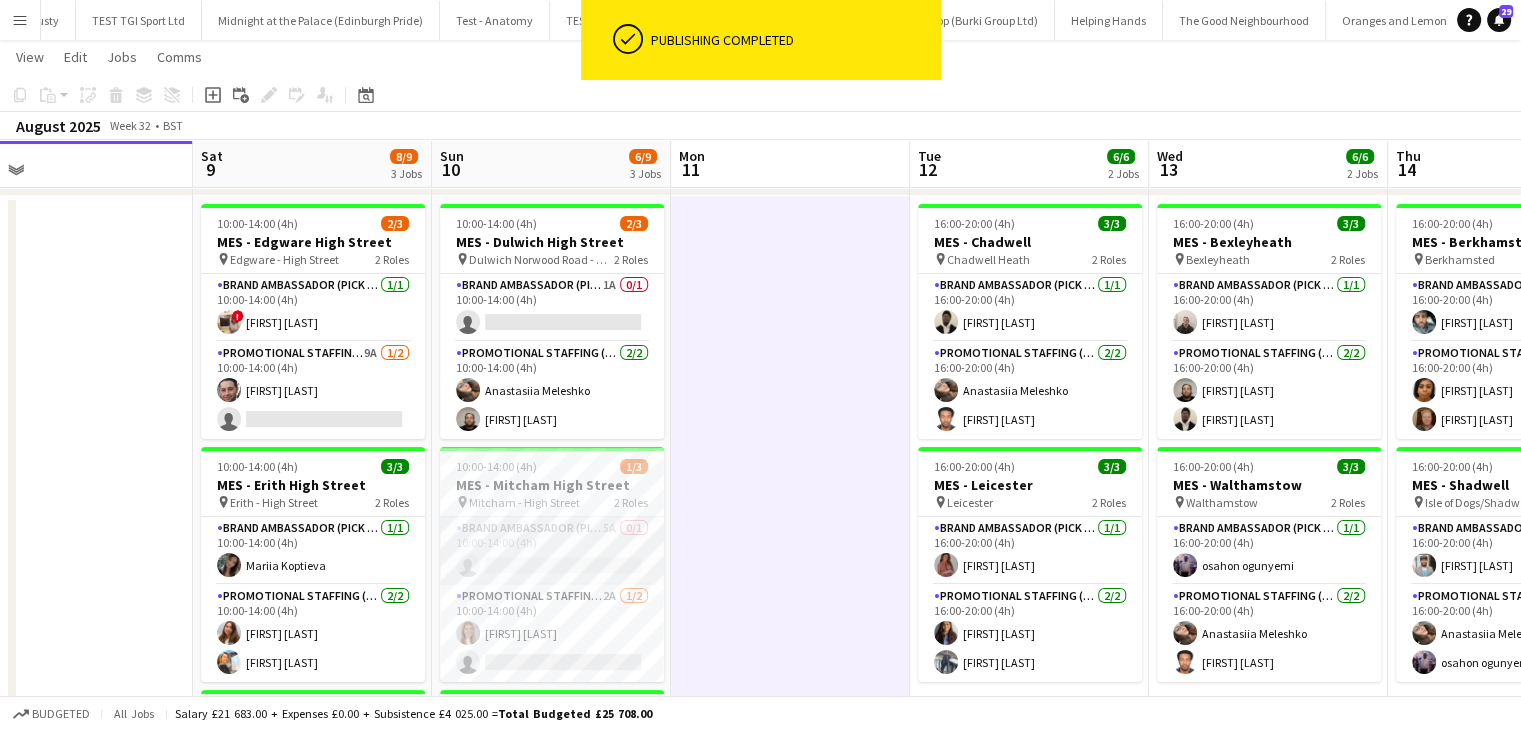 click on "Brand Ambassador (Pick up)   5A   0/1   10:00-14:00 (4h)
single-neutral-actions" at bounding box center [552, 551] 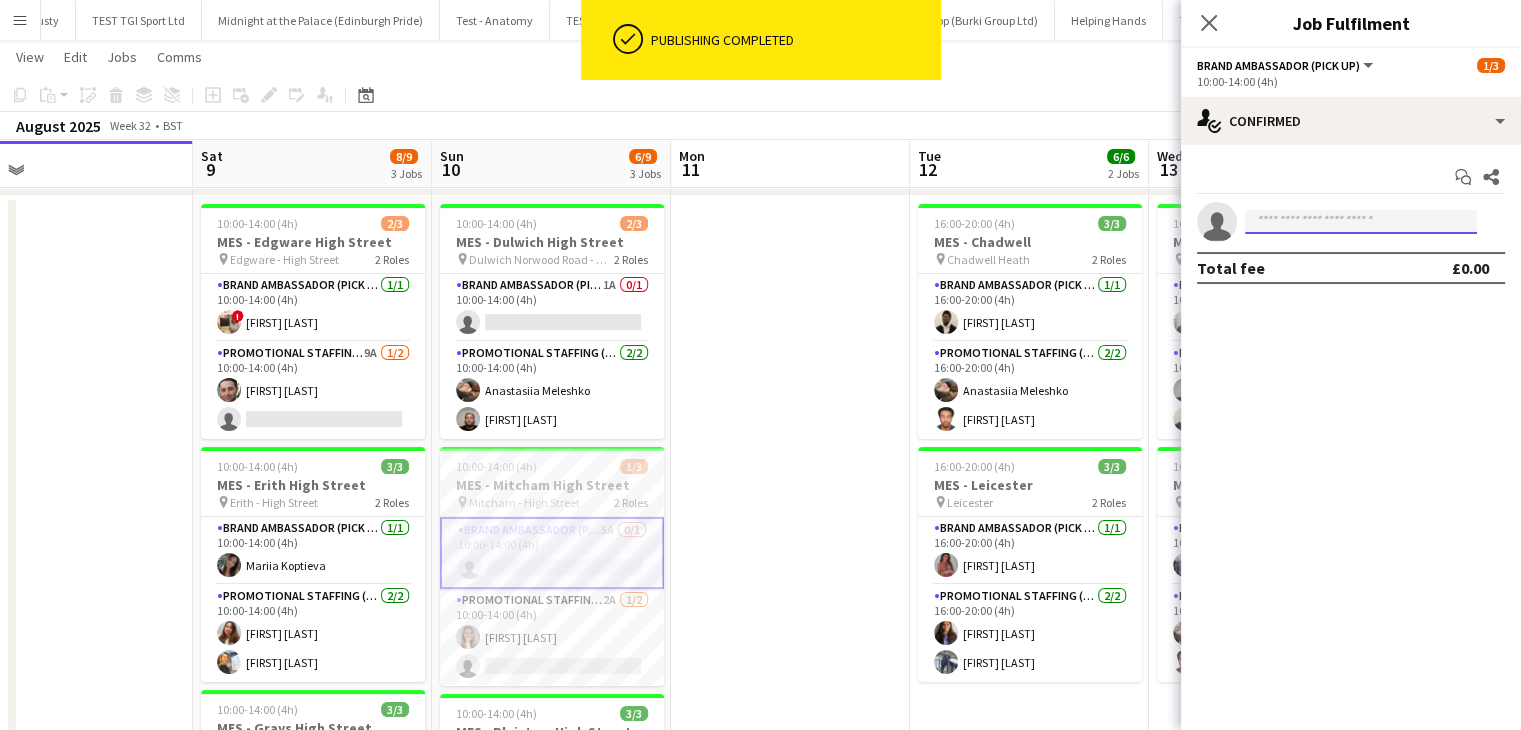click on "ok-circled
Publishing completed
Menu
Boards
Boards   Boards   All jobs   Status
Workforce
Workforce   My Workforce   Recruiting
Comms
Comms
Pay
Pay   Approvals   Payments   Reports
Platform Settings
Platform Settings   App settings   Your settings   Profiles
Training Academy
Training Academy
Knowledge Base
Knowledge Base
Product Updates
Product Updates   Log Out   Privacy   Hollywood Bowl
Close
CakeBox 2025
Close
Crowns Gym
Close
Precision 2025
Close
Vom Fass
Close
Up The Game
Close
We Make Stuff Happen 2025
Close
Koshari Street" at bounding box center (760, 515) 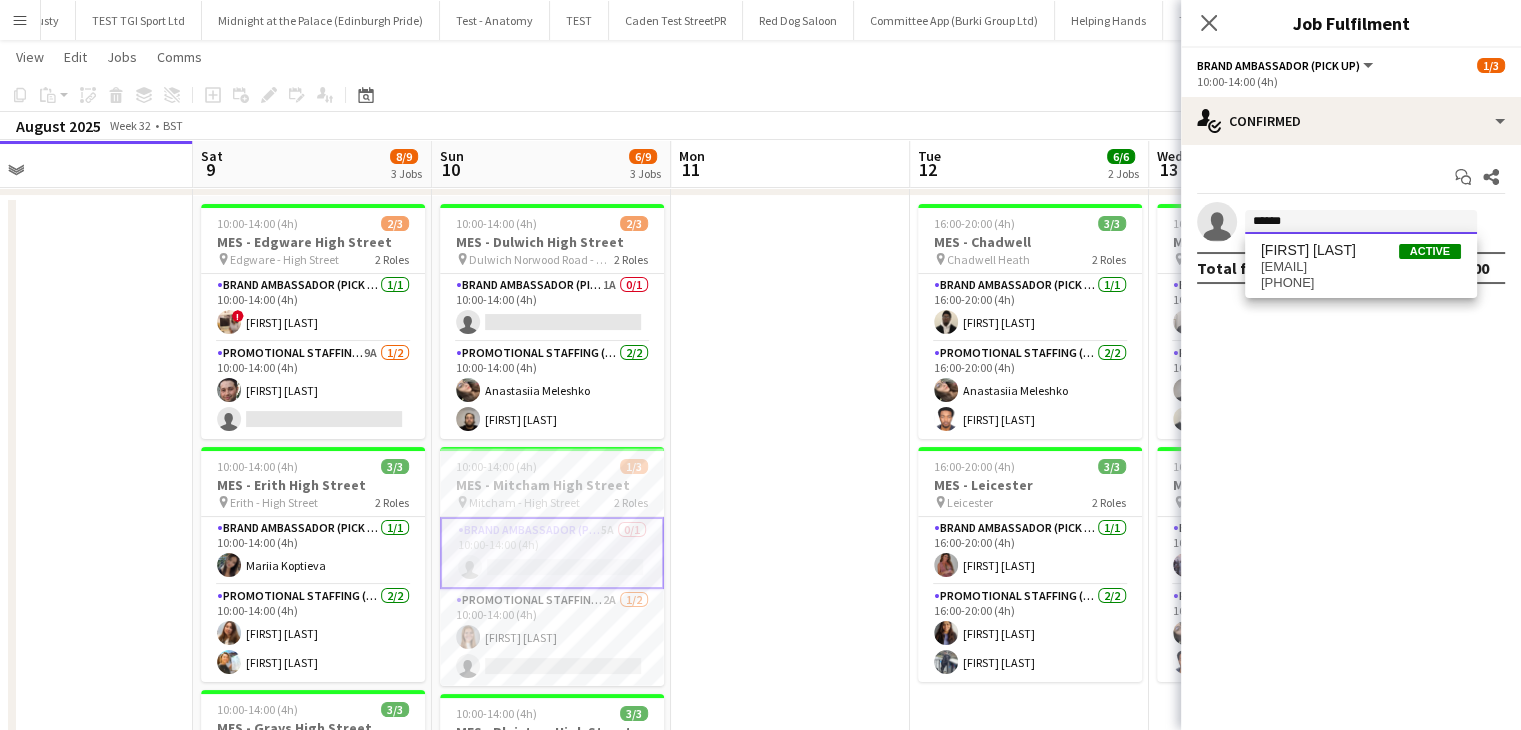 type on "******" 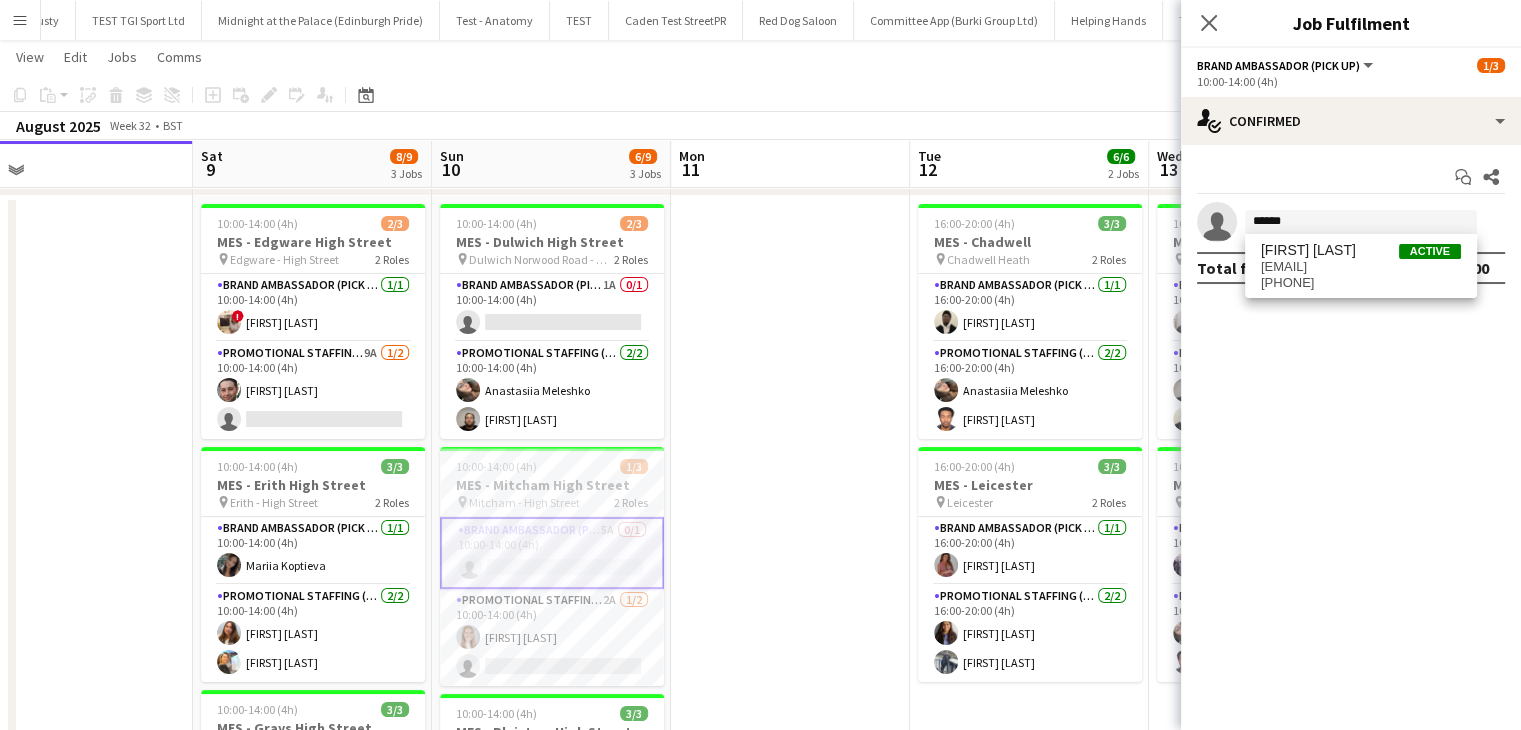click on "[NAME]   Active   [EMAIL]   [PHONE]" at bounding box center [1361, 266] 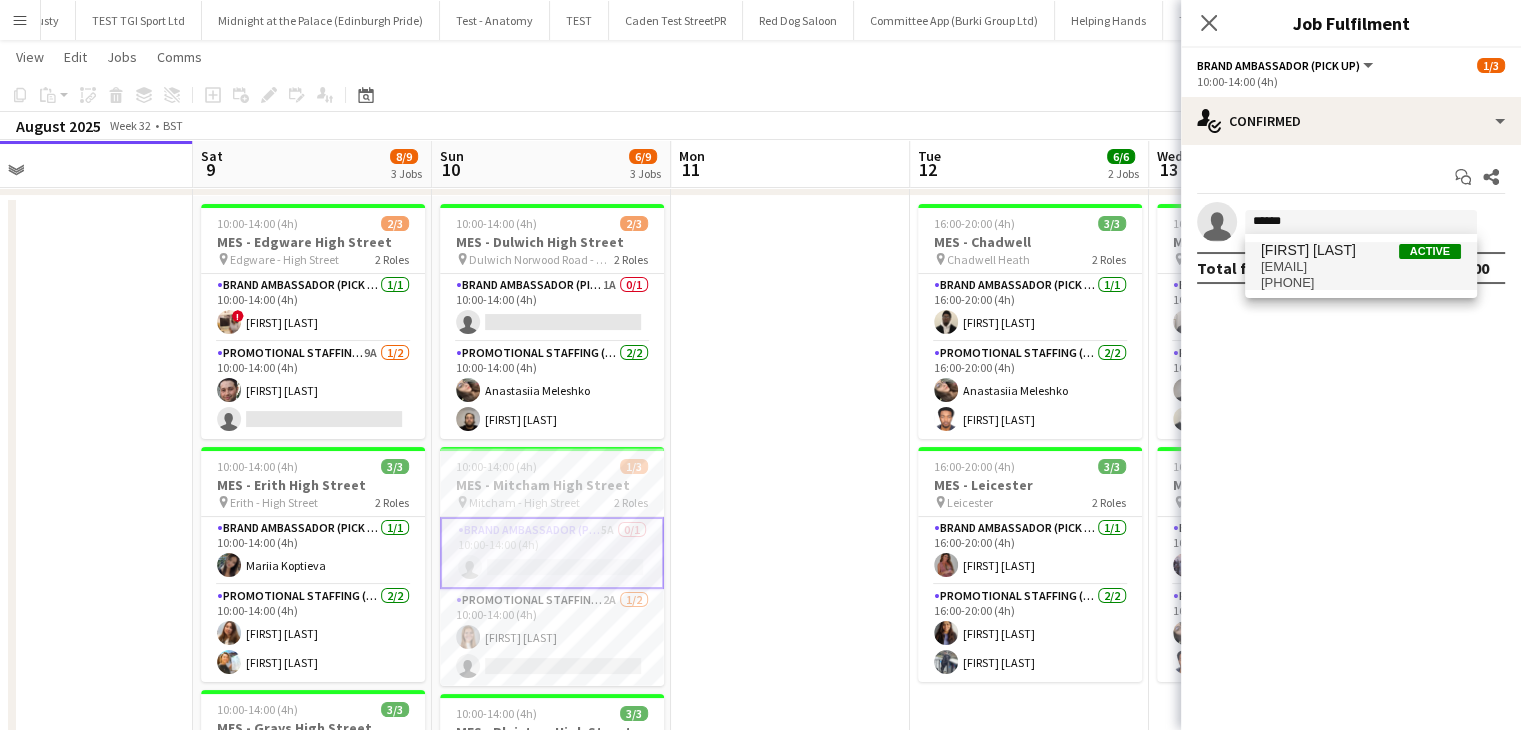 click on "[EMAIL]" at bounding box center (1361, 267) 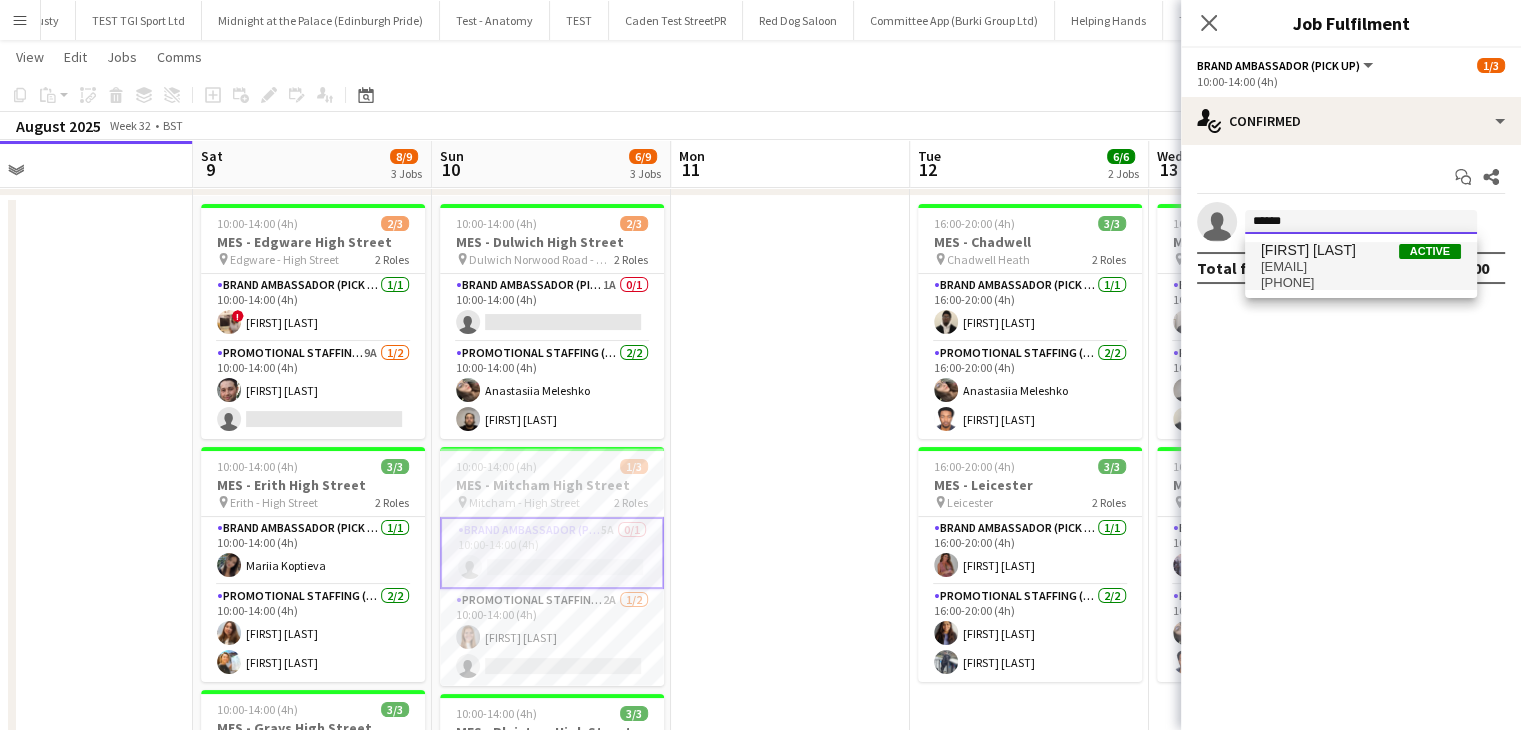 type 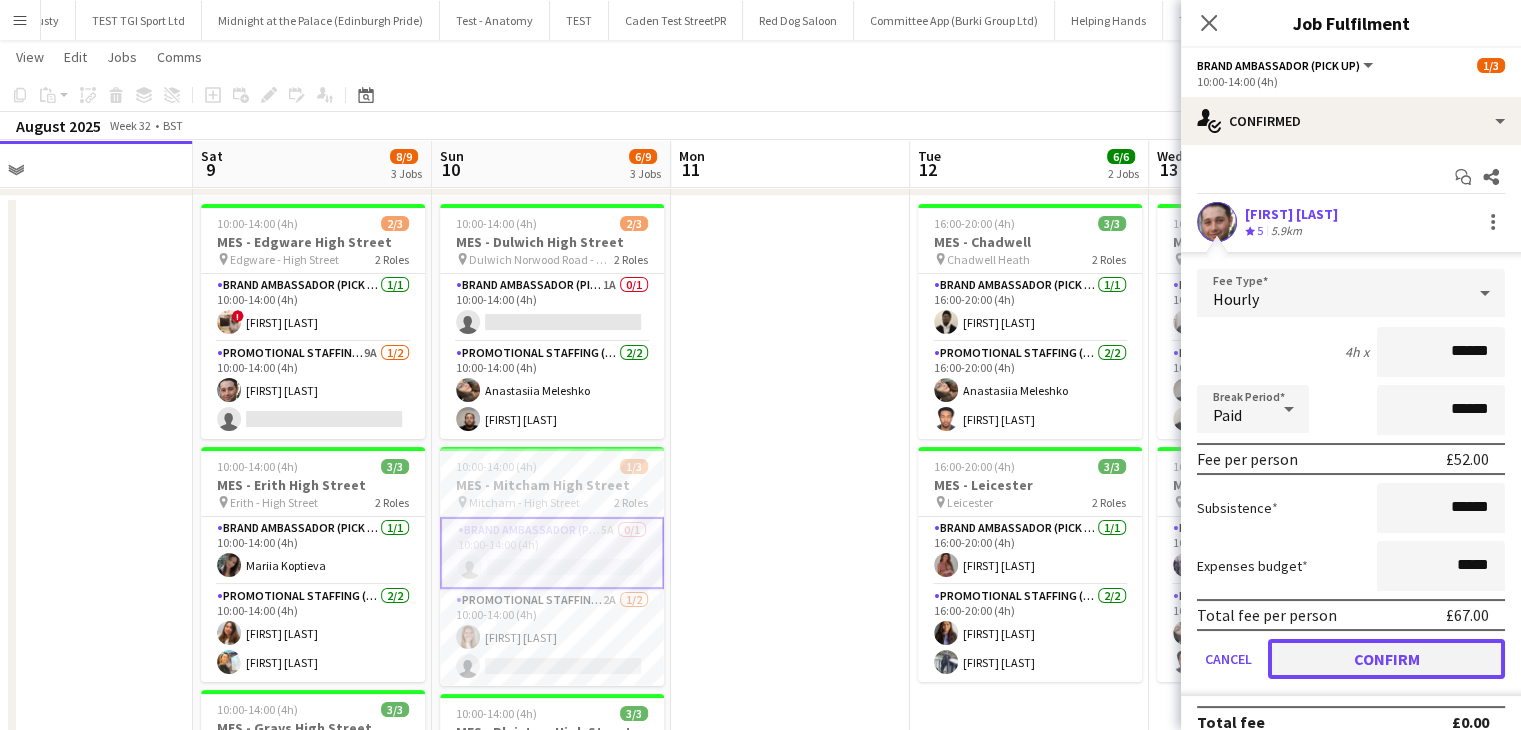 click on "Confirm" at bounding box center [1386, 659] 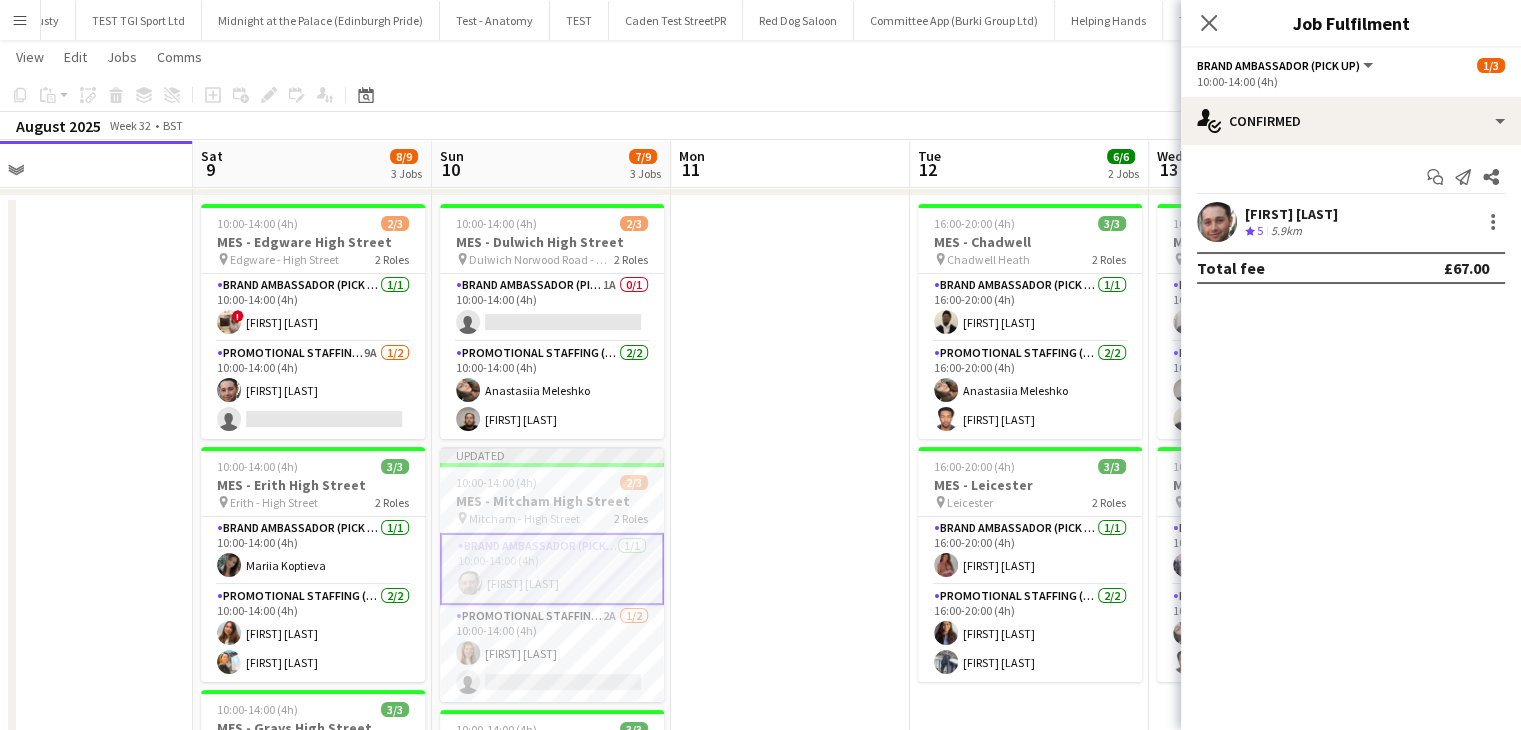 click at bounding box center (790, 610) 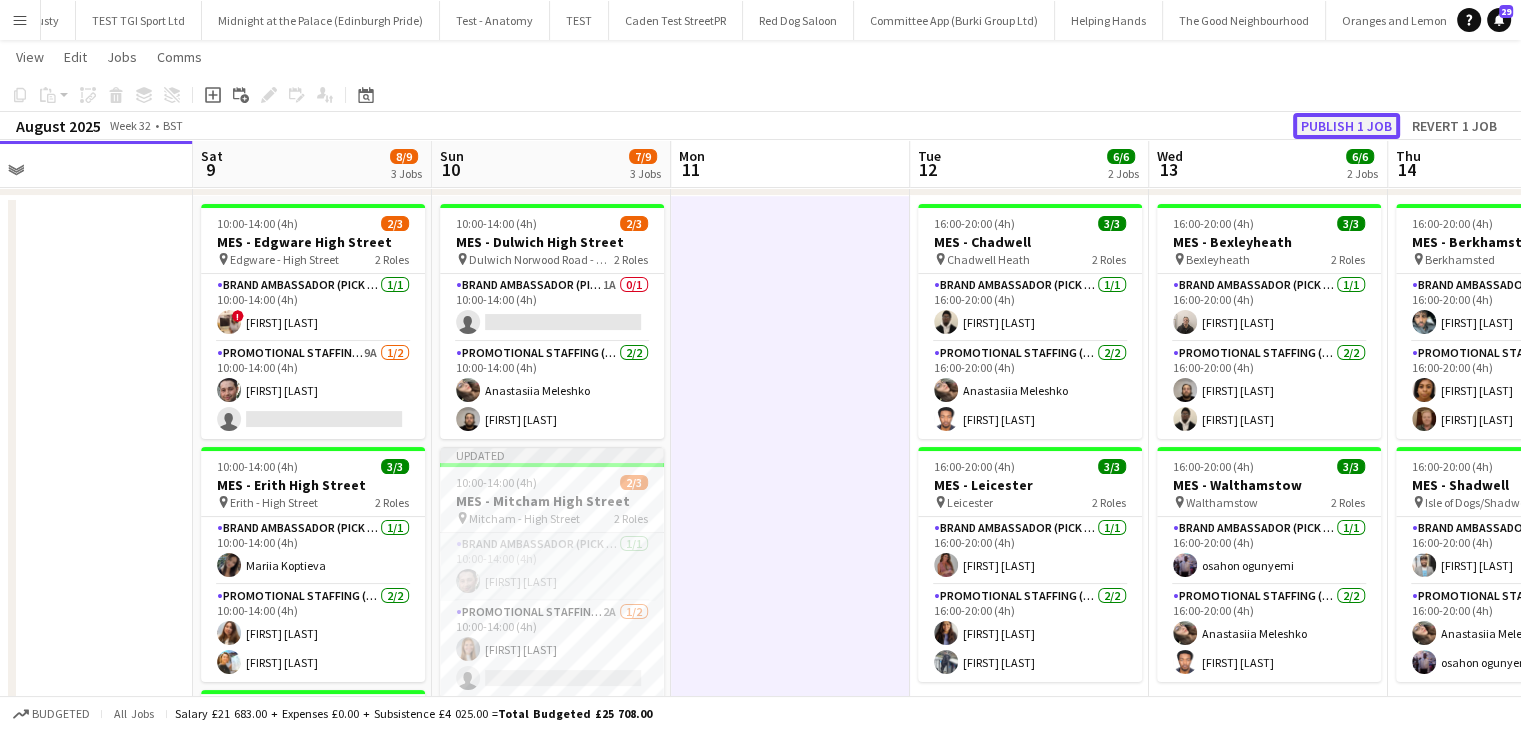 click on "Publish 1 job" 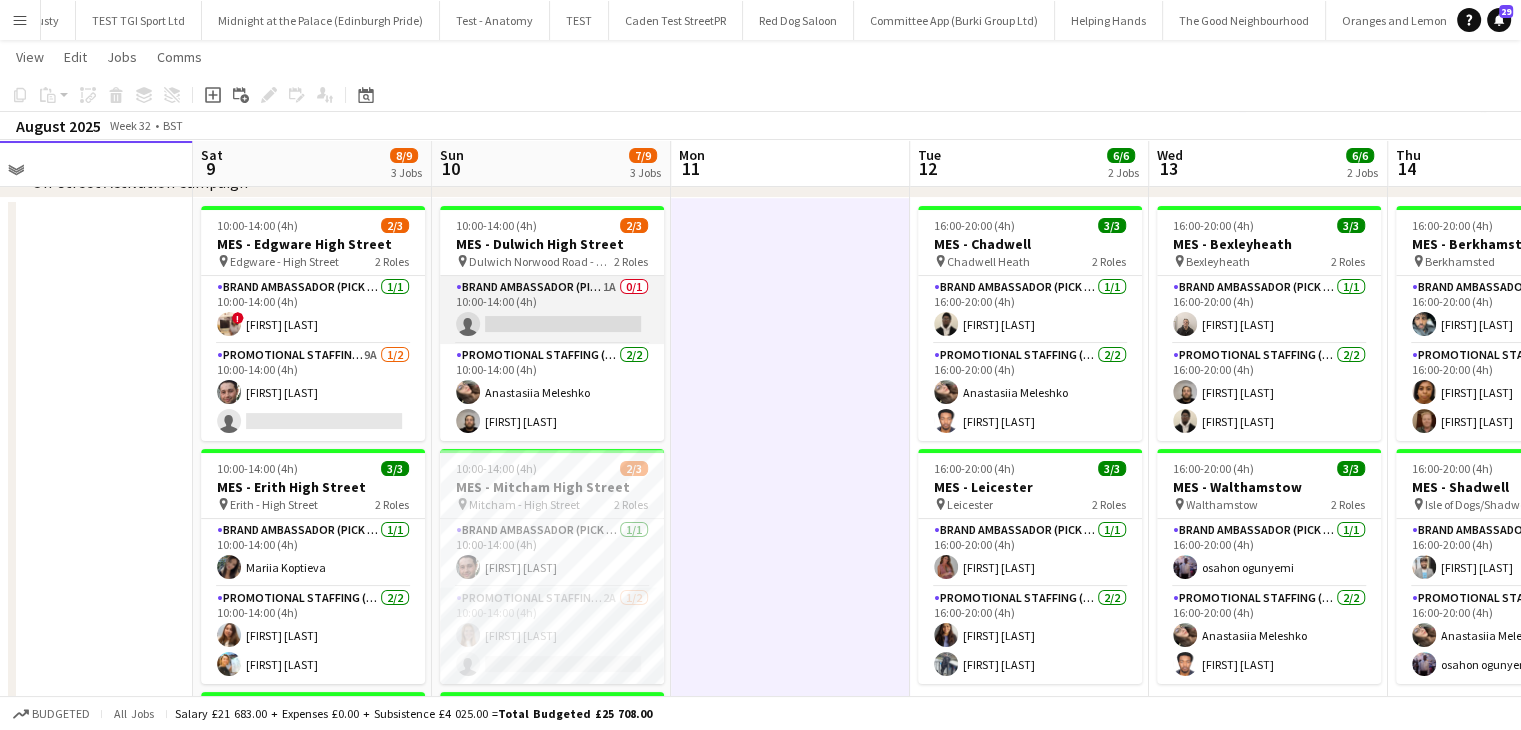 scroll, scrollTop: 116, scrollLeft: 0, axis: vertical 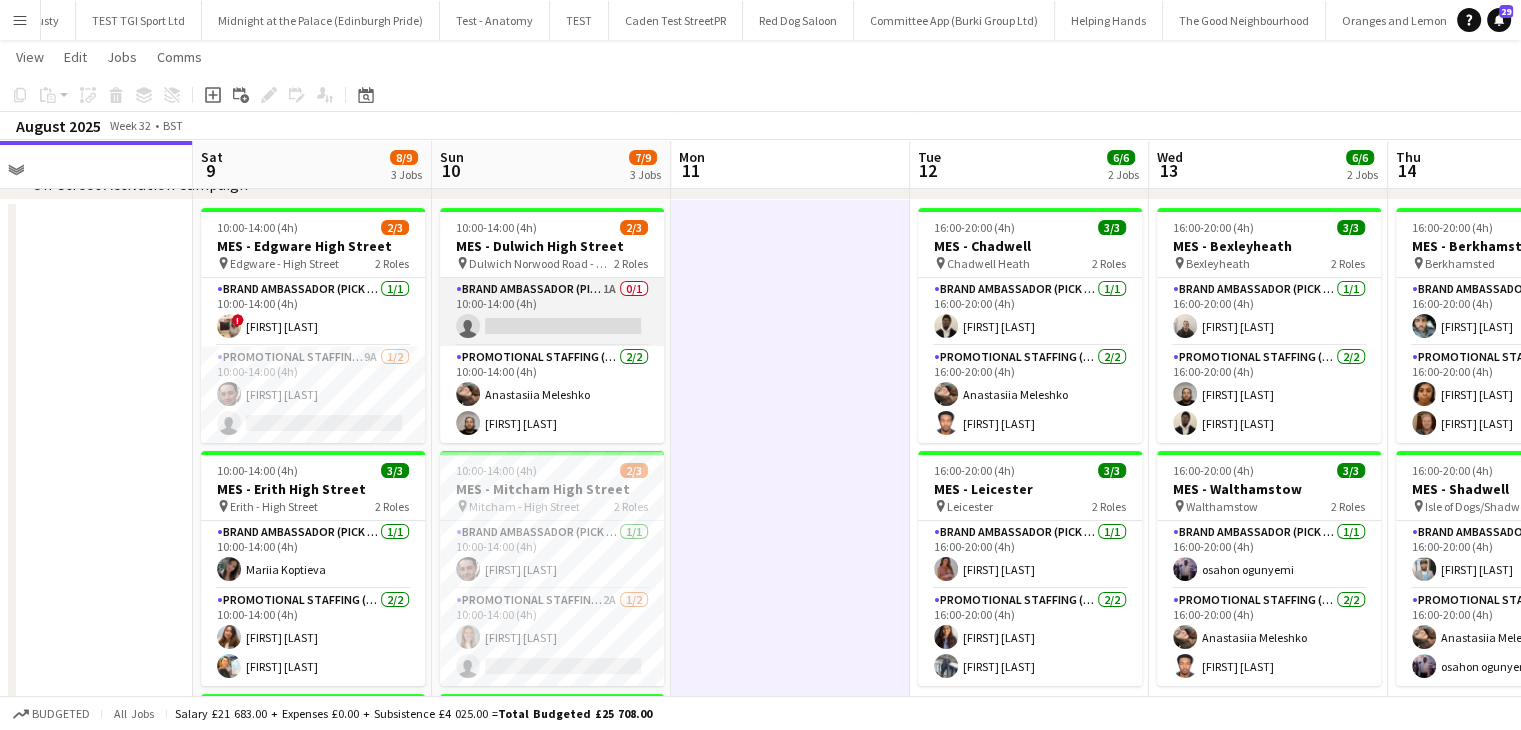 click on "Brand Ambassador (Pick up)   1A   0/1   10:00-14:00 (4h)
single-neutral-actions" at bounding box center (552, 312) 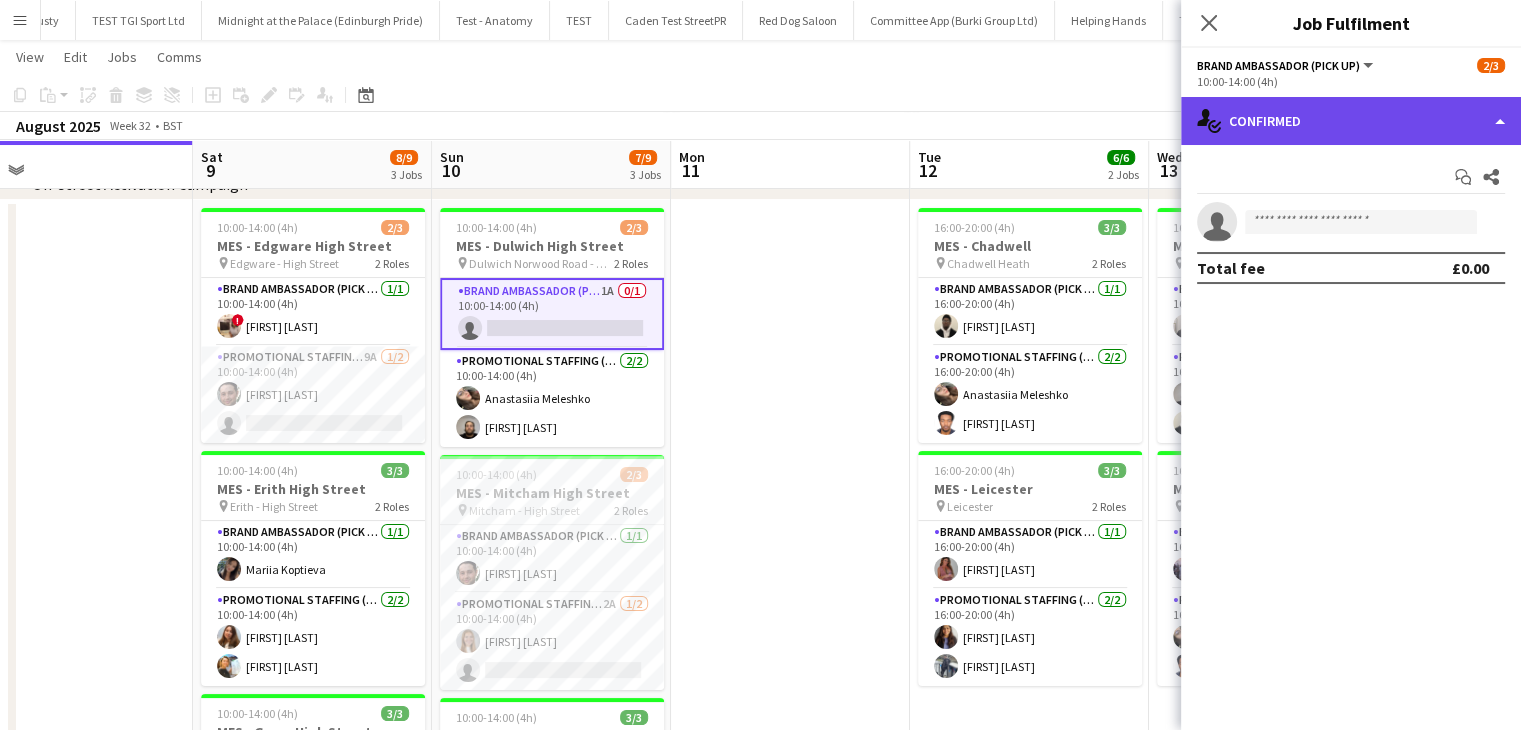 click on "single-neutral-actions-check-2
Confirmed" 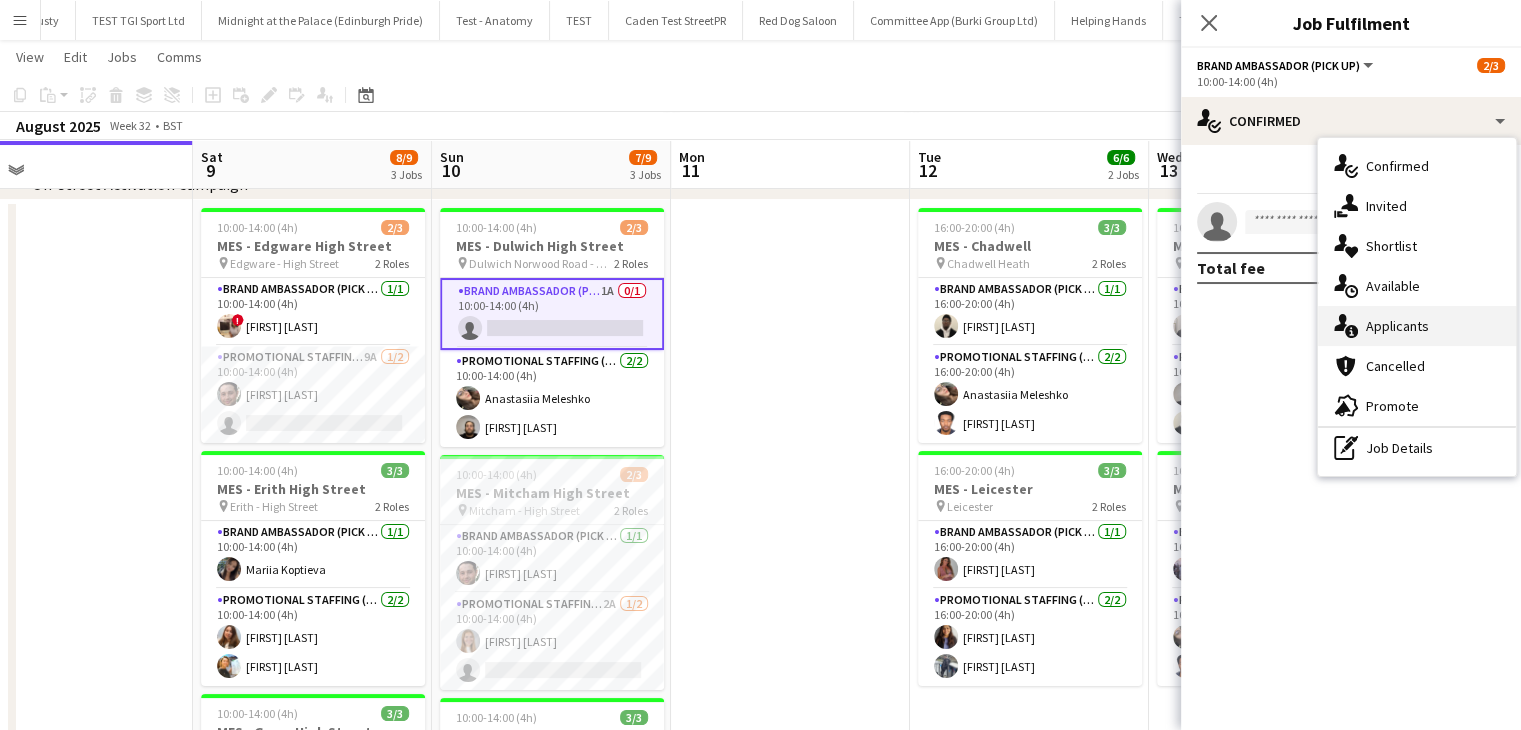 click on "single-neutral-actions-information
Applicants" at bounding box center [1417, 326] 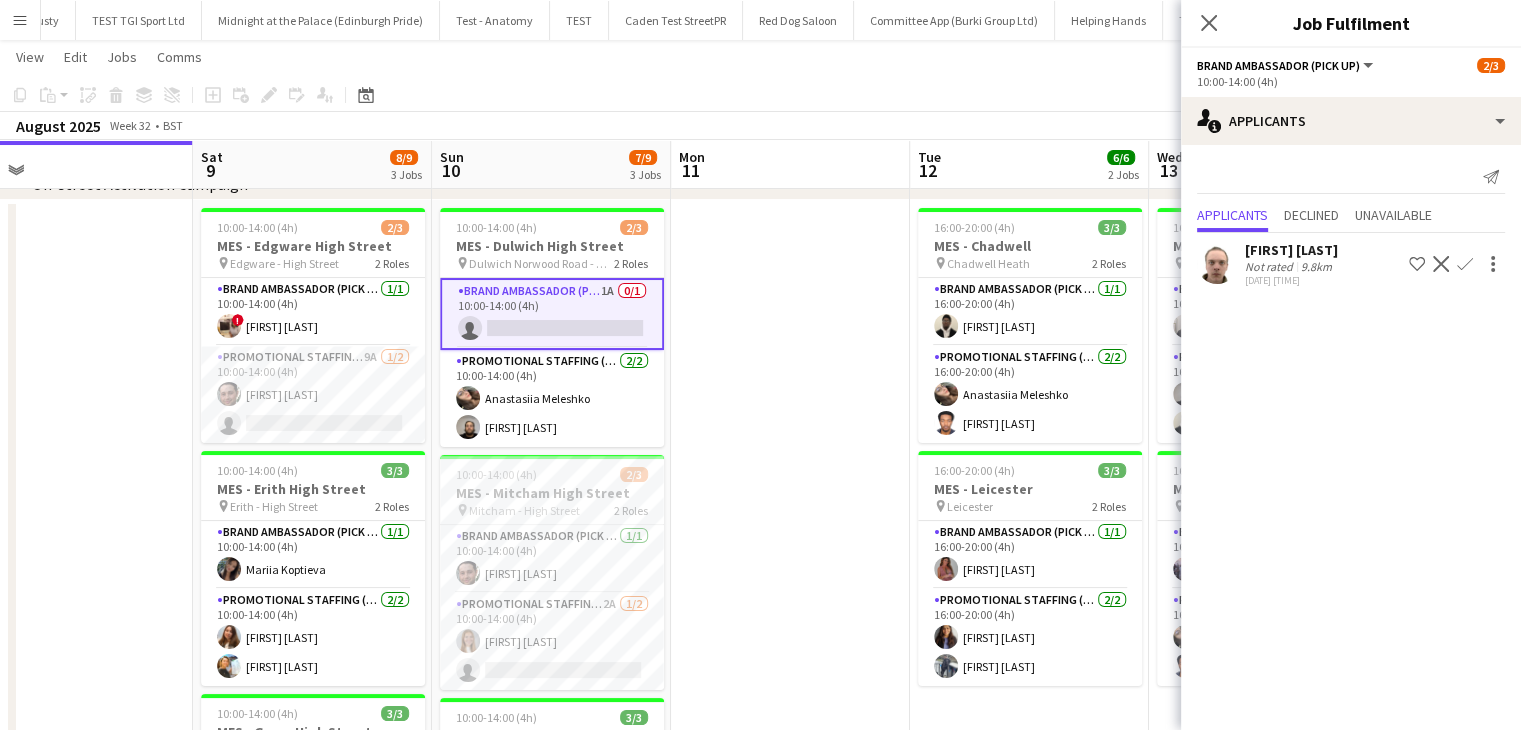 click at bounding box center [790, 614] 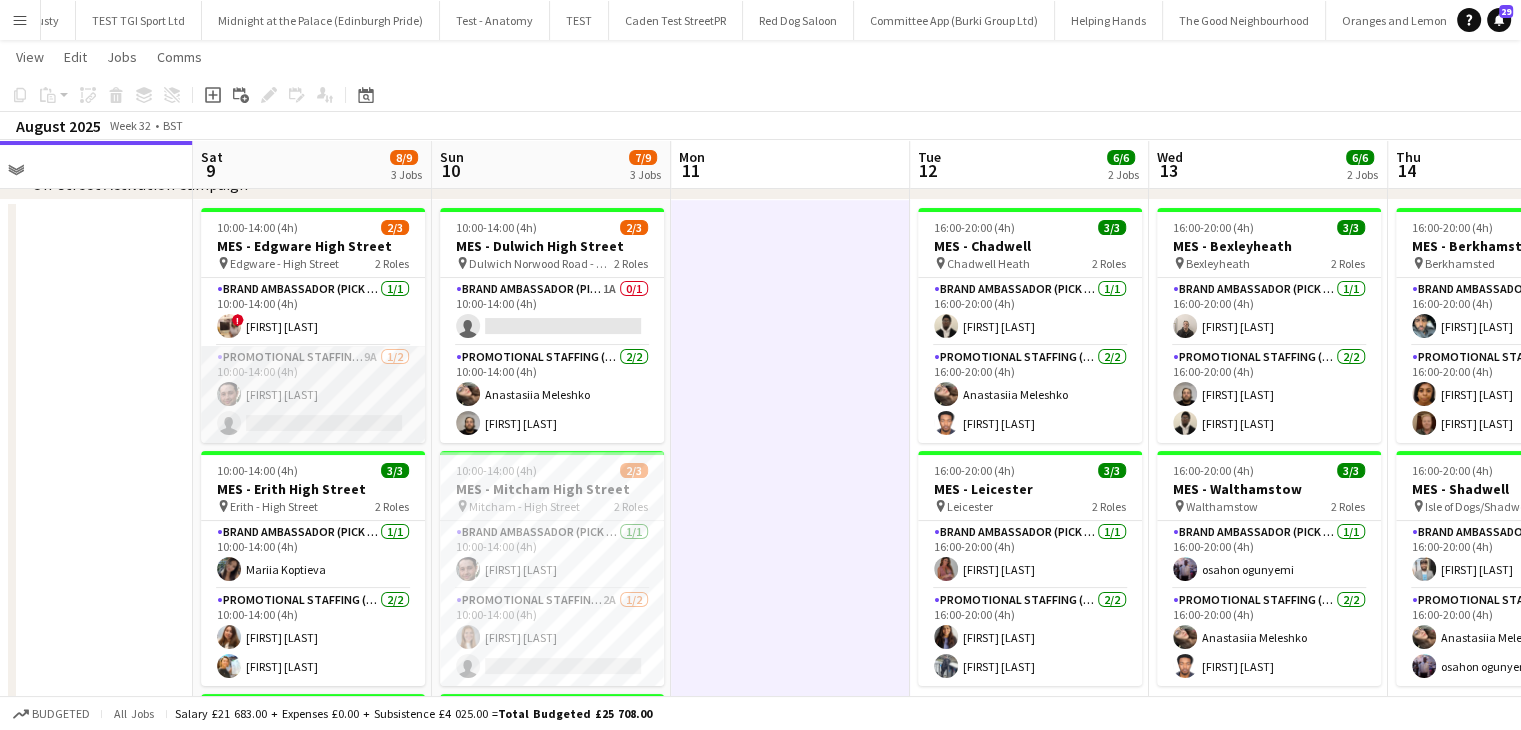 click on "Promotional Staffing (Brand Ambassadors)   9A   1/2   10:00-14:00 (4h)
[NAME]
single-neutral-actions" at bounding box center (313, 394) 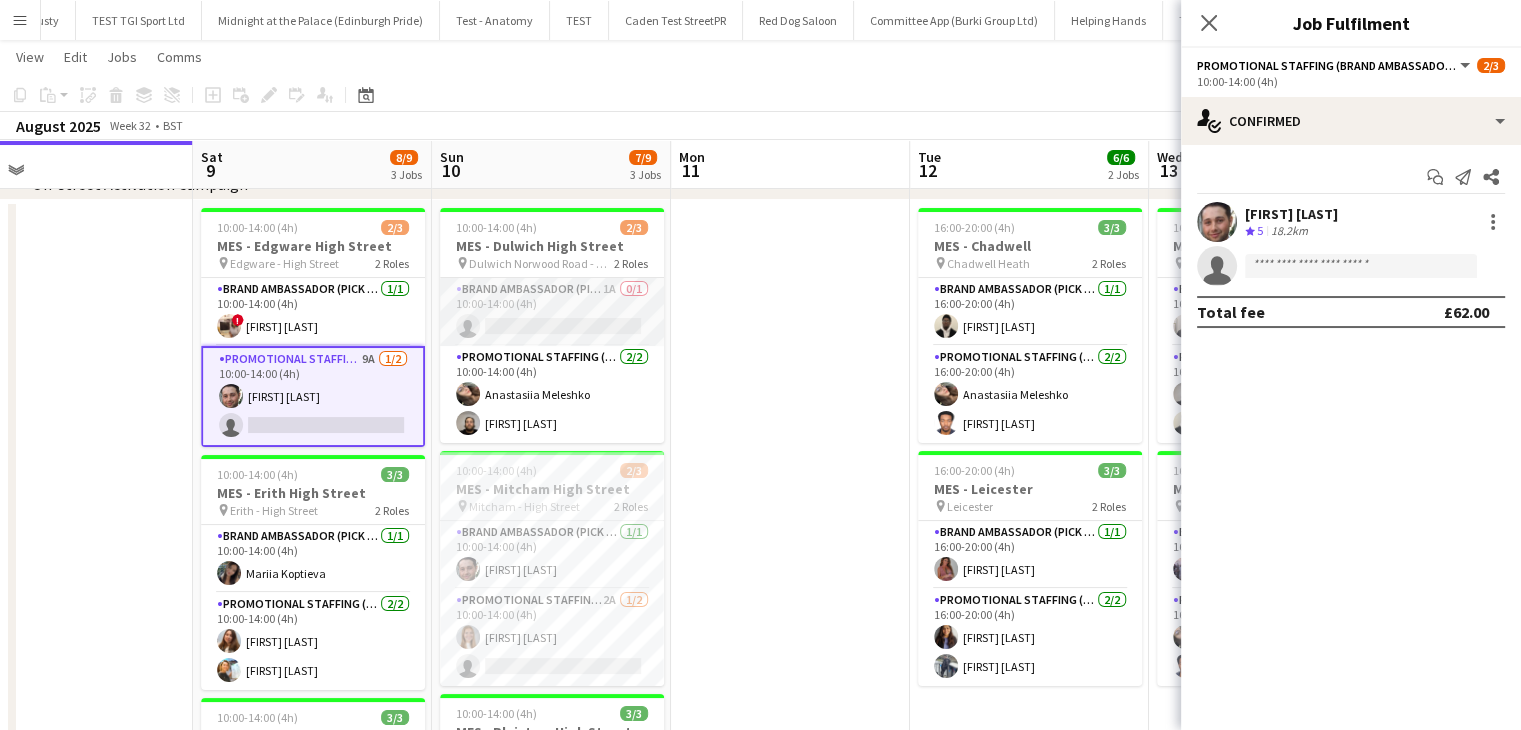 click on "Brand Ambassador (Pick up)   1A   0/1   10:00-14:00 (4h)
single-neutral-actions" at bounding box center (552, 312) 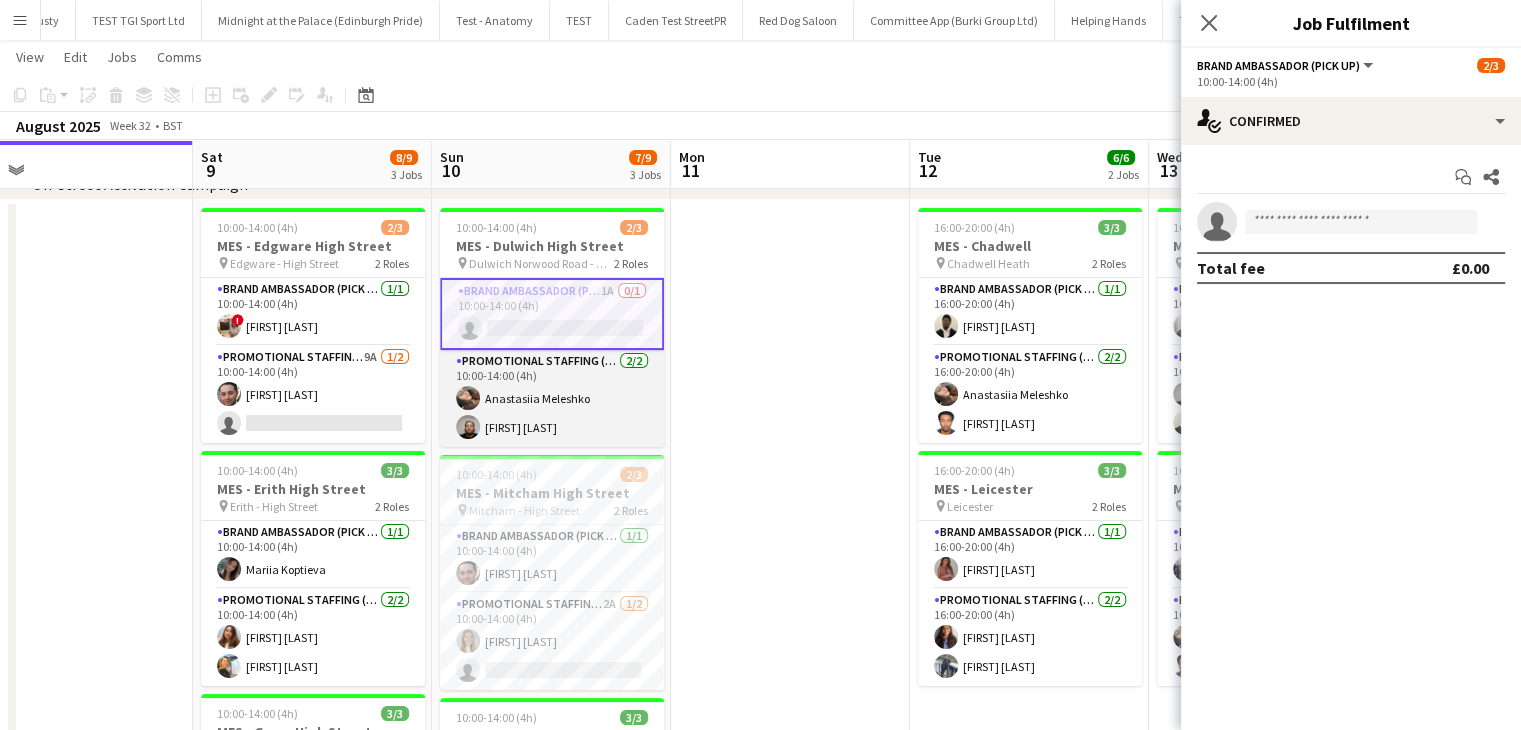 click on "Promotional Staffing (Brand Ambassadors)   2/2   10:00-14:00 (4h)
[NAME] [NAME]" at bounding box center (552, 398) 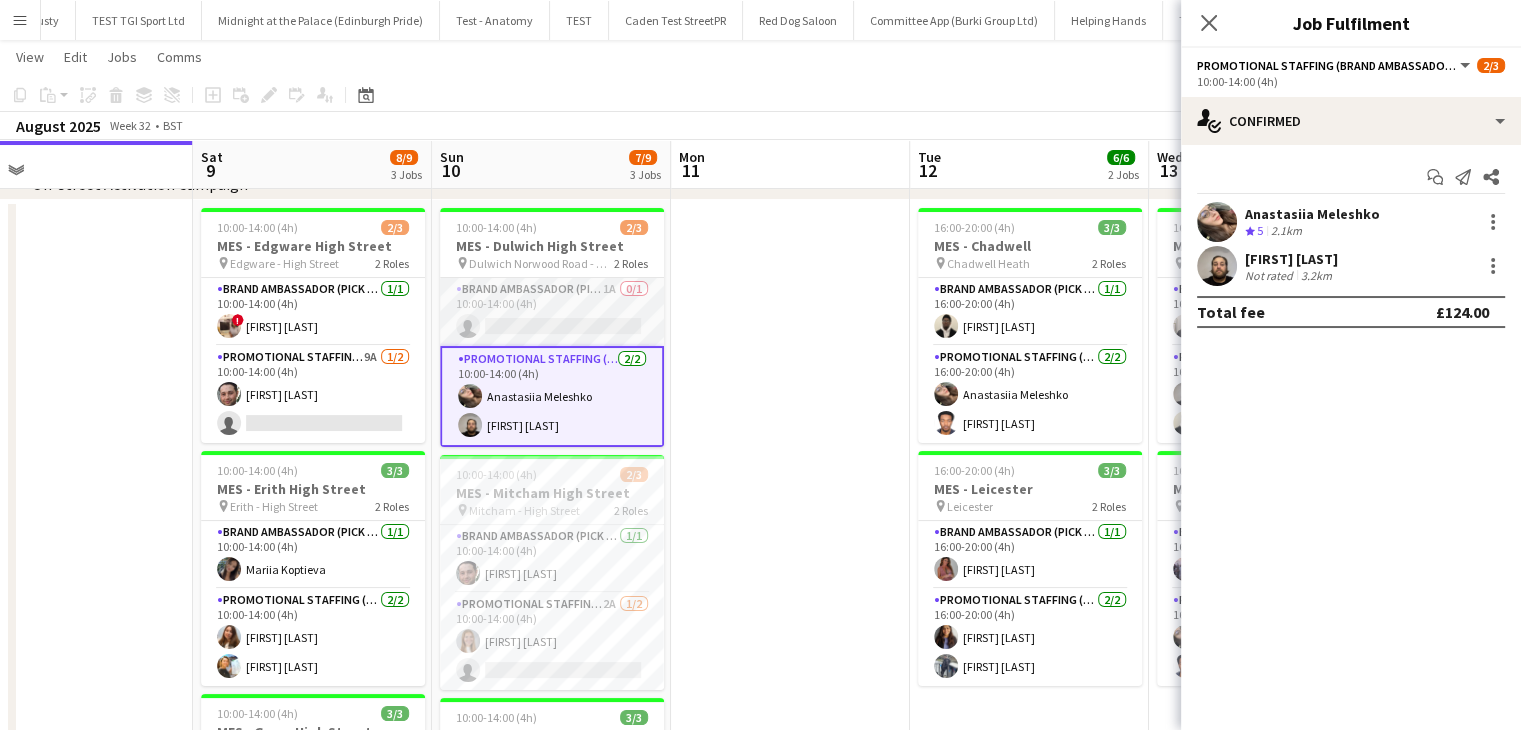 click on "Brand Ambassador (Pick up)   1A   0/1   10:00-14:00 (4h)
single-neutral-actions" at bounding box center (552, 312) 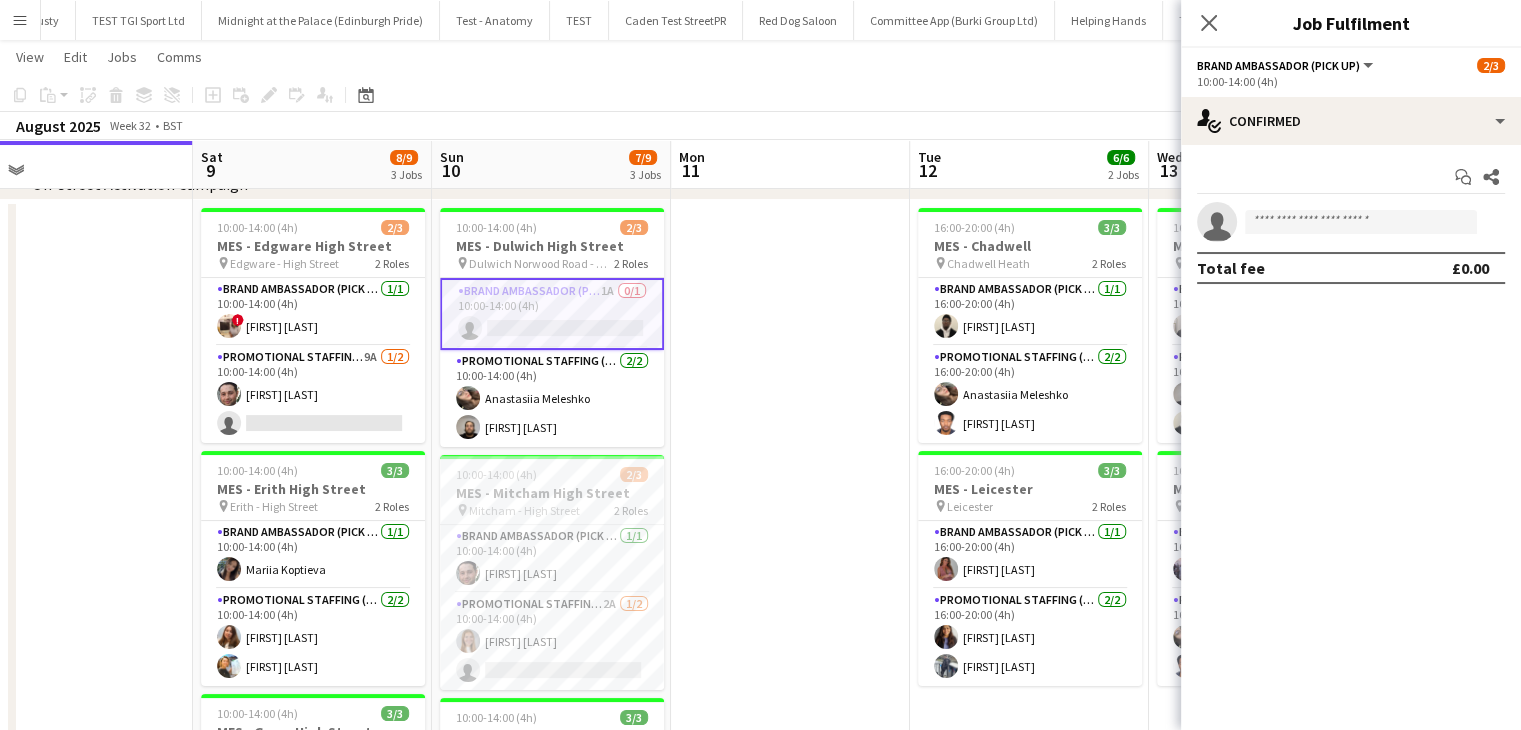 click at bounding box center (790, 614) 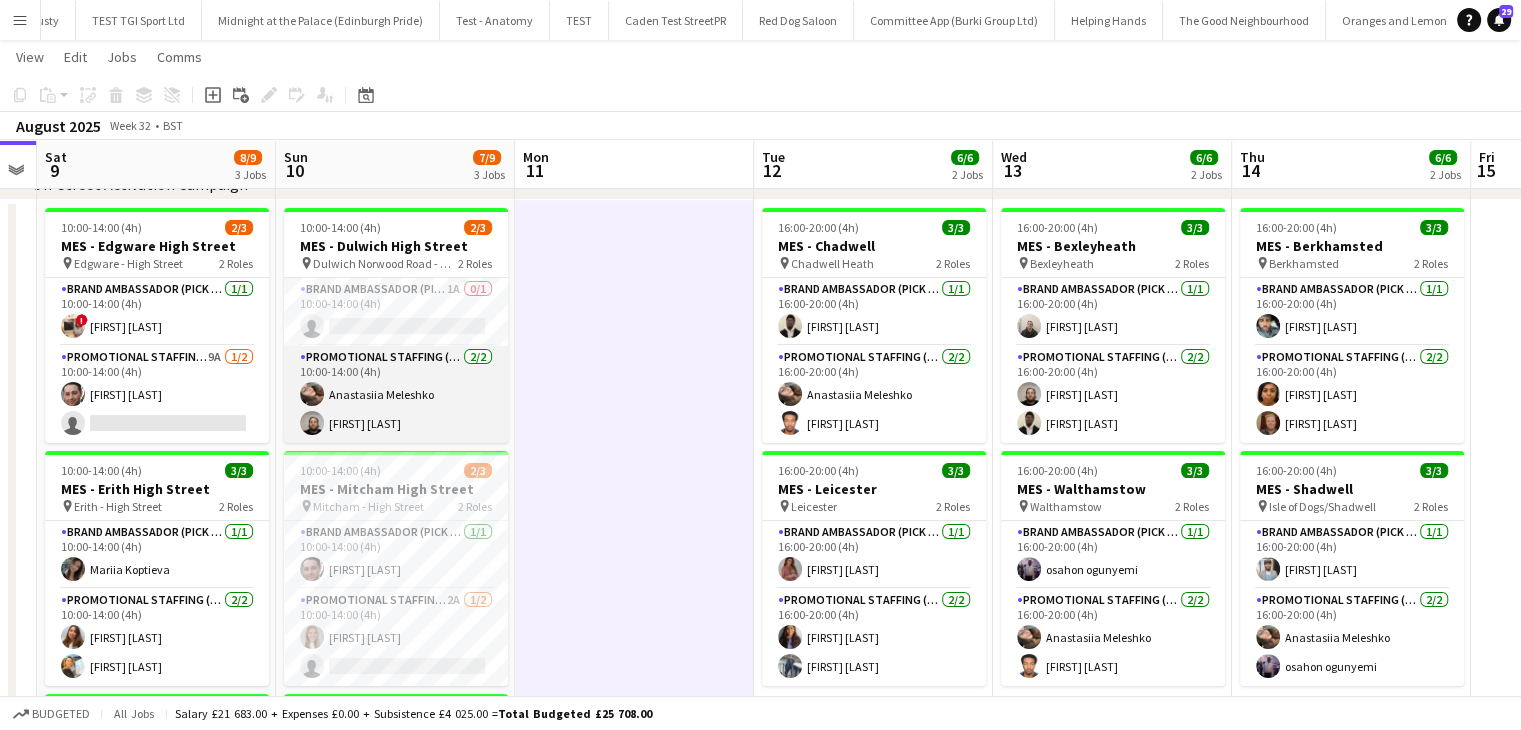 scroll, scrollTop: 0, scrollLeft: 684, axis: horizontal 